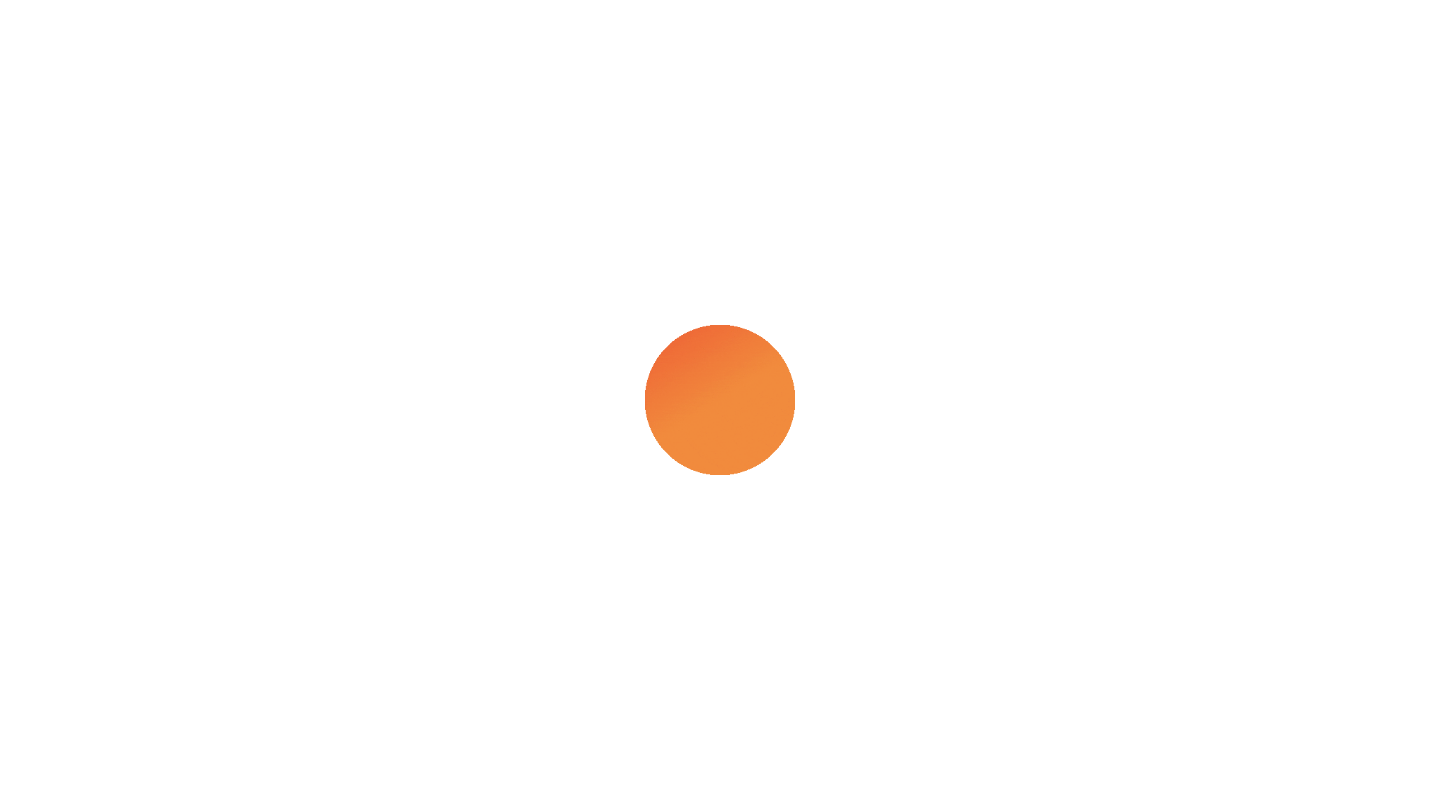 scroll, scrollTop: 0, scrollLeft: 0, axis: both 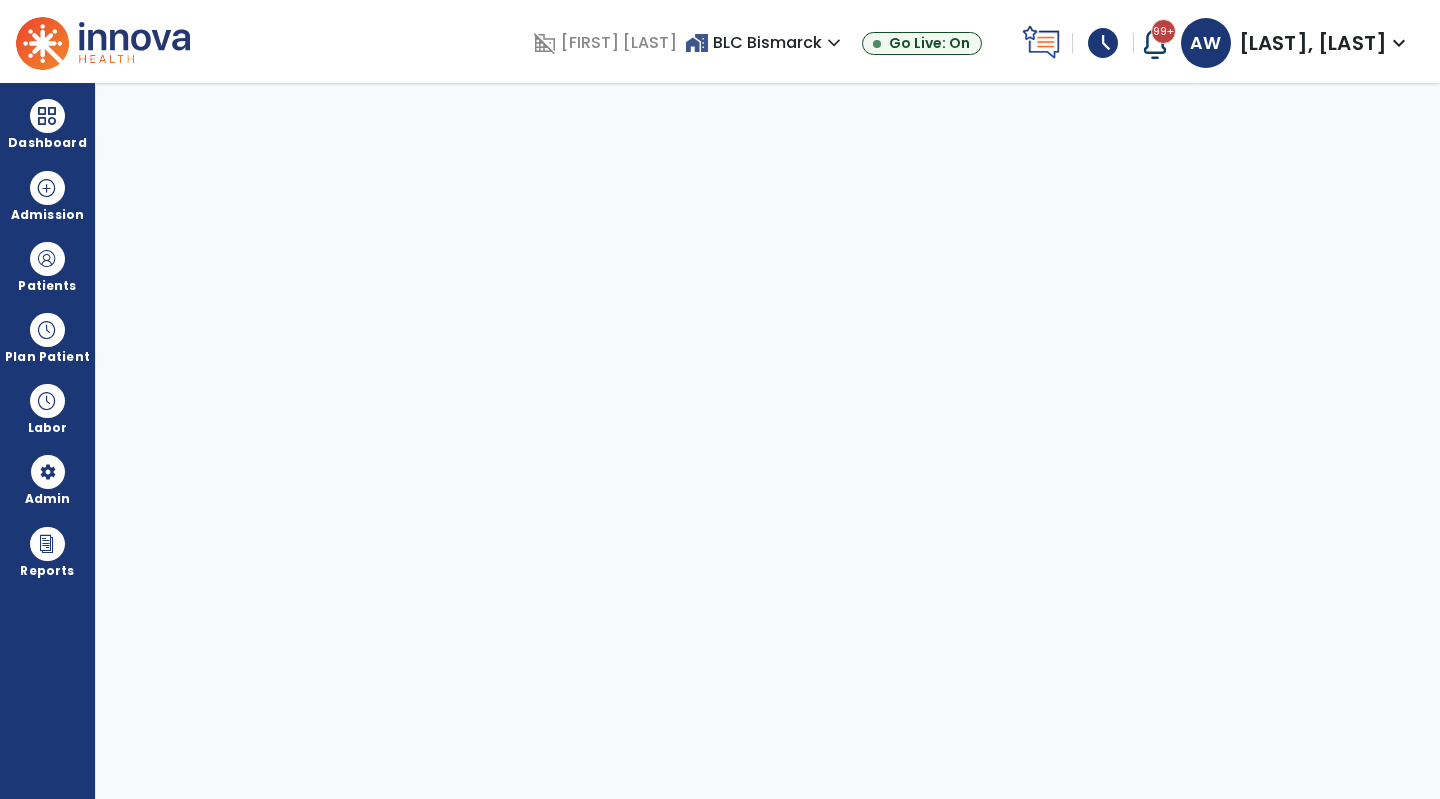 select on "***" 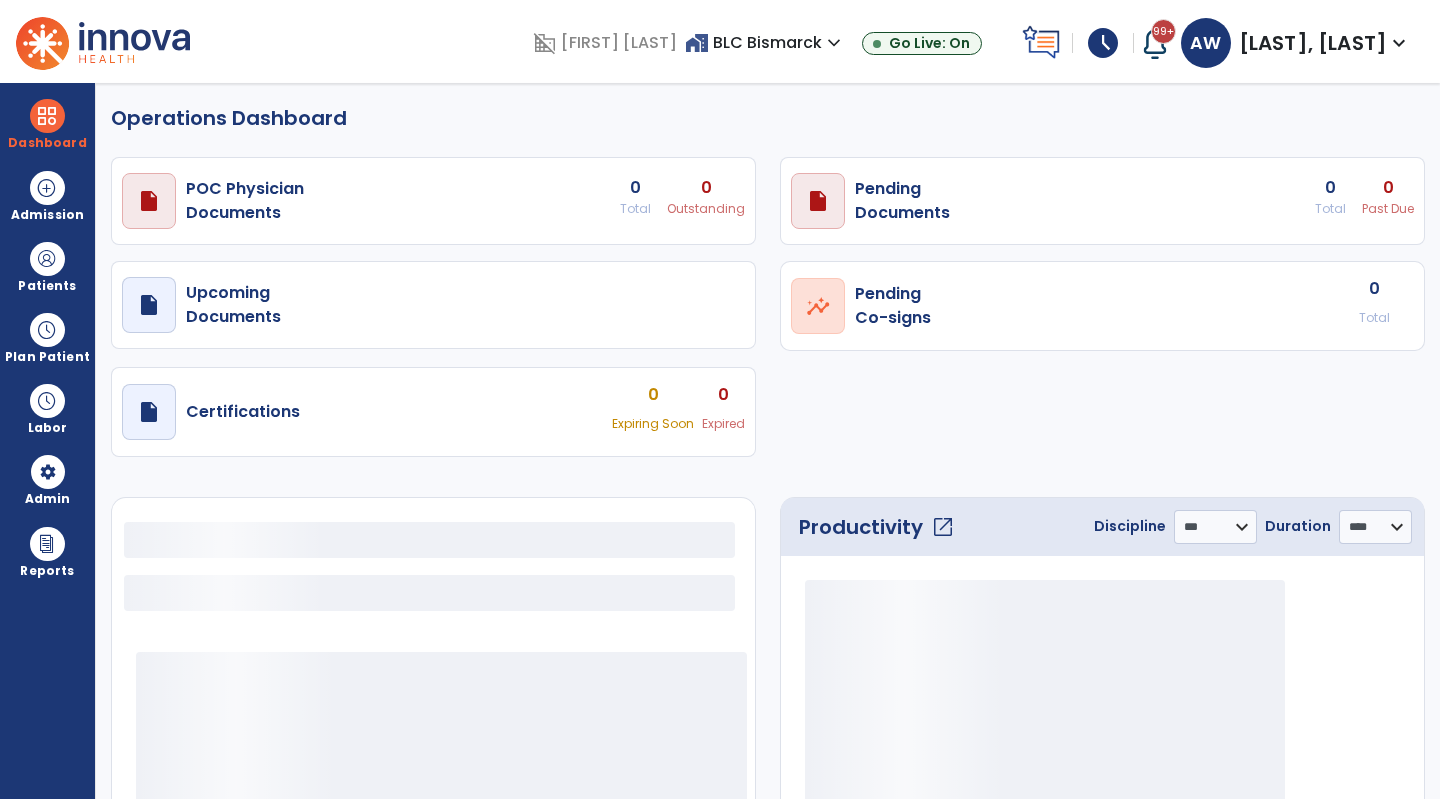 select on "***" 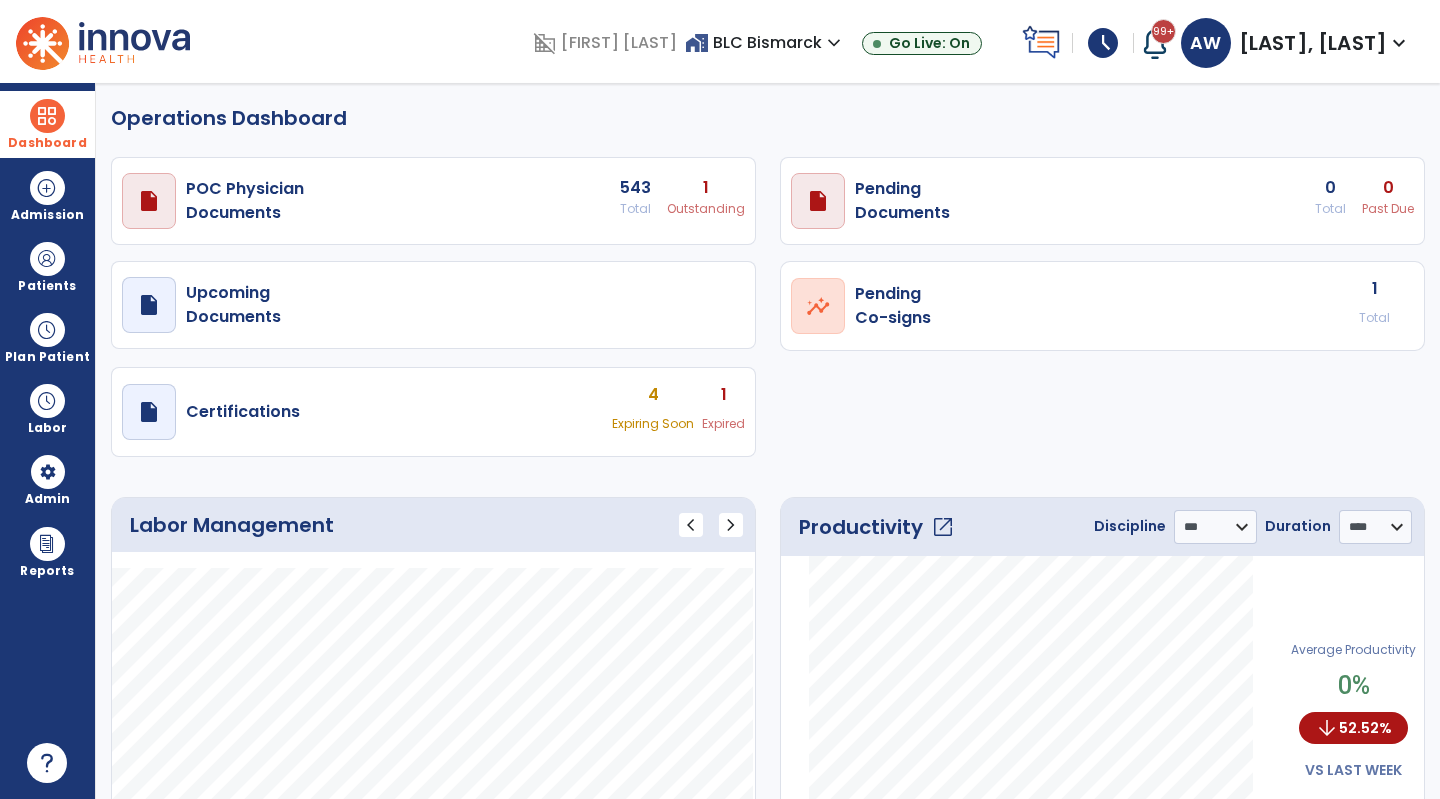 click at bounding box center (47, 116) 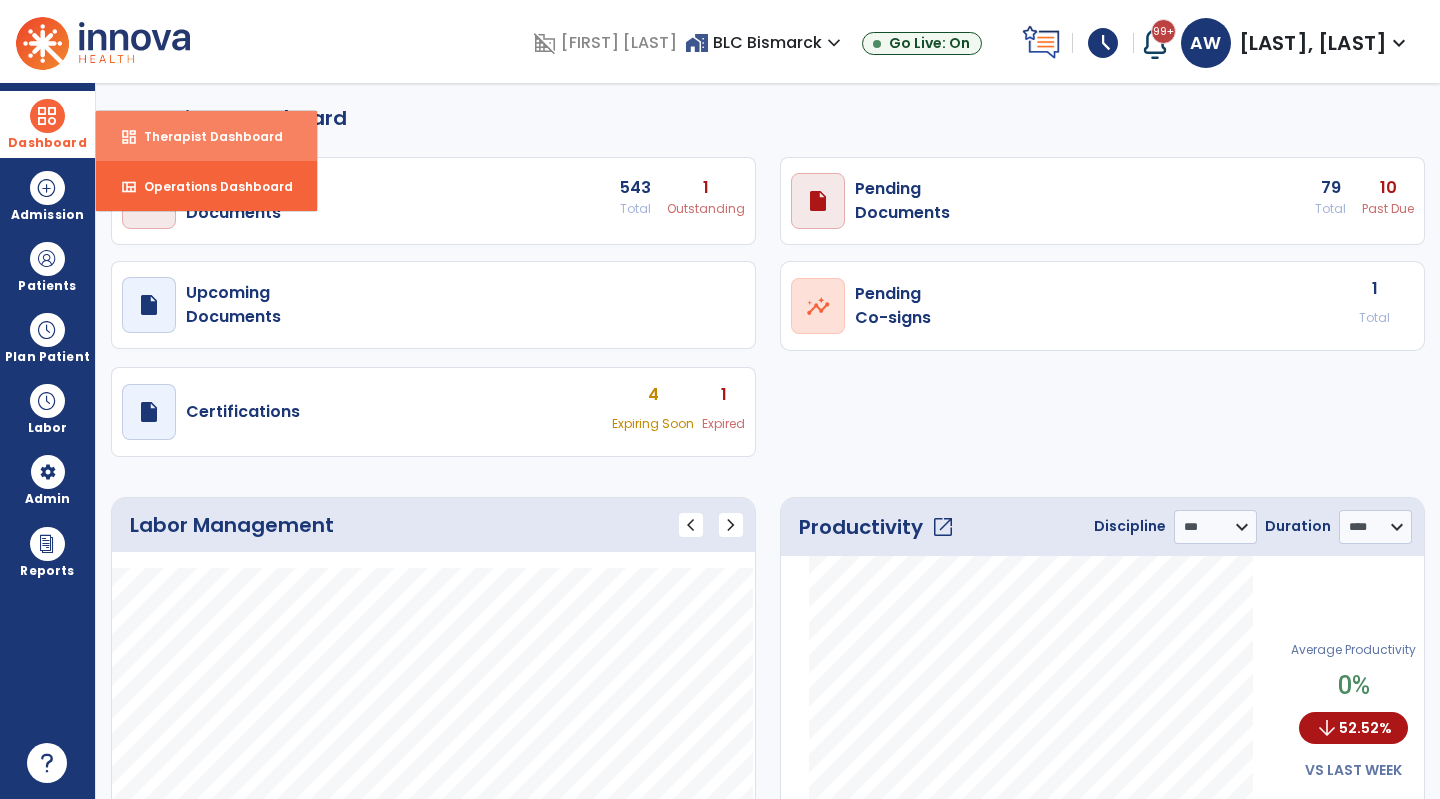 click on "Therapist Dashboard" at bounding box center [205, 136] 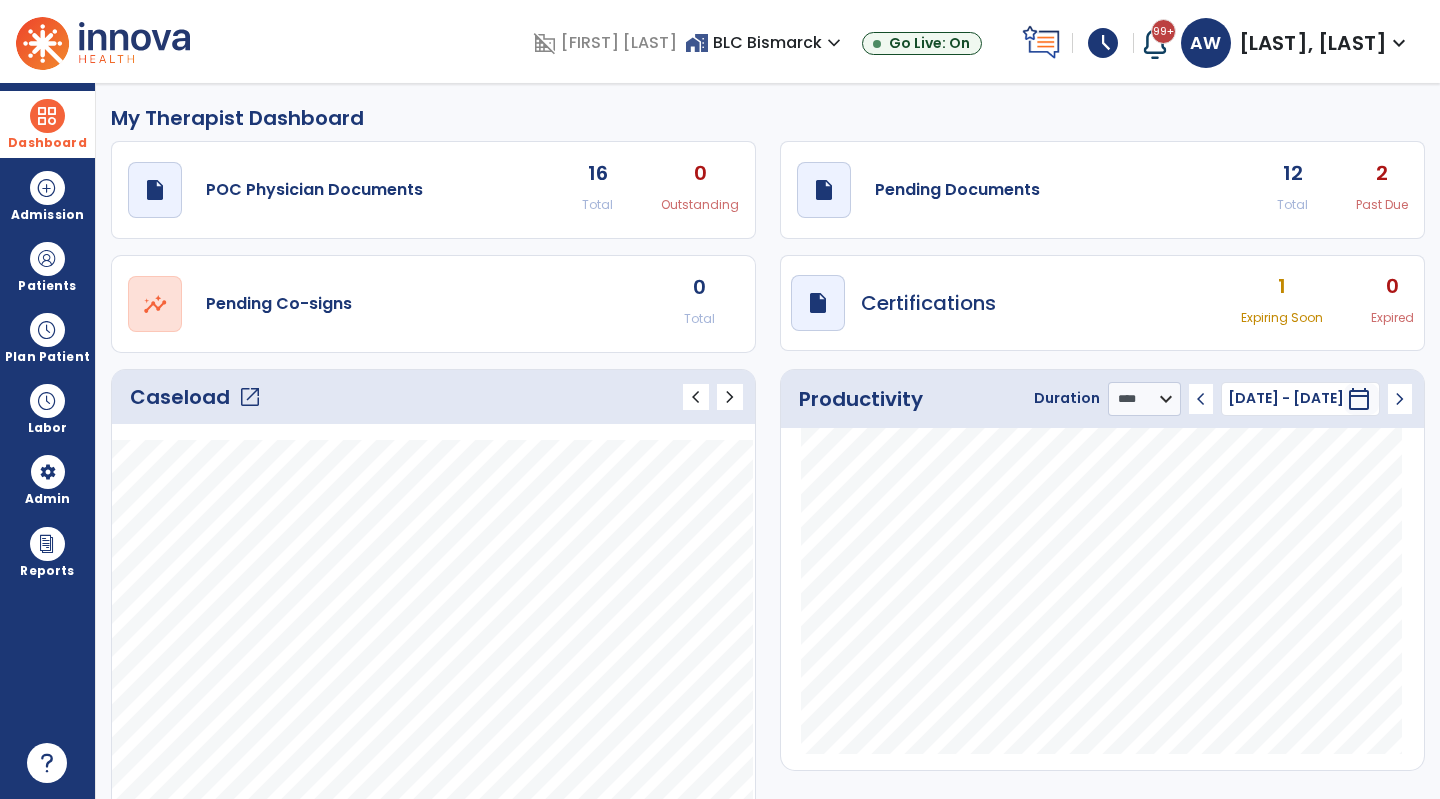 click on "draft   open_in_new  Pending Documents 12 Total 2 Past Due" 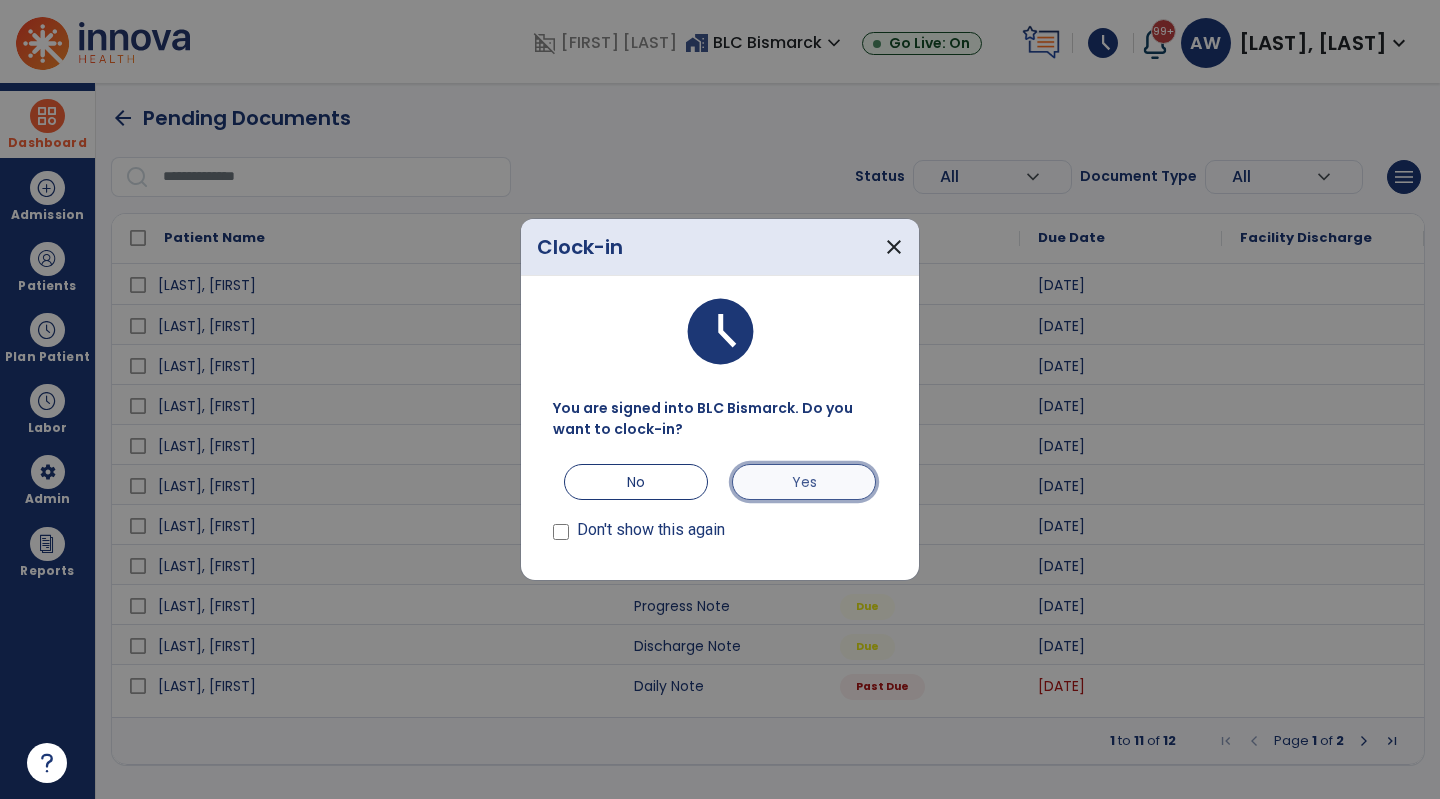 click on "Yes" at bounding box center [804, 482] 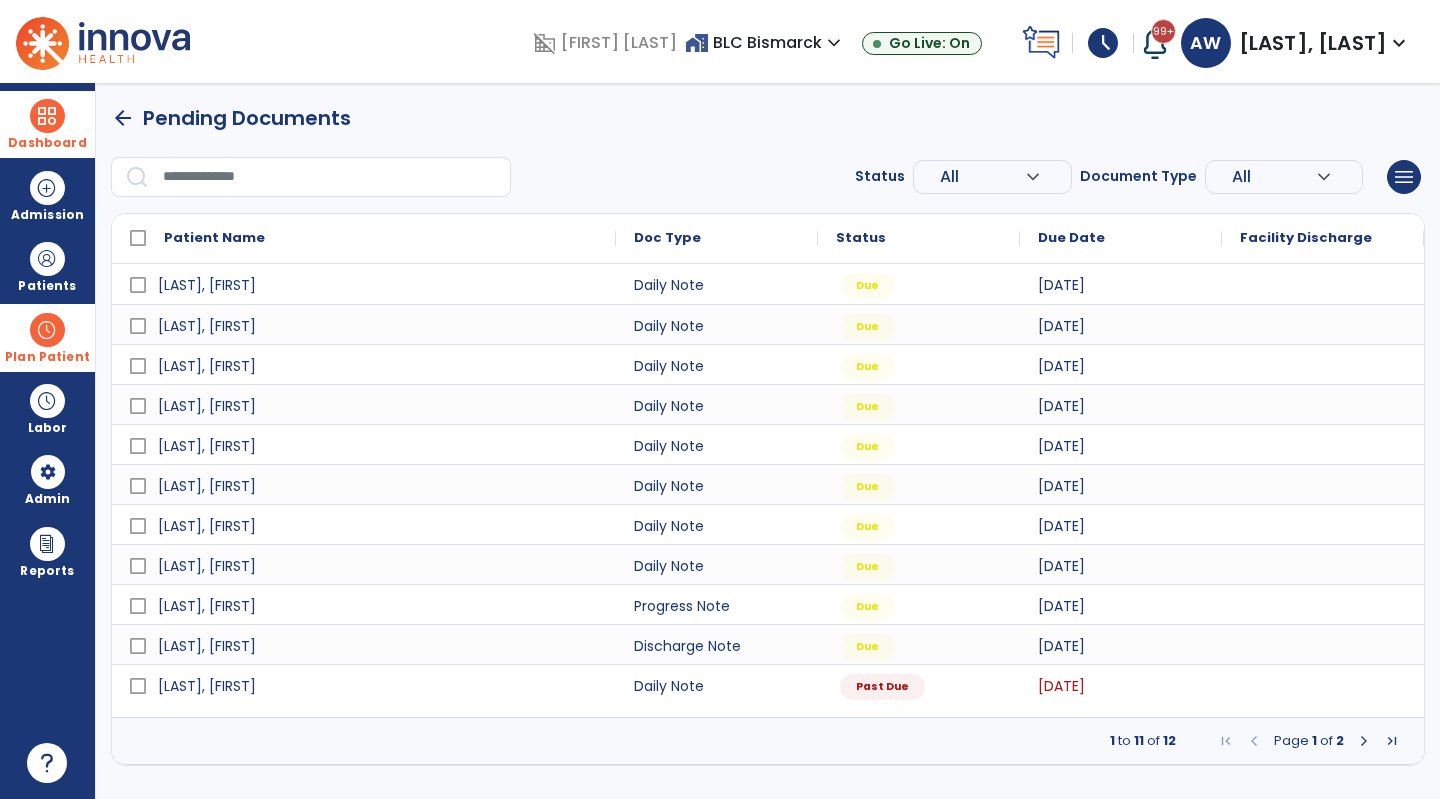 click at bounding box center (47, 330) 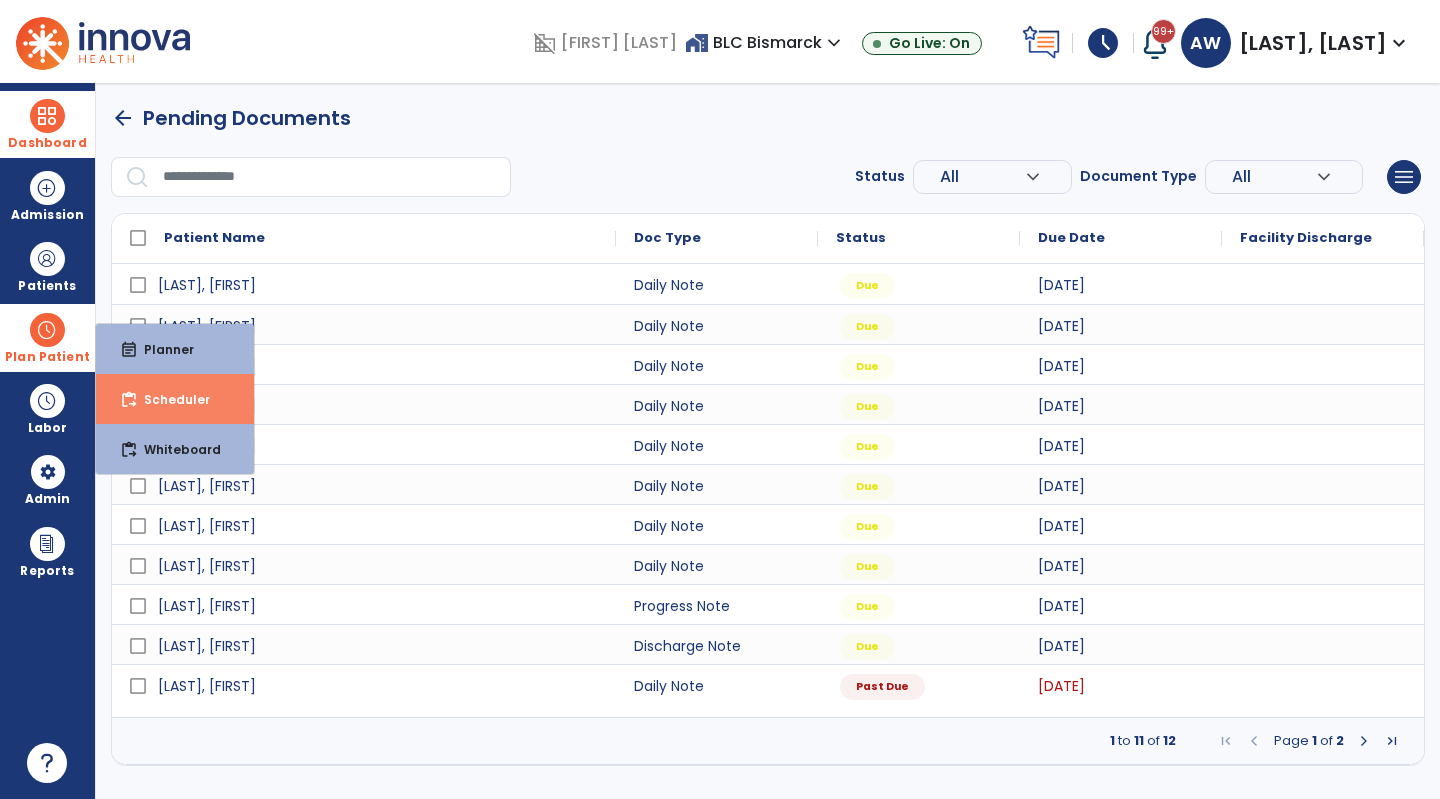 click on "Scheduler" at bounding box center [169, 399] 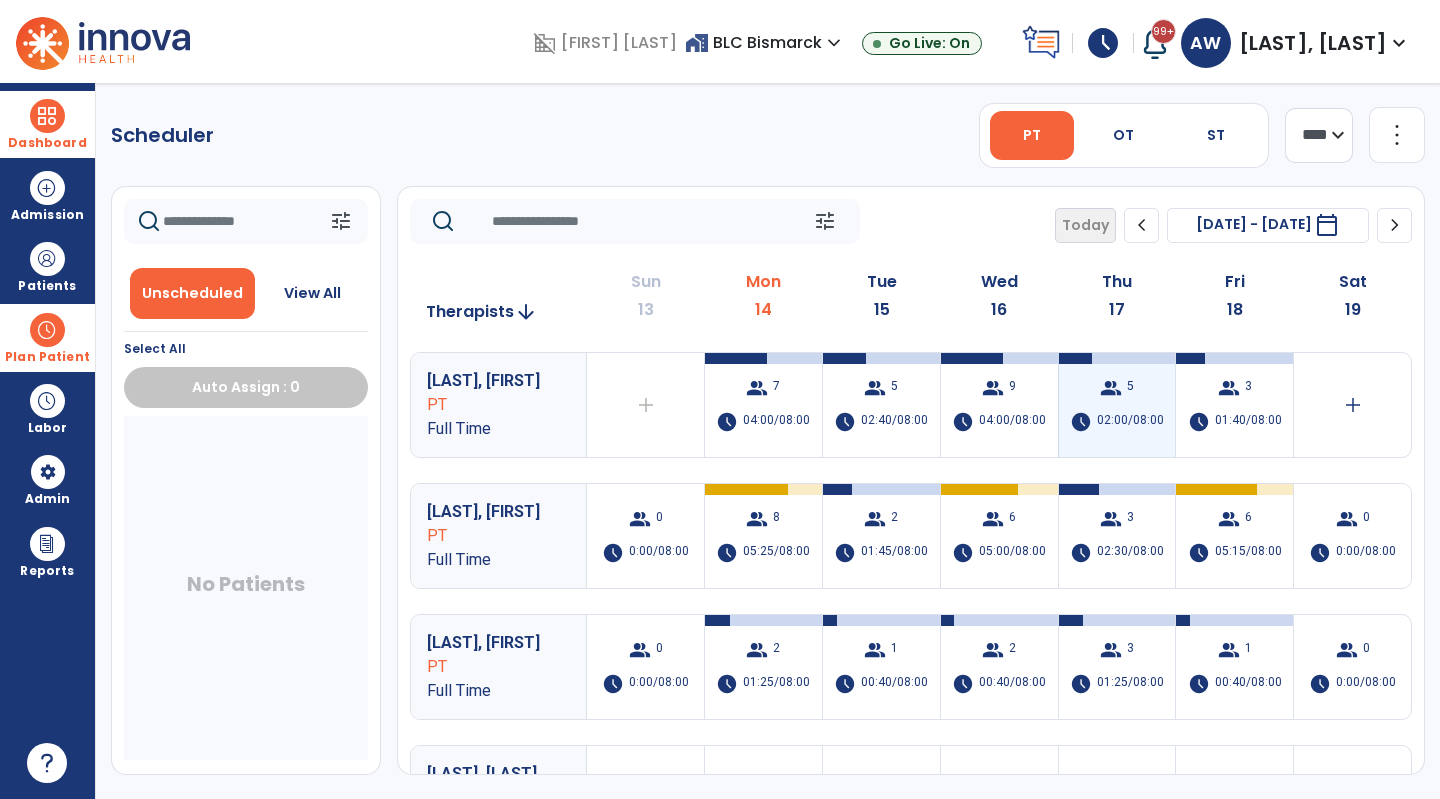 scroll, scrollTop: 0, scrollLeft: 0, axis: both 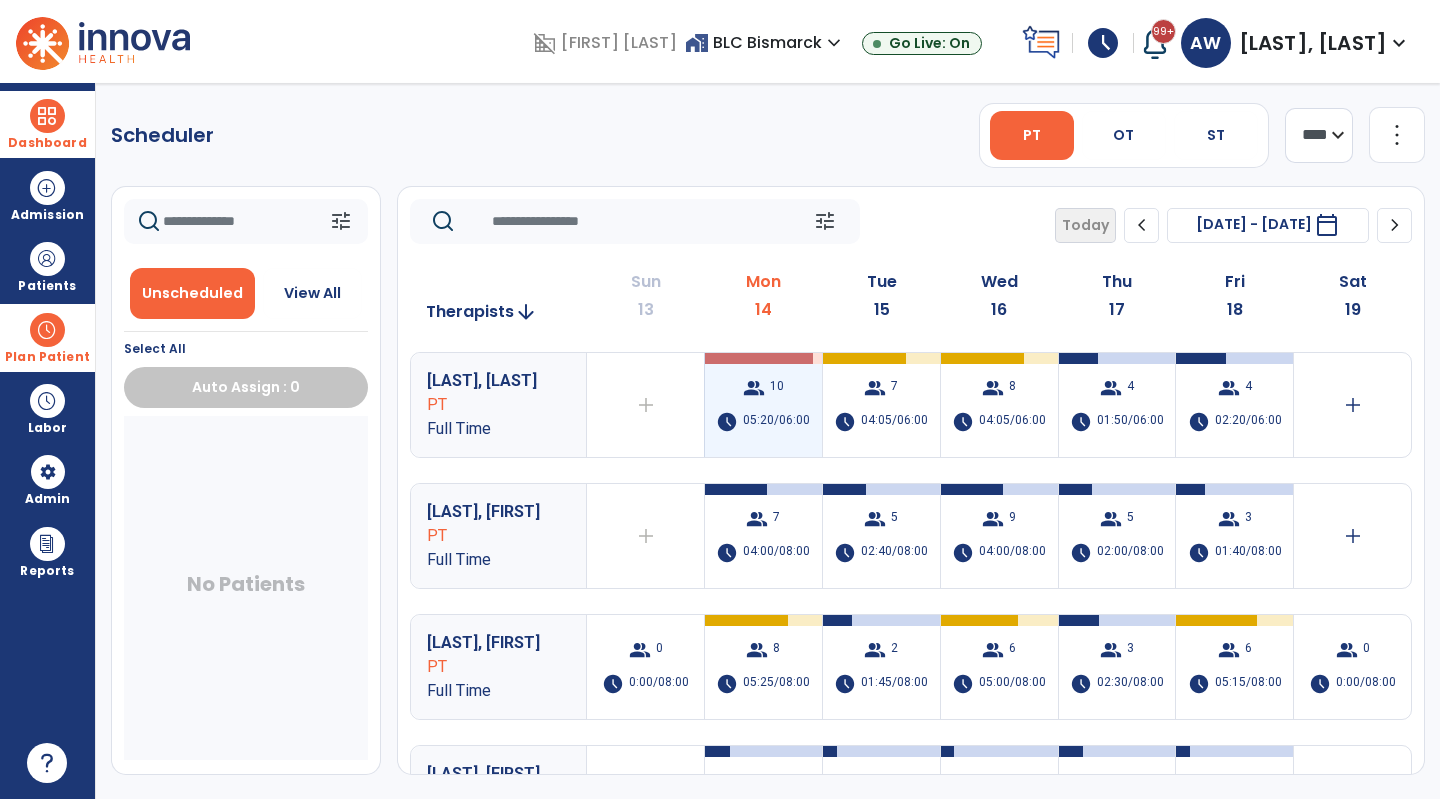 click on "10" at bounding box center (777, 388) 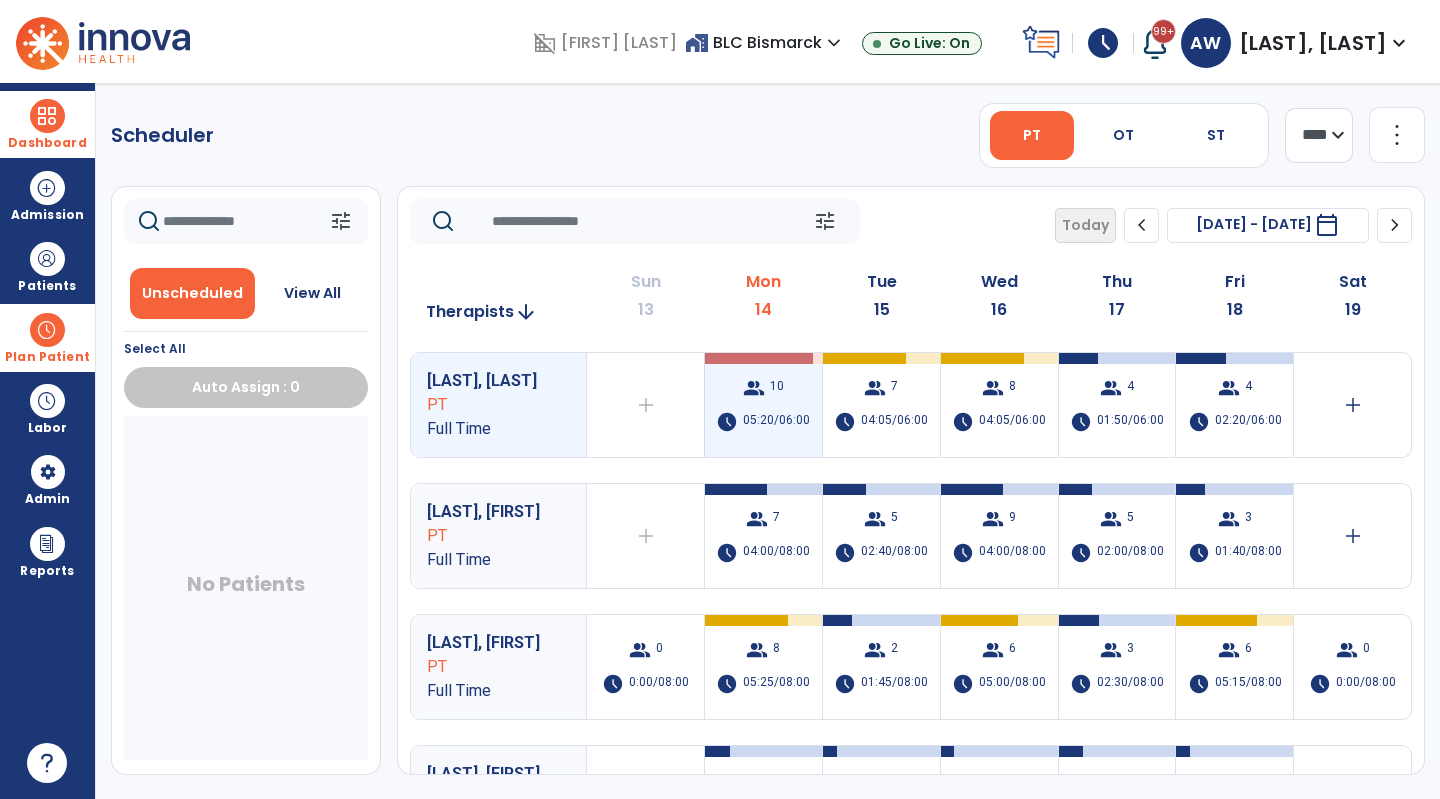 click on "10" at bounding box center (777, 388) 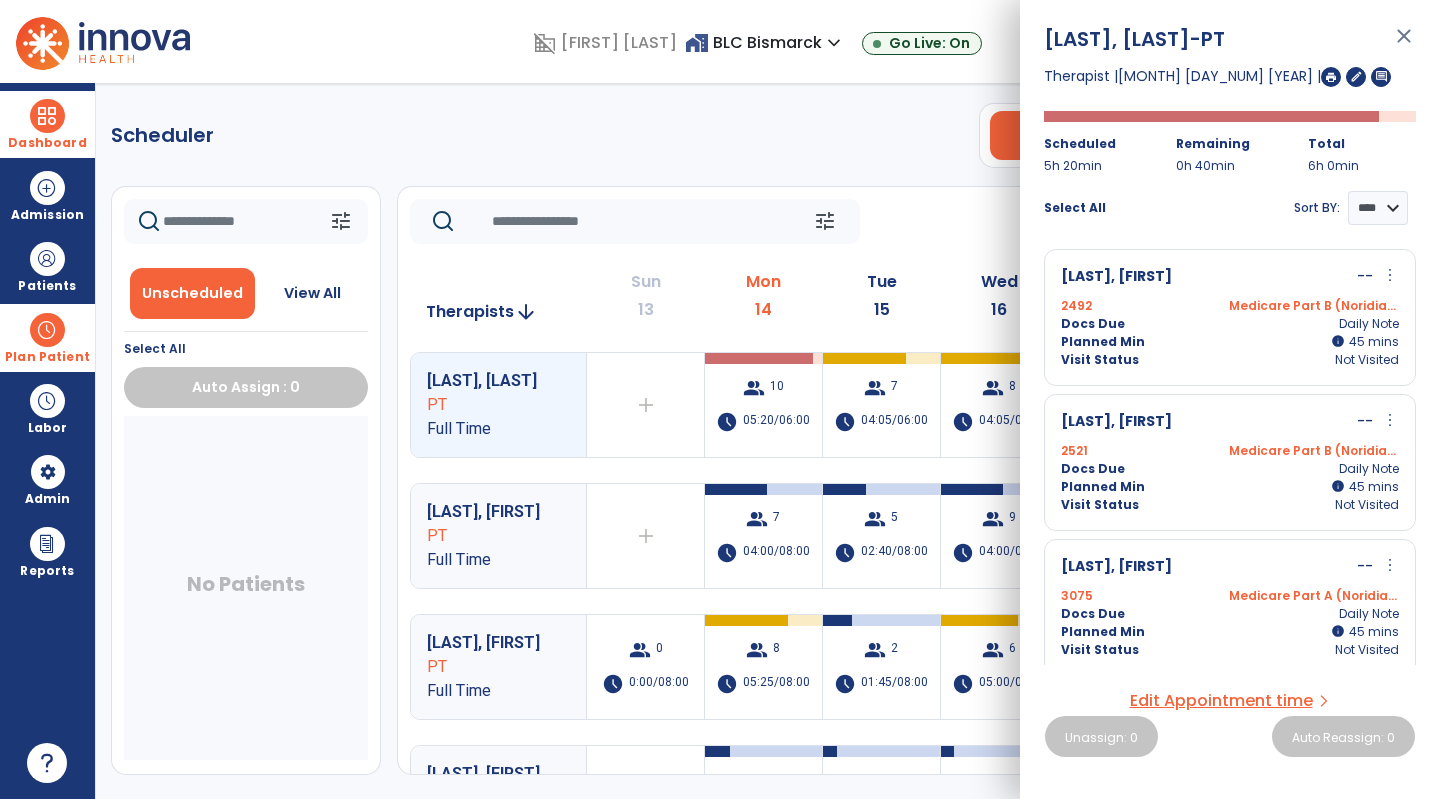 click at bounding box center (1331, 77) 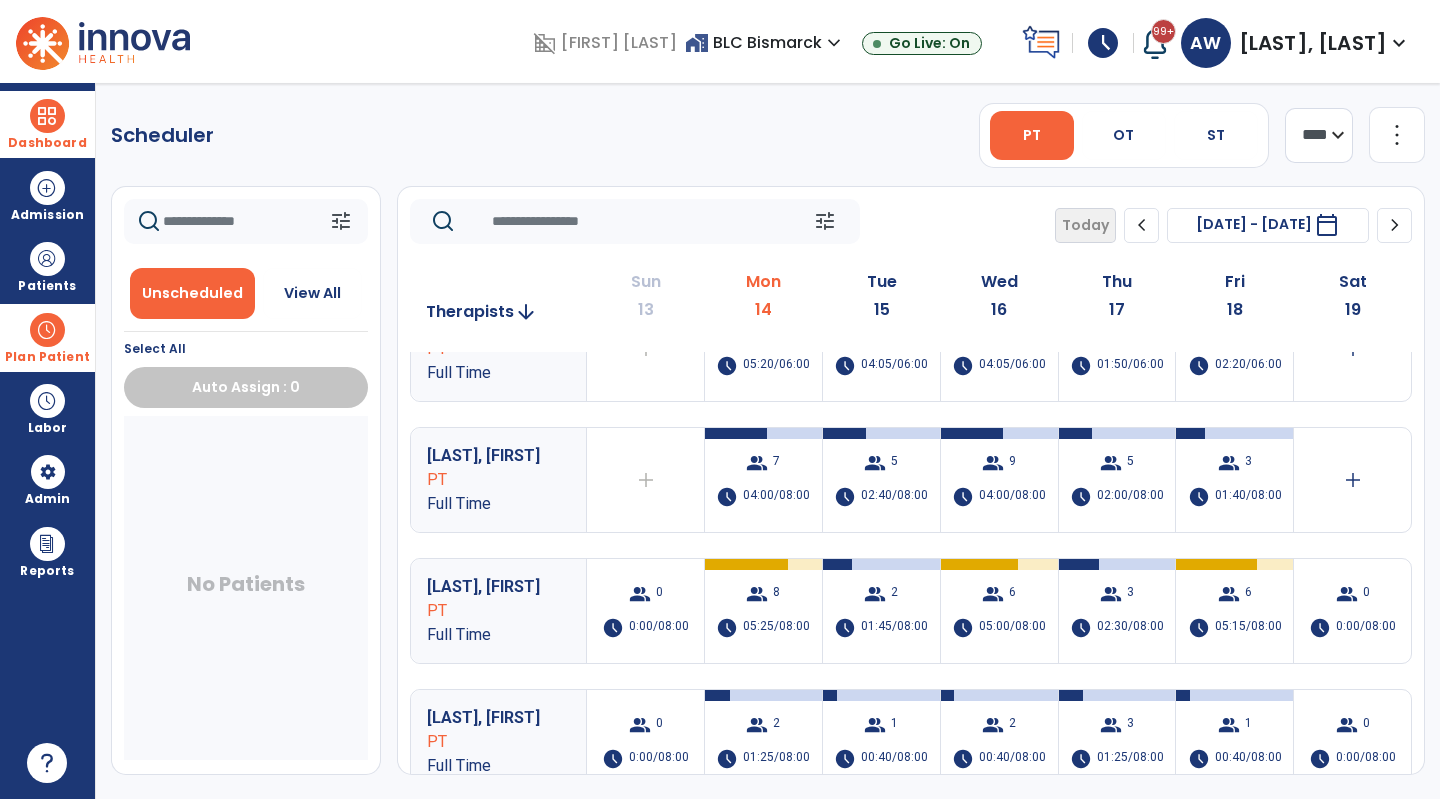 scroll, scrollTop: 0, scrollLeft: 0, axis: both 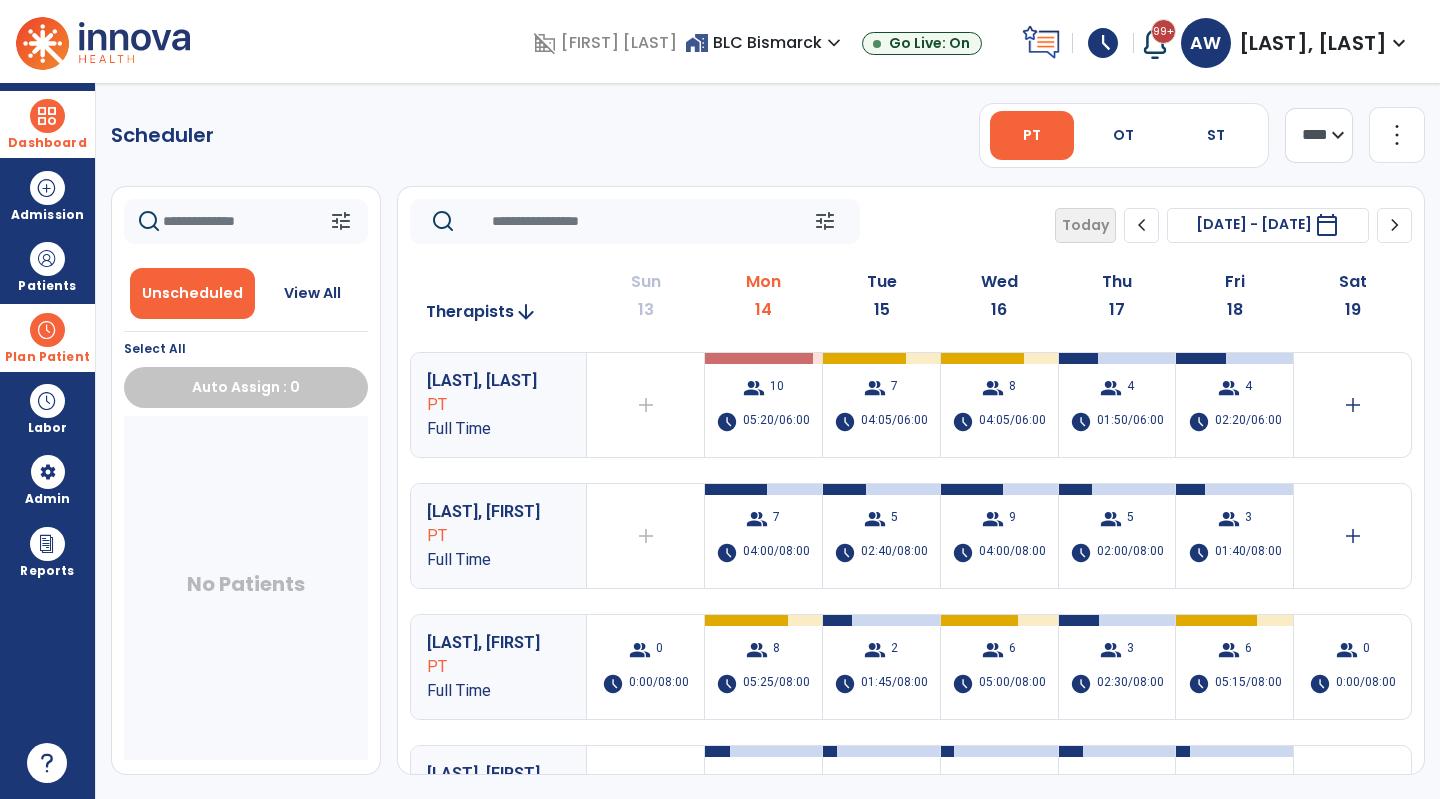 click at bounding box center (47, 116) 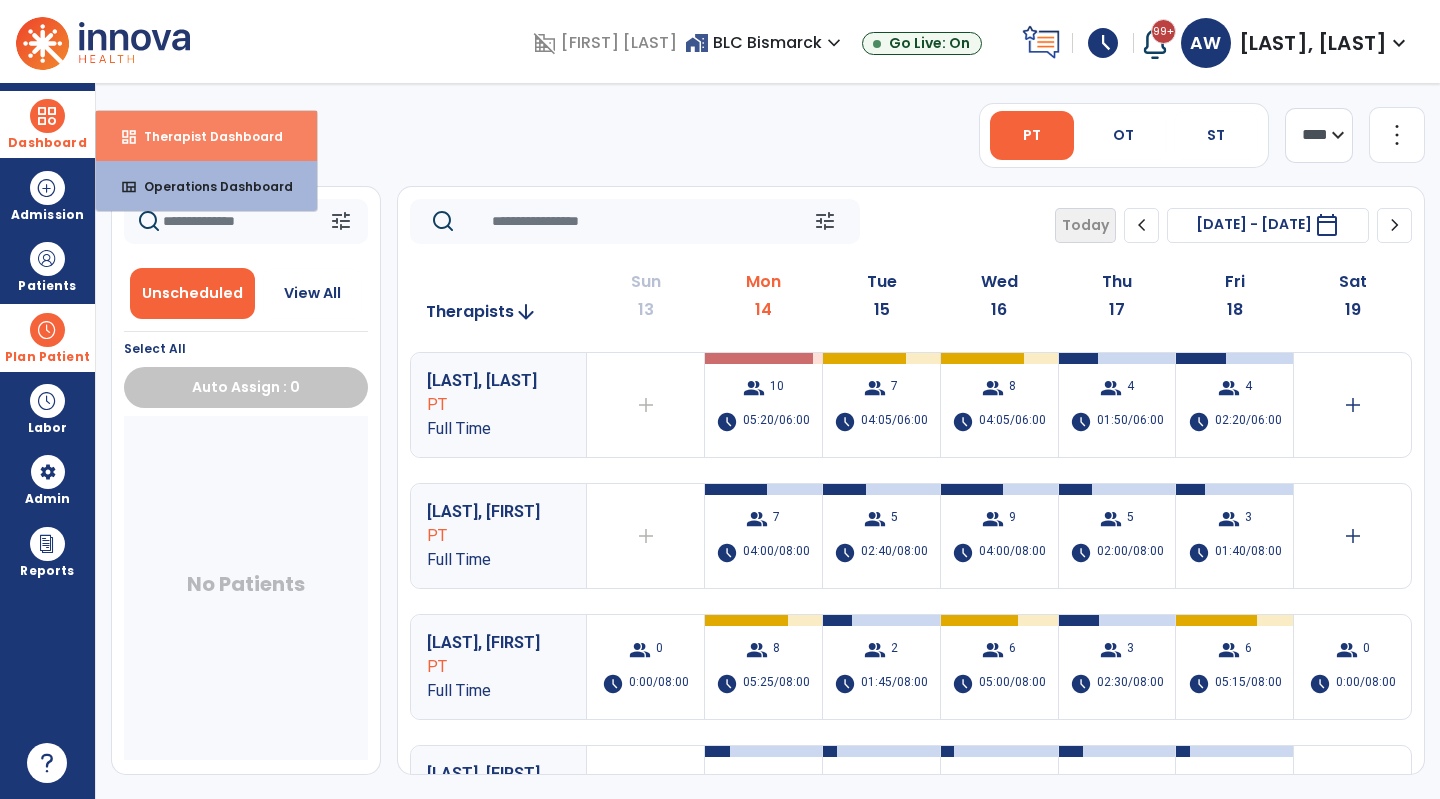 click on "dashboard" at bounding box center [129, 137] 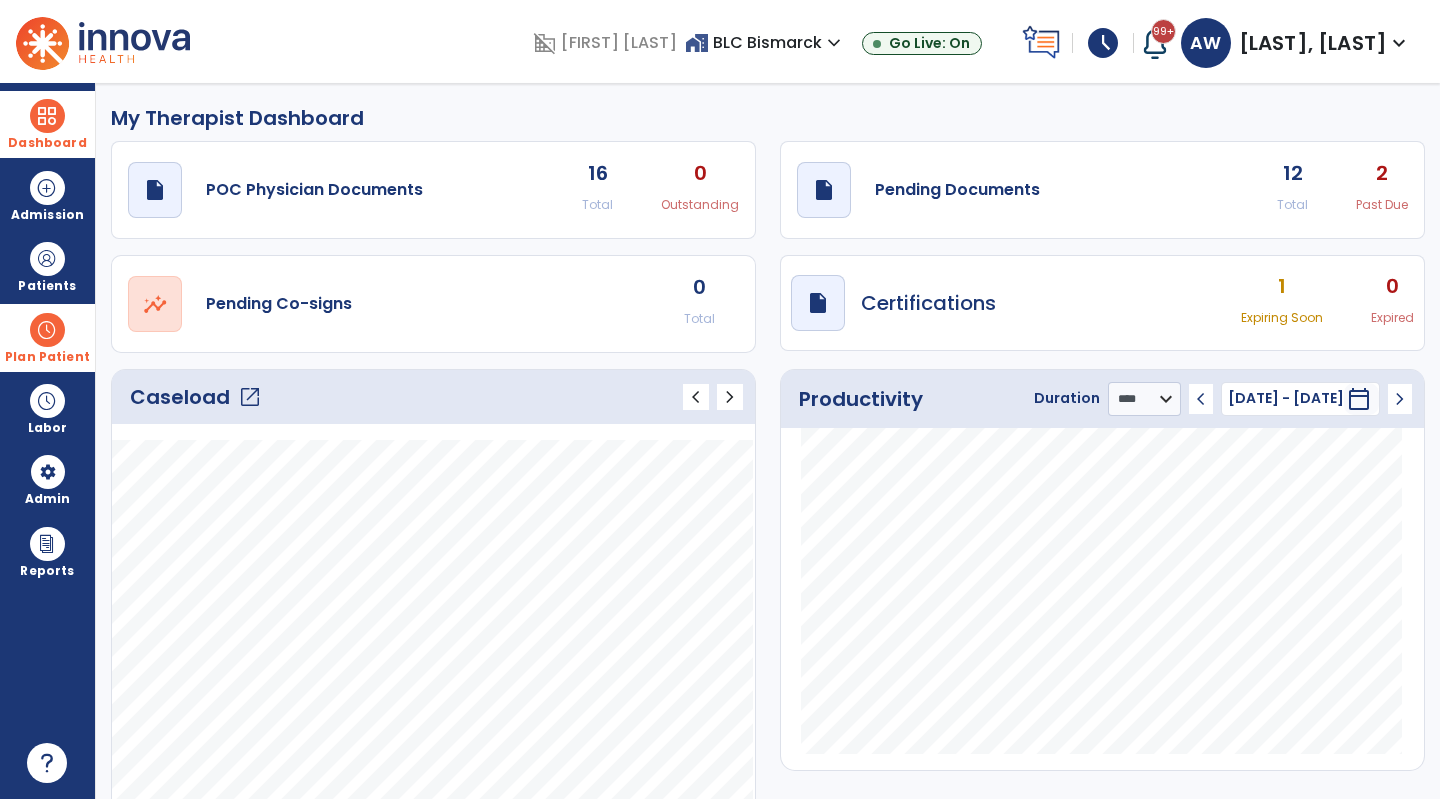click on "draft   open_in_new  Pending Documents 12 Total 2 Past Due" 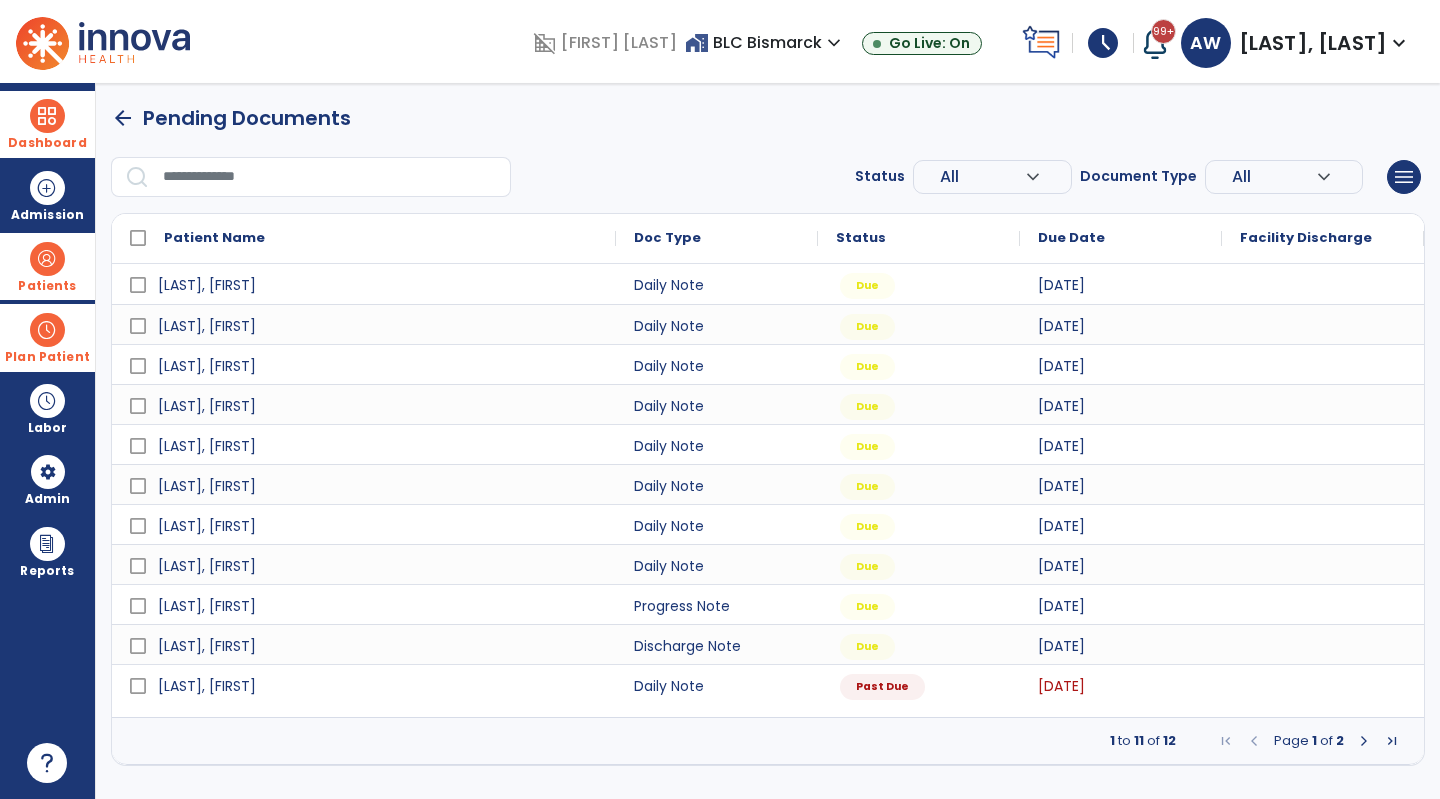 click on "Patients" at bounding box center [47, 286] 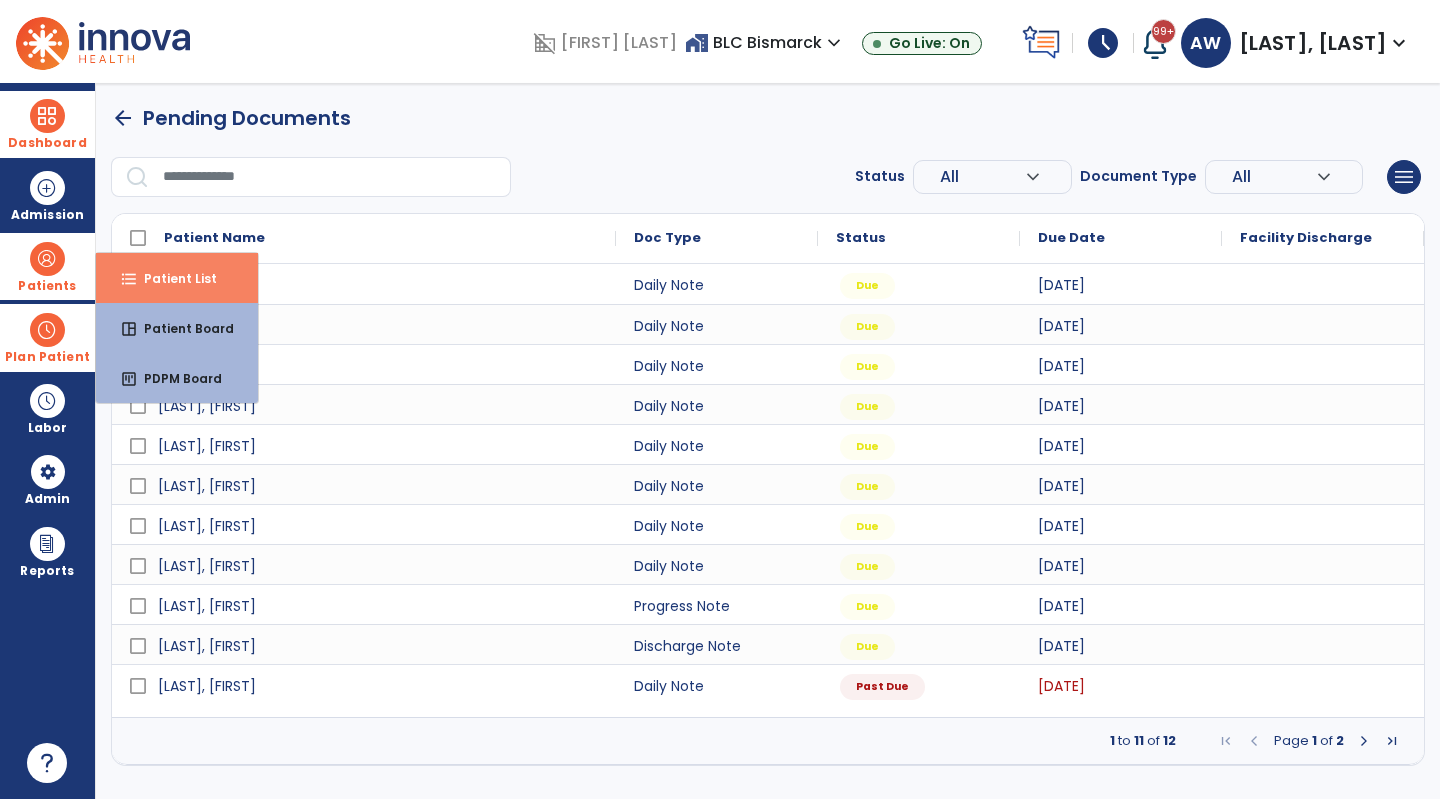click on "Patient List" at bounding box center (172, 278) 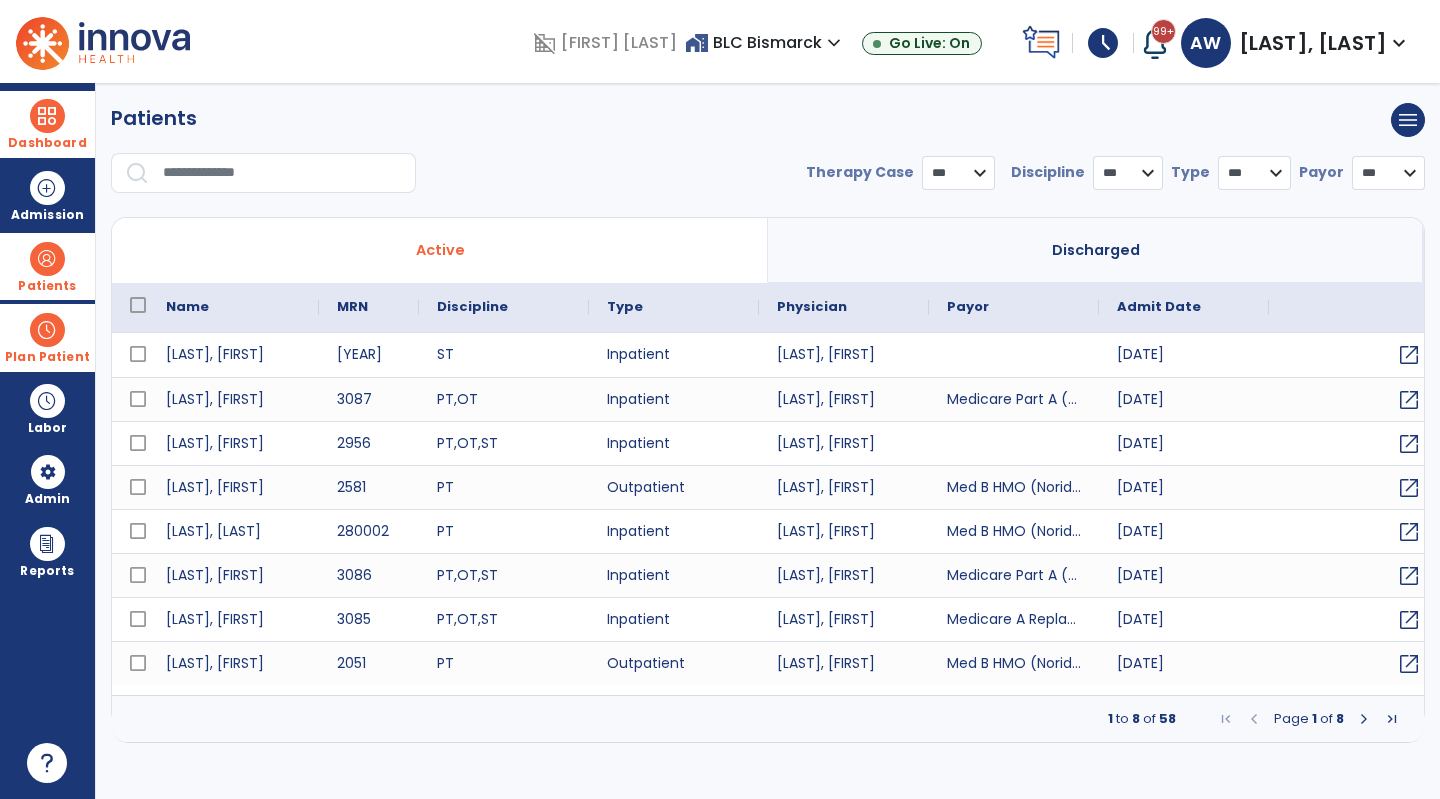 select on "***" 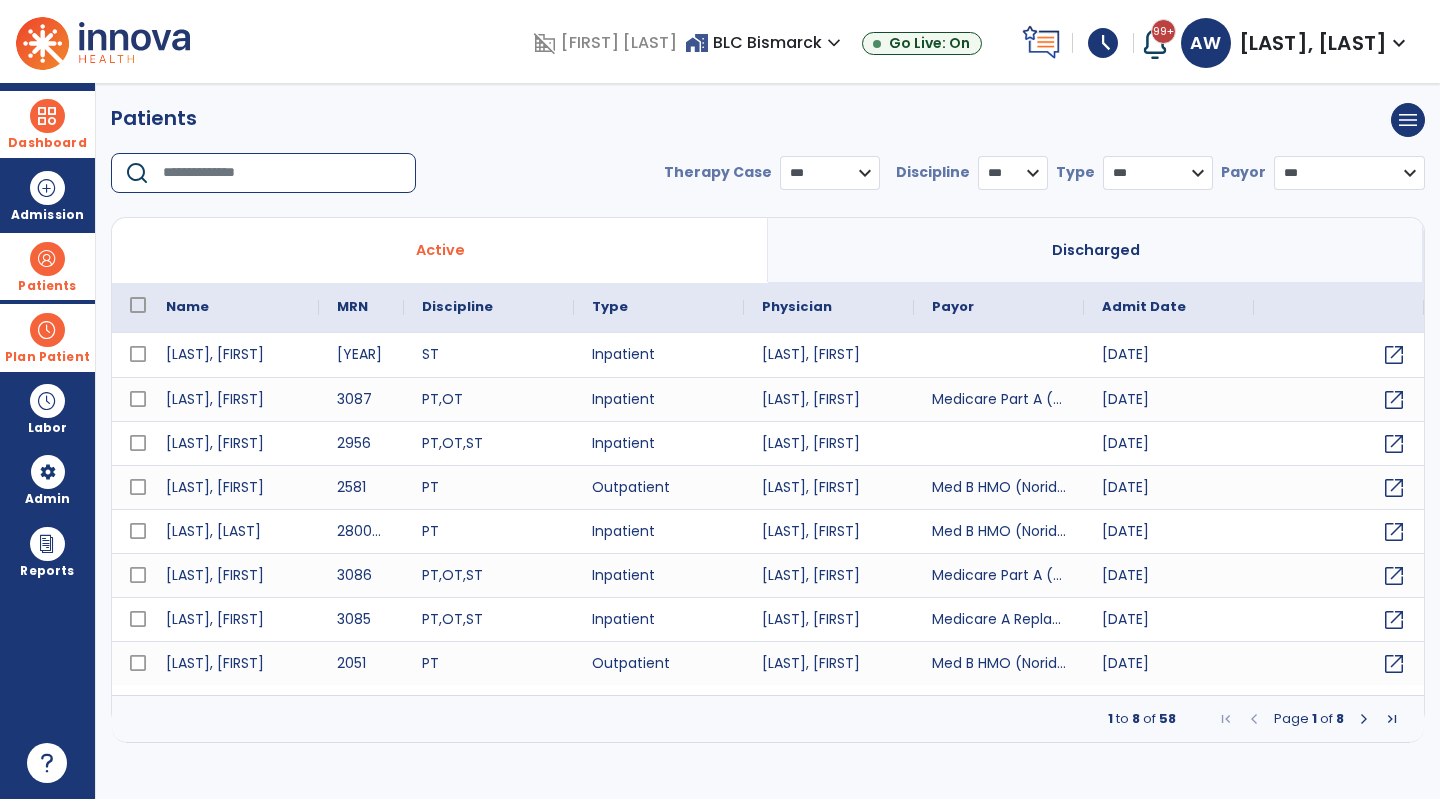click at bounding box center (282, 173) 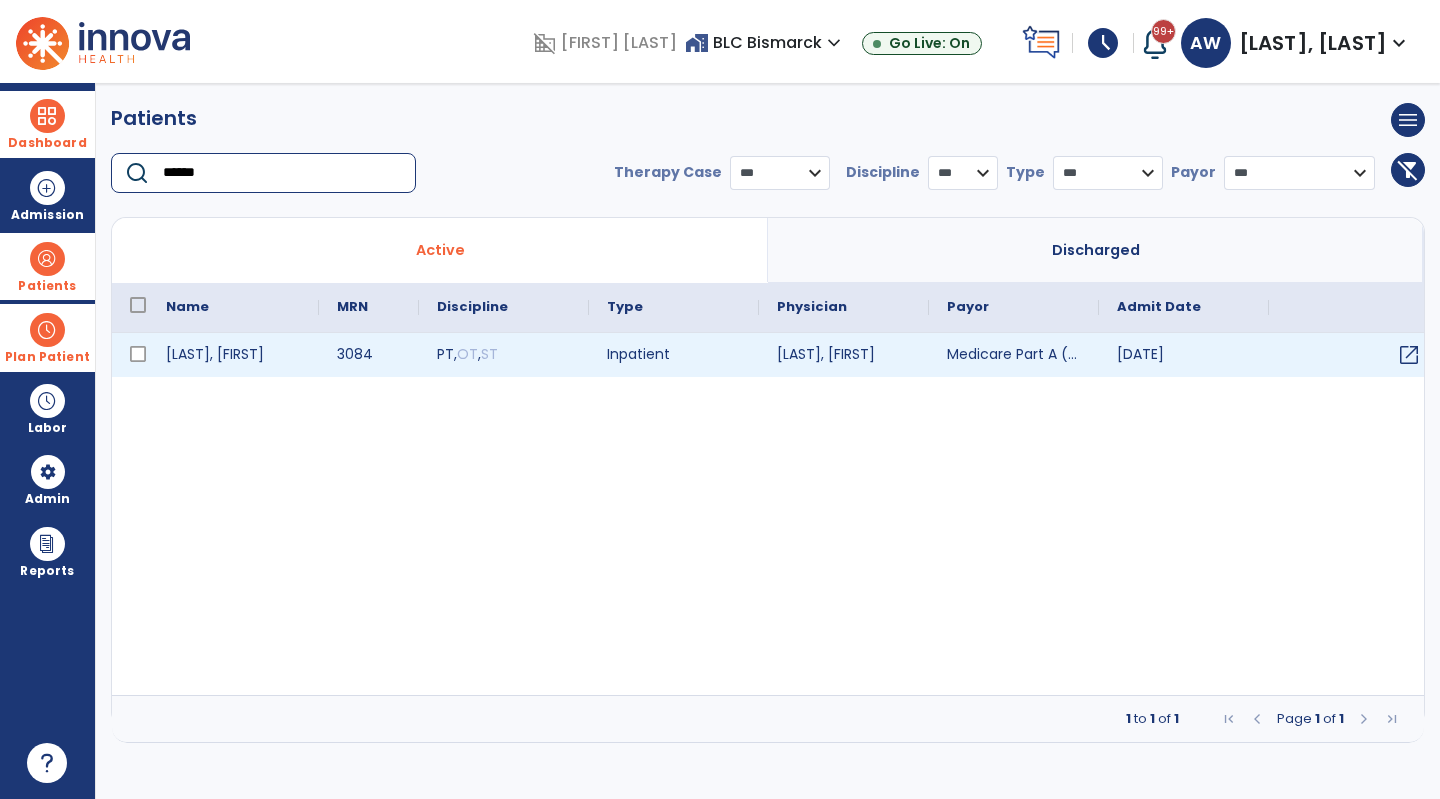 type on "******" 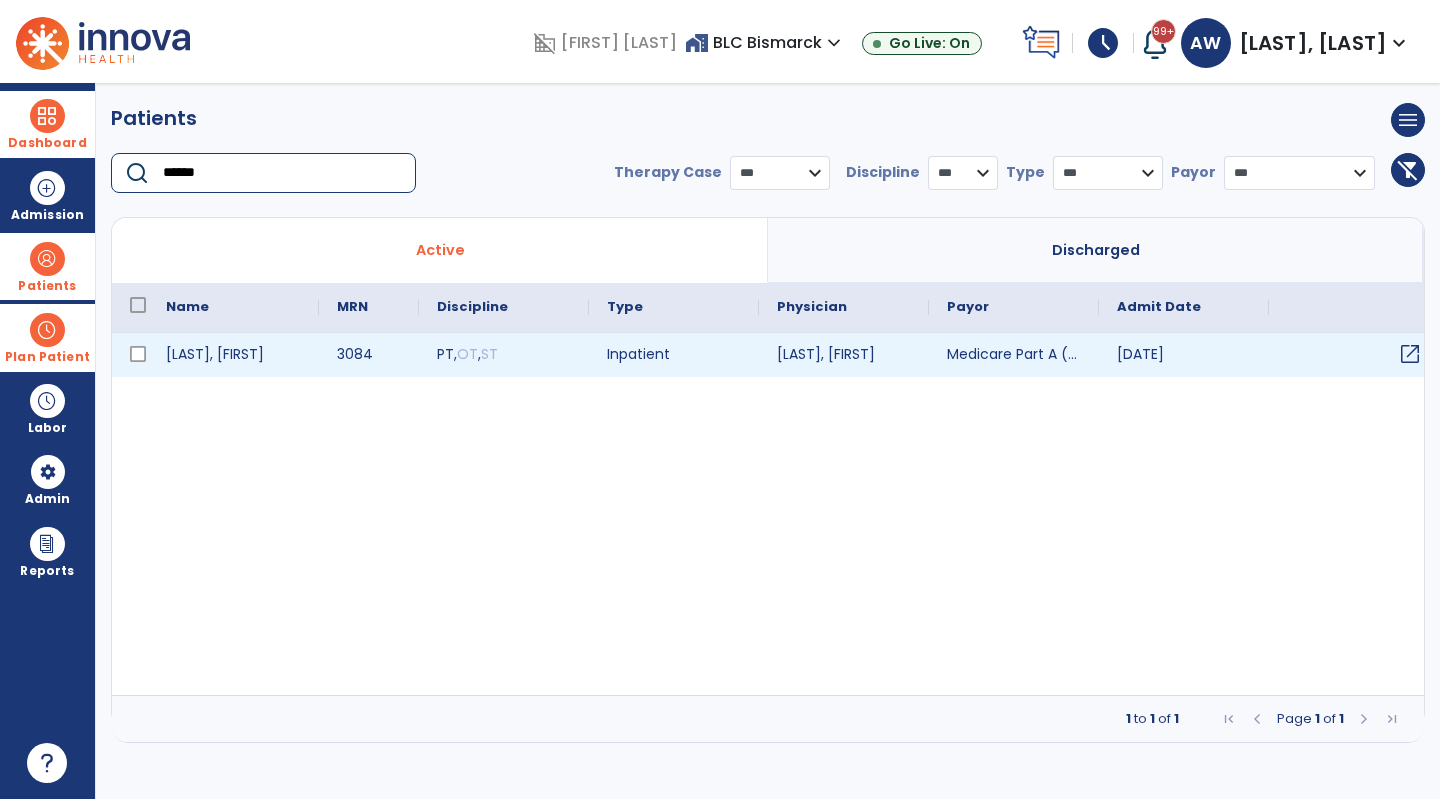 click on "open_in_new" at bounding box center (1410, 354) 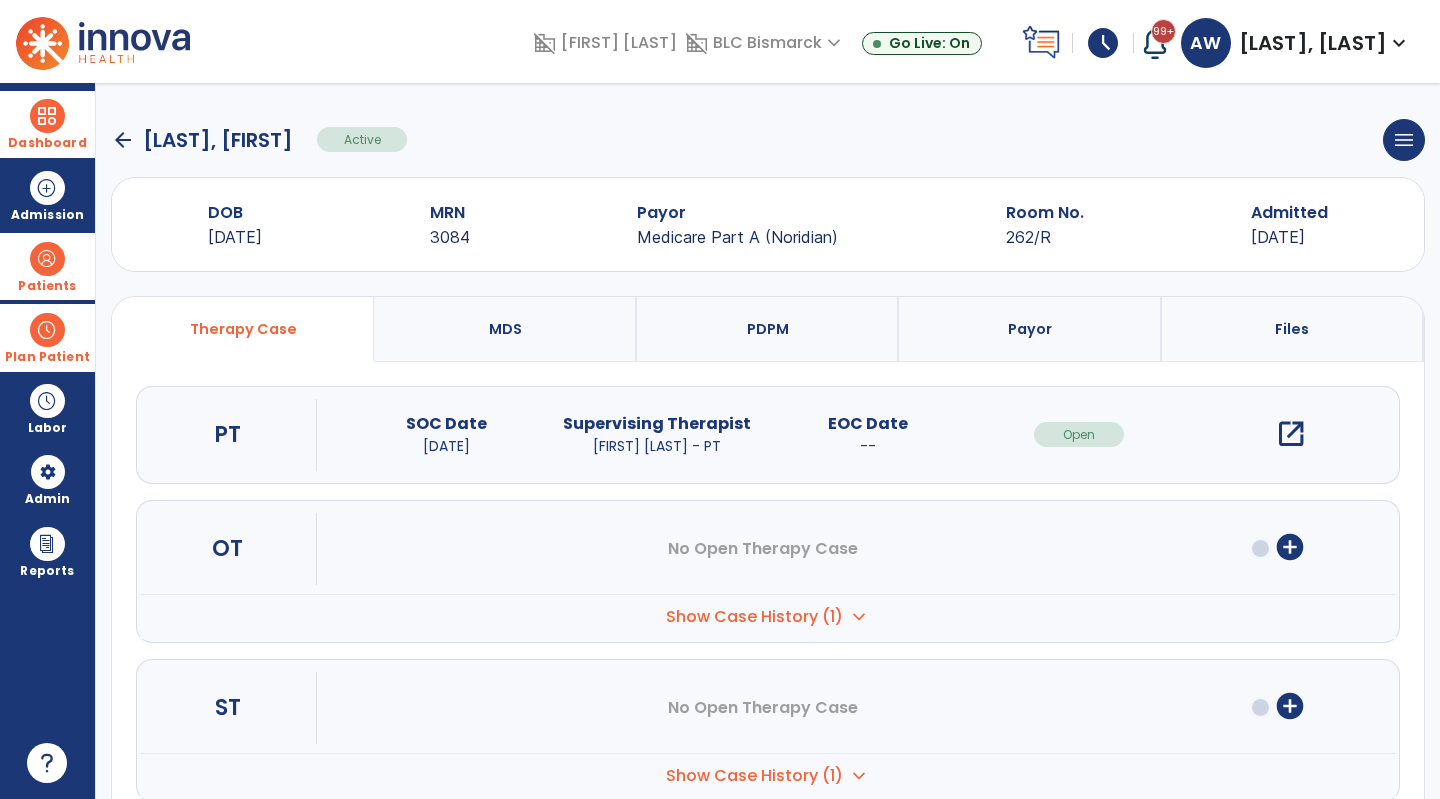 click on "open_in_new" at bounding box center [1291, 434] 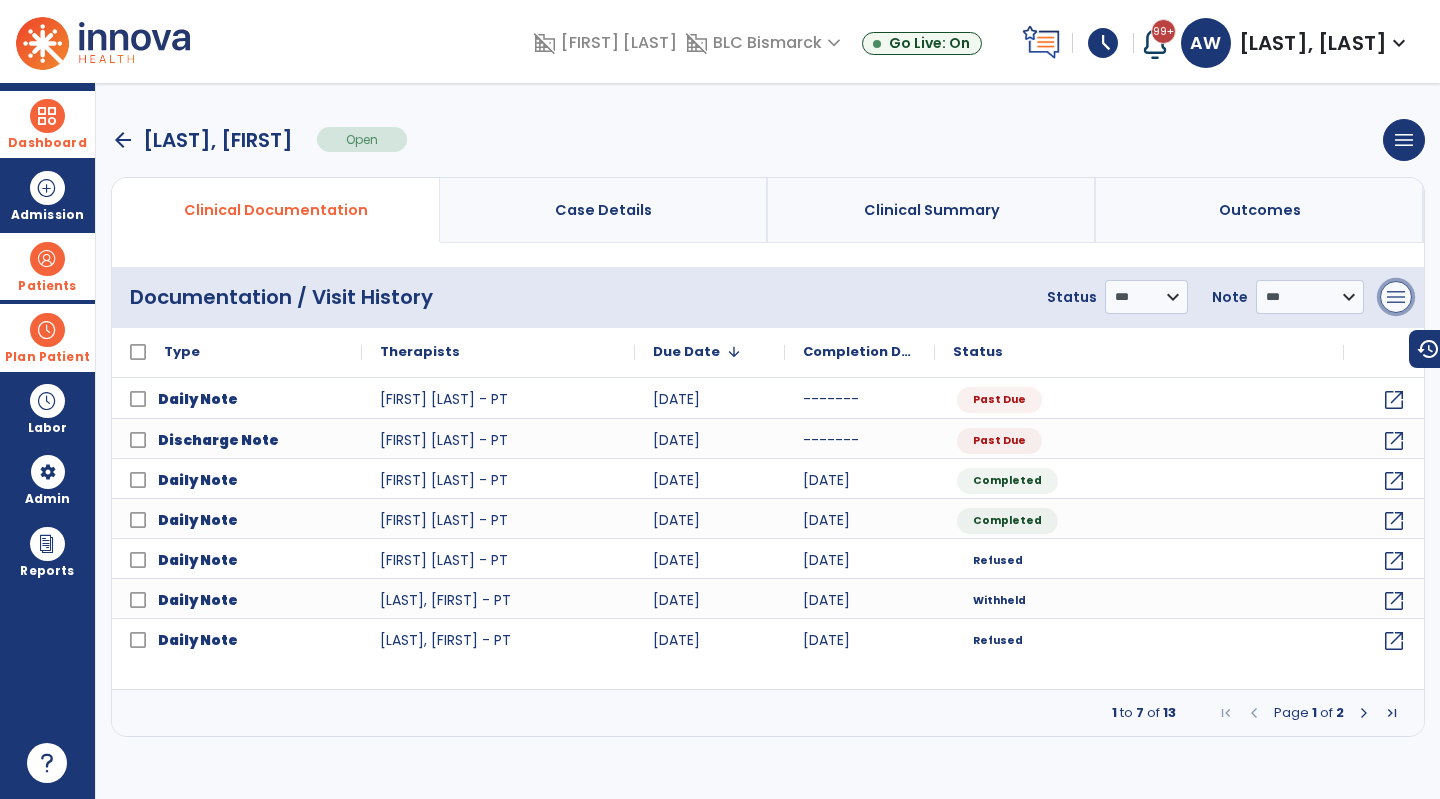 click on "menu" at bounding box center (1396, 297) 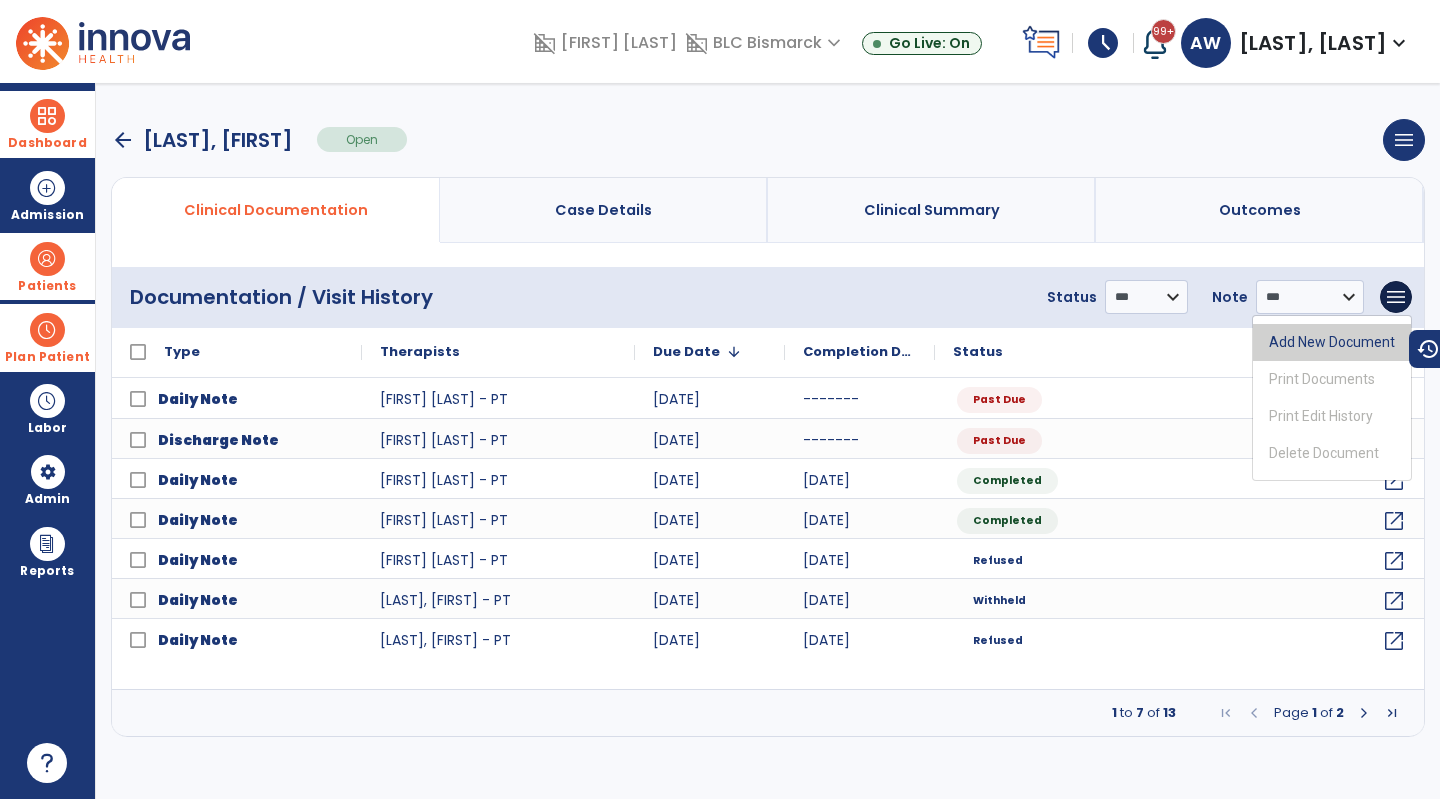 click on "Add New Document" at bounding box center [1332, 342] 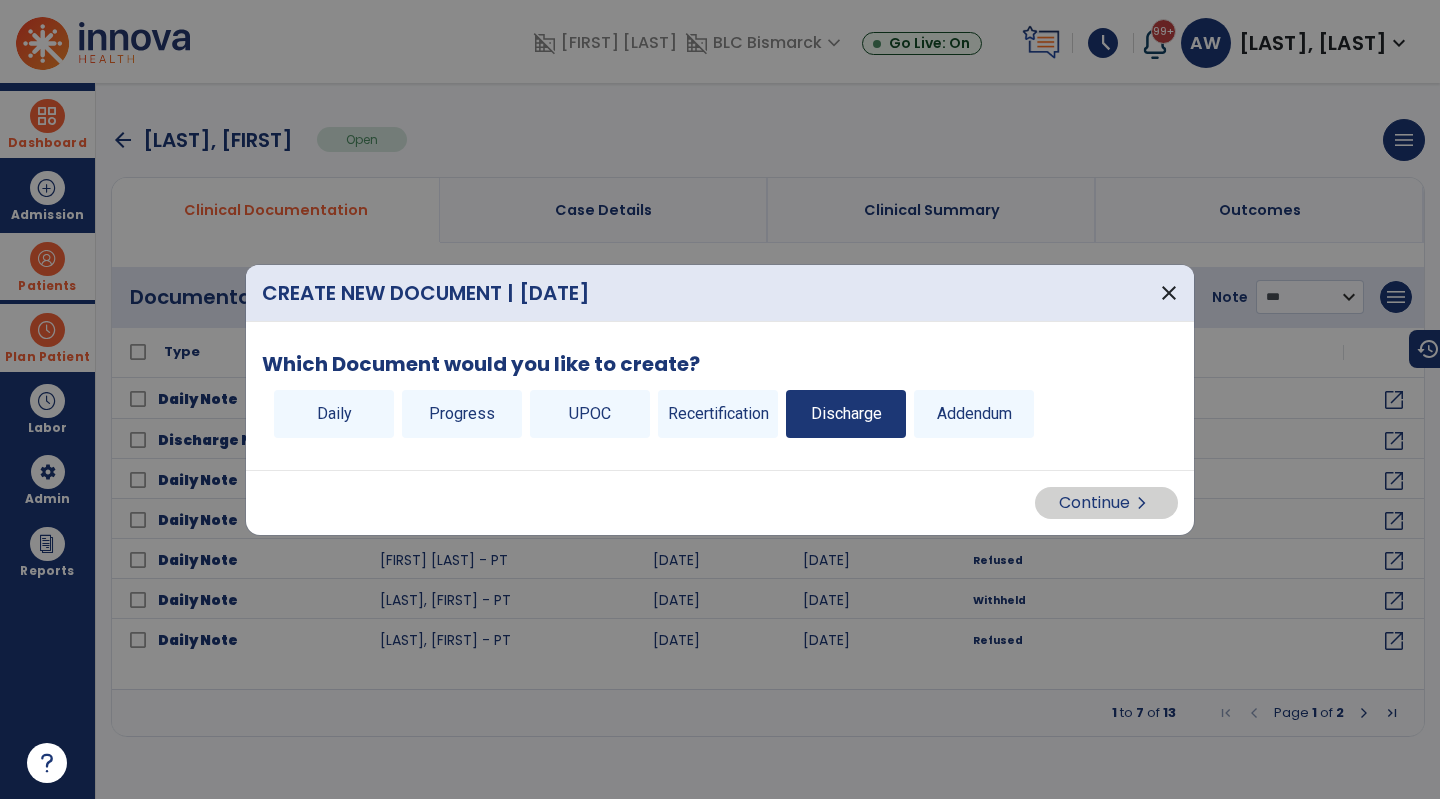 click on "Discharge" at bounding box center [846, 414] 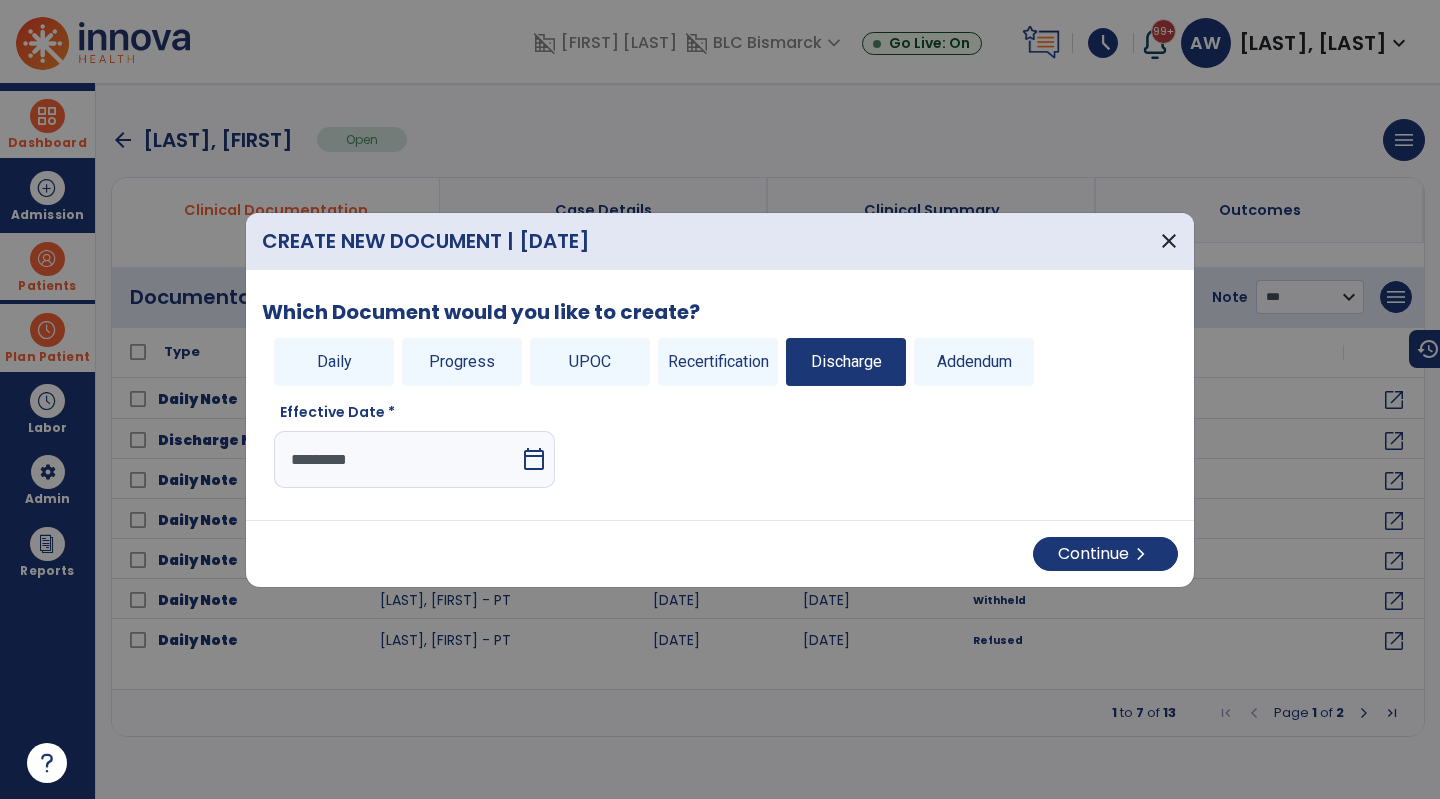 click on "calendar_today" at bounding box center (534, 459) 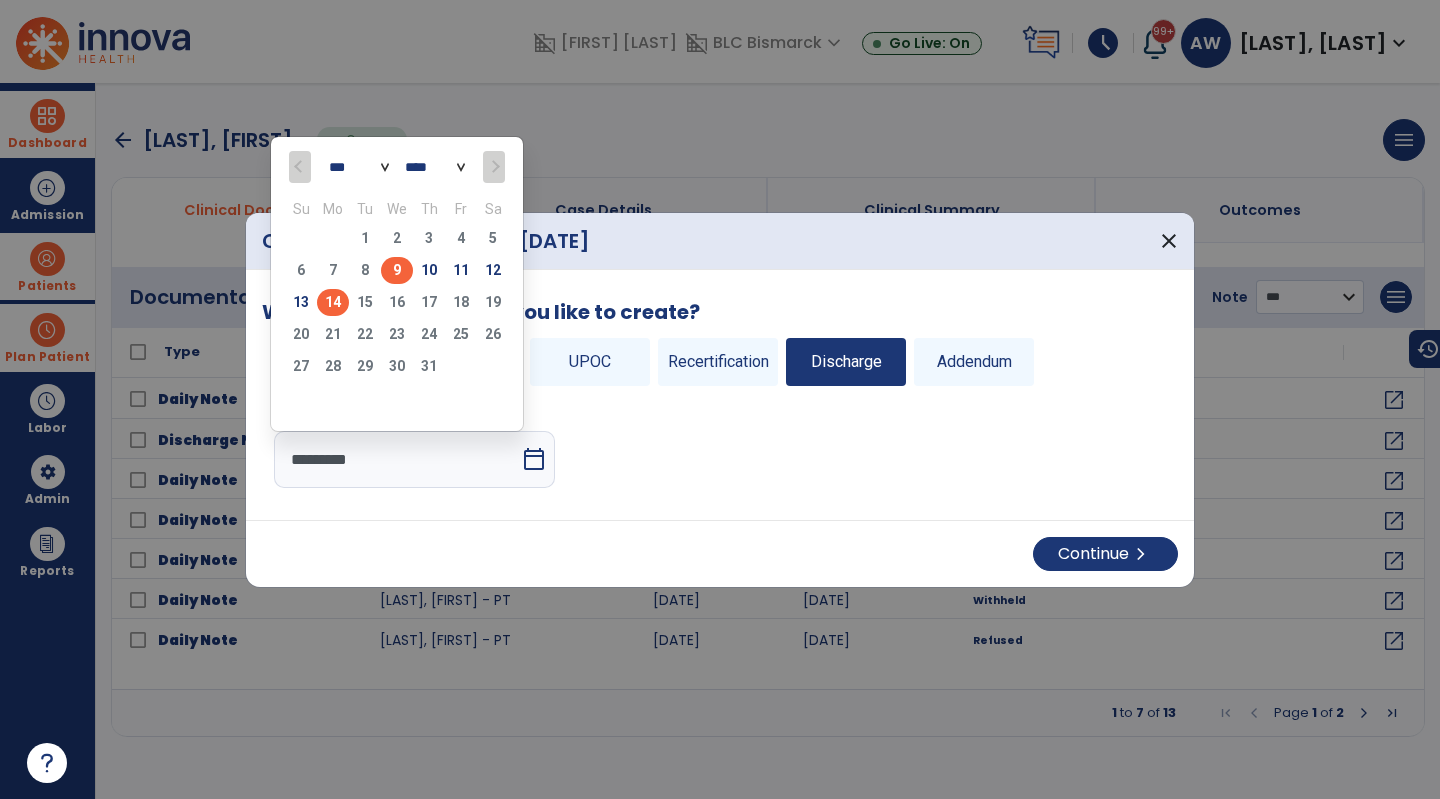 click on "9" 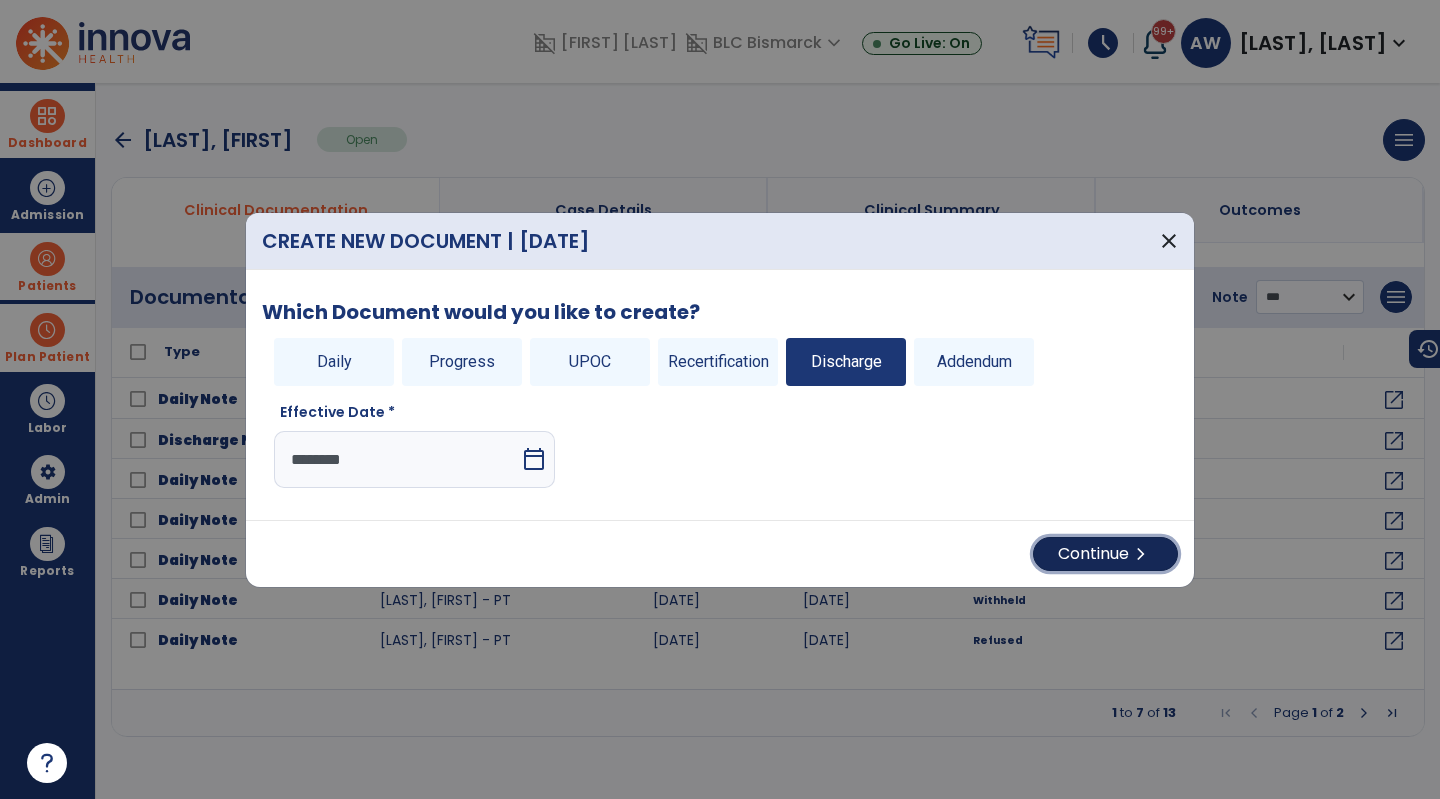 click on "Continue   chevron_right" at bounding box center [1105, 554] 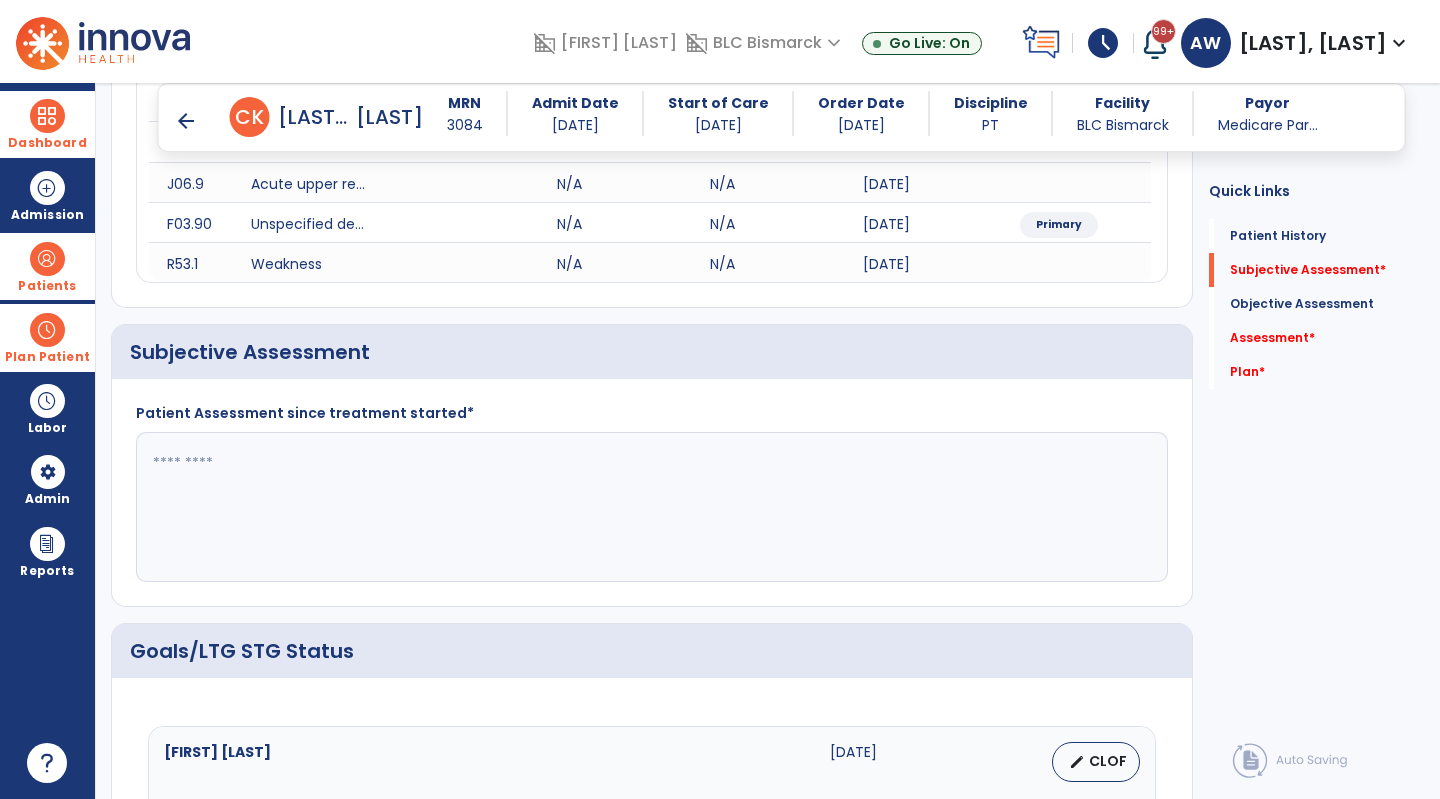 scroll, scrollTop: 0, scrollLeft: 0, axis: both 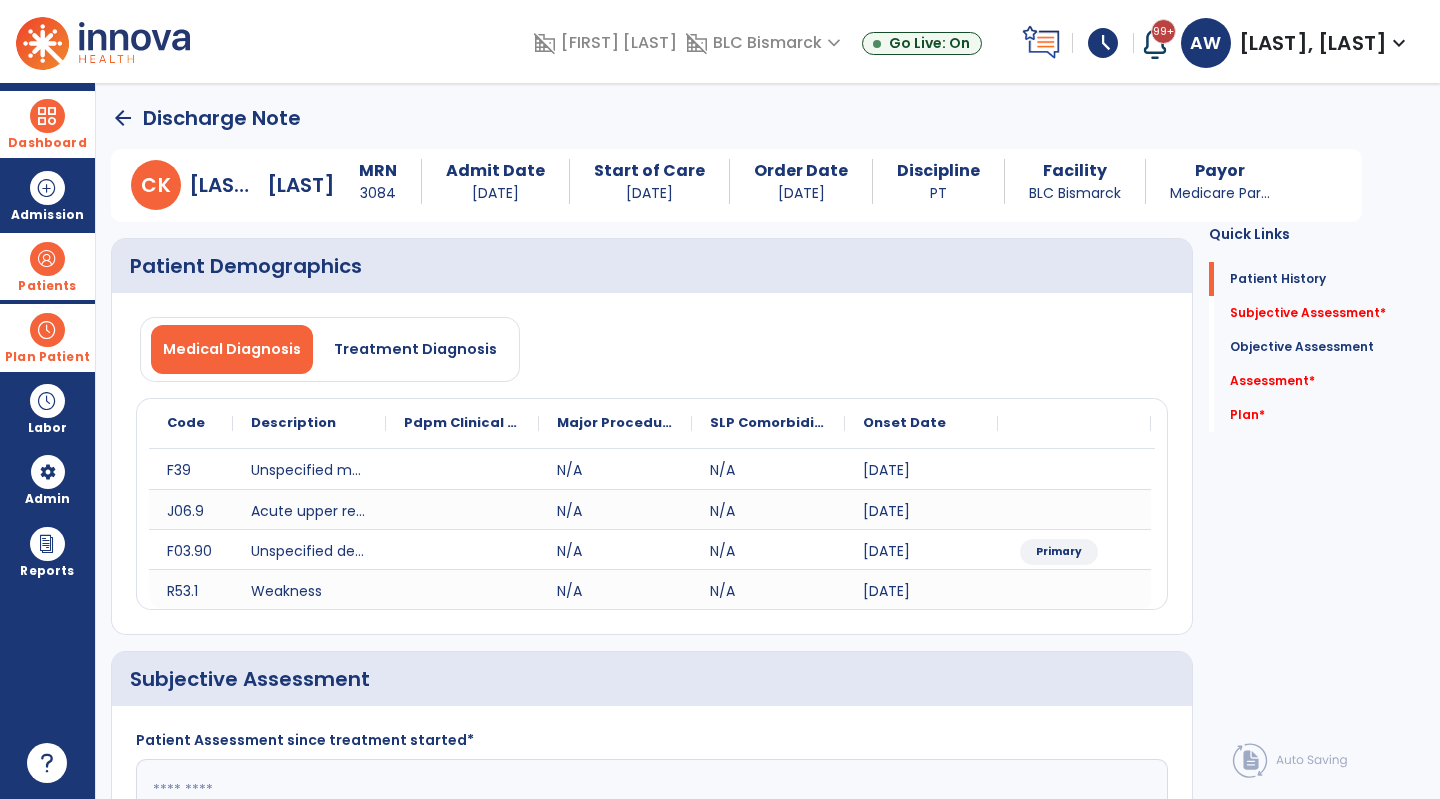 click at bounding box center [47, 116] 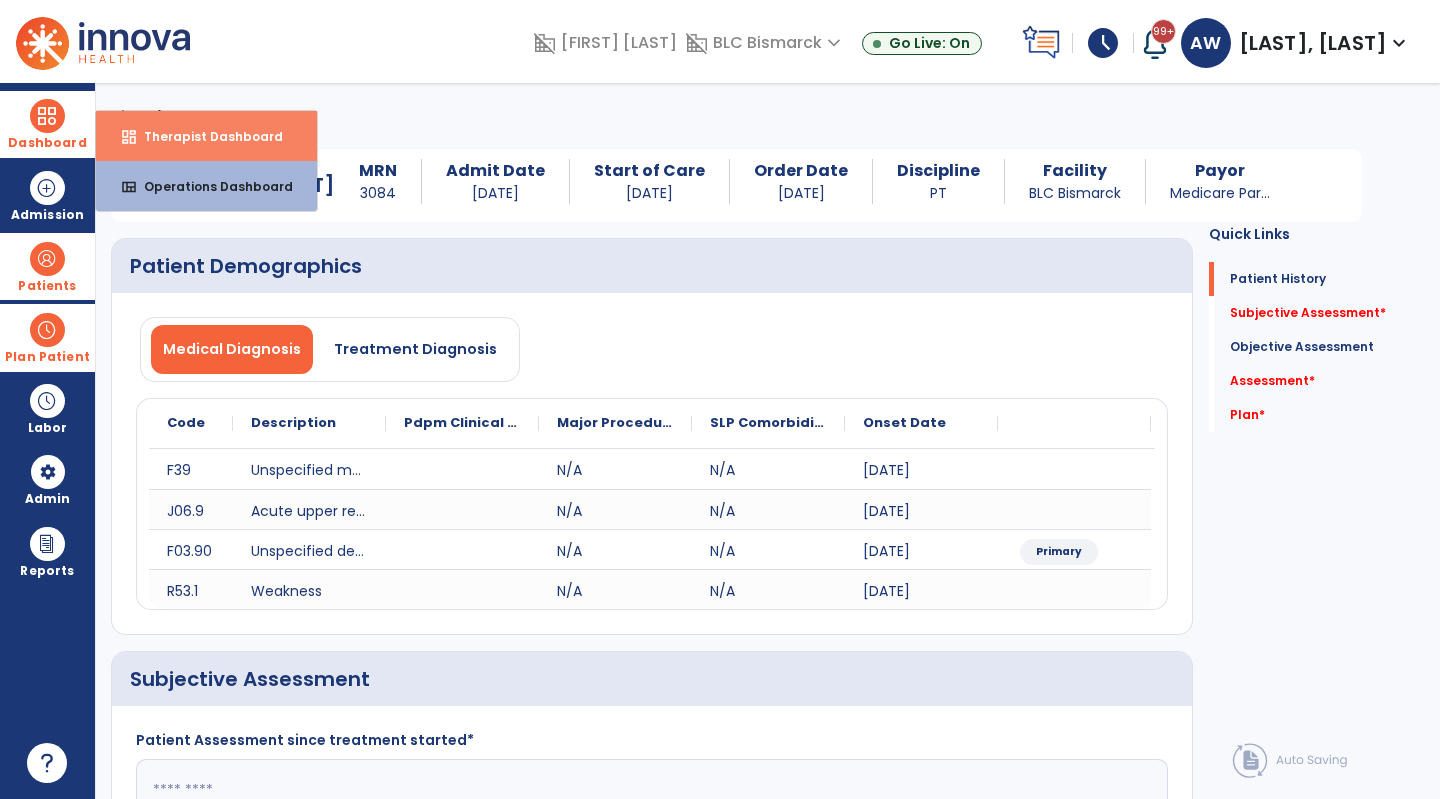 click on "Therapist Dashboard" at bounding box center [205, 136] 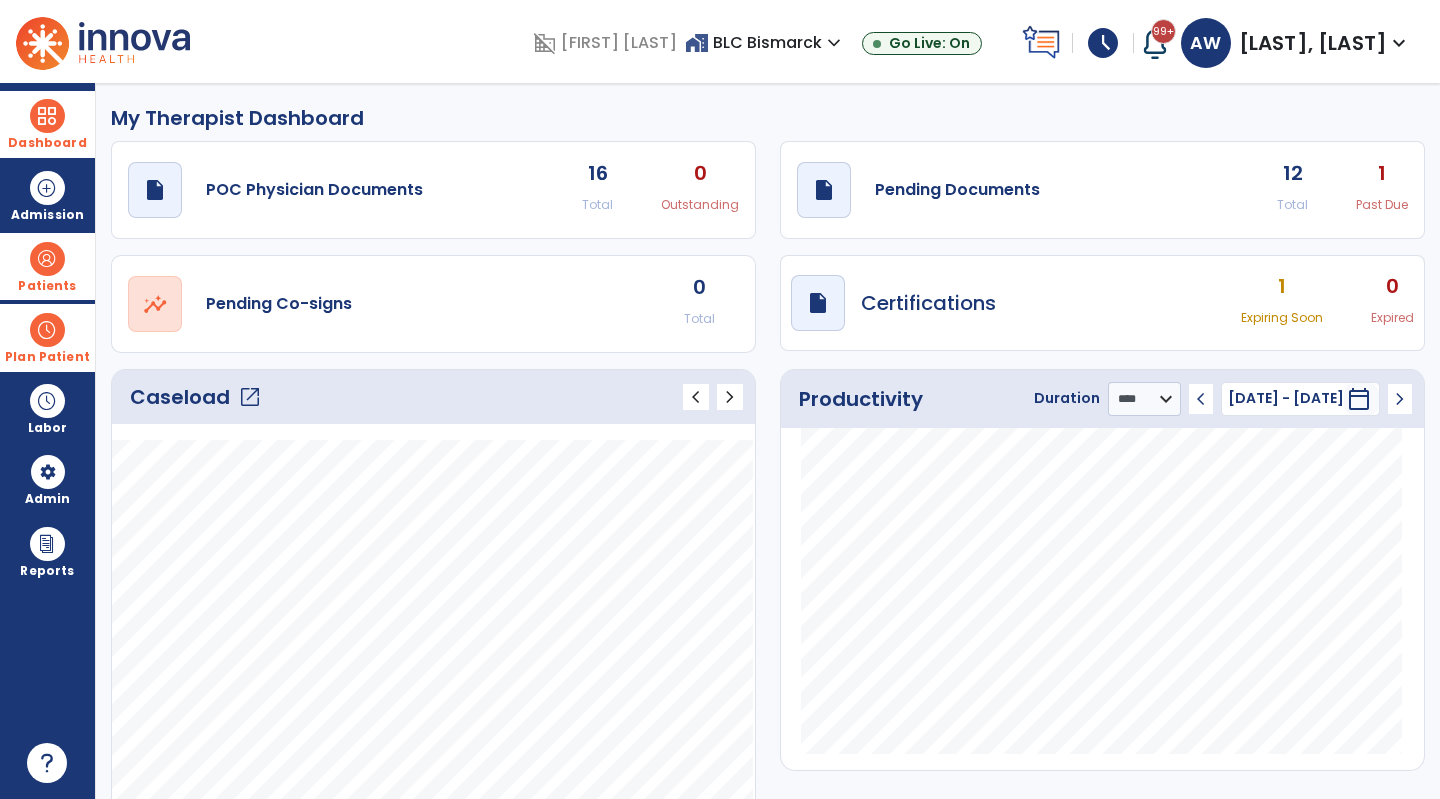 click on "draft   open_in_new  Pending Documents 12 Total 1 Past Due" 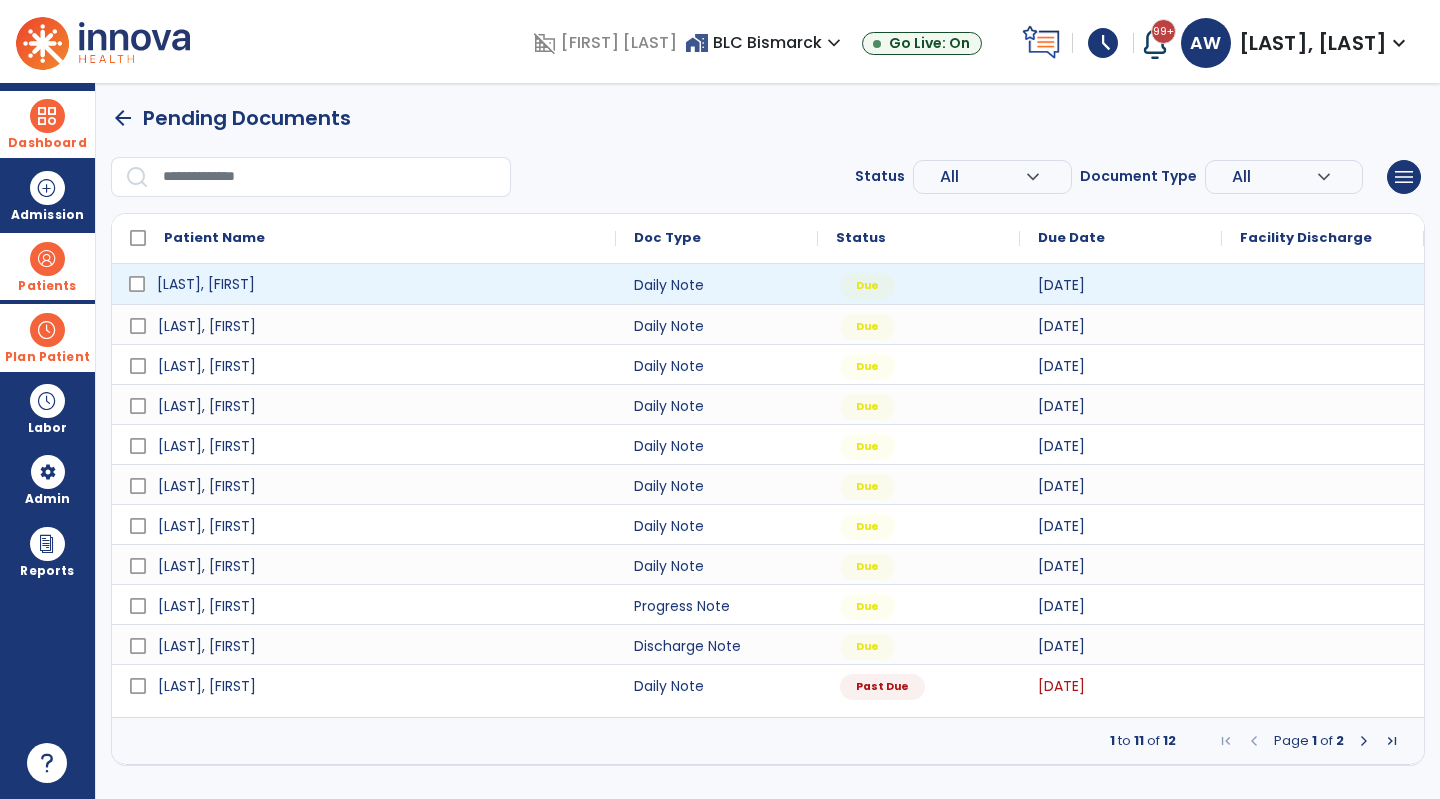 click on "[LAST], [FIRST]" at bounding box center [378, 284] 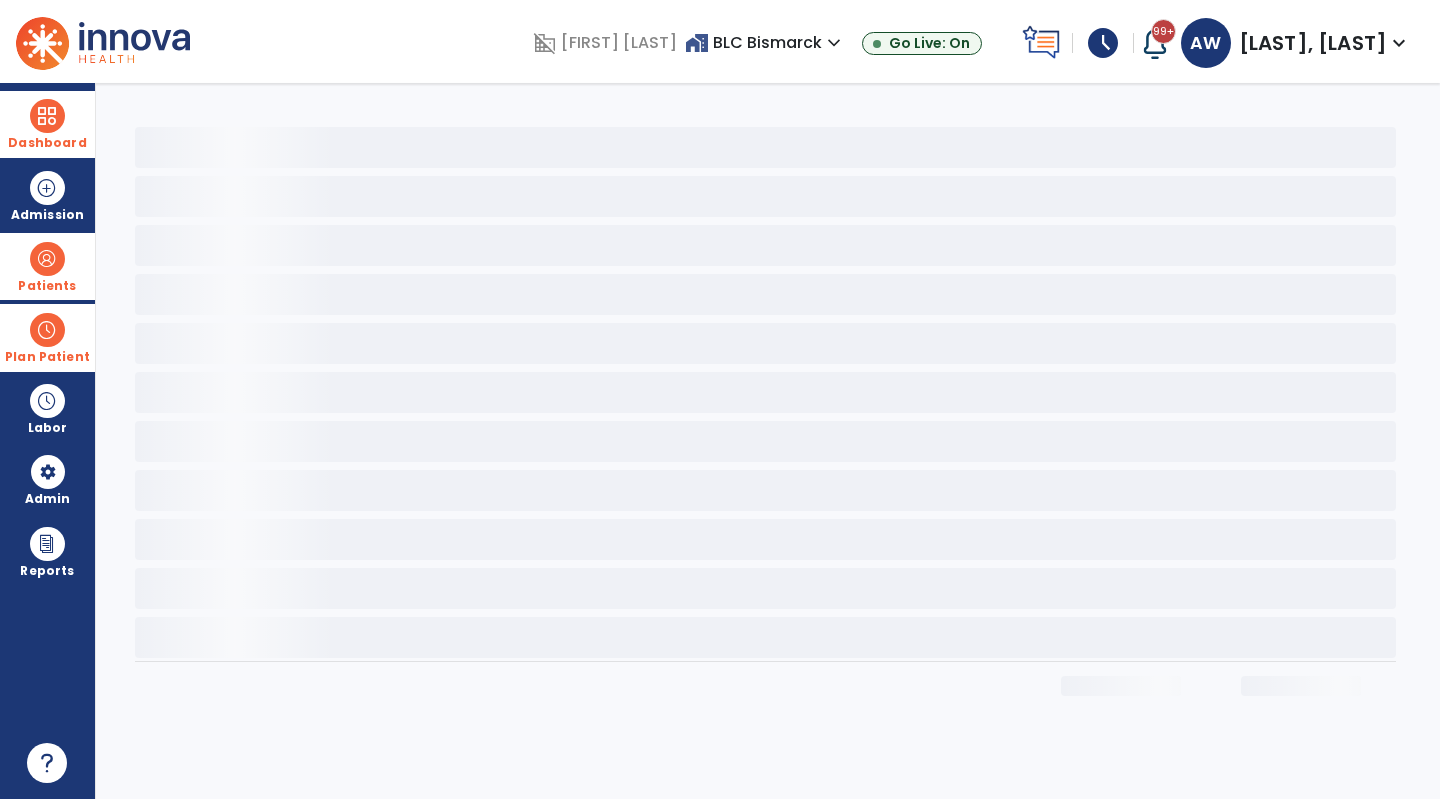 click 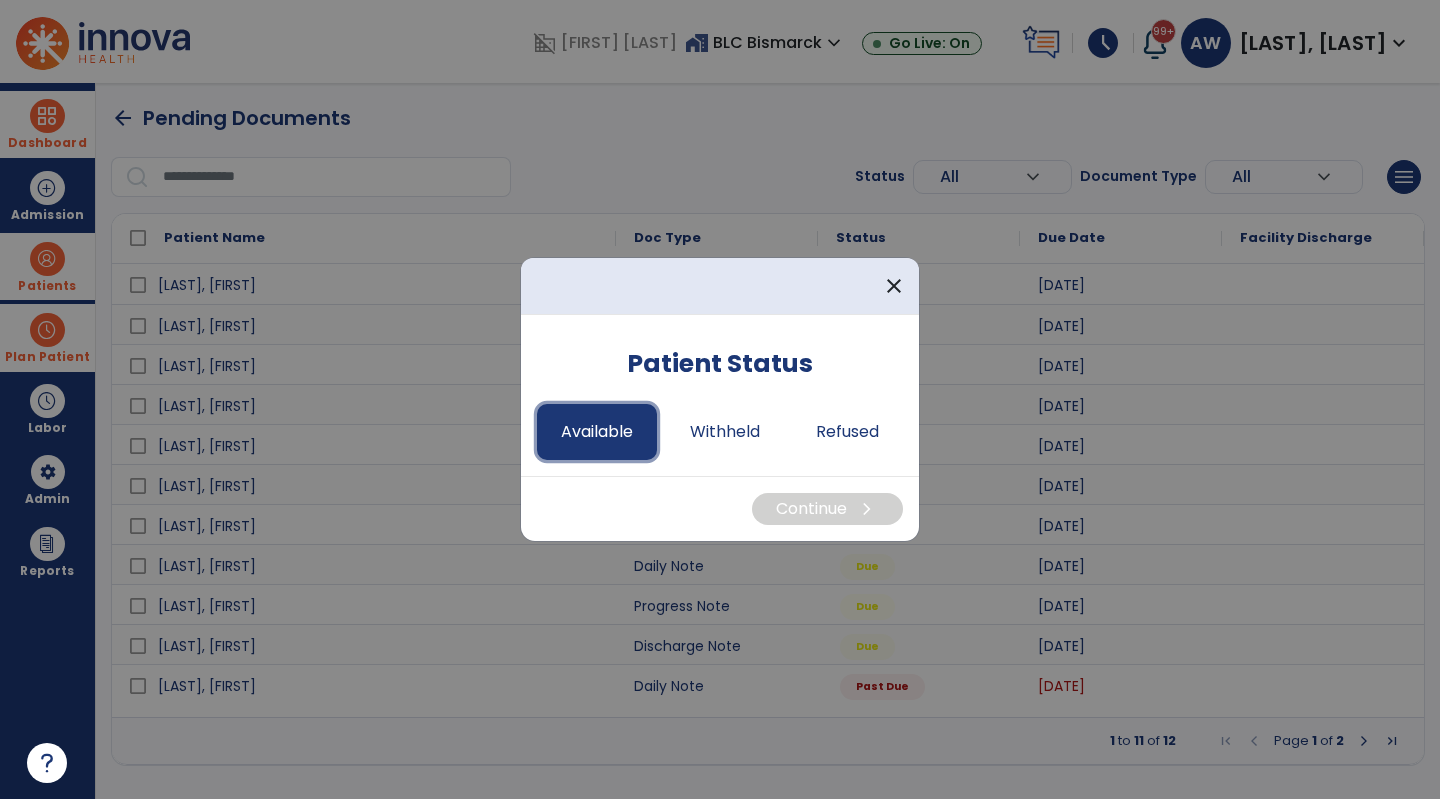 click on "Available" at bounding box center [597, 432] 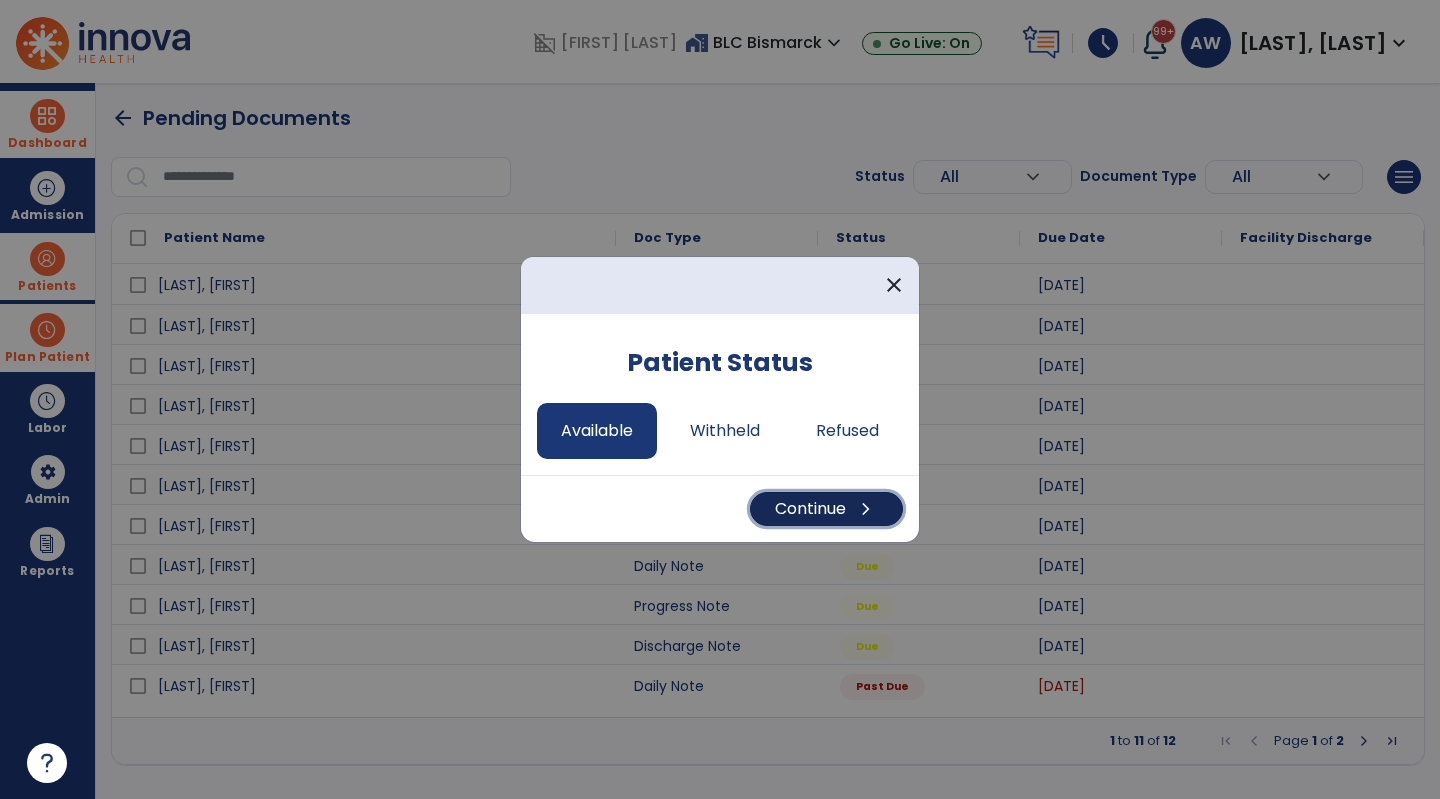 click on "Continue   chevron_right" at bounding box center (826, 509) 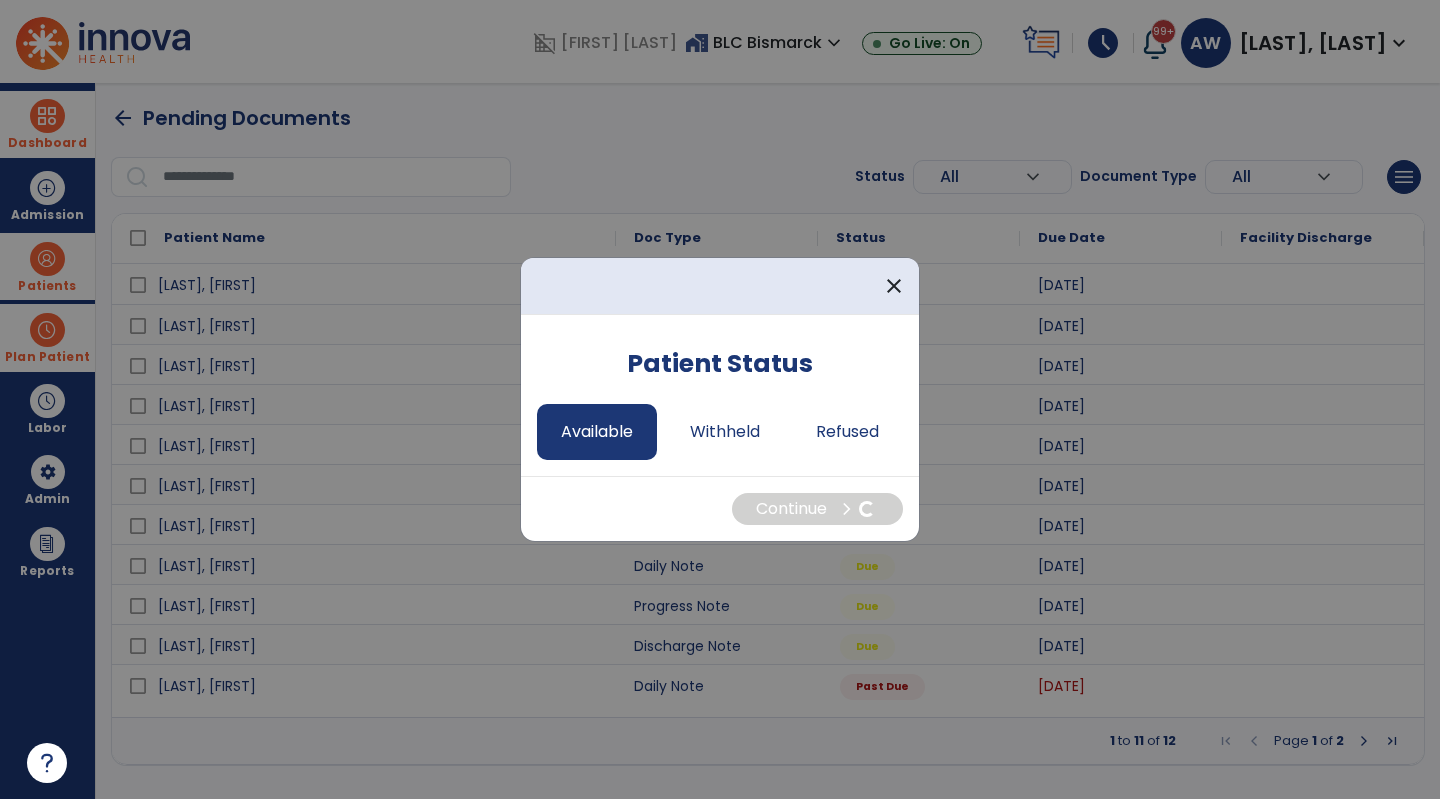 select on "*" 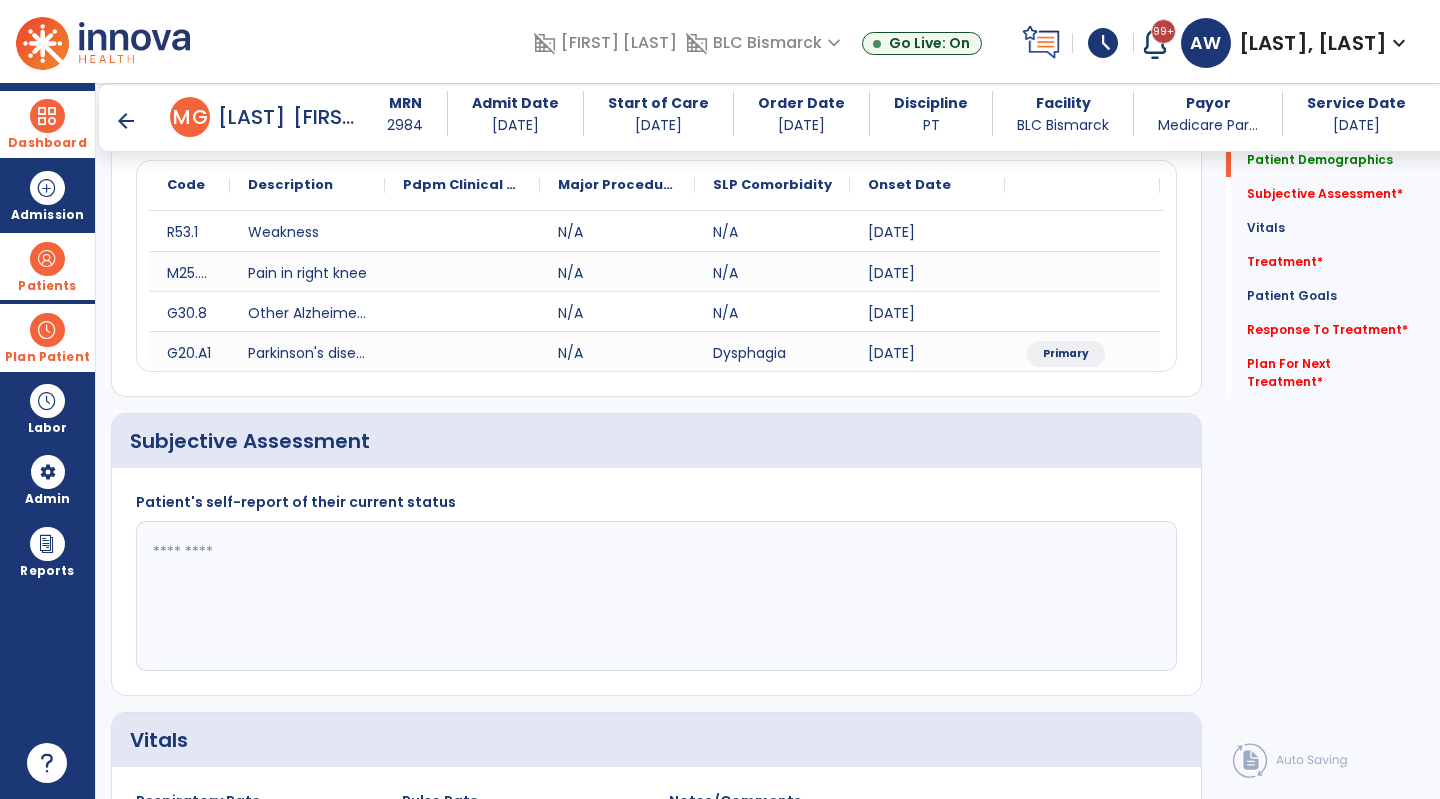 scroll, scrollTop: 238, scrollLeft: 0, axis: vertical 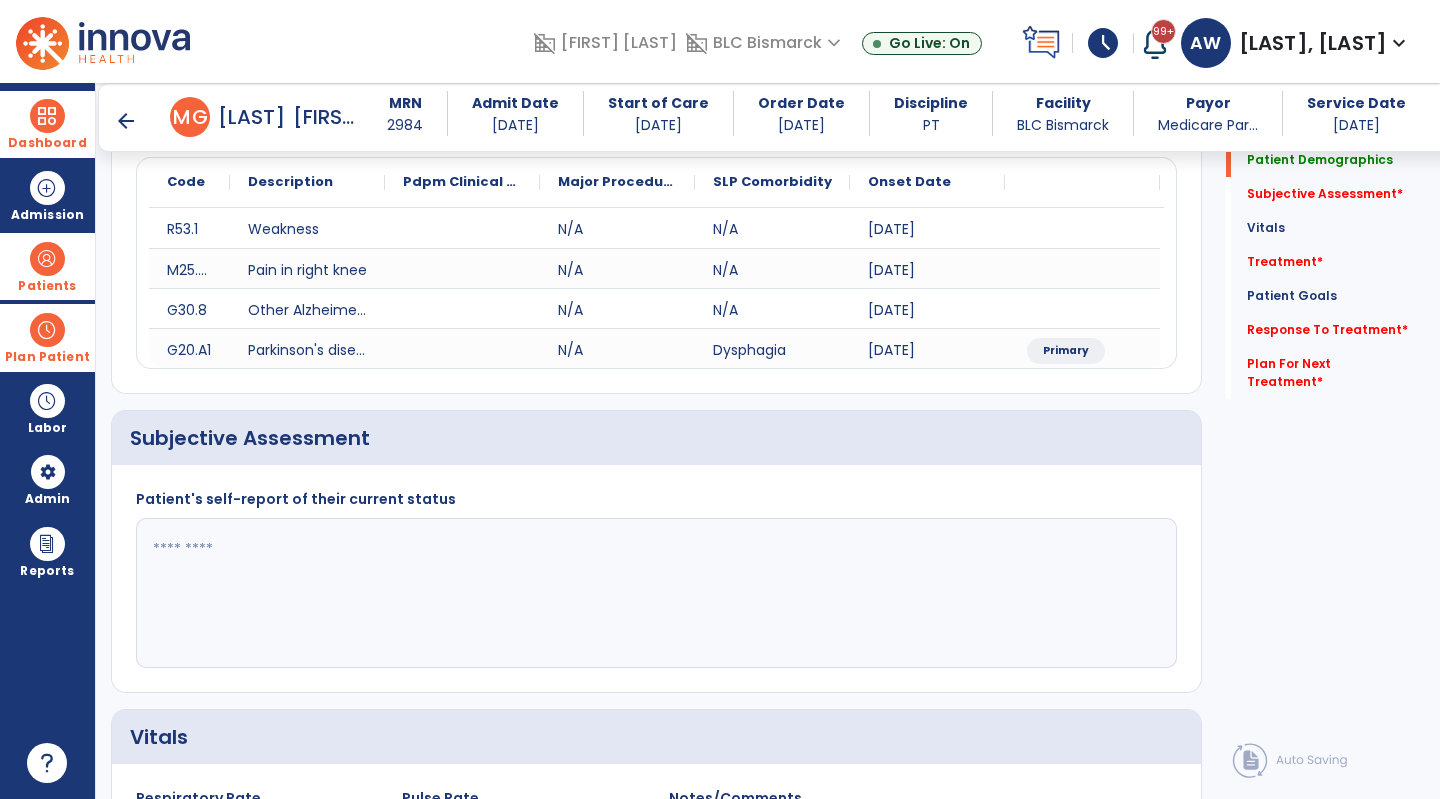 click 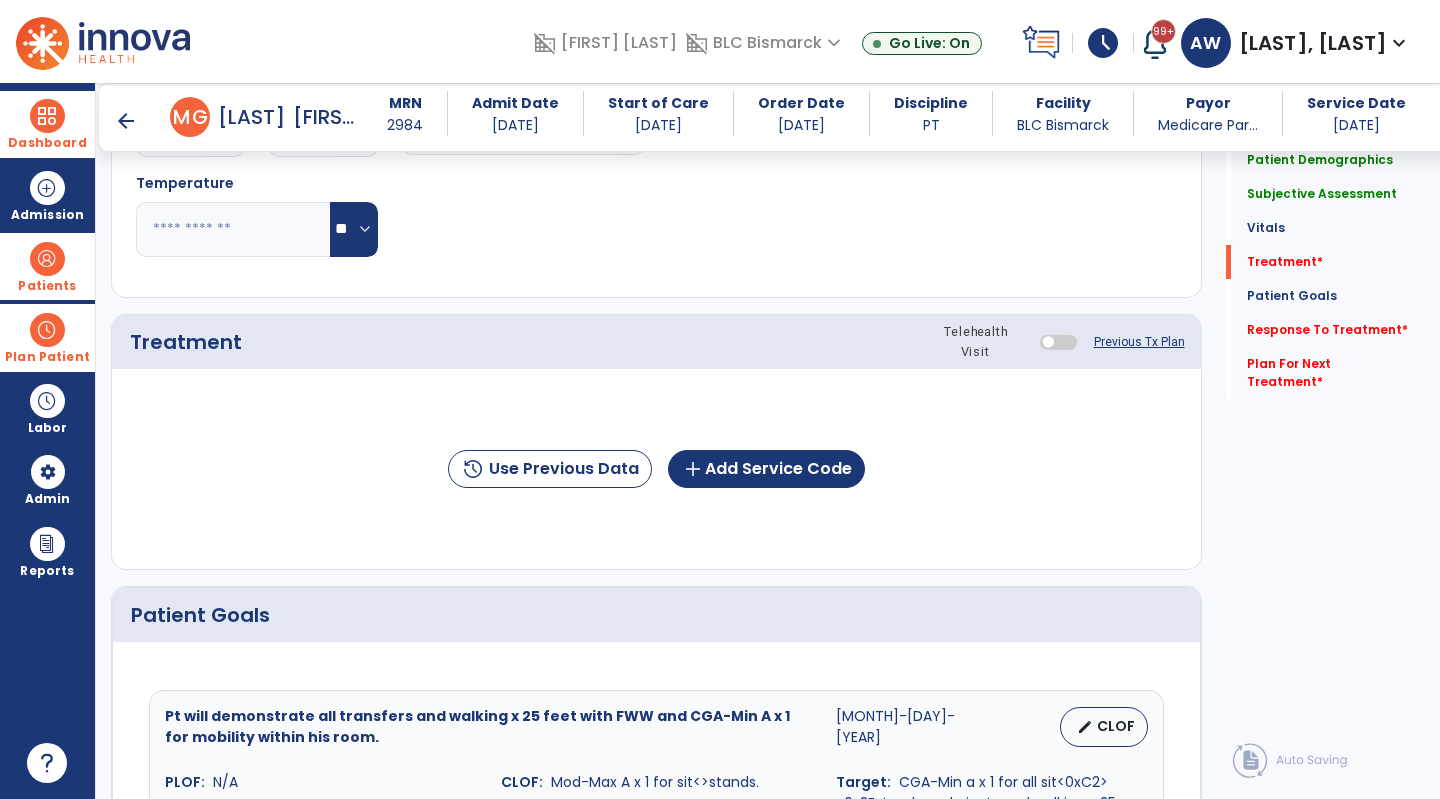 scroll, scrollTop: 1056, scrollLeft: 0, axis: vertical 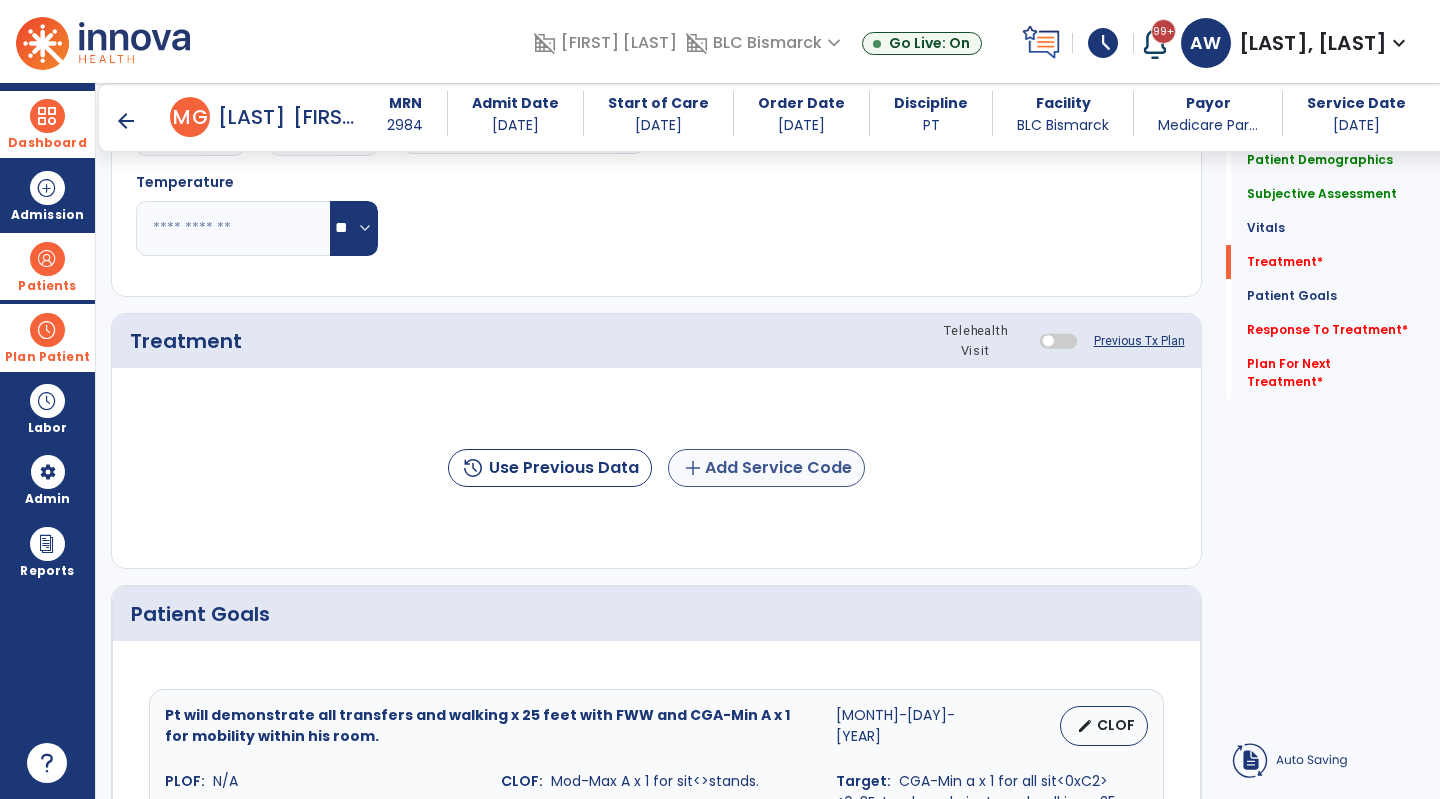 type on "**********" 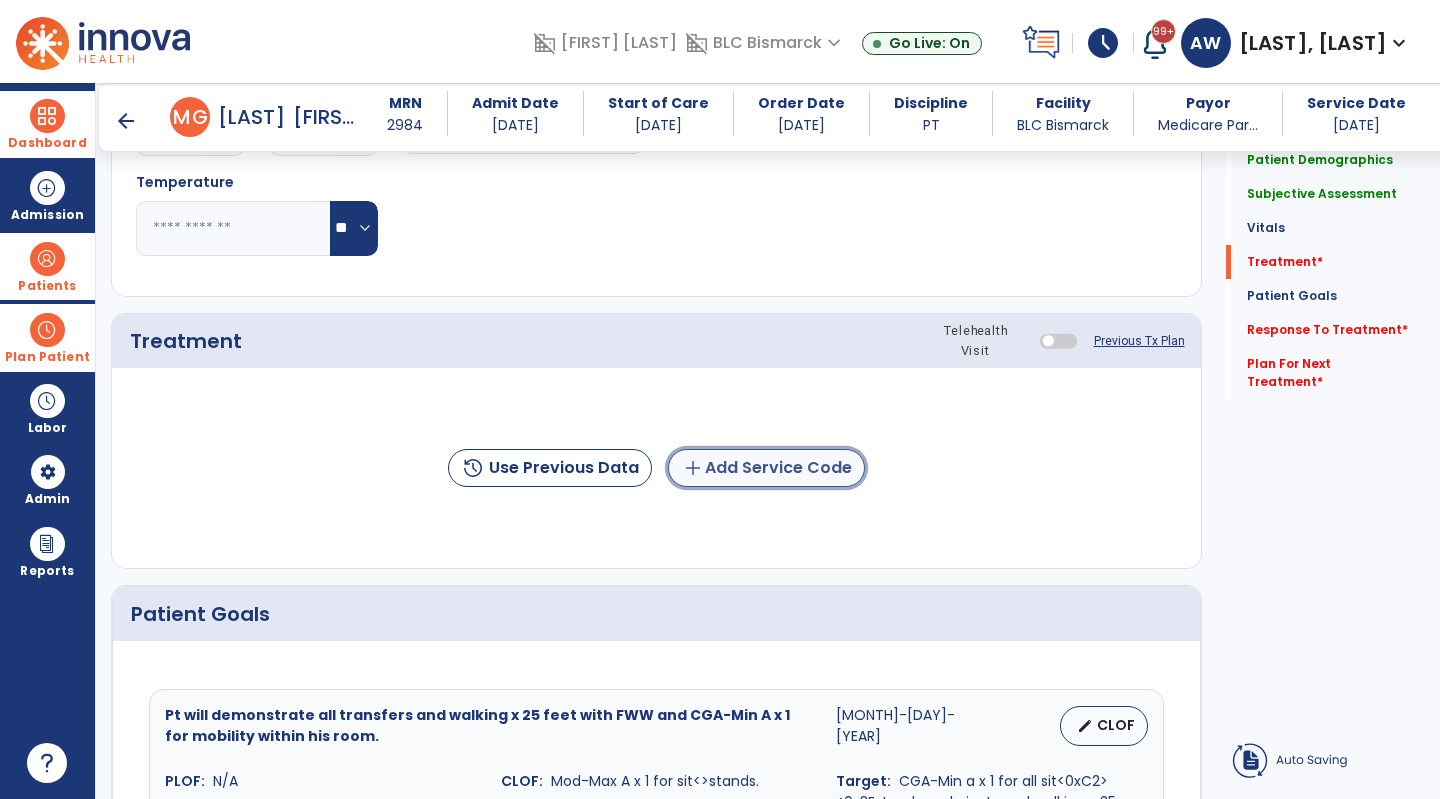click on "add  Add Service Code" 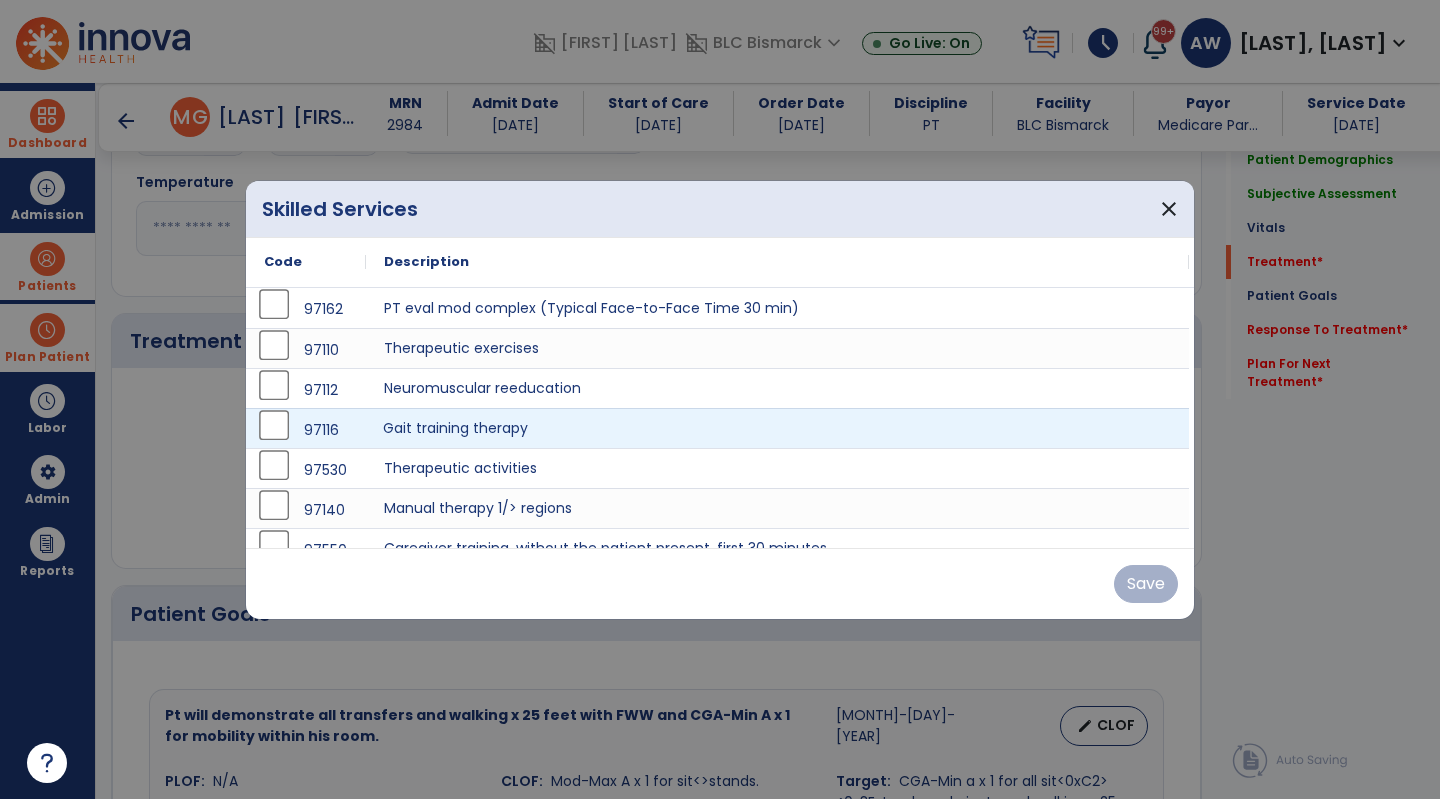 click on "Gait training therapy" at bounding box center (777, 428) 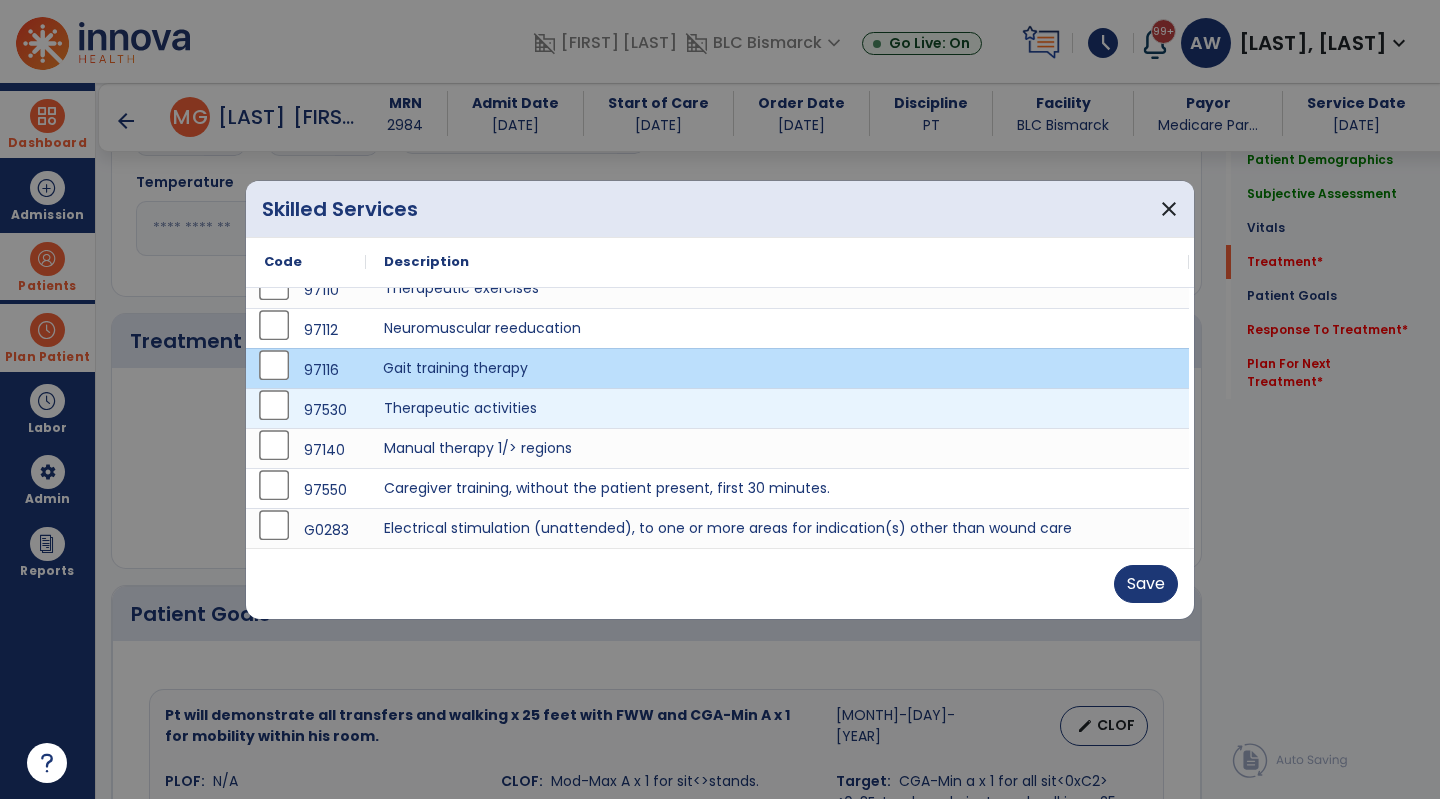 scroll, scrollTop: 0, scrollLeft: 0, axis: both 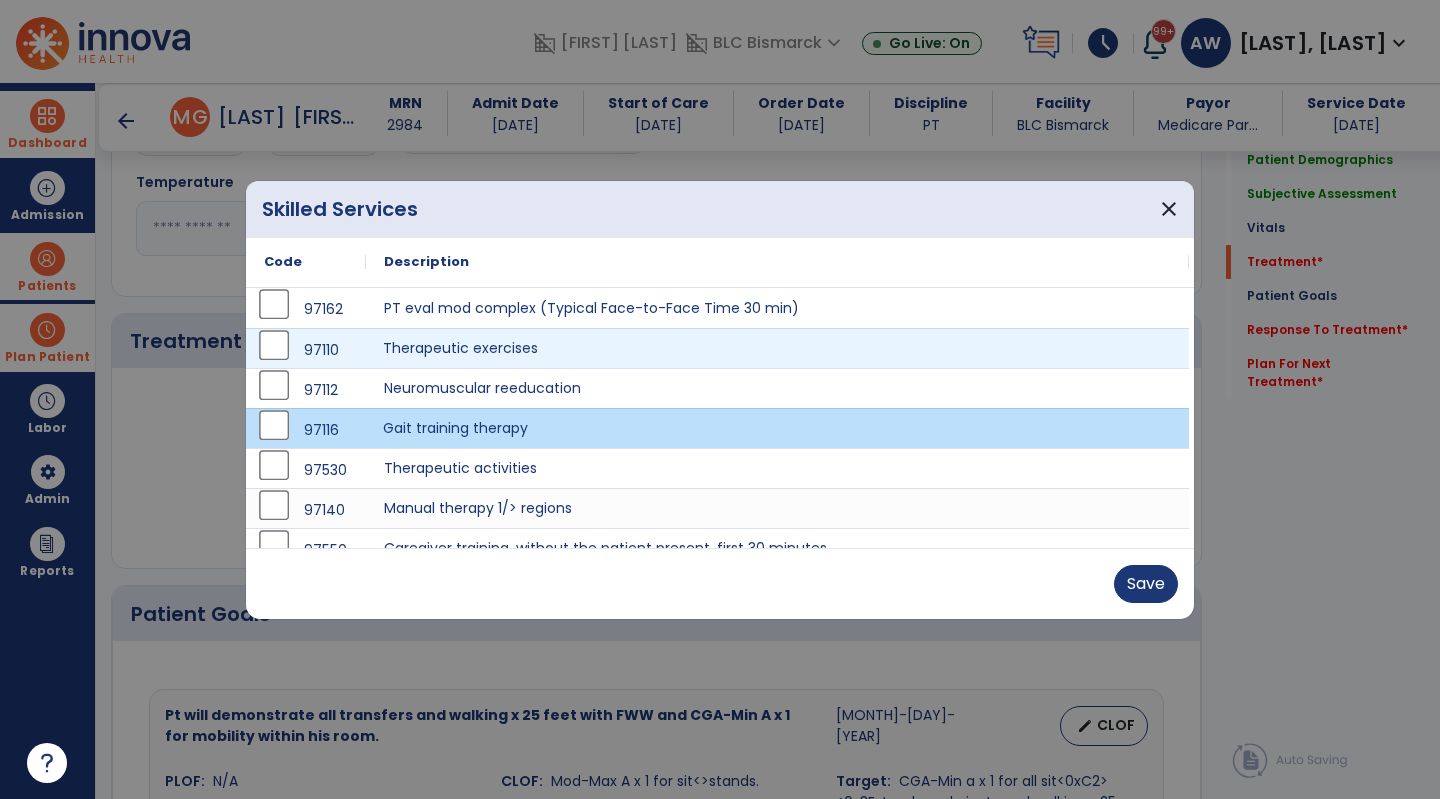 click on "Therapeutic exercises" at bounding box center (777, 348) 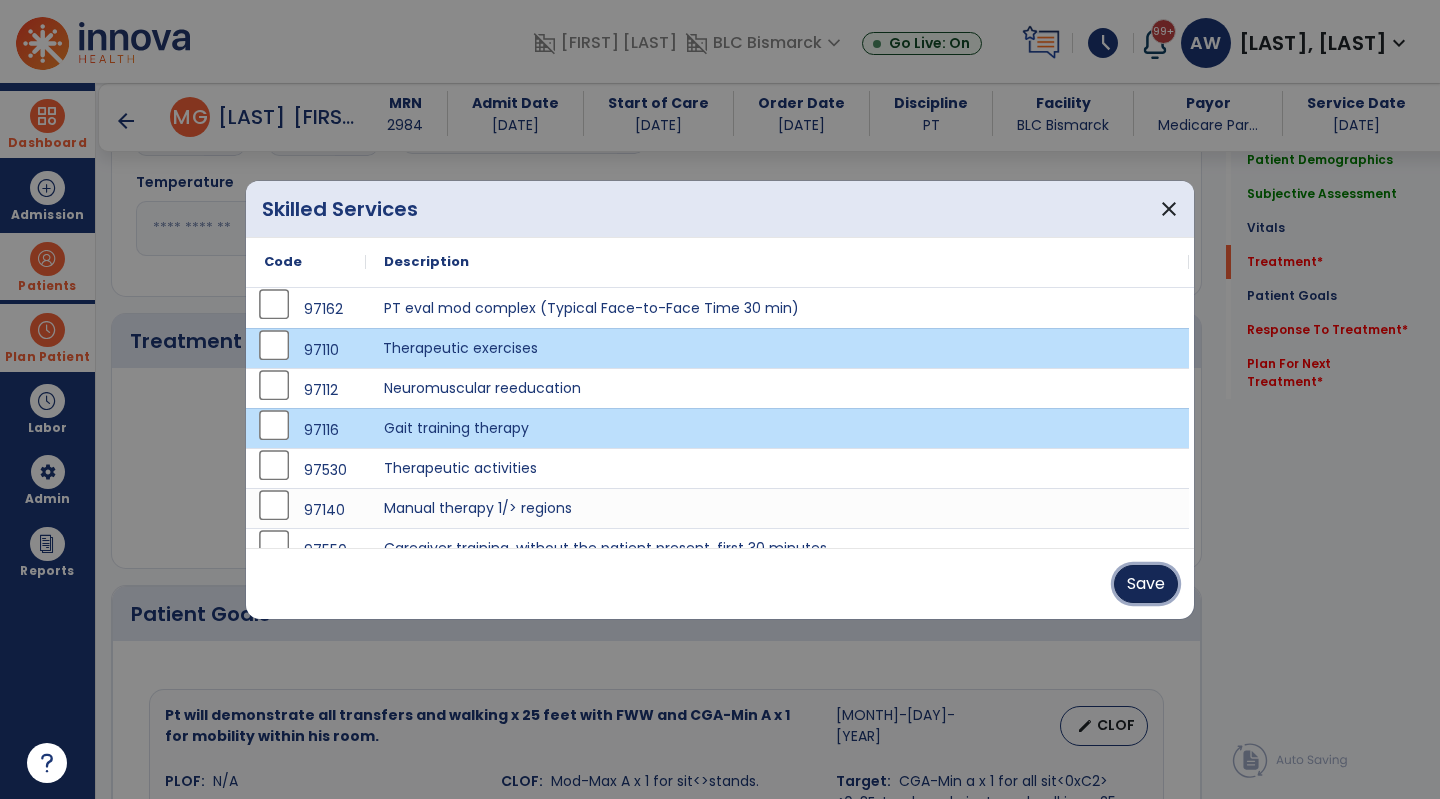 click on "Save" at bounding box center [1146, 584] 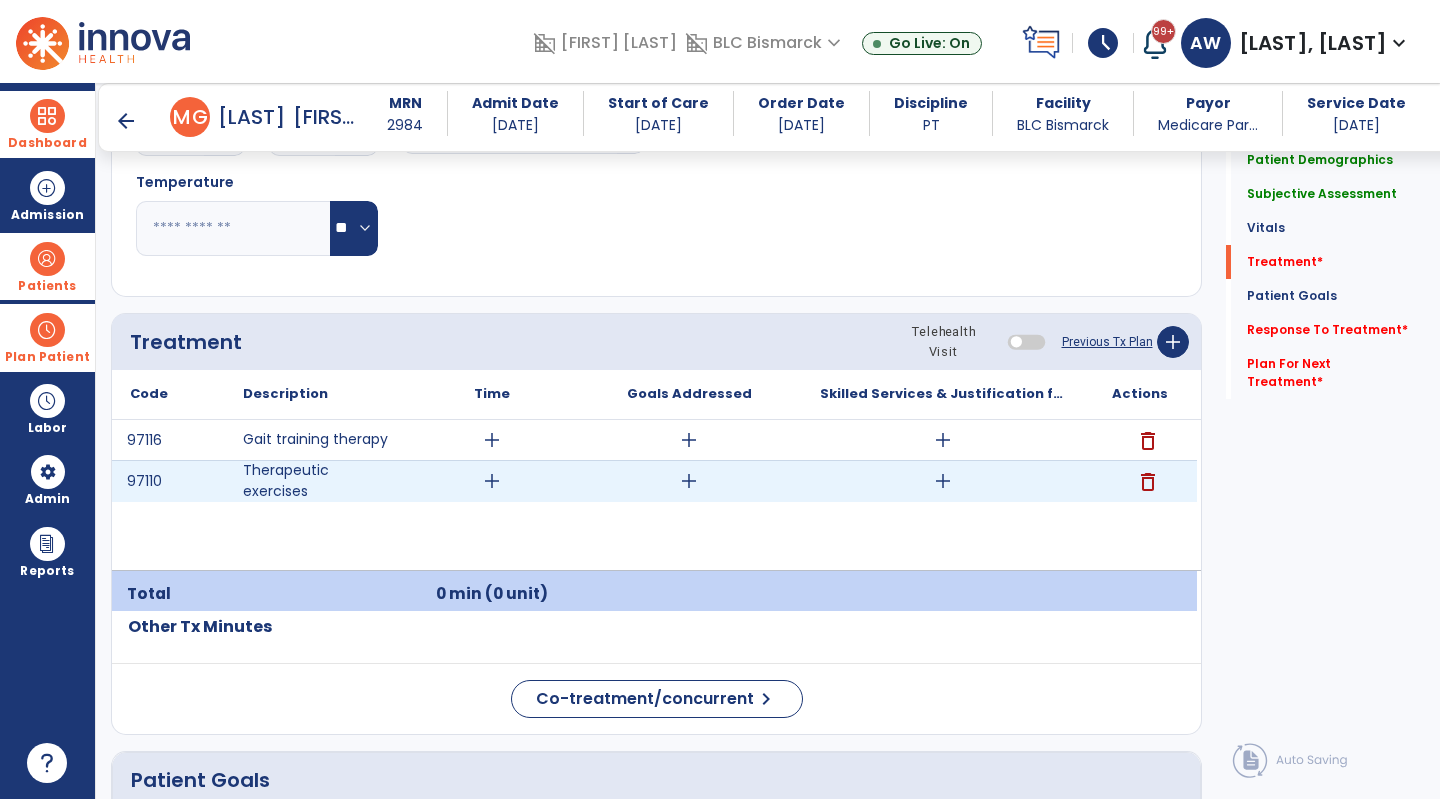 click on "add" at bounding box center (943, 481) 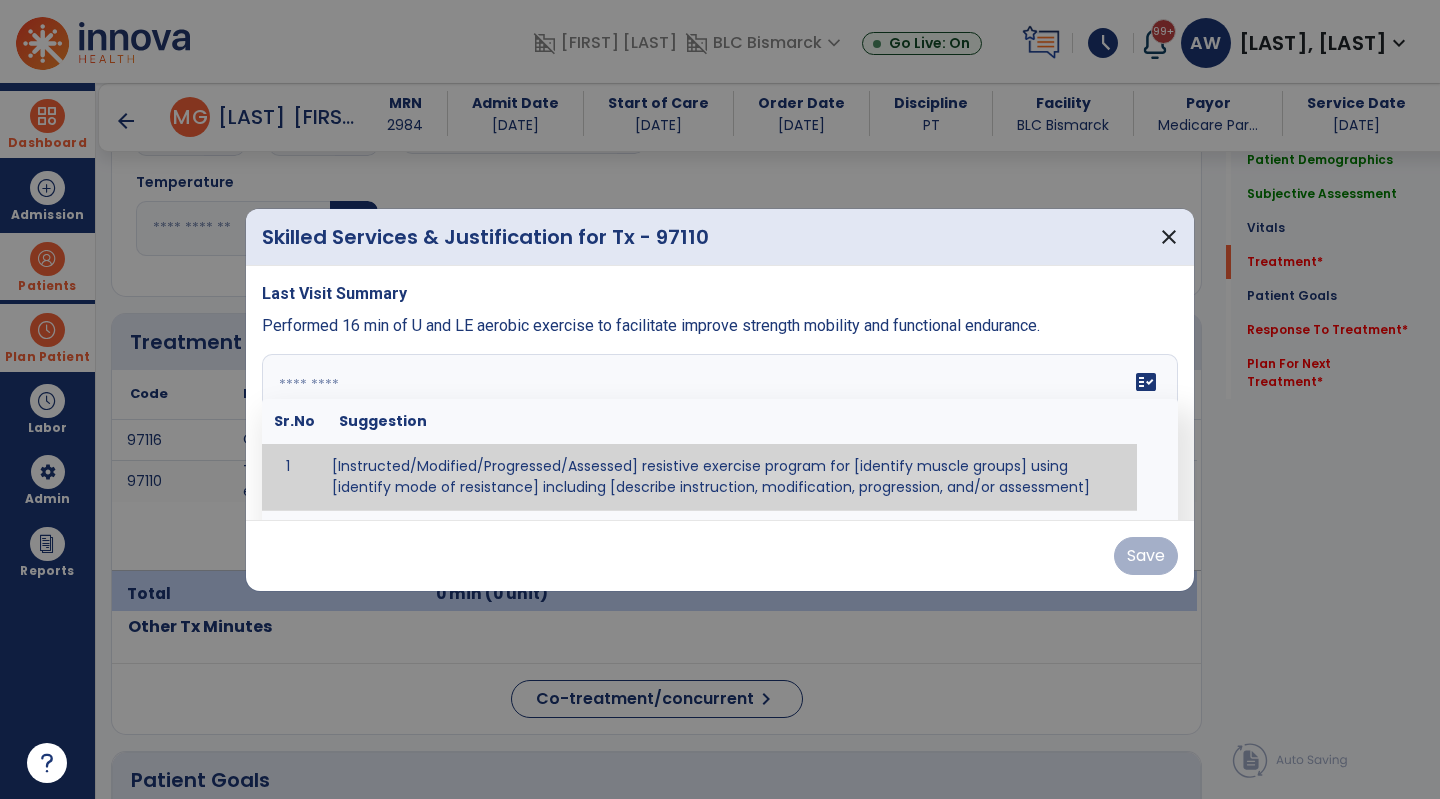 click on "fact_check Sr.No Suggestion 1 [Instructed/Modified/Progressed/Assessed] resistive exercise program for [identify muscle groups] using [identify mode of resistance] including [describe instruction, modification, progression, and/or assessment] 2 [Instructed/Modified/Progressed/Assessed] aerobic exercise program using [identify equipment/mode] including [describe instruction, modification,progression, and/or assessment] 3 [Instructed/Modified/Progressed/Assessed] [PROM/A/AROM/AROM] program for [identify joint movements] using [contract-relax, over-pressure, inhibitory techniques, other] 4 [Assessed/Tested] aerobic capacity with administration of [aerobic capacity test]" at bounding box center (720, 429) 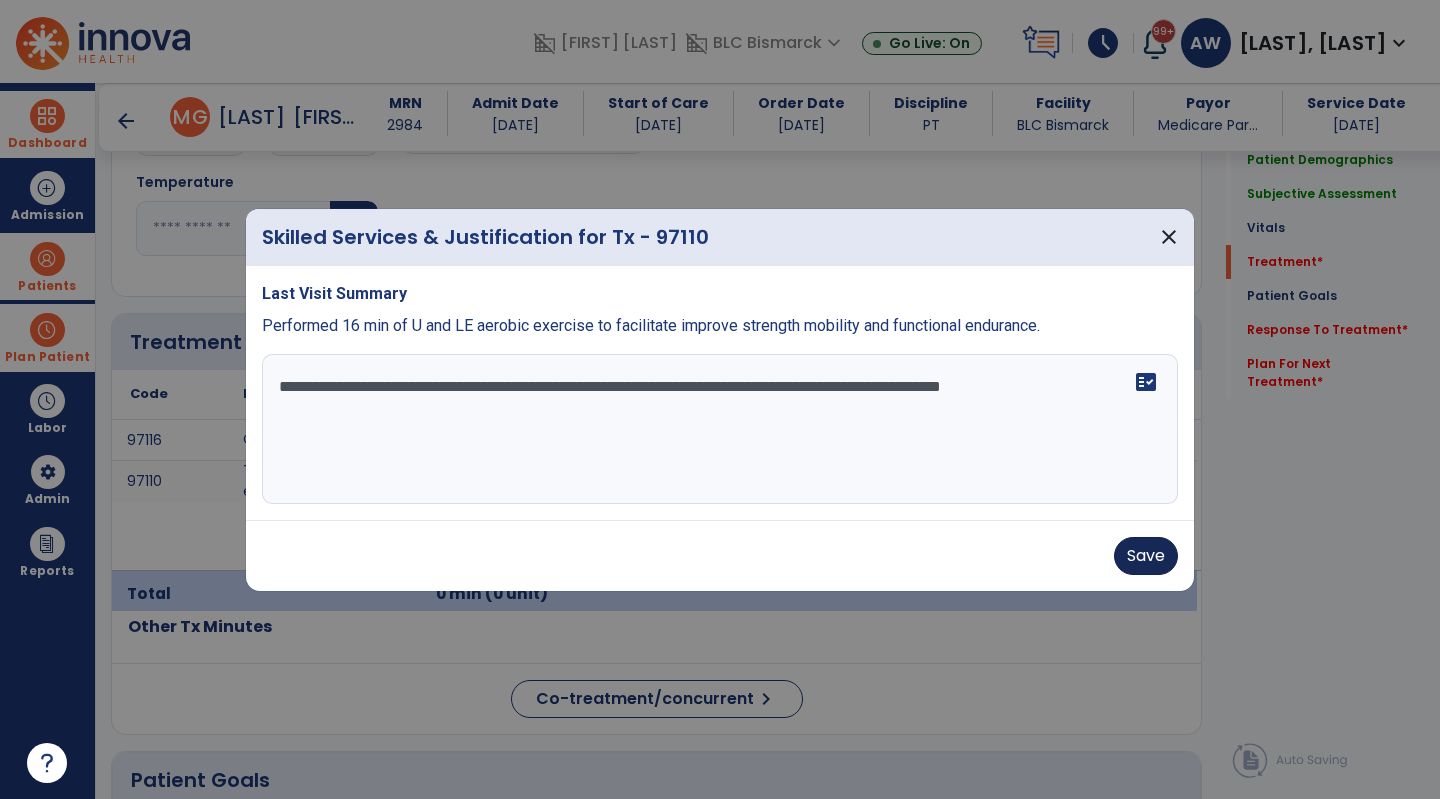 type on "**********" 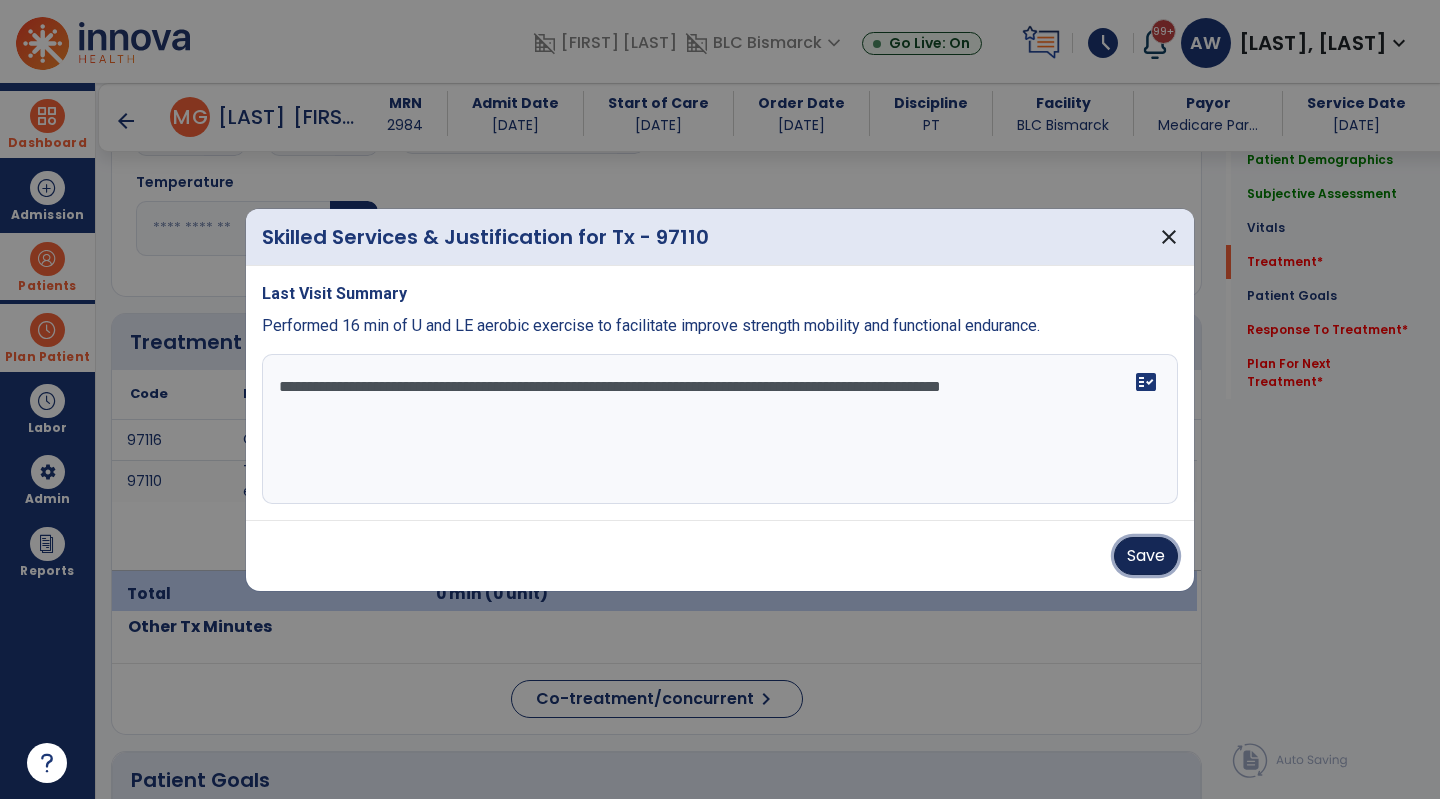 click on "Save" at bounding box center (1146, 556) 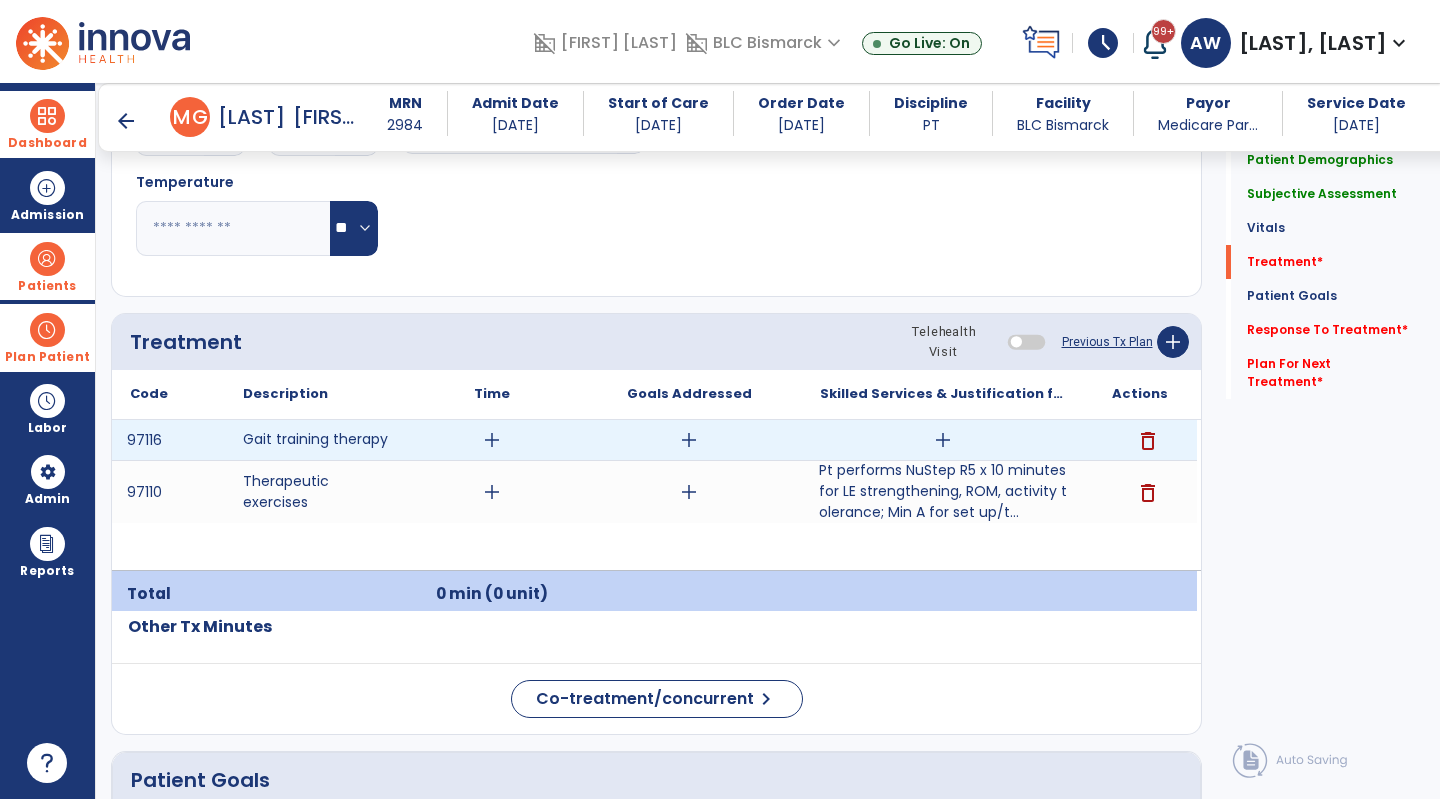 click on "add" at bounding box center [943, 440] 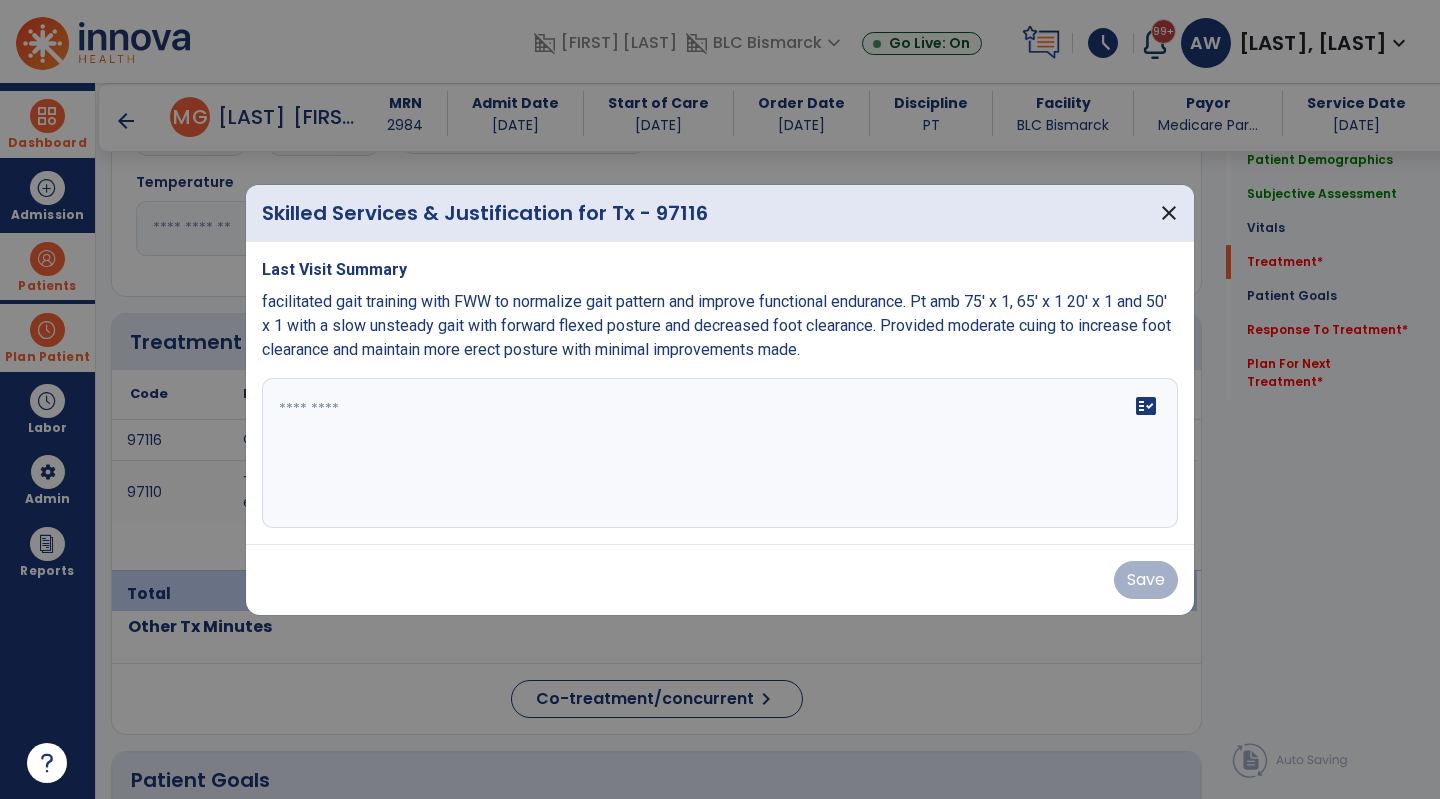 click at bounding box center (720, 453) 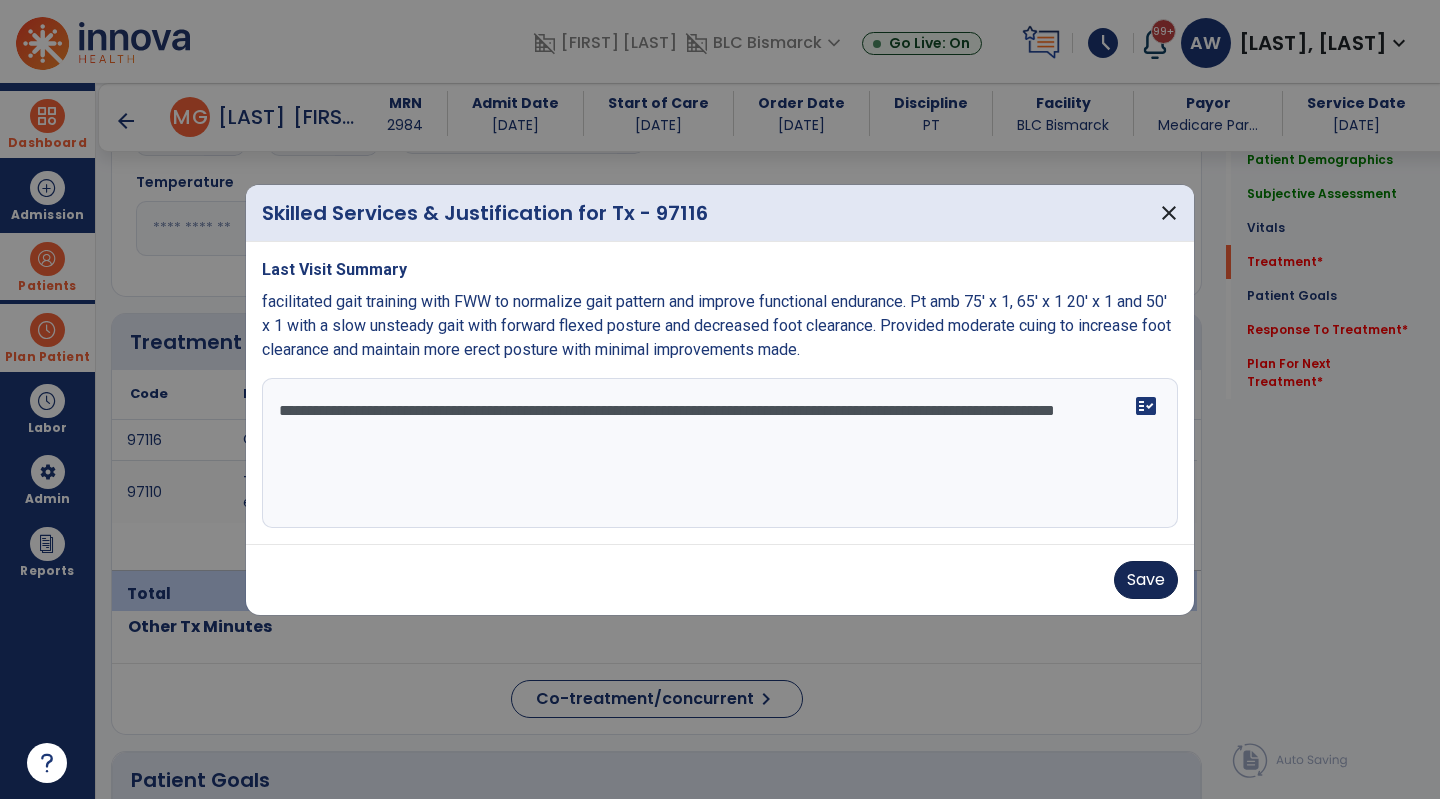 type on "**********" 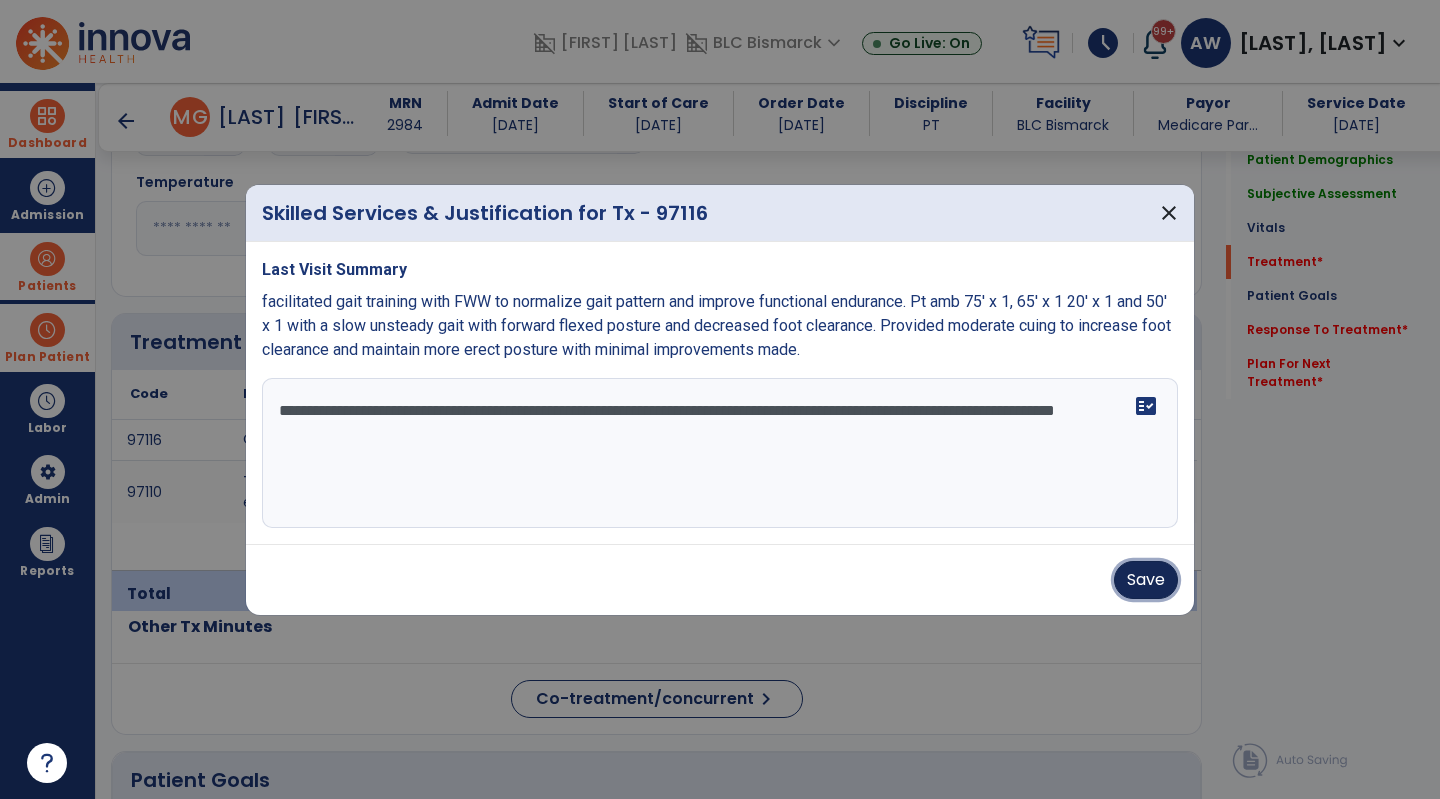click on "Save" at bounding box center (1146, 580) 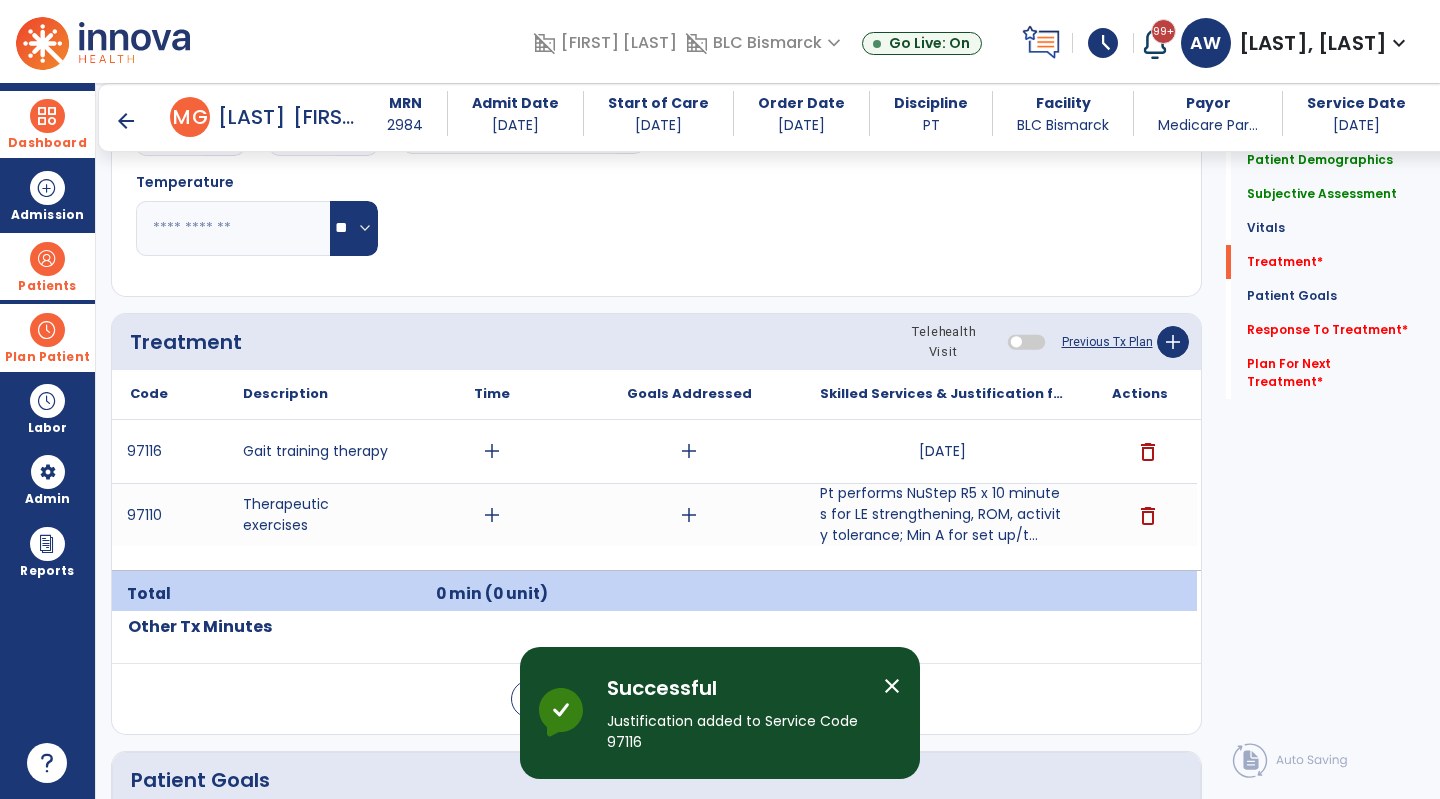 click at bounding box center (47, 116) 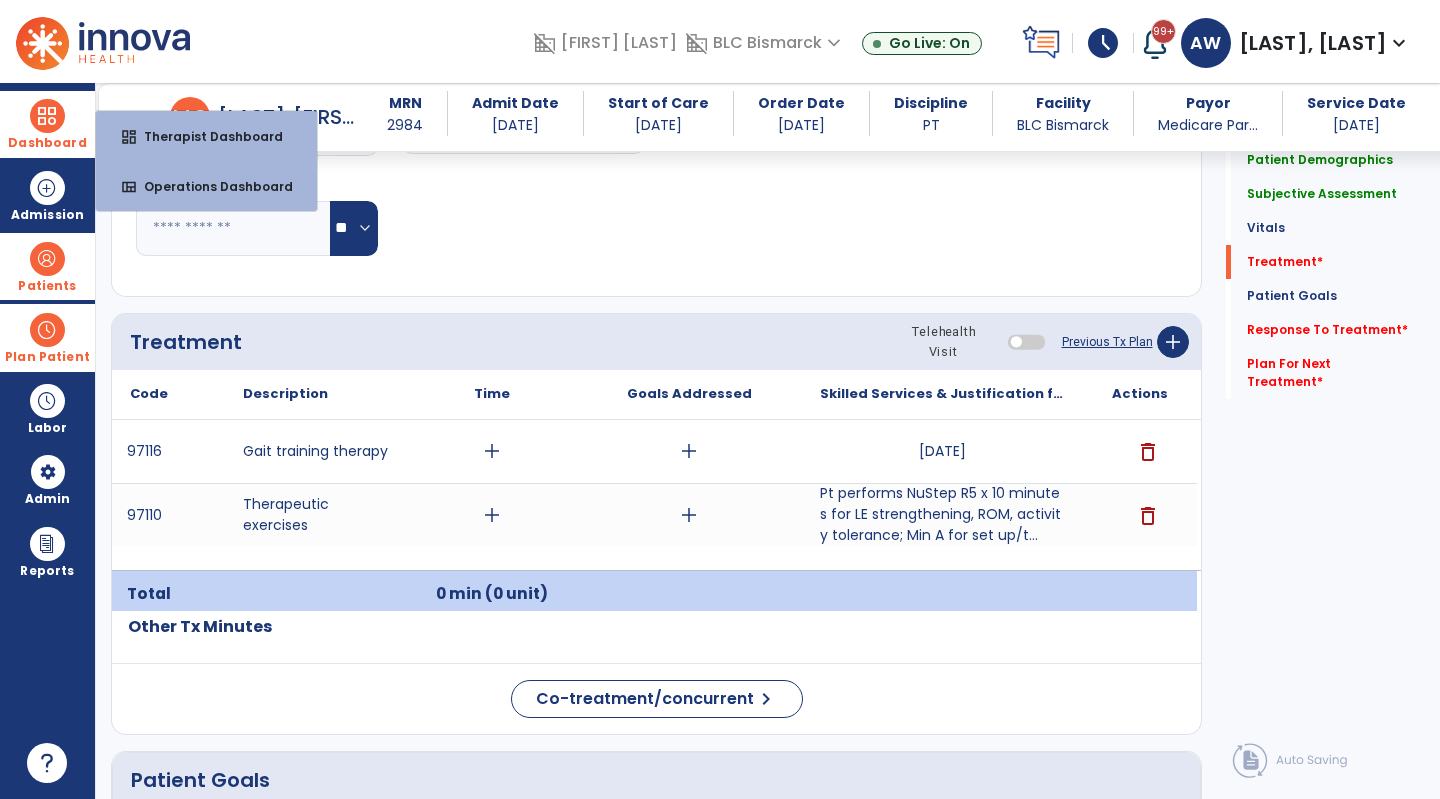 click on "Dashboard" at bounding box center (47, 124) 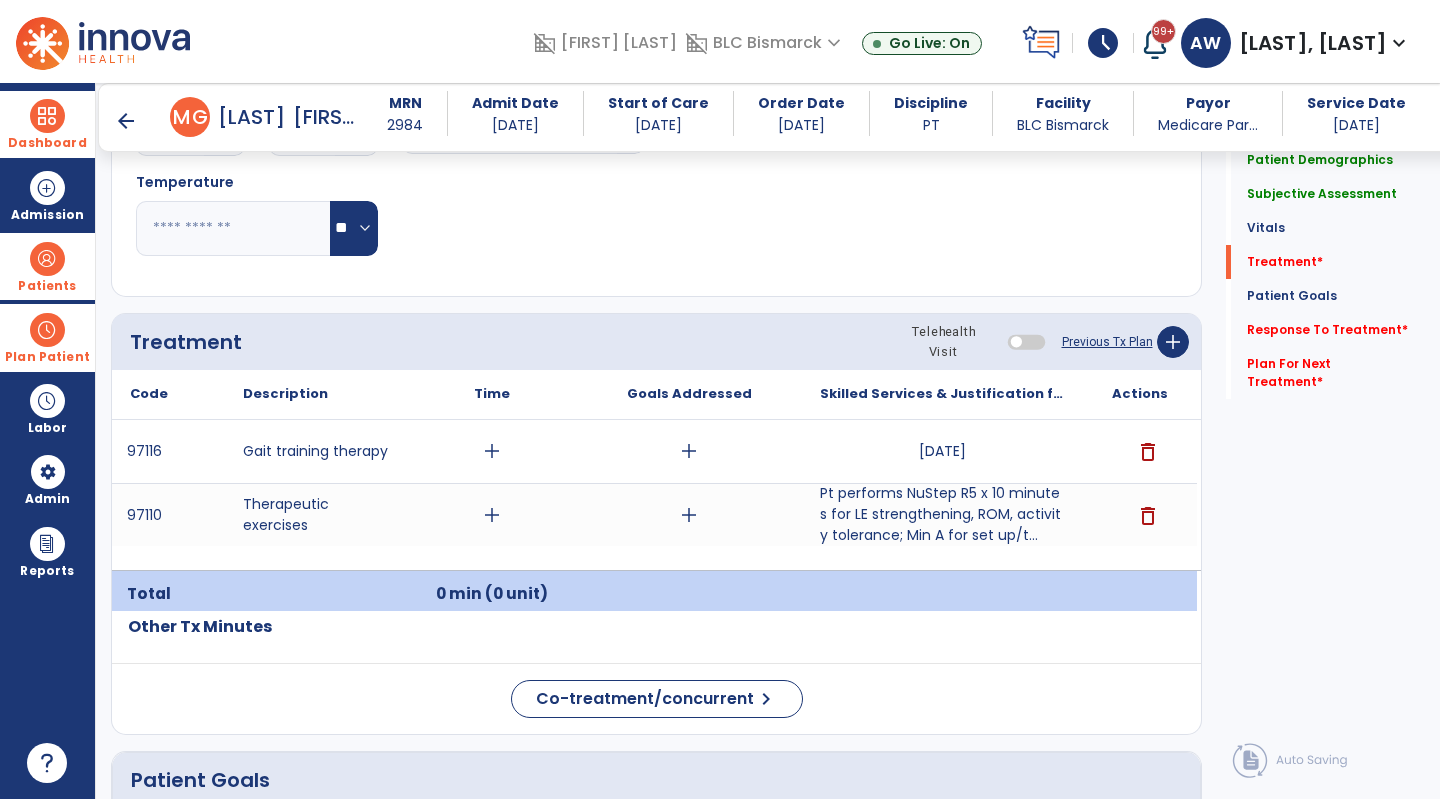 click on "Dashboard  dashboard  Therapist Dashboard  view_quilt  Operations Dashboard" at bounding box center [47, 124] 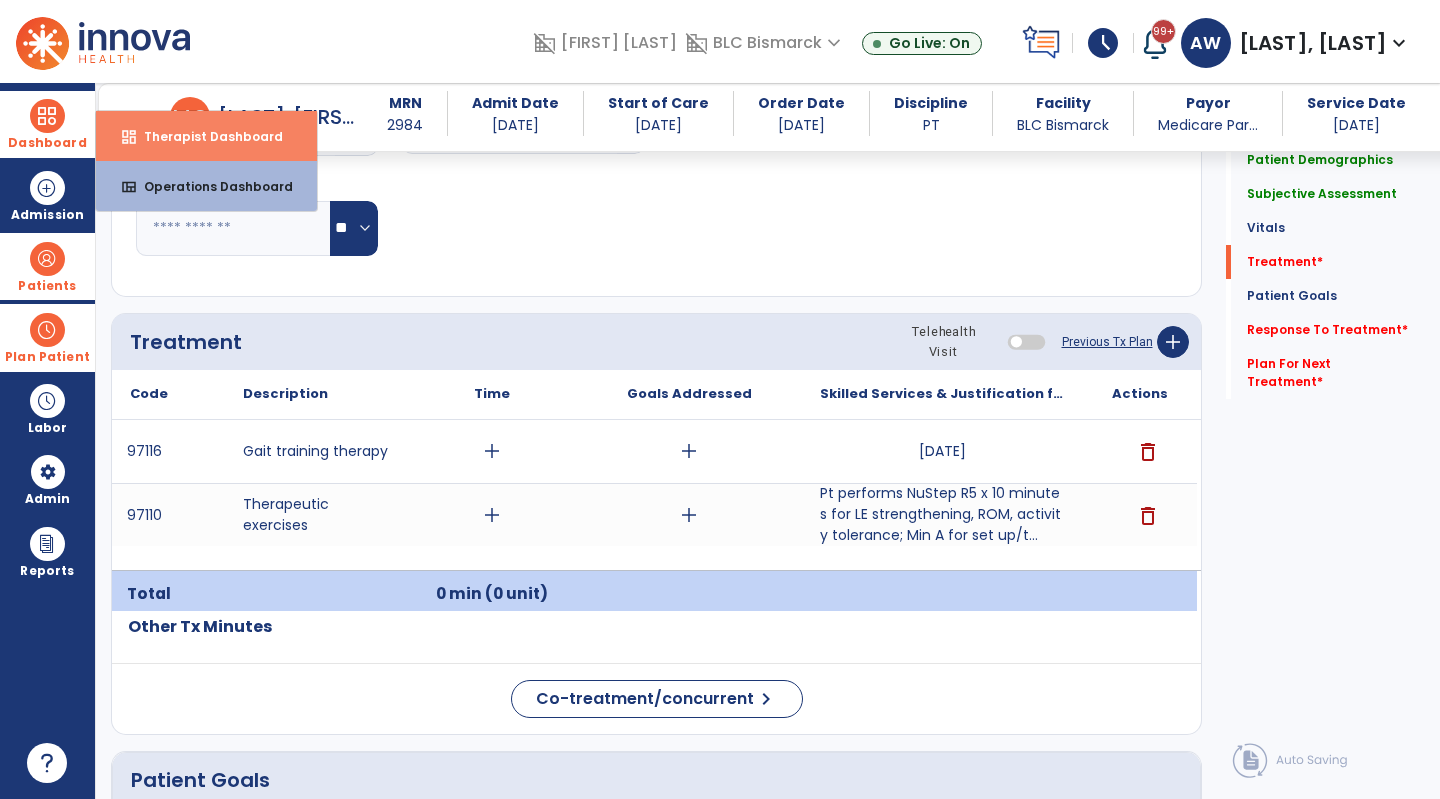 click on "dashboard  Therapist Dashboard" at bounding box center (206, 136) 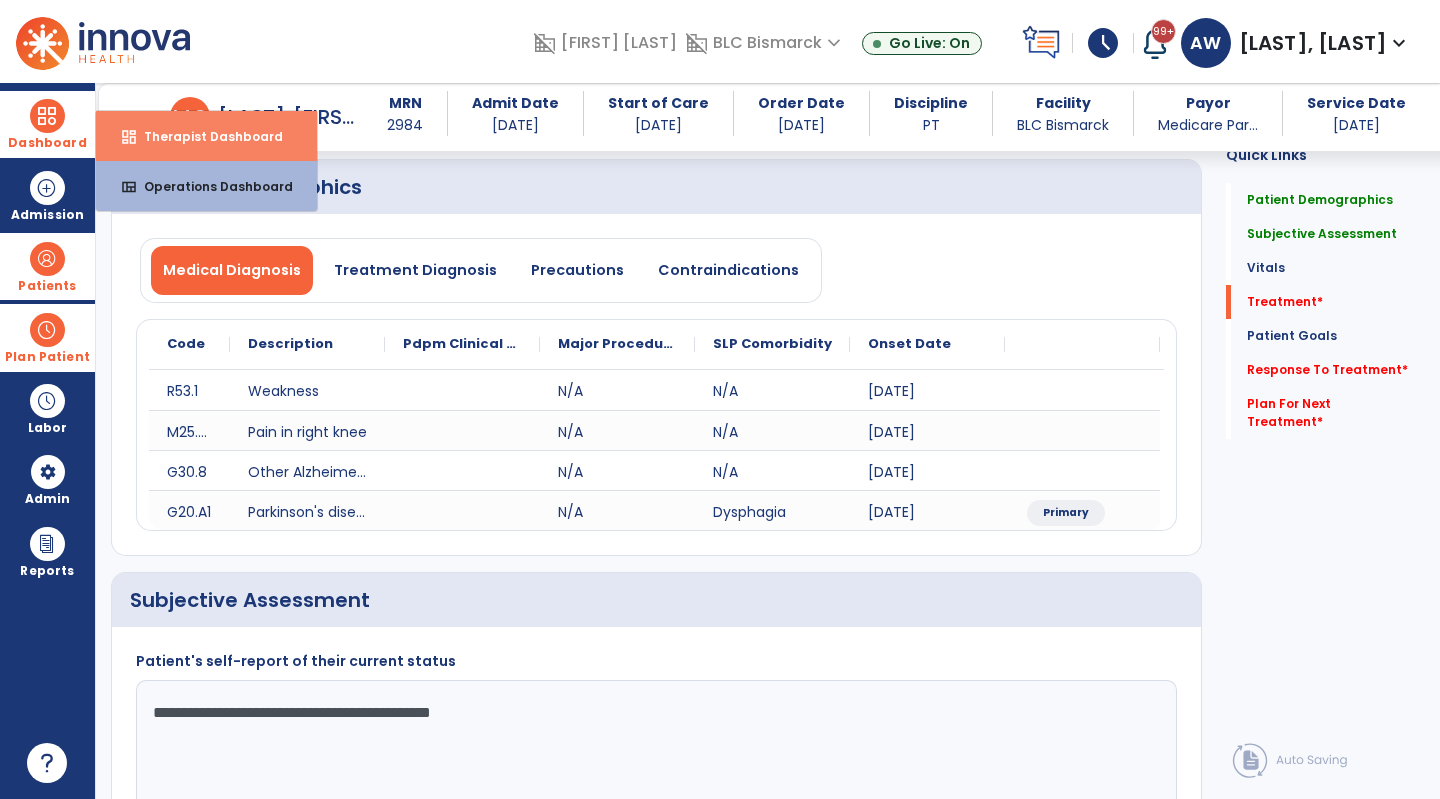 select on "****" 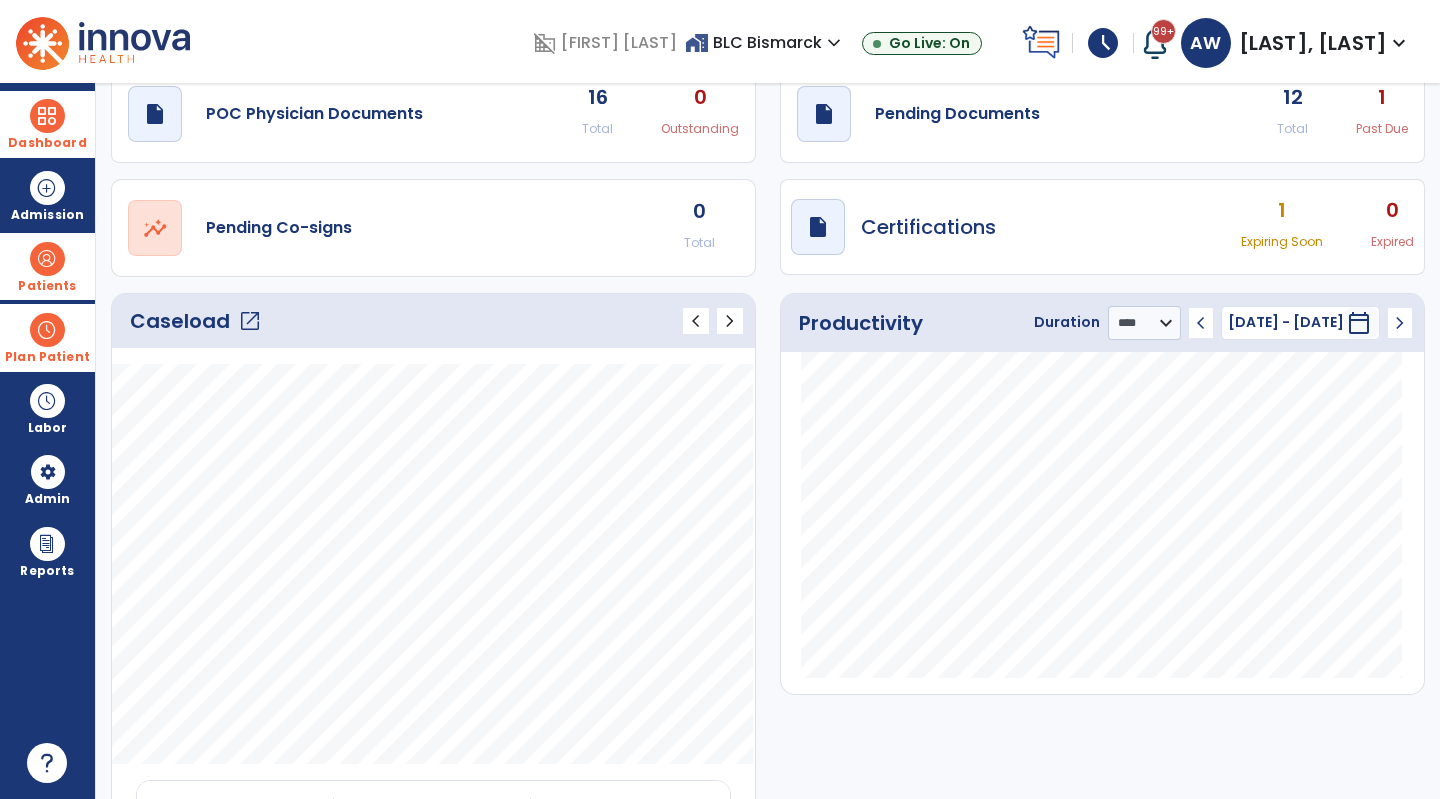 scroll, scrollTop: 0, scrollLeft: 0, axis: both 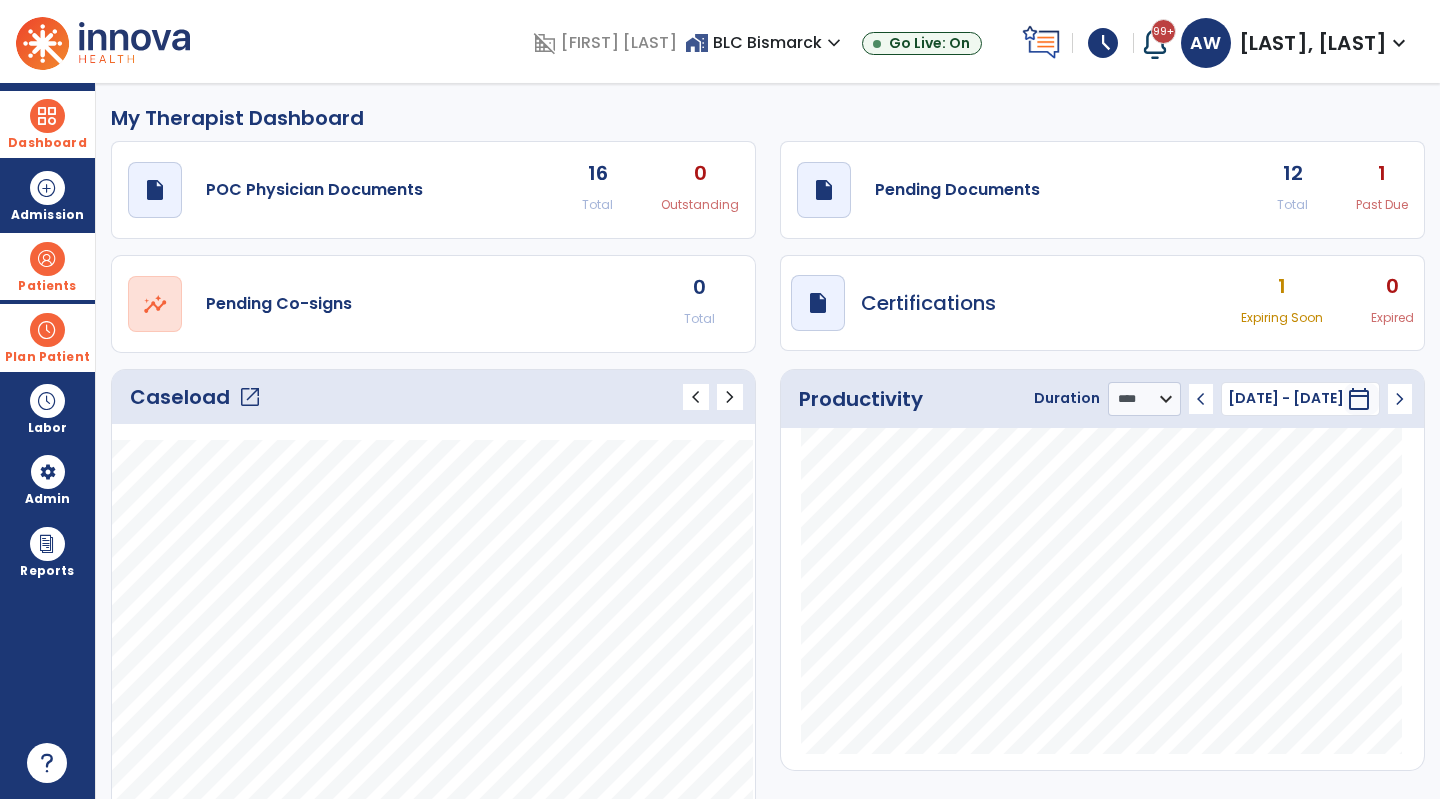 click on "draft   open_in_new  Pending Documents 12 Total 1 Past Due" 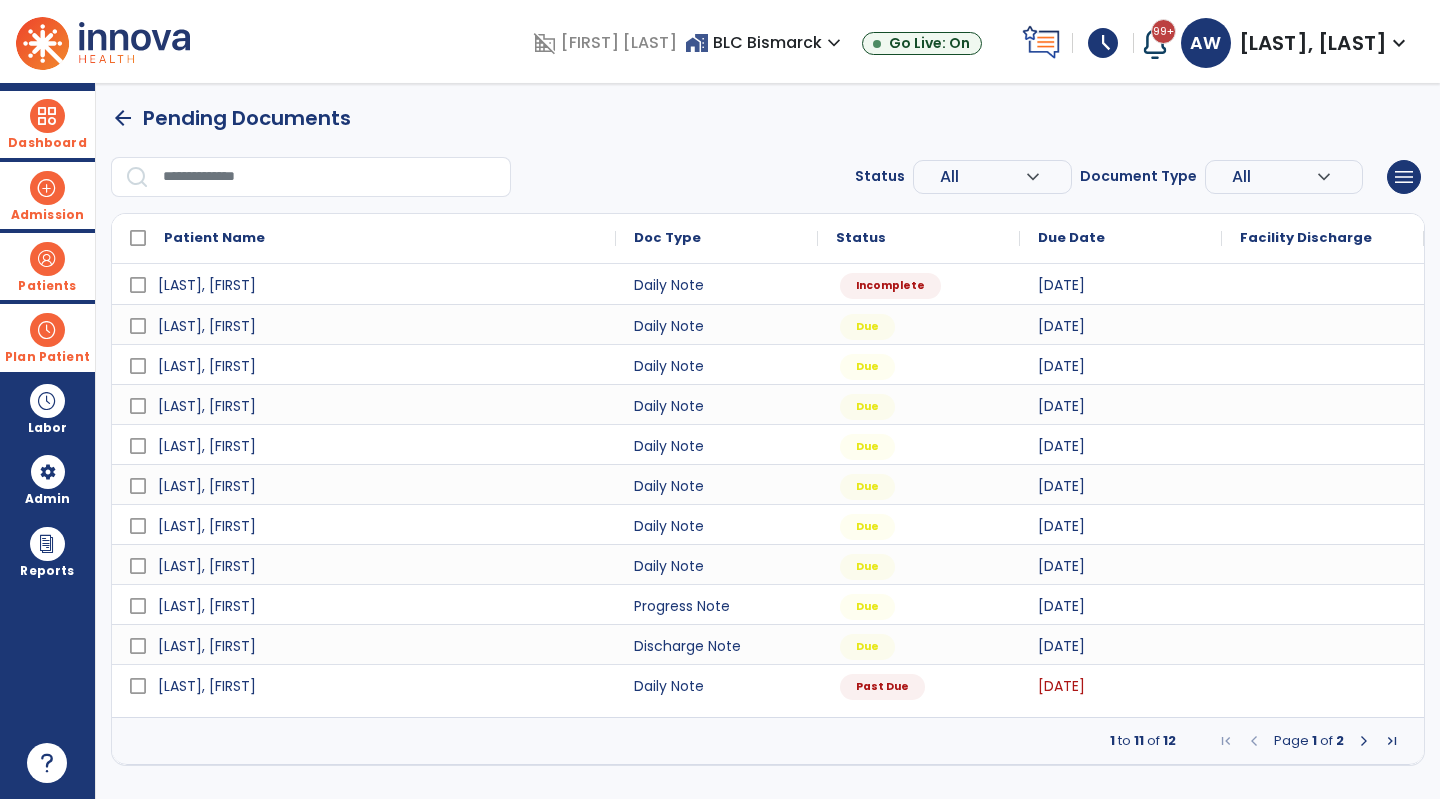 click on "Admission" at bounding box center [47, 215] 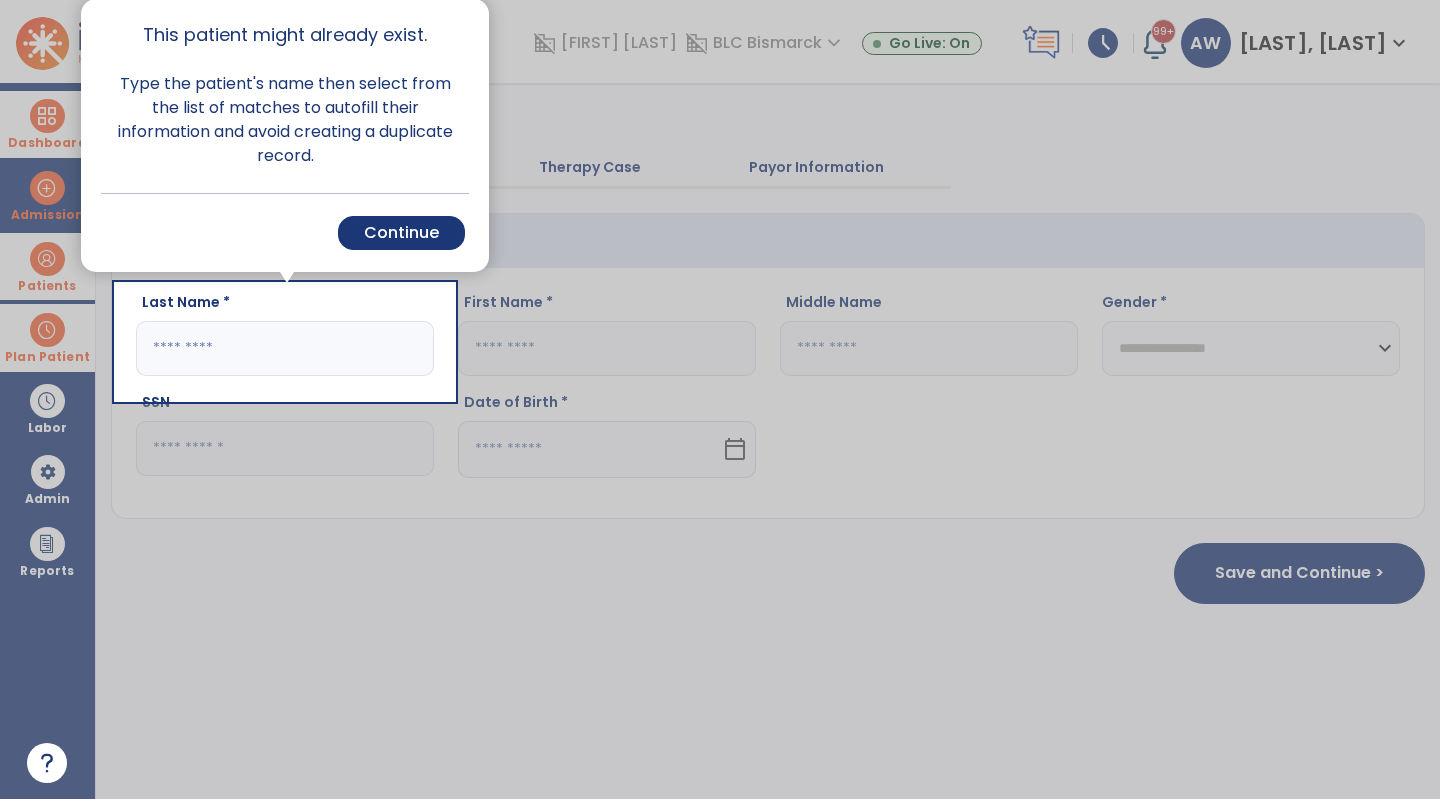 click at bounding box center (58, 399) 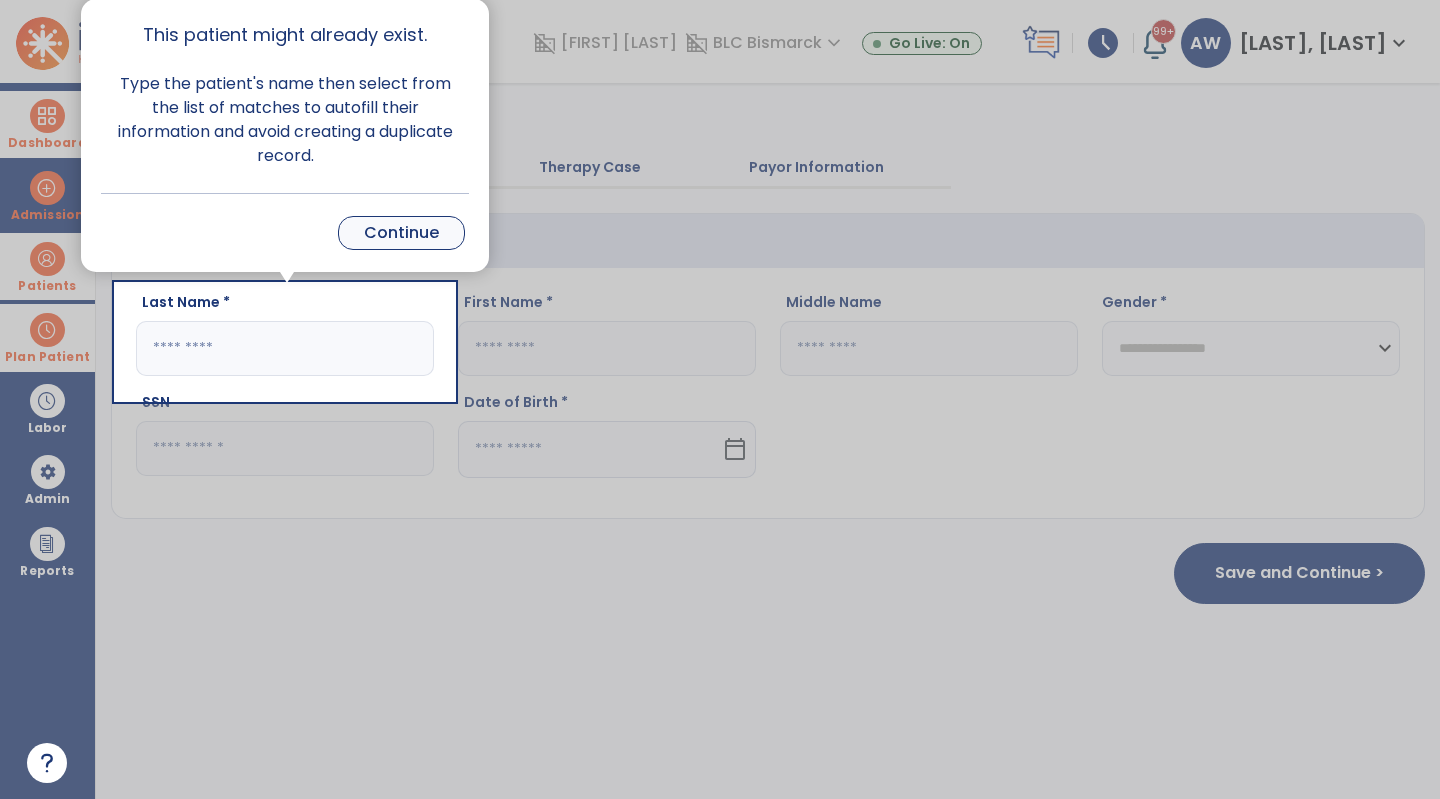 click on "Continue" at bounding box center [401, 233] 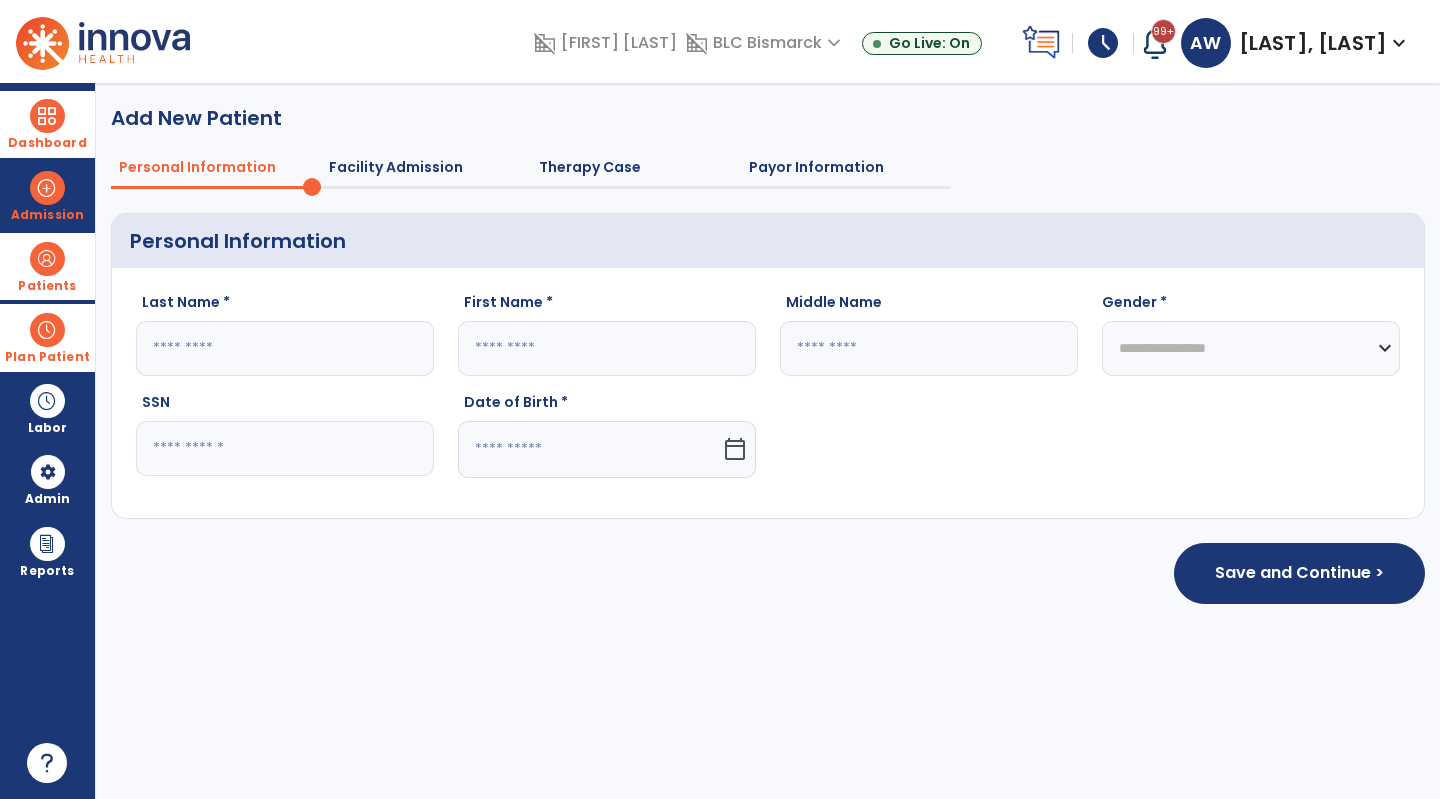 click at bounding box center [47, 259] 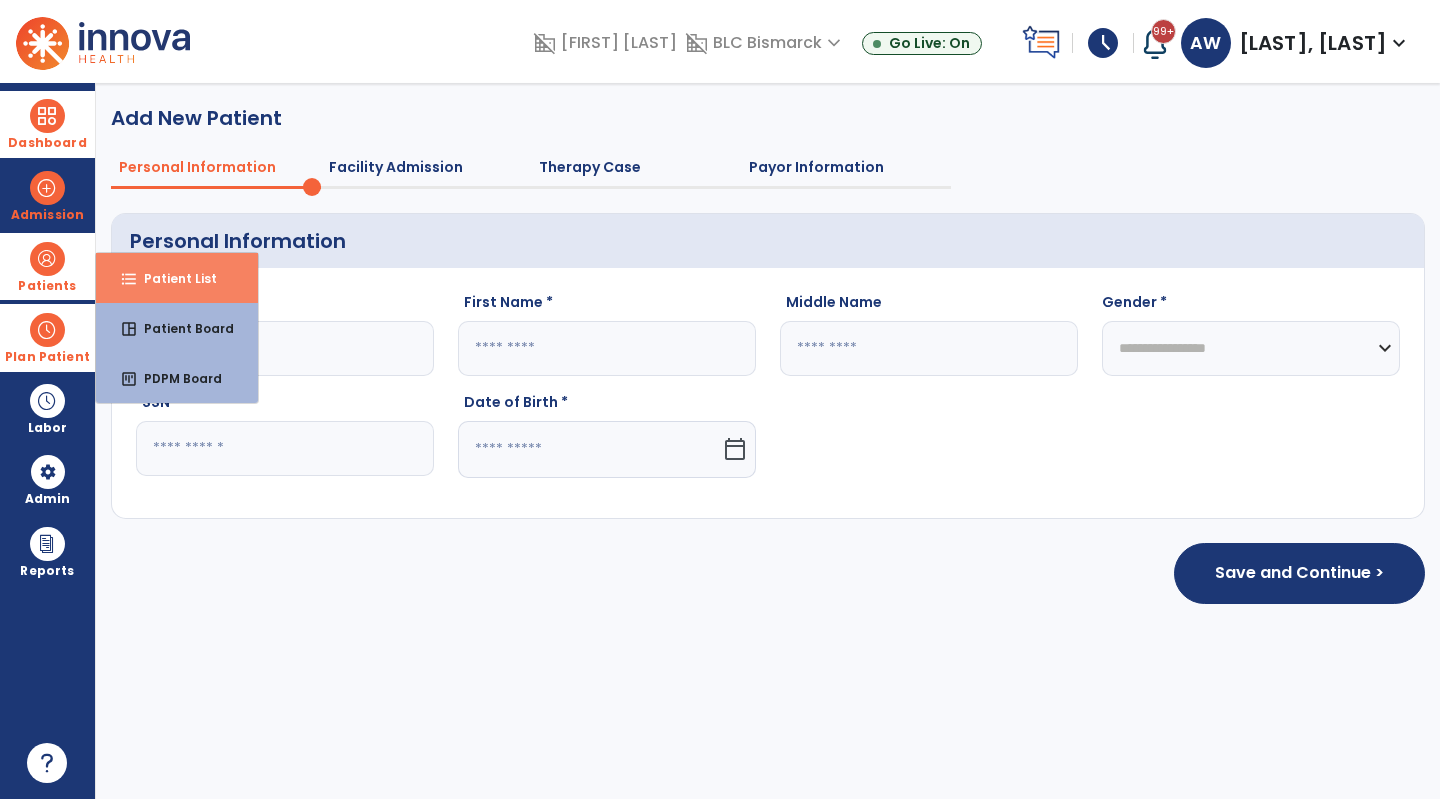 click on "Patient List" at bounding box center (172, 278) 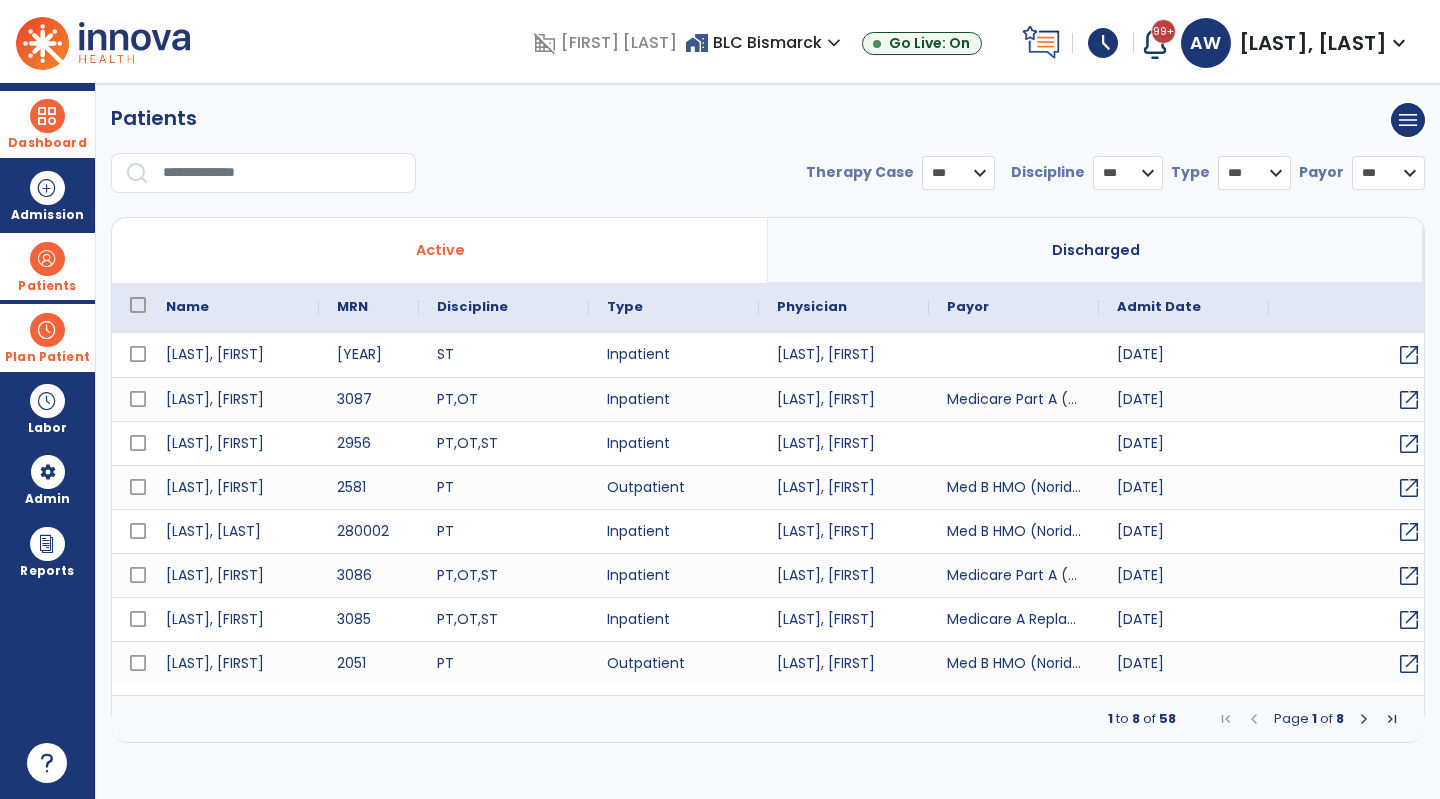 select on "***" 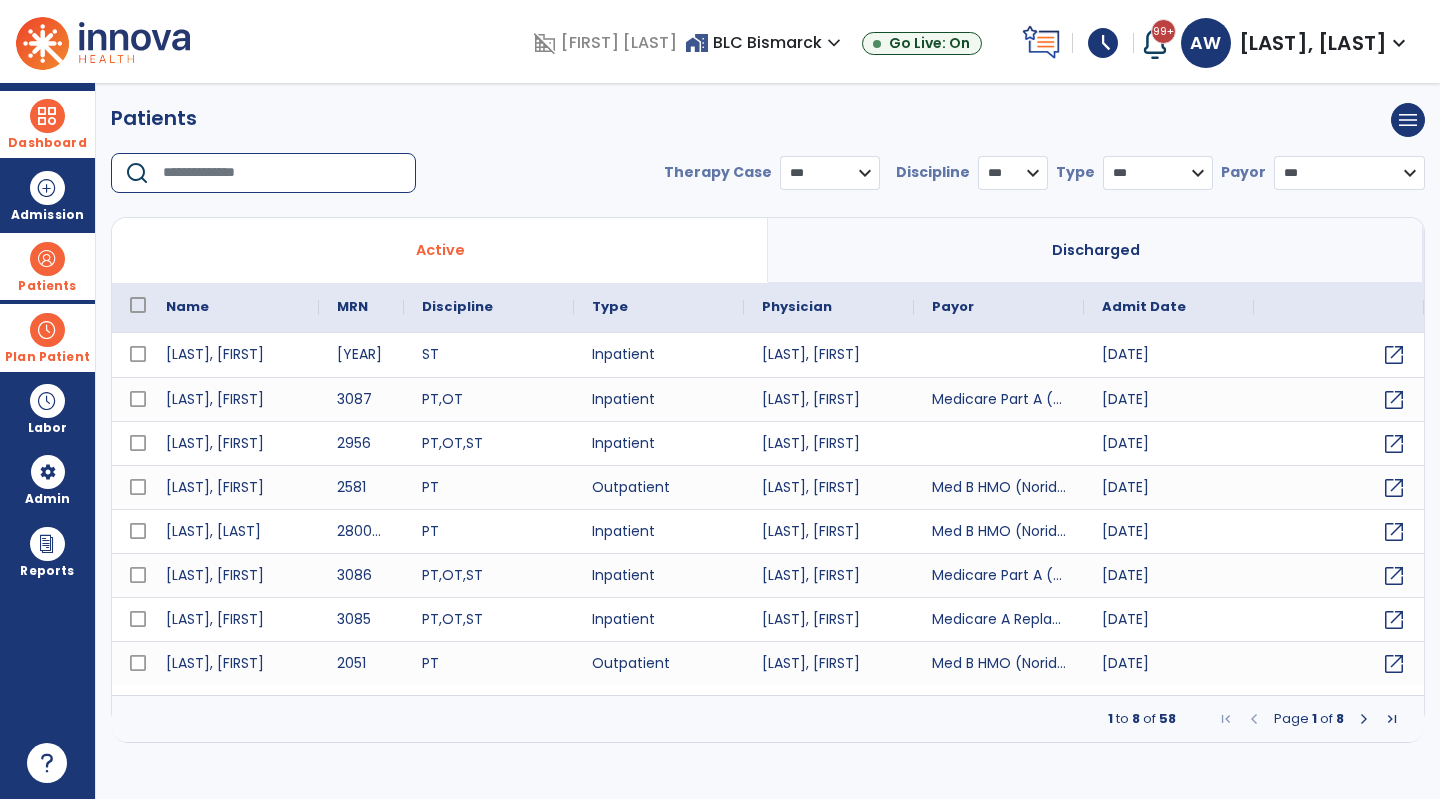 click at bounding box center [282, 173] 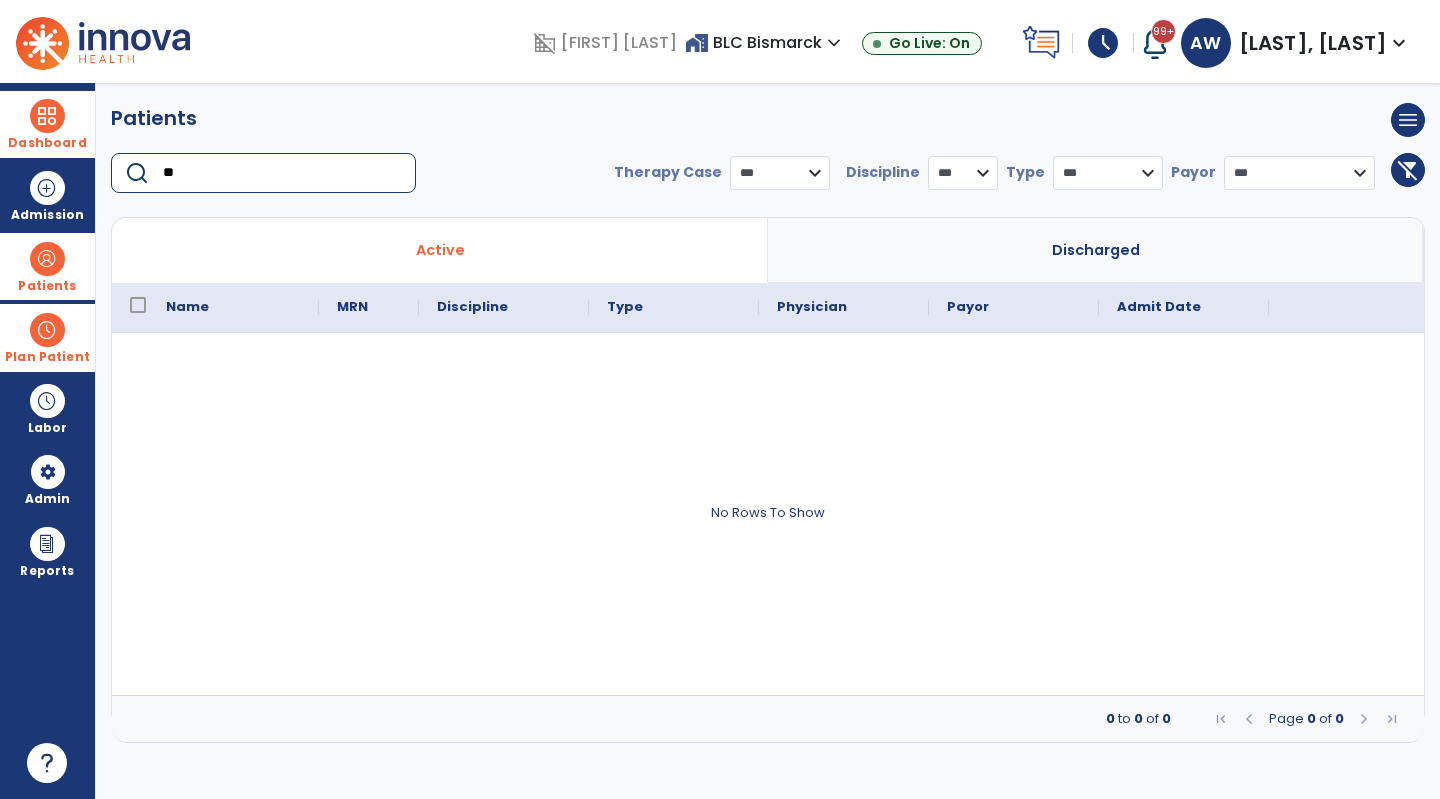 type on "*" 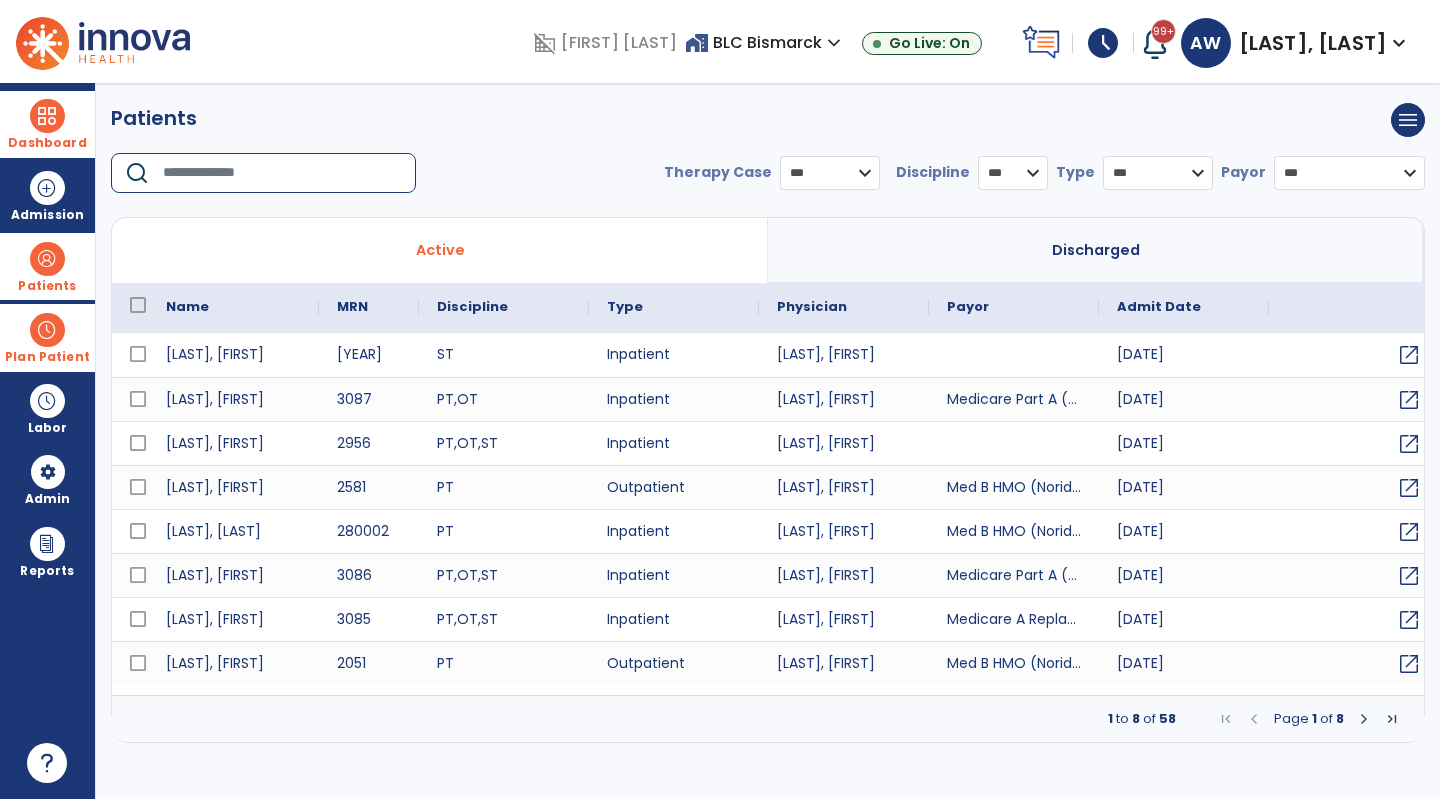 click on "Discharged" at bounding box center (1096, 250) 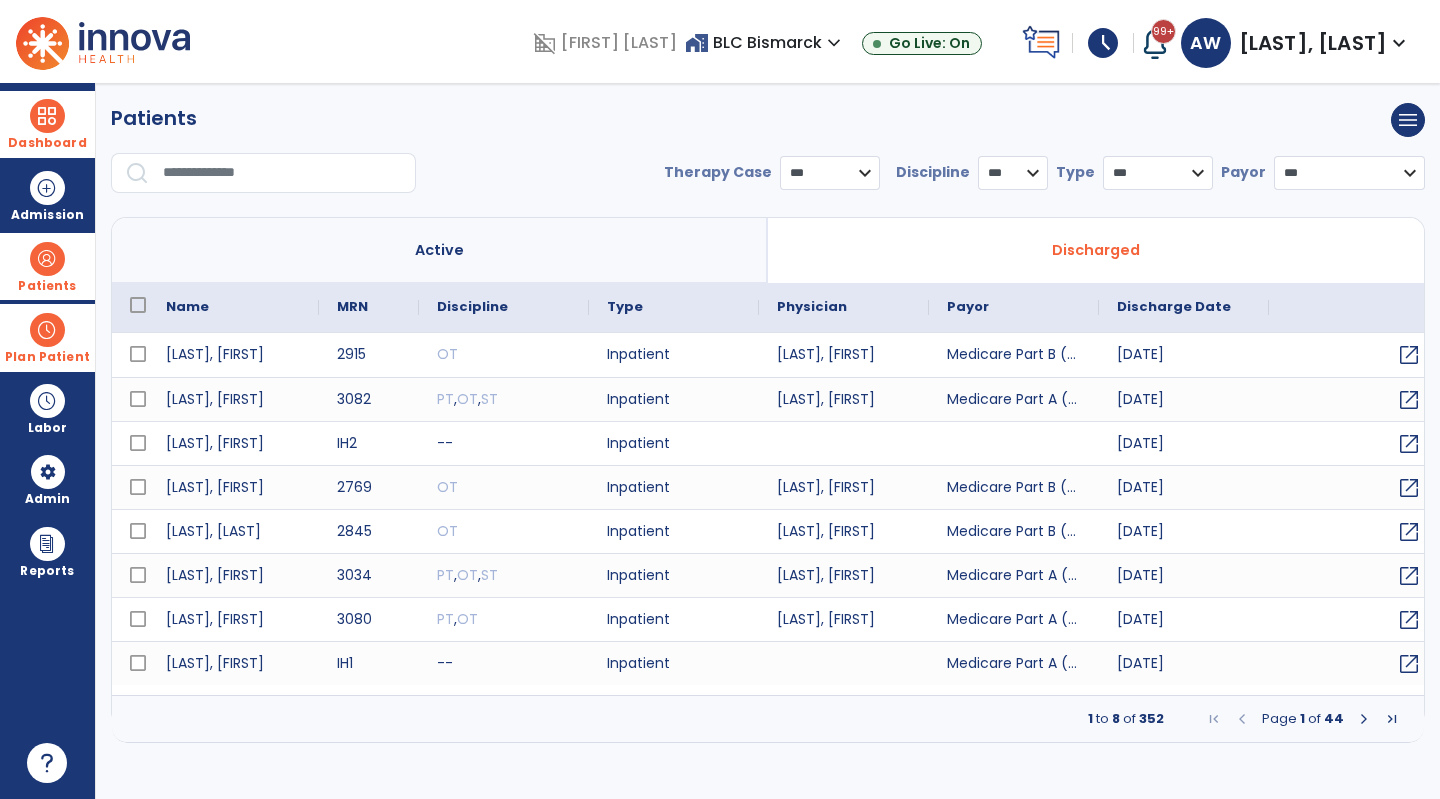 click at bounding box center [282, 173] 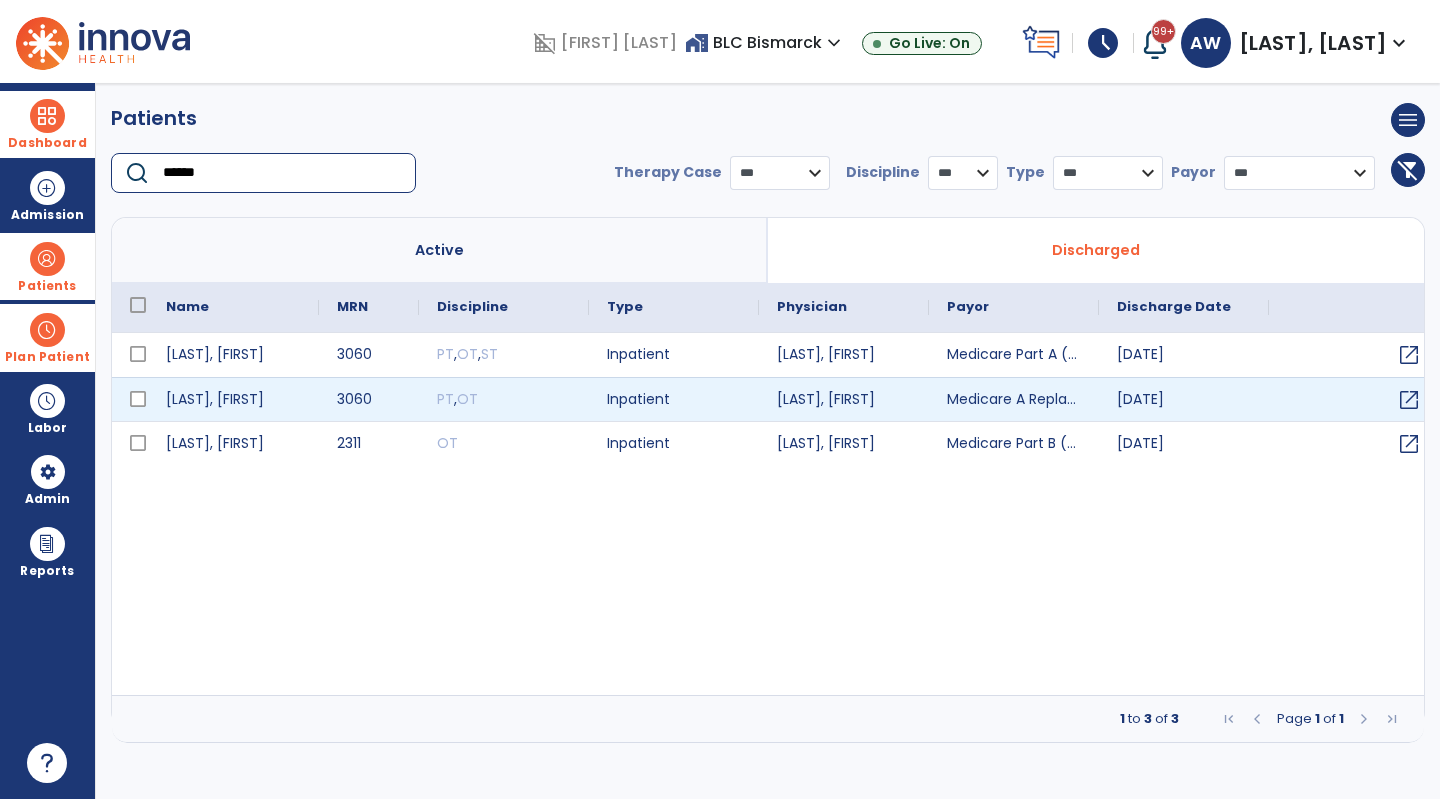 type on "******" 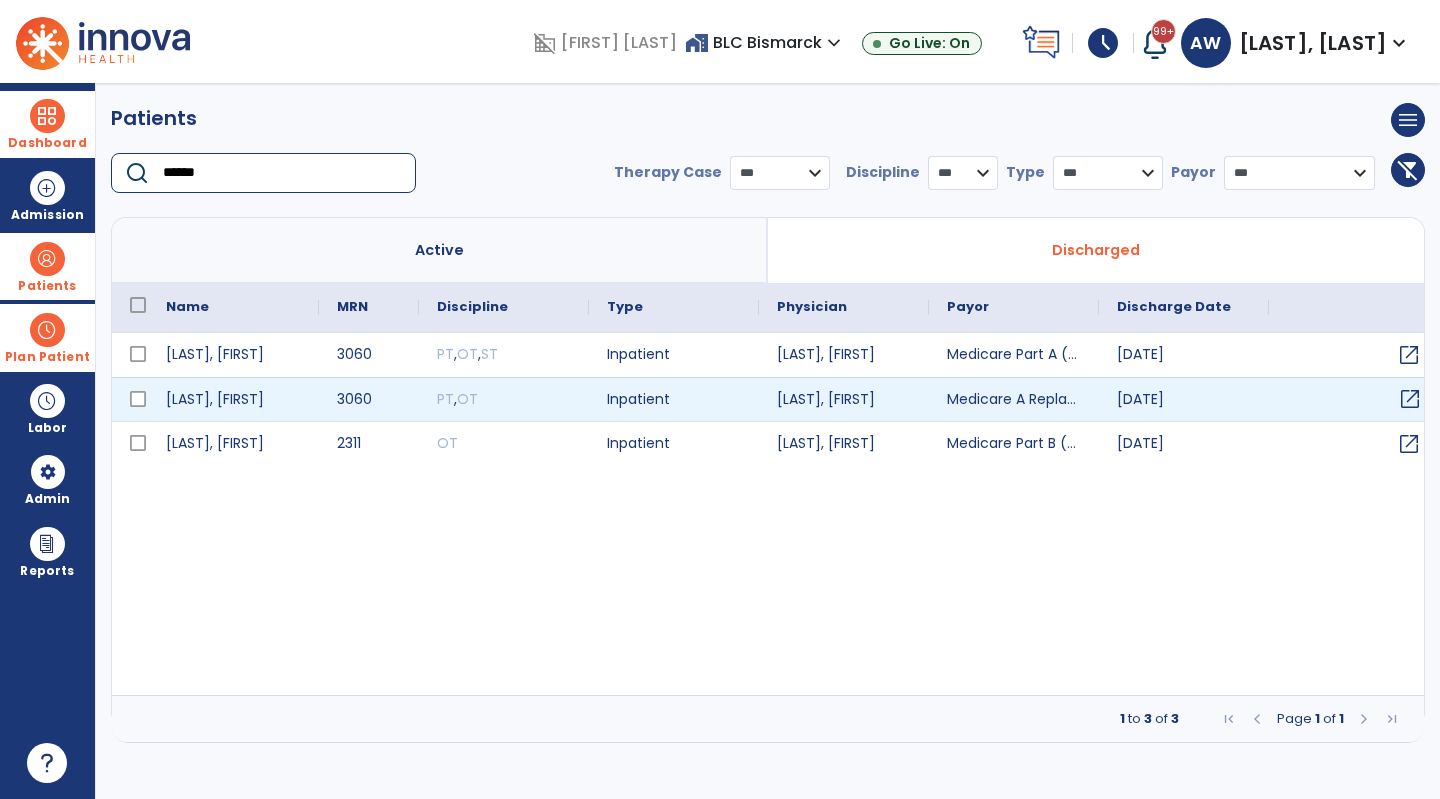 click on "open_in_new" at bounding box center (1410, 399) 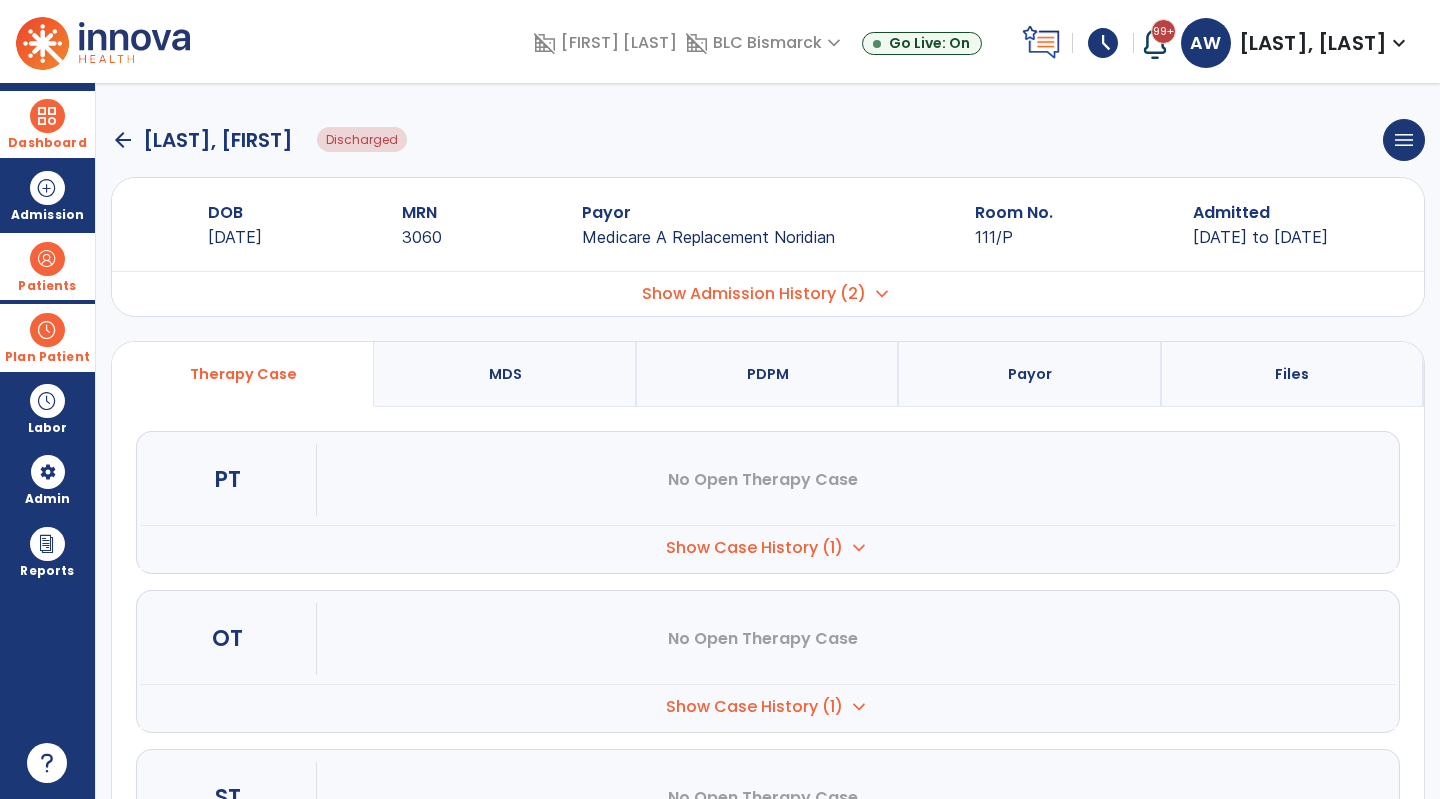 click at bounding box center (47, 259) 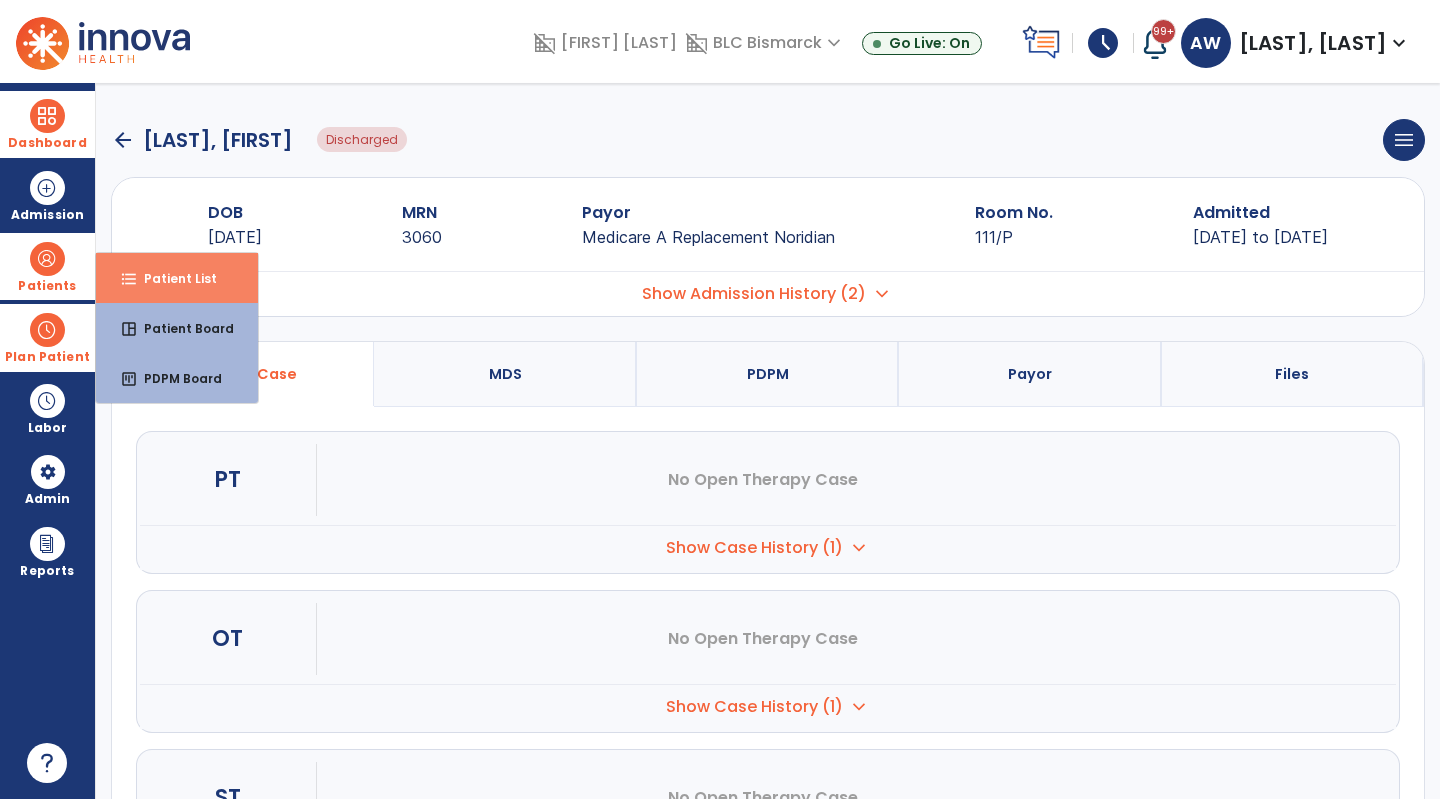 click on "format_list_bulleted  Patient List" at bounding box center (177, 278) 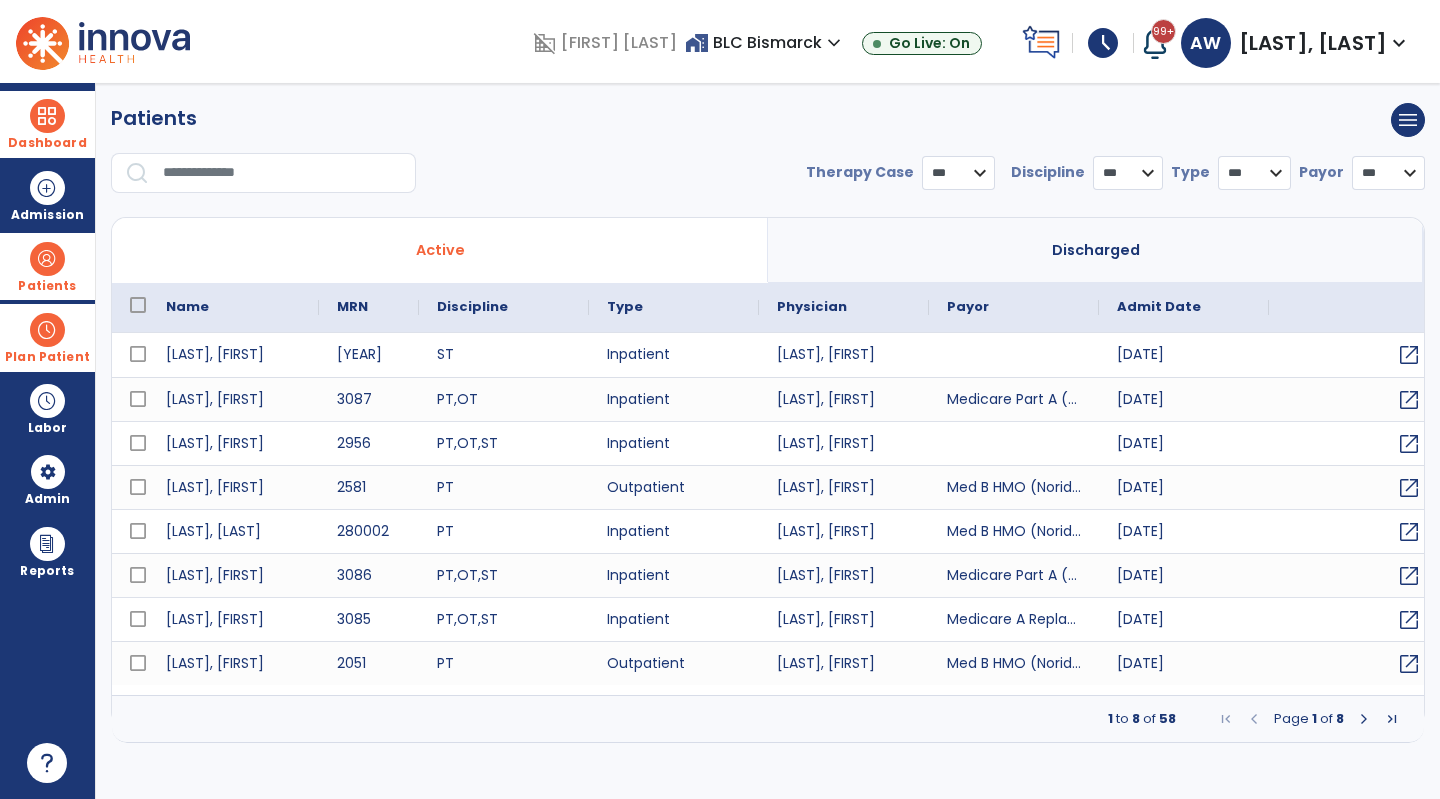 select on "***" 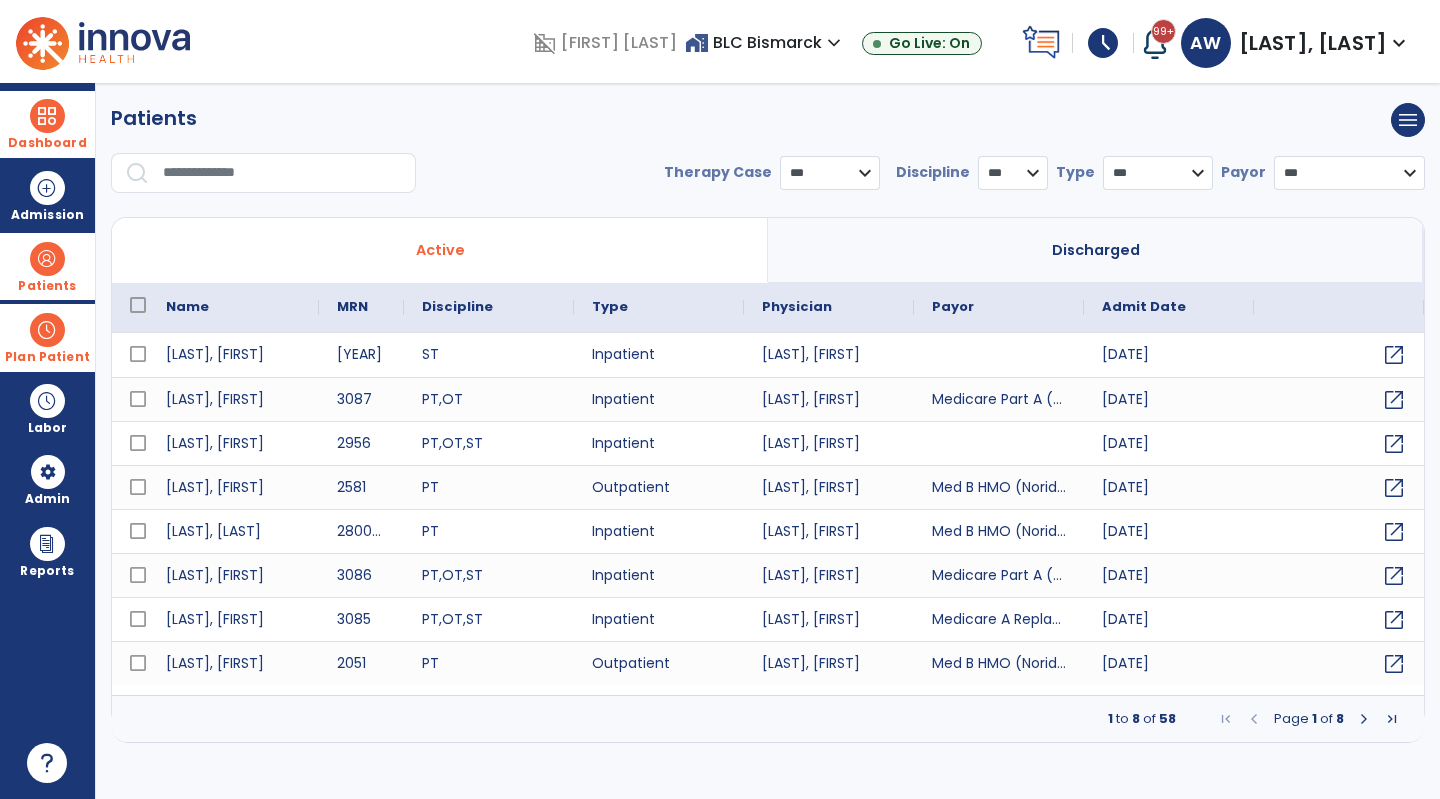 click at bounding box center (263, 173) 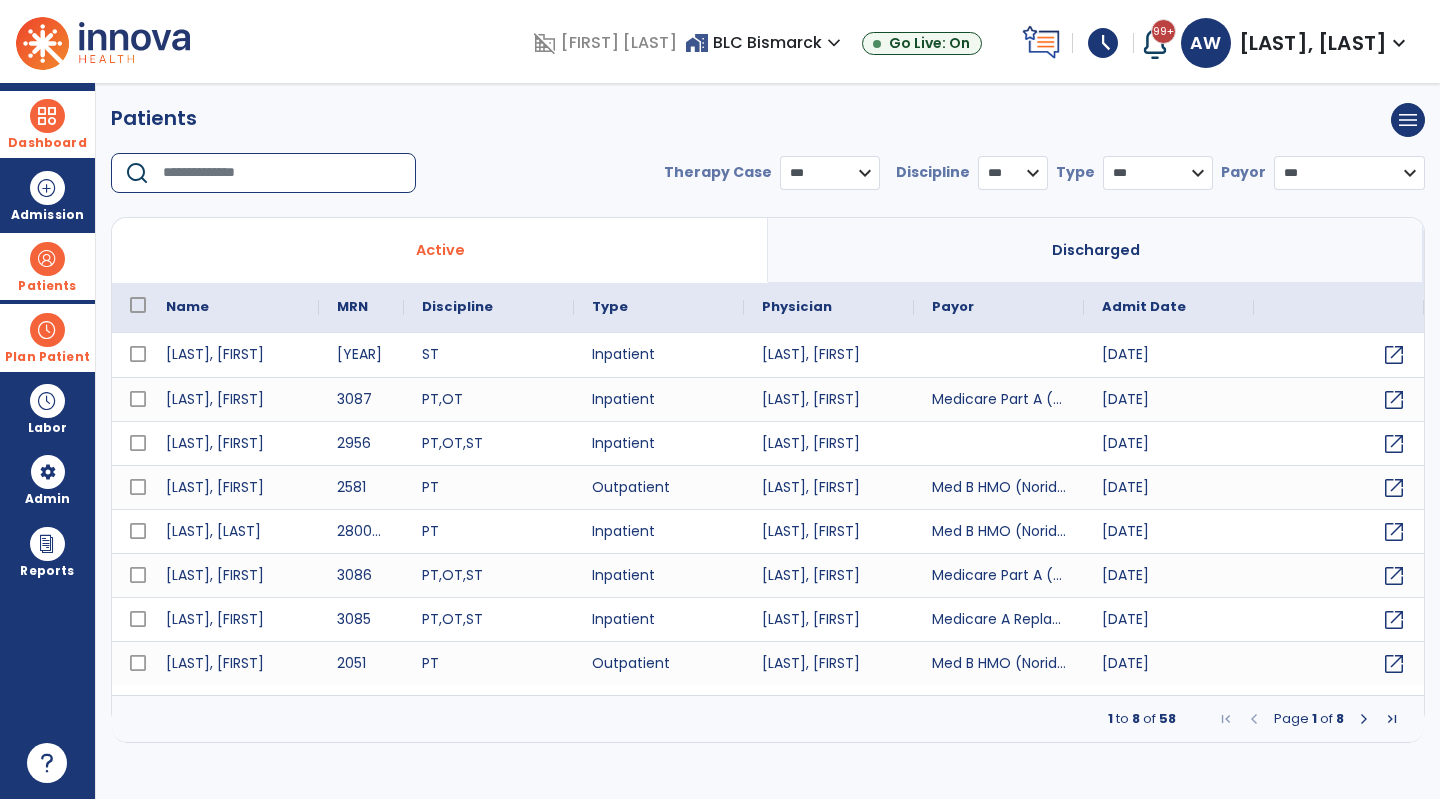 click at bounding box center (282, 173) 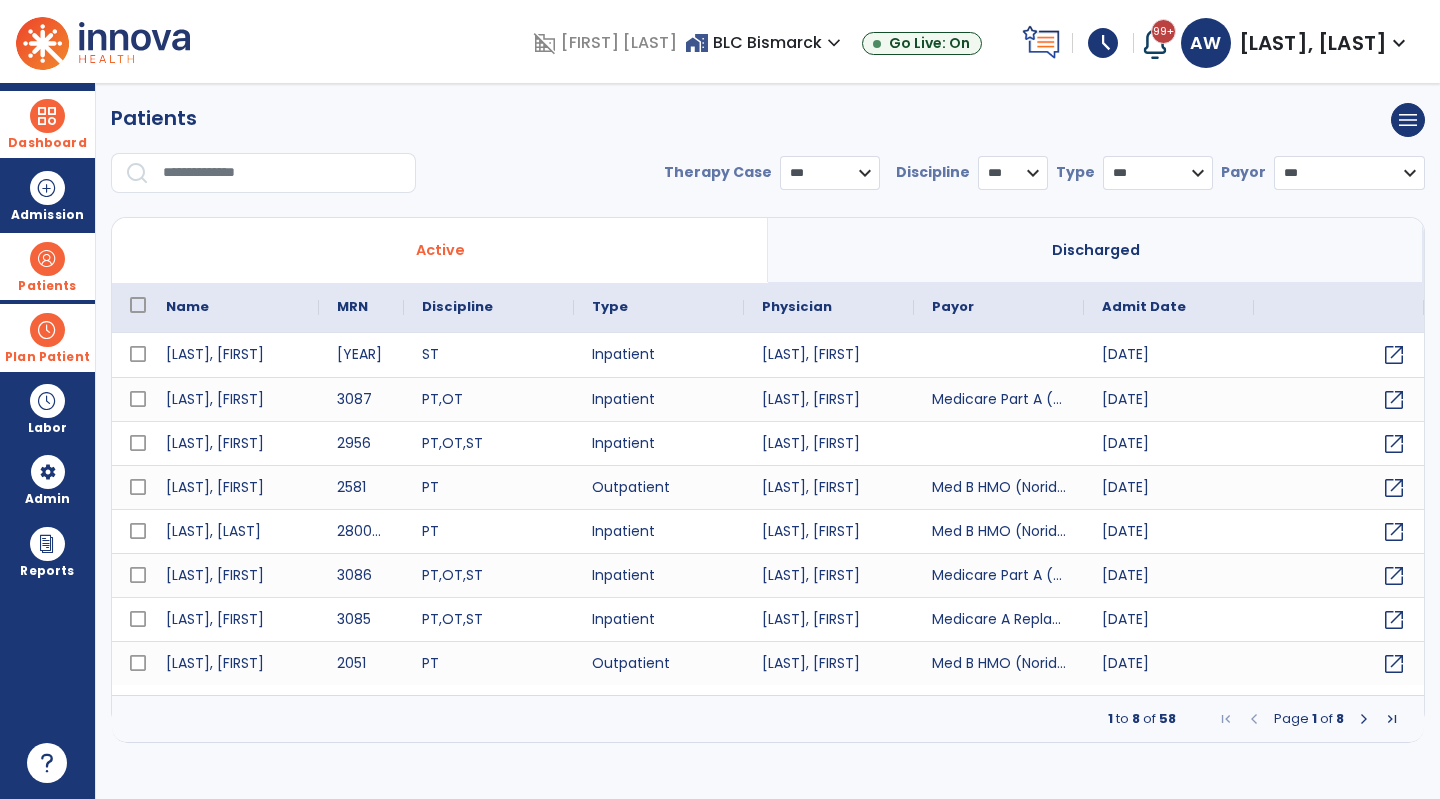 click on "Discharged" at bounding box center [1096, 250] 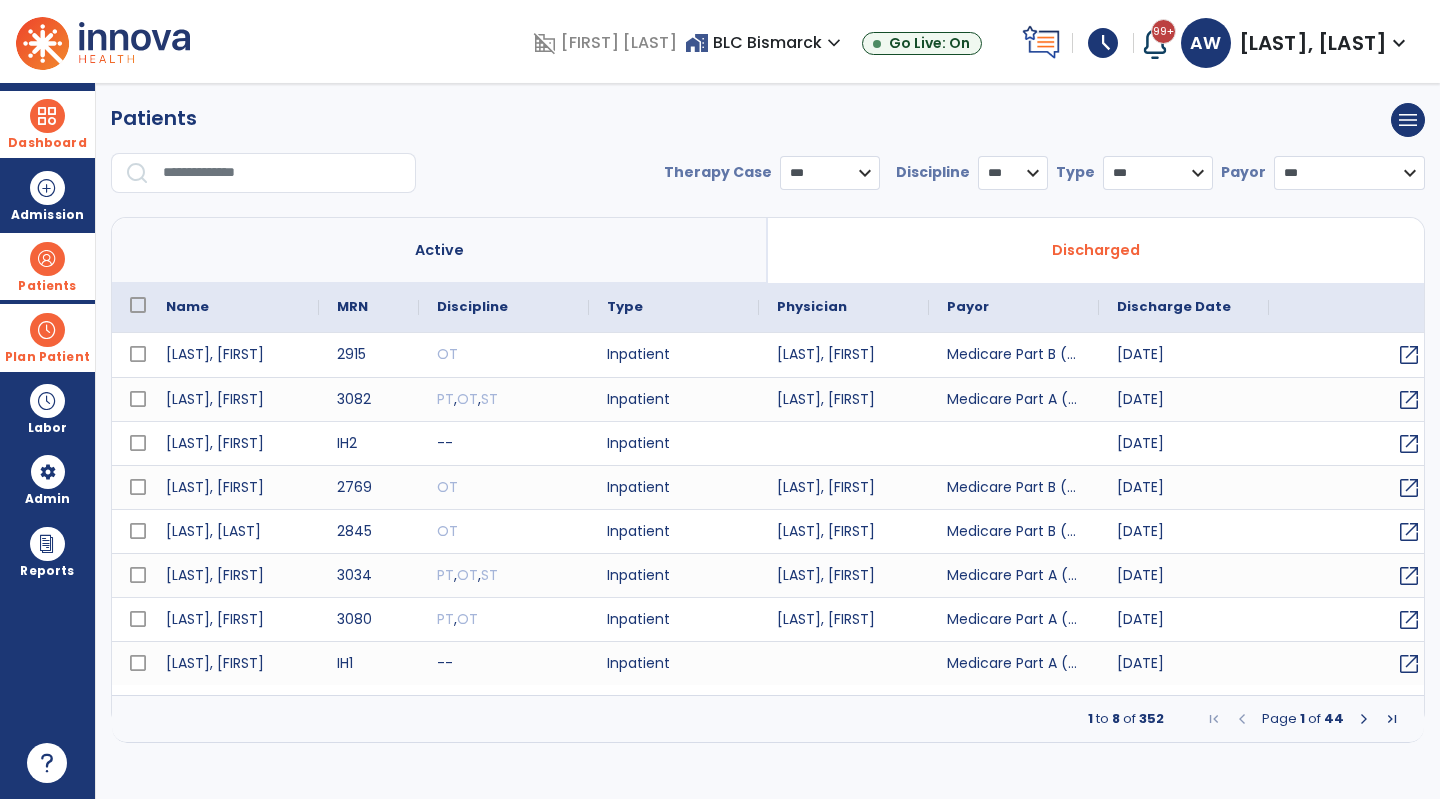 click at bounding box center [282, 173] 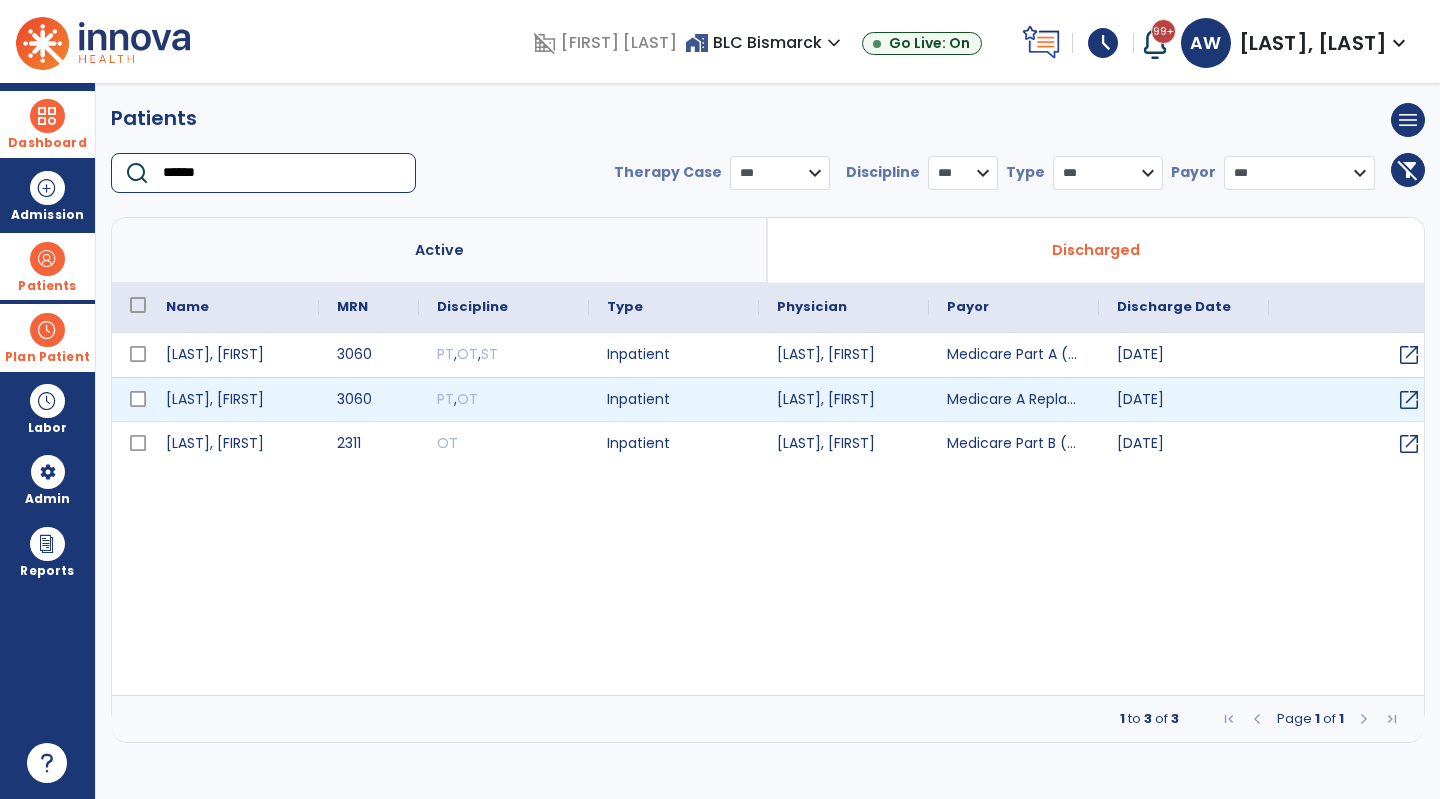 type on "******" 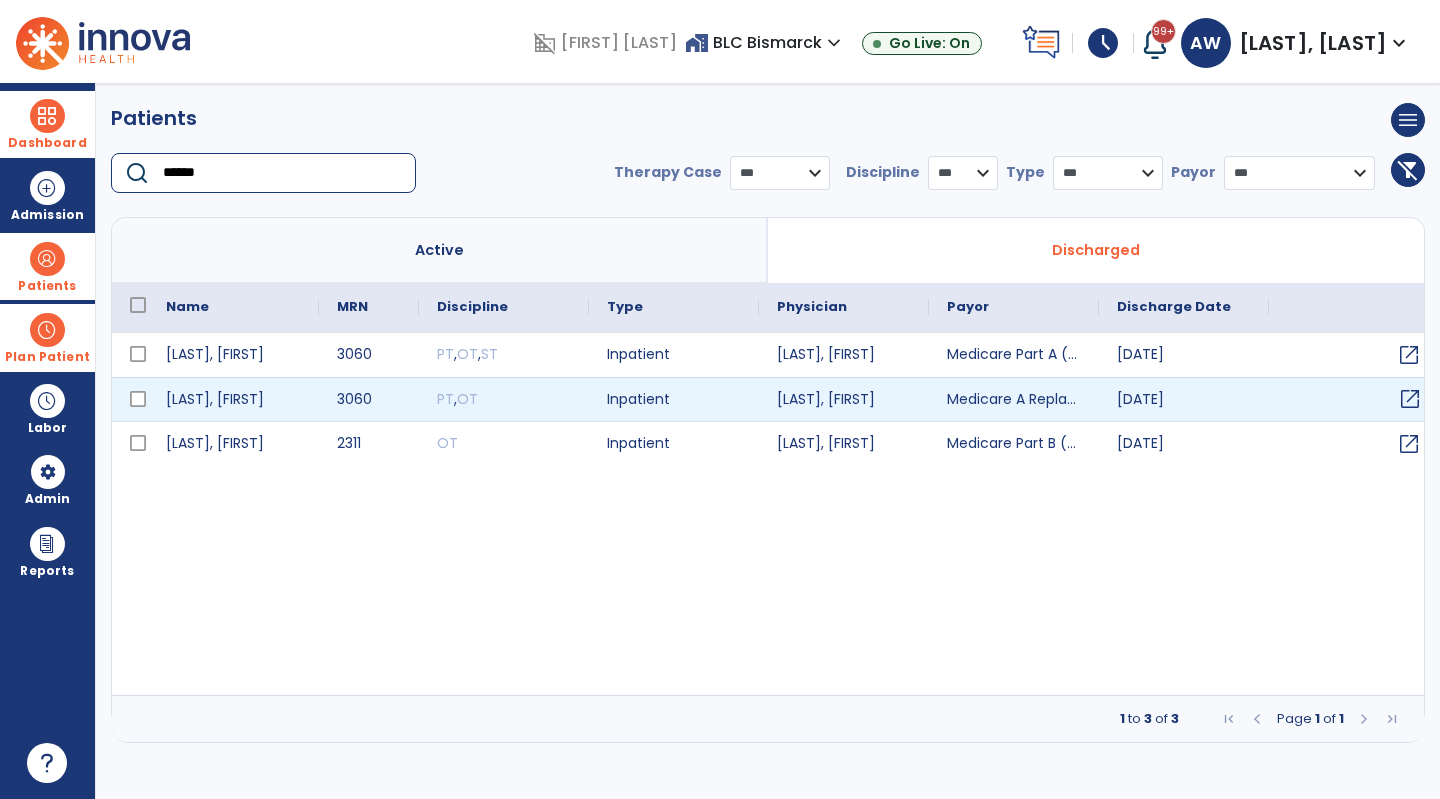 click on "open_in_new" at bounding box center [1410, 399] 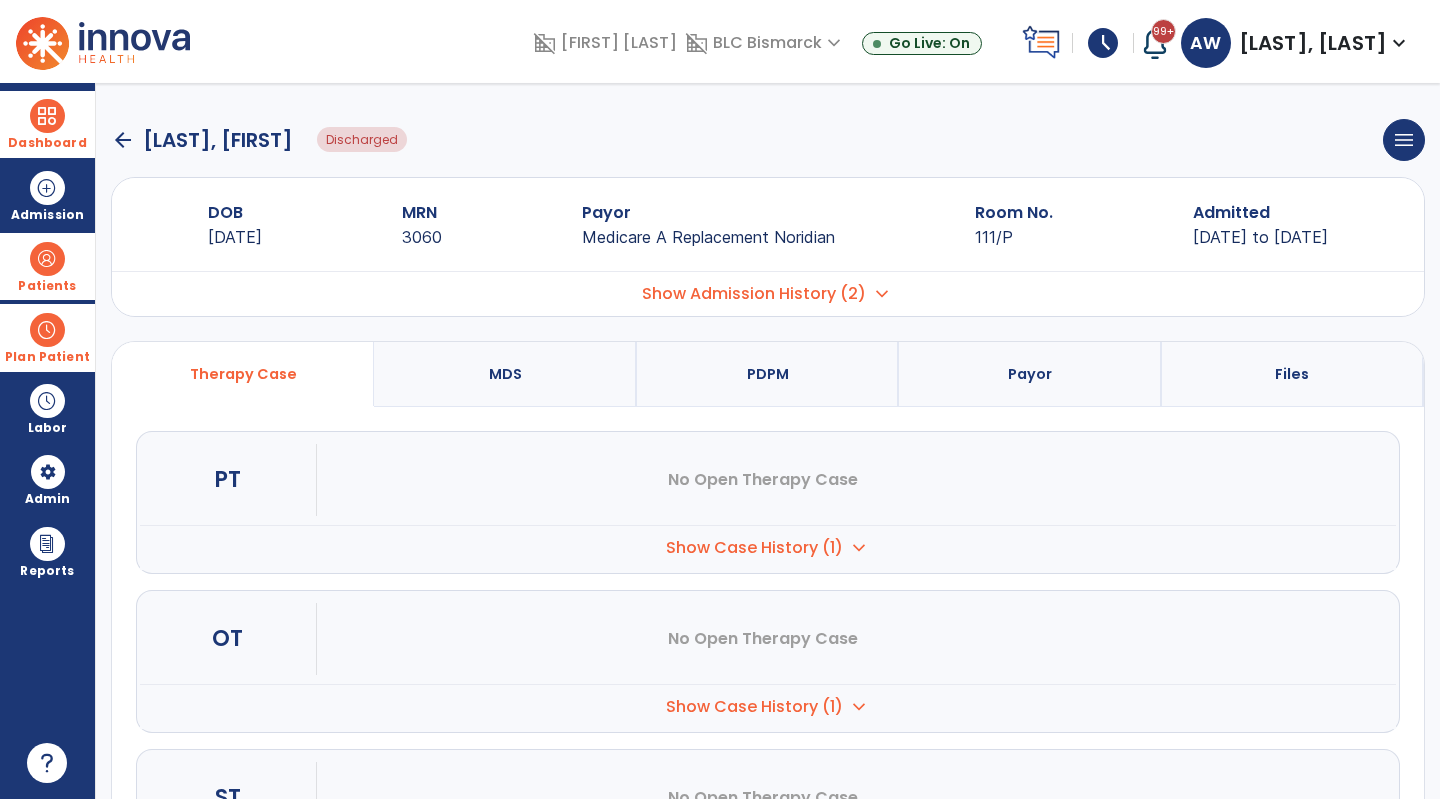 click on "expand_more" at bounding box center (859, 548) 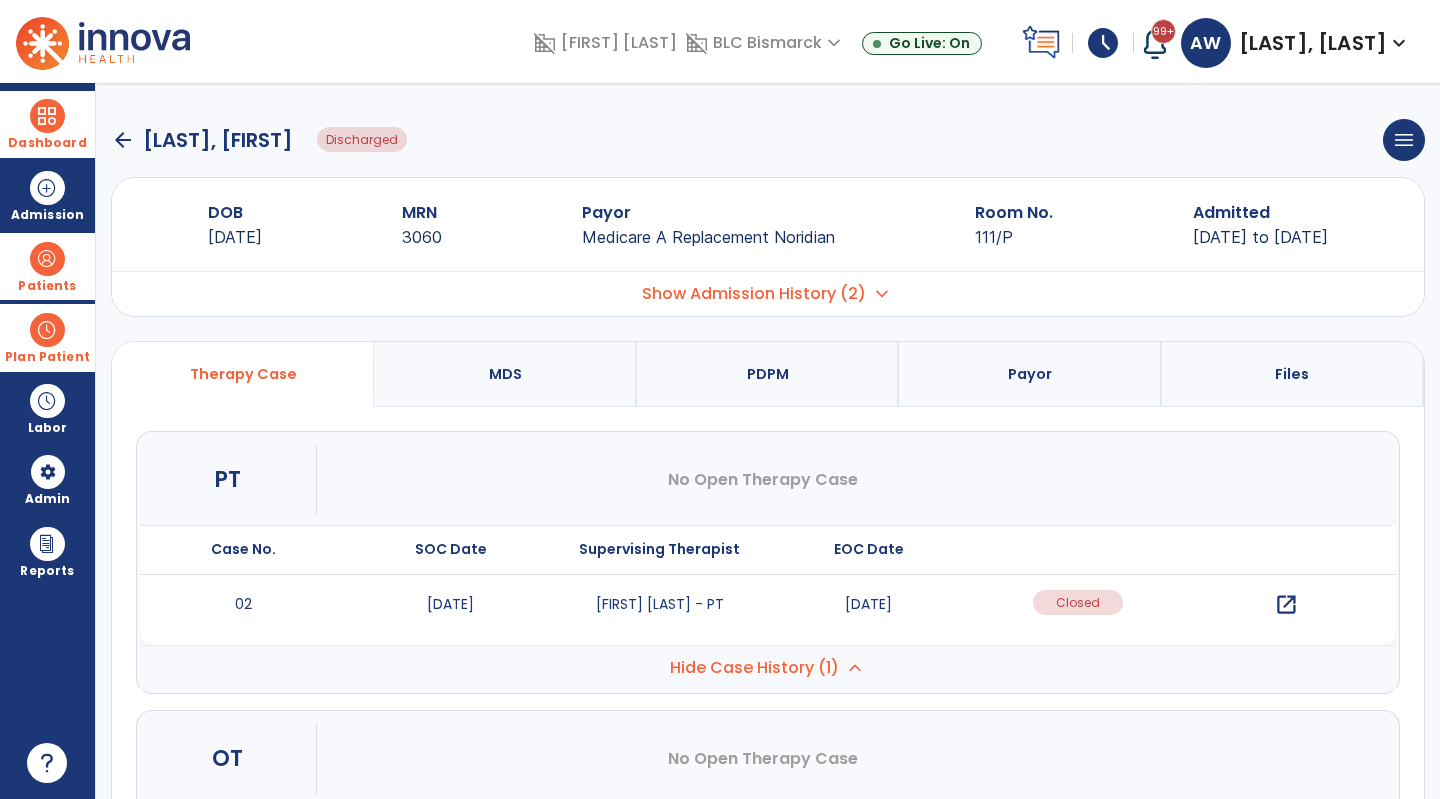 click on "open_in_new" at bounding box center [1286, 605] 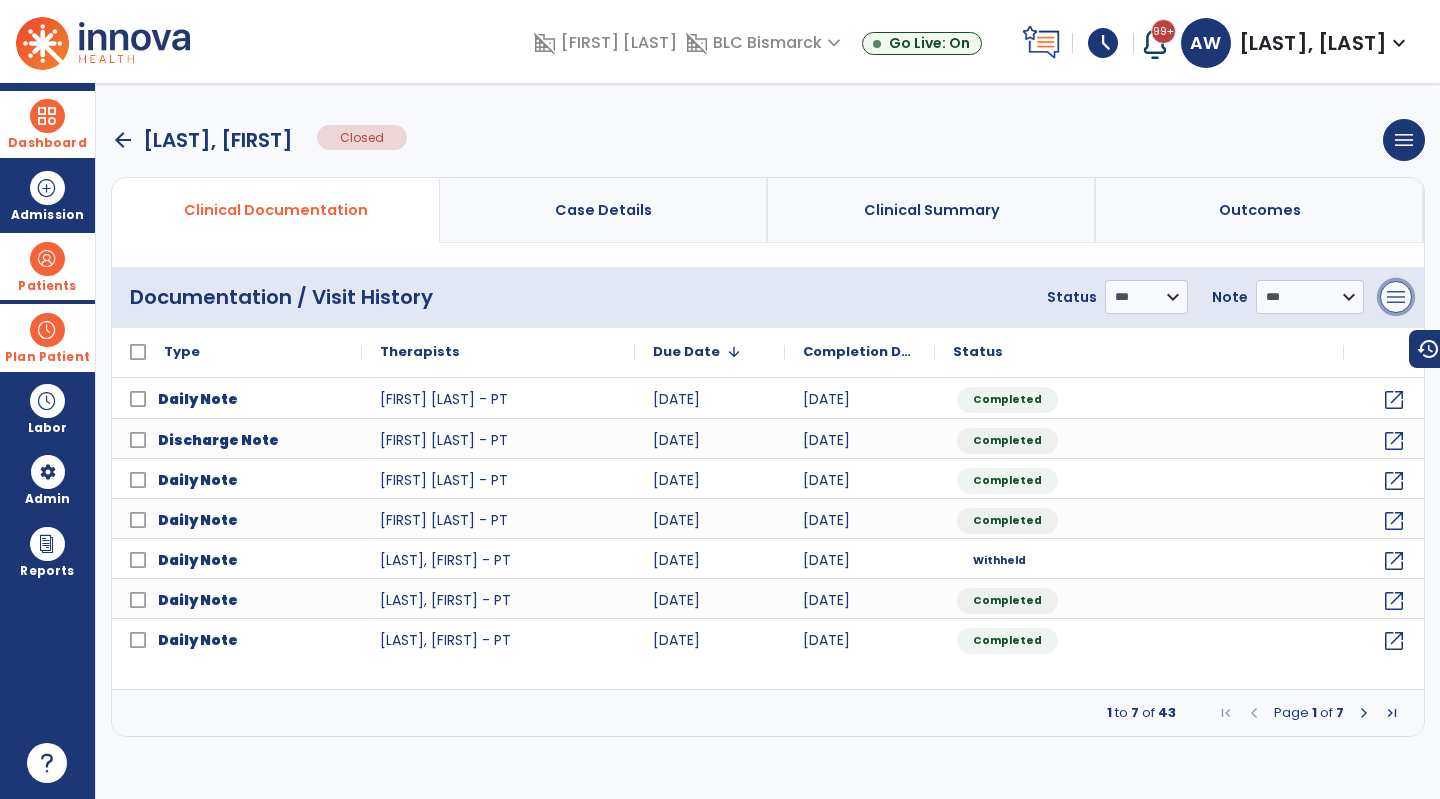 click on "menu" at bounding box center [1396, 297] 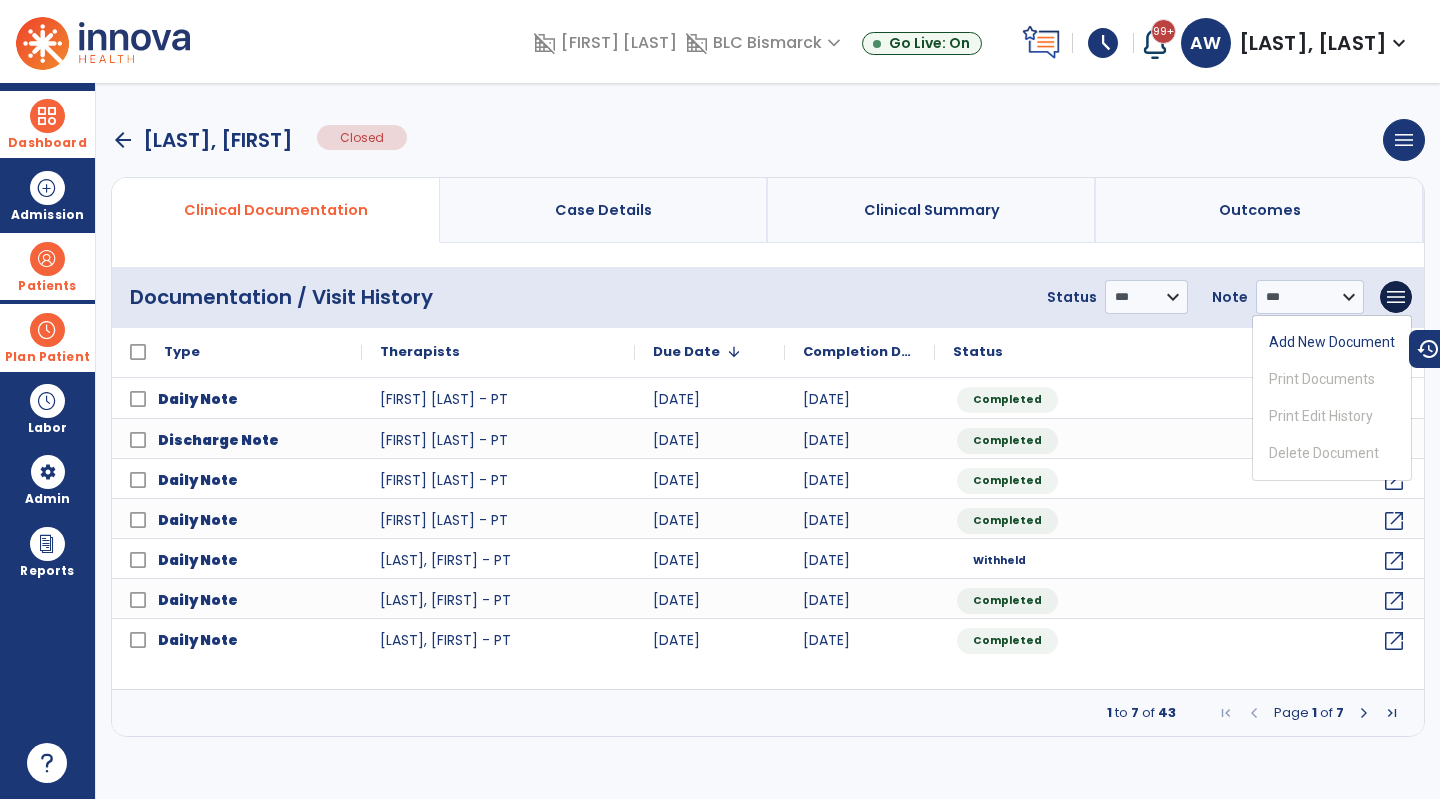 click on "arrow_back [LAST], [FIRST] Closed menu Edit Therapy Case Delete Therapy Case Close Therapy Case" at bounding box center [768, 140] 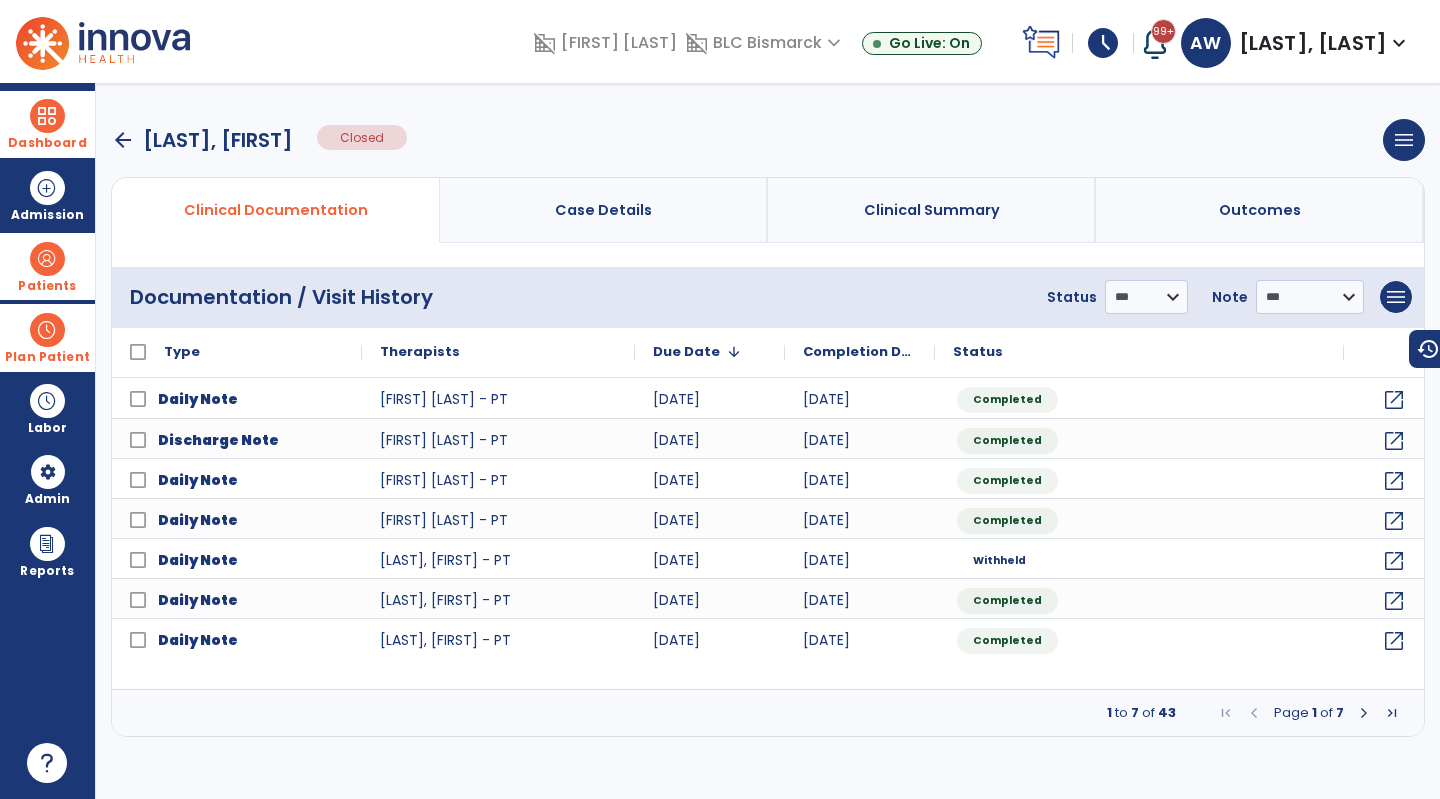 click on "Dashboard" at bounding box center [47, 124] 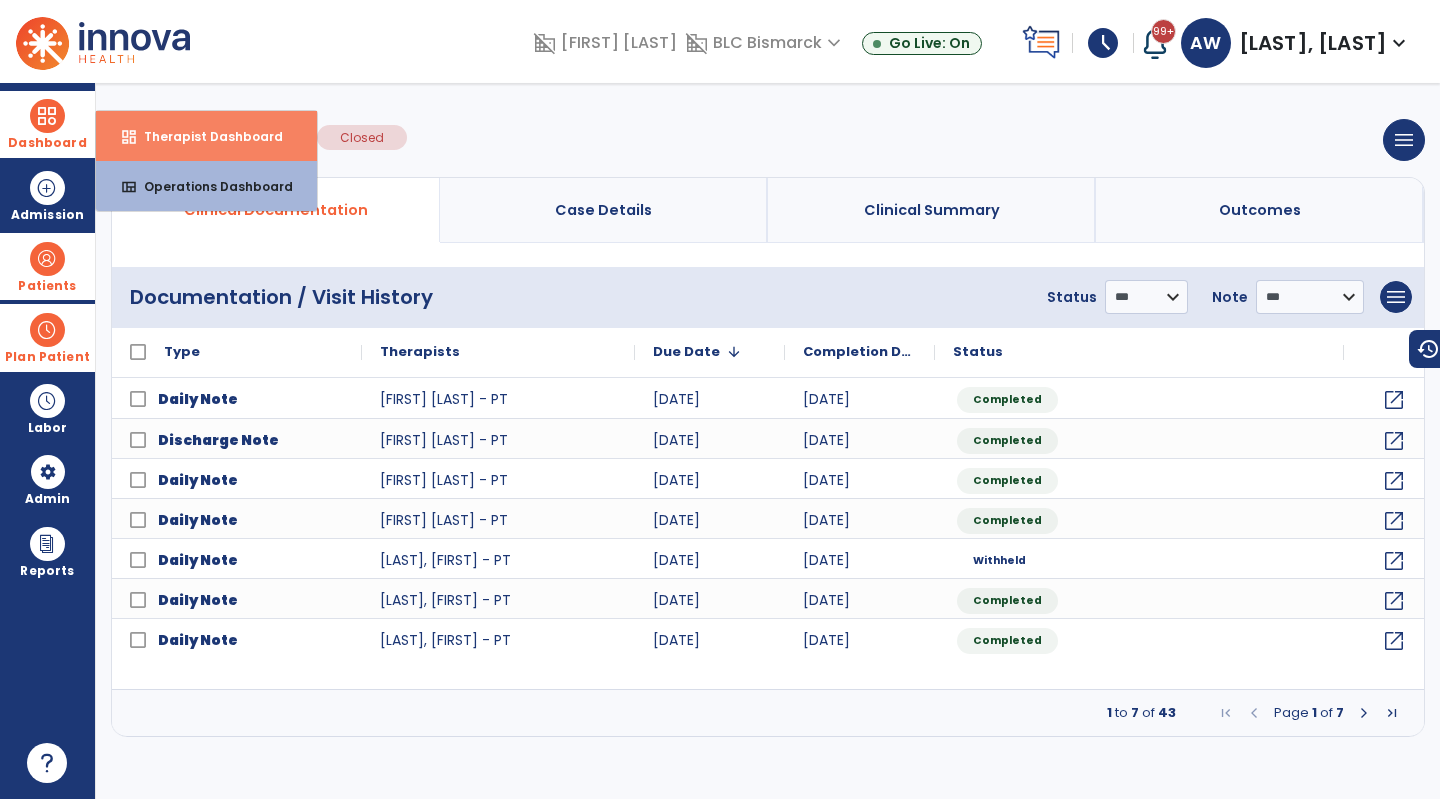 click on "dashboard  Therapist Dashboard" at bounding box center (206, 136) 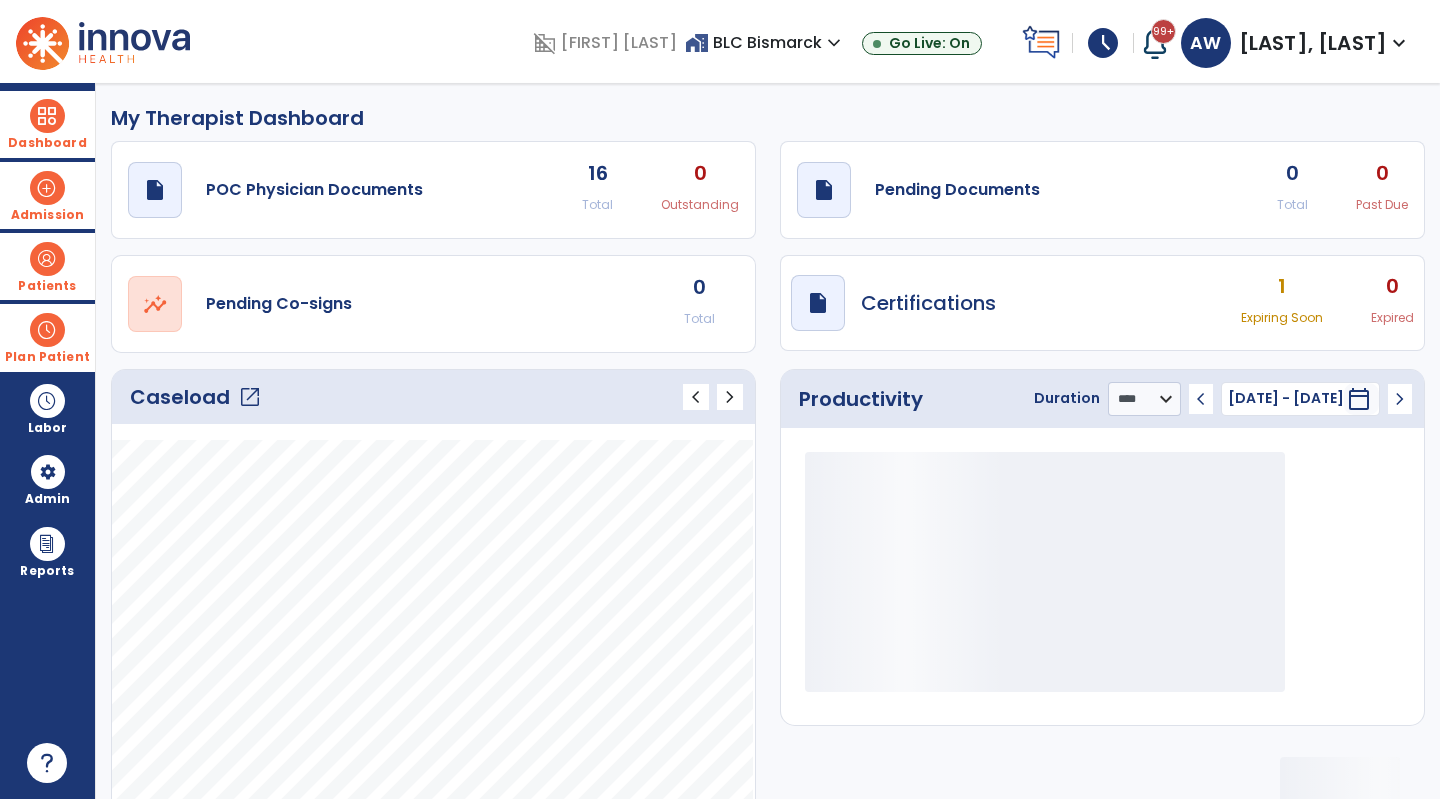 click on "Admission" at bounding box center [47, 195] 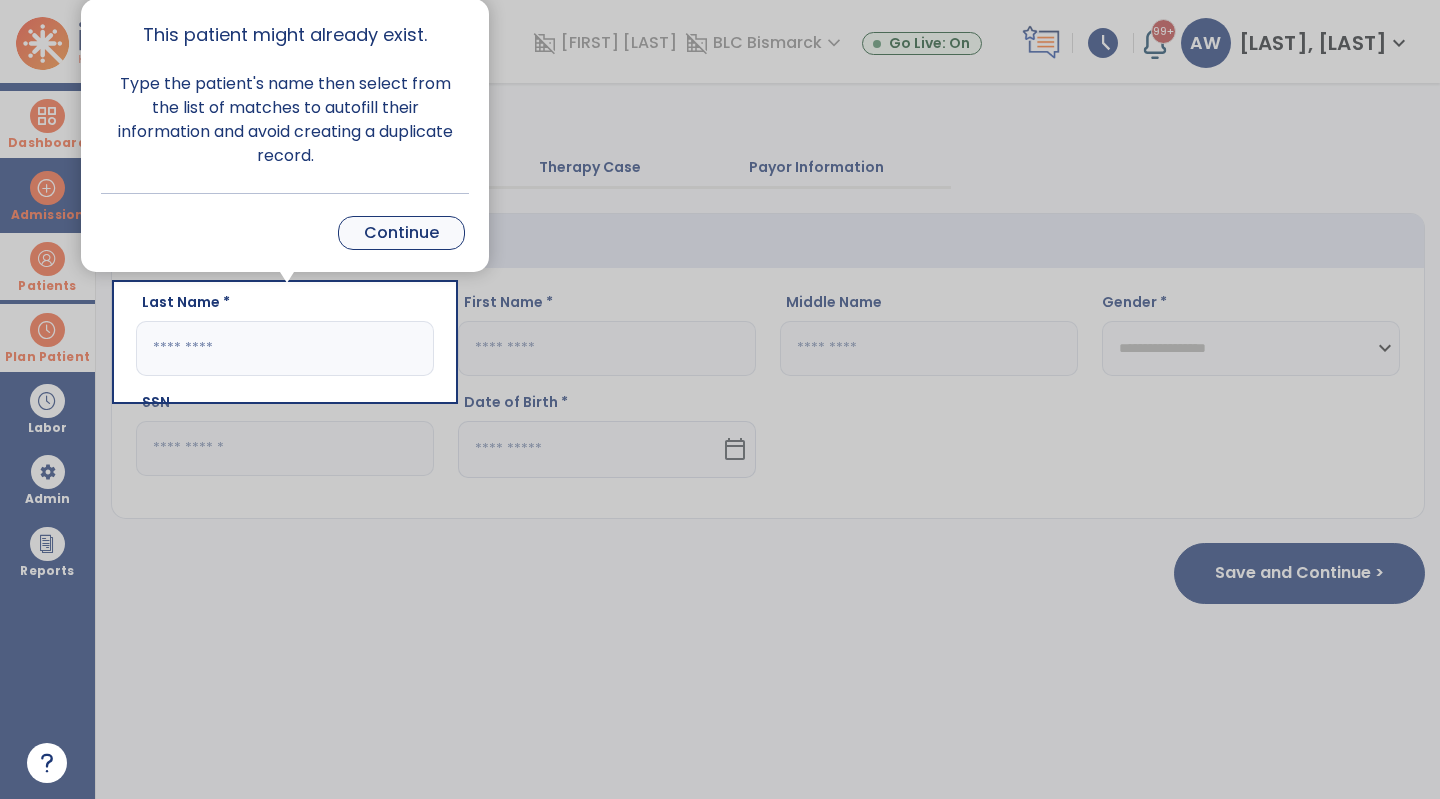 click on "Continue" at bounding box center [401, 233] 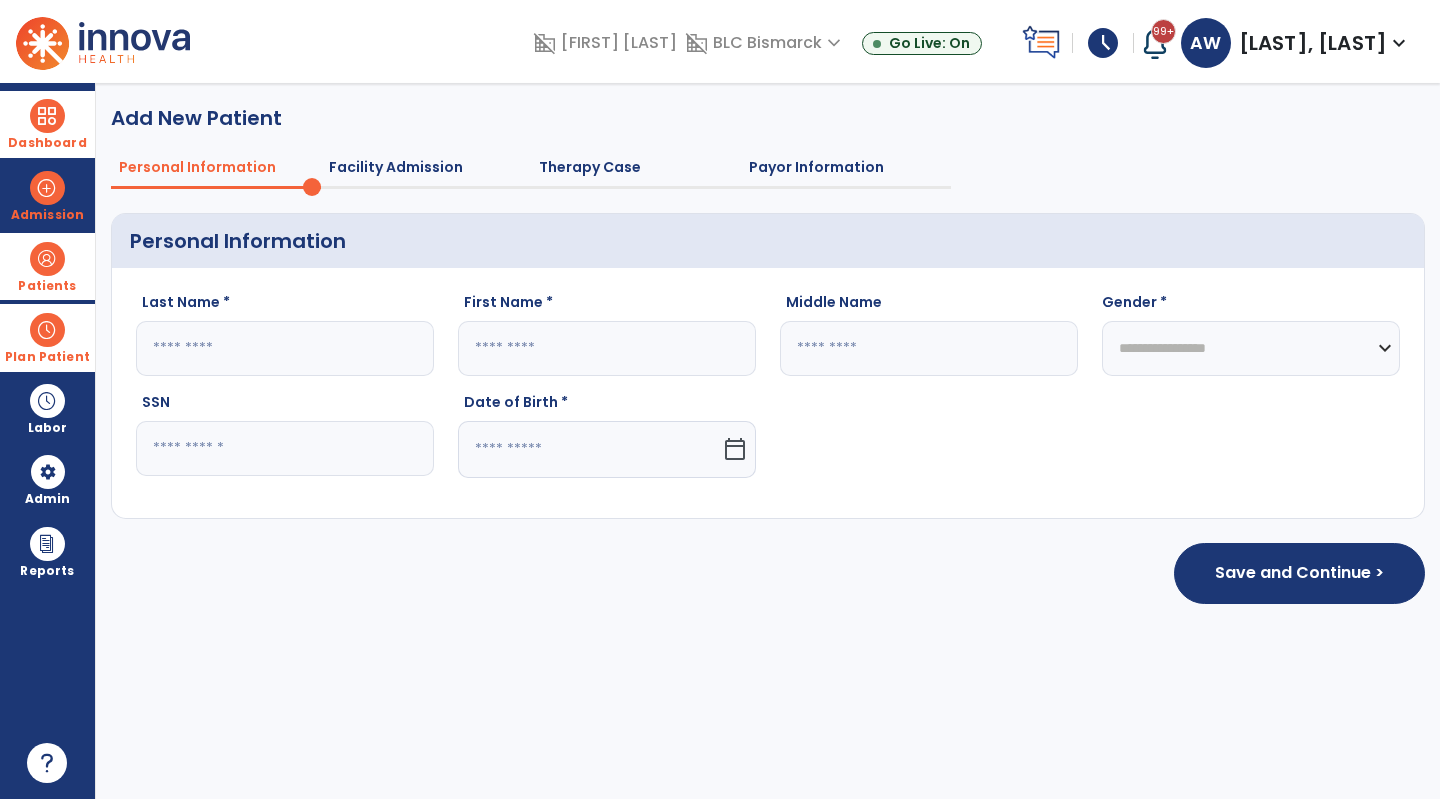 click 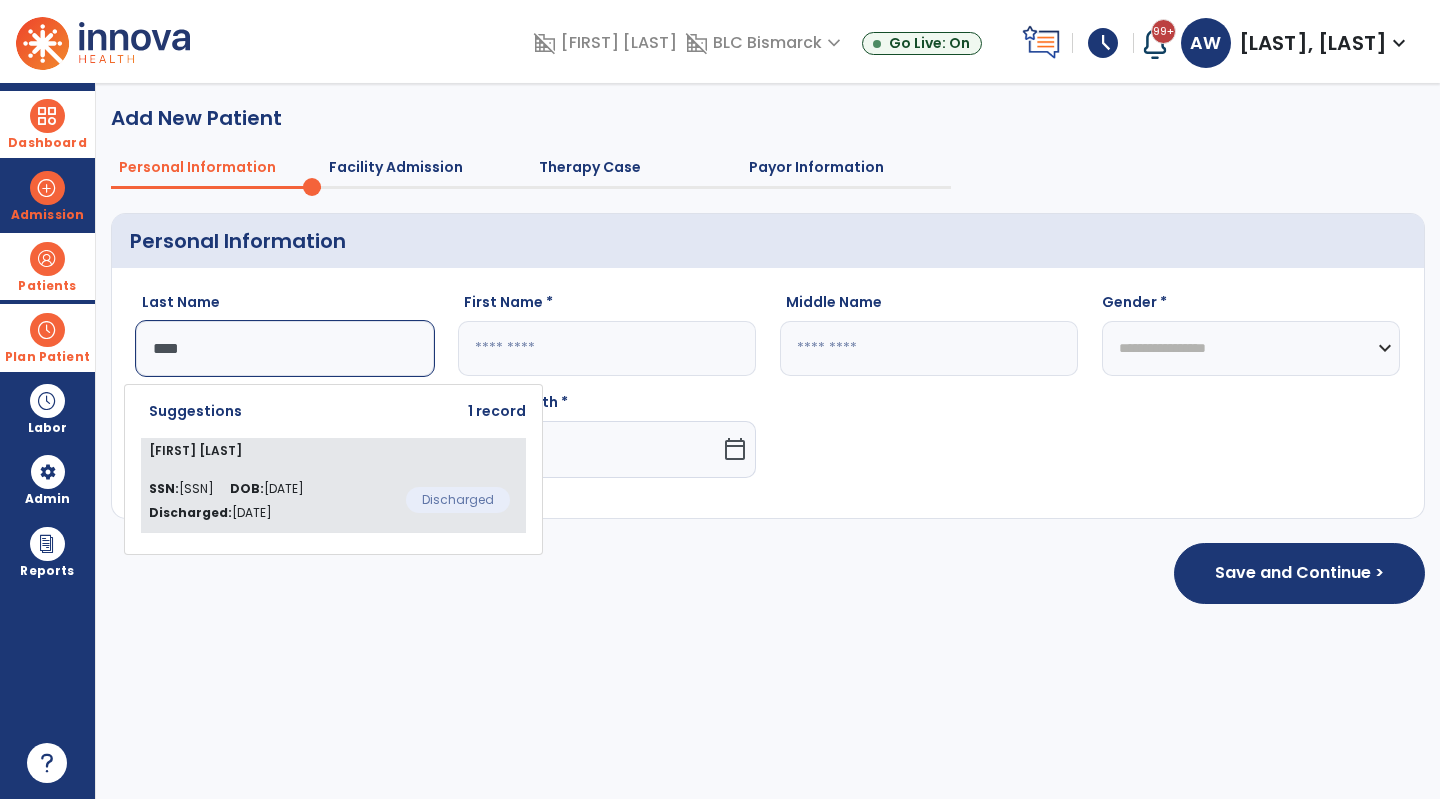 click on "[FIRST] [LAST]" 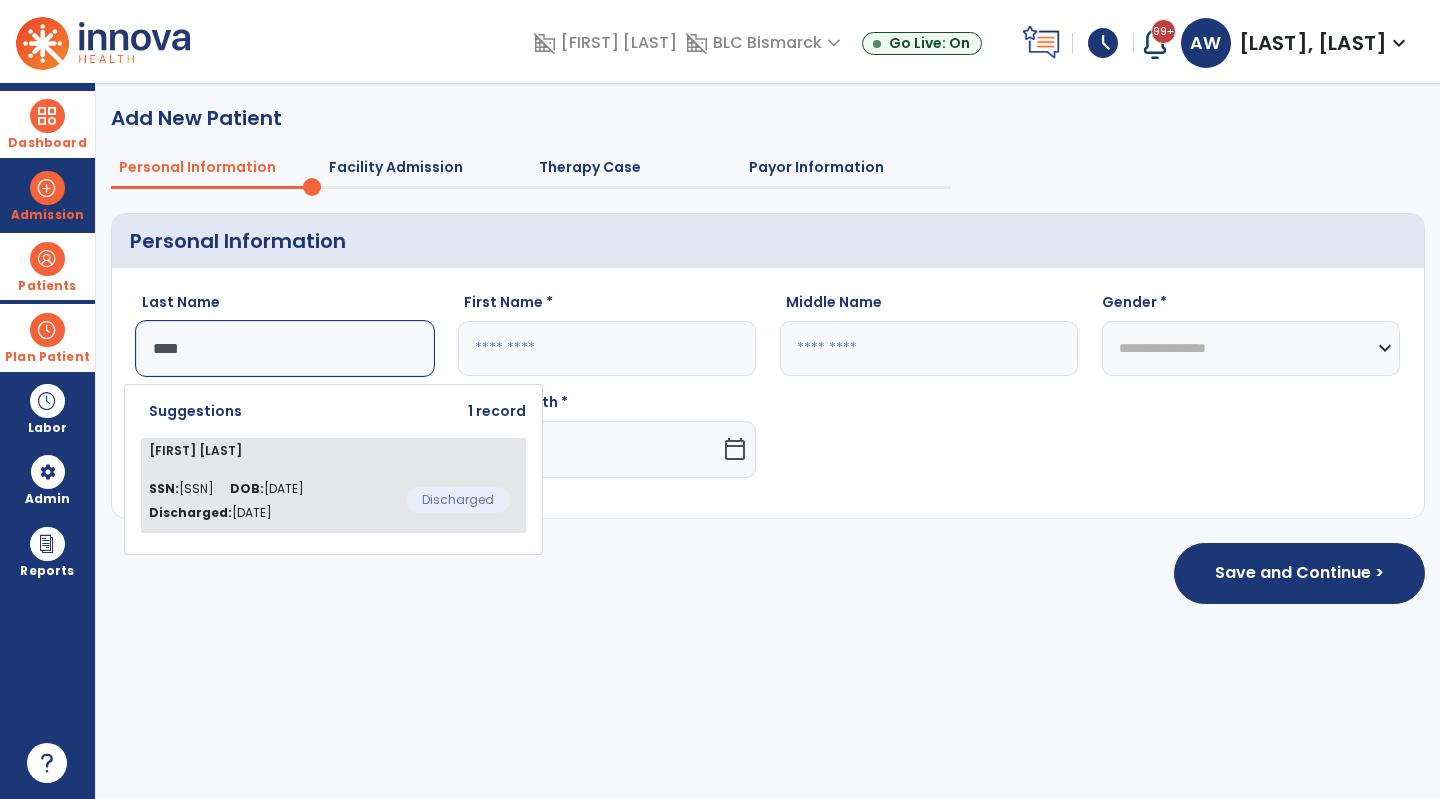 type on "**********" 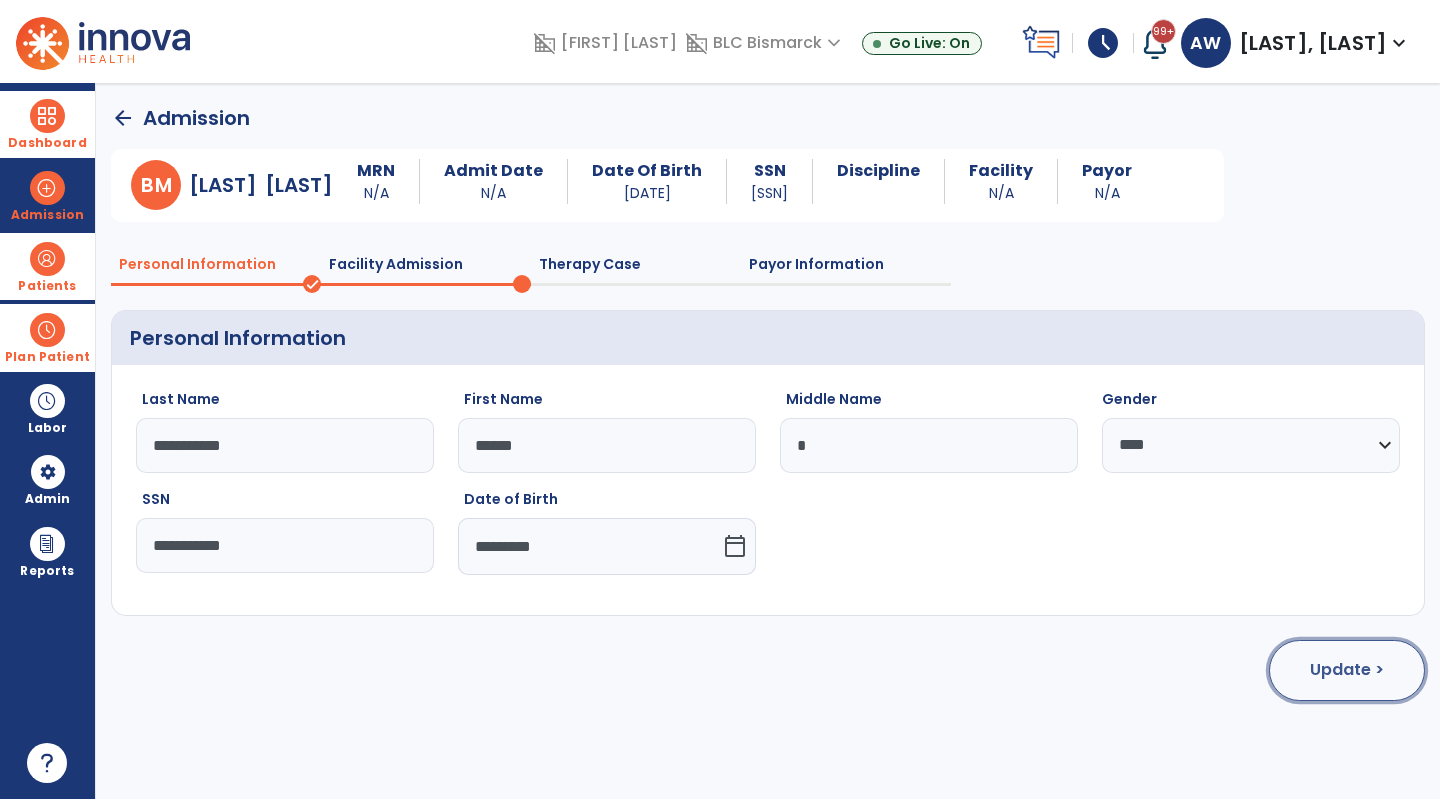 click on "Update >" 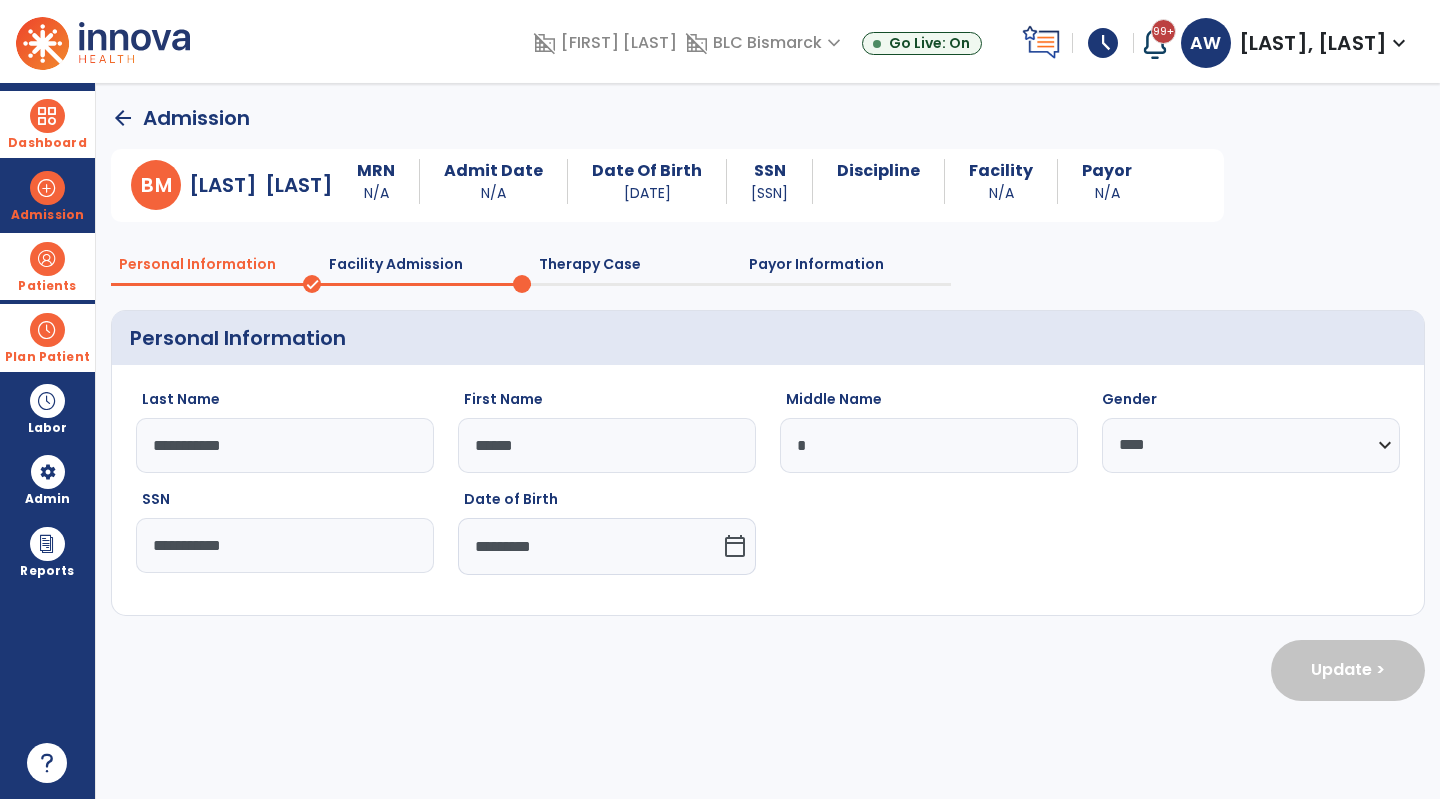 select on "**********" 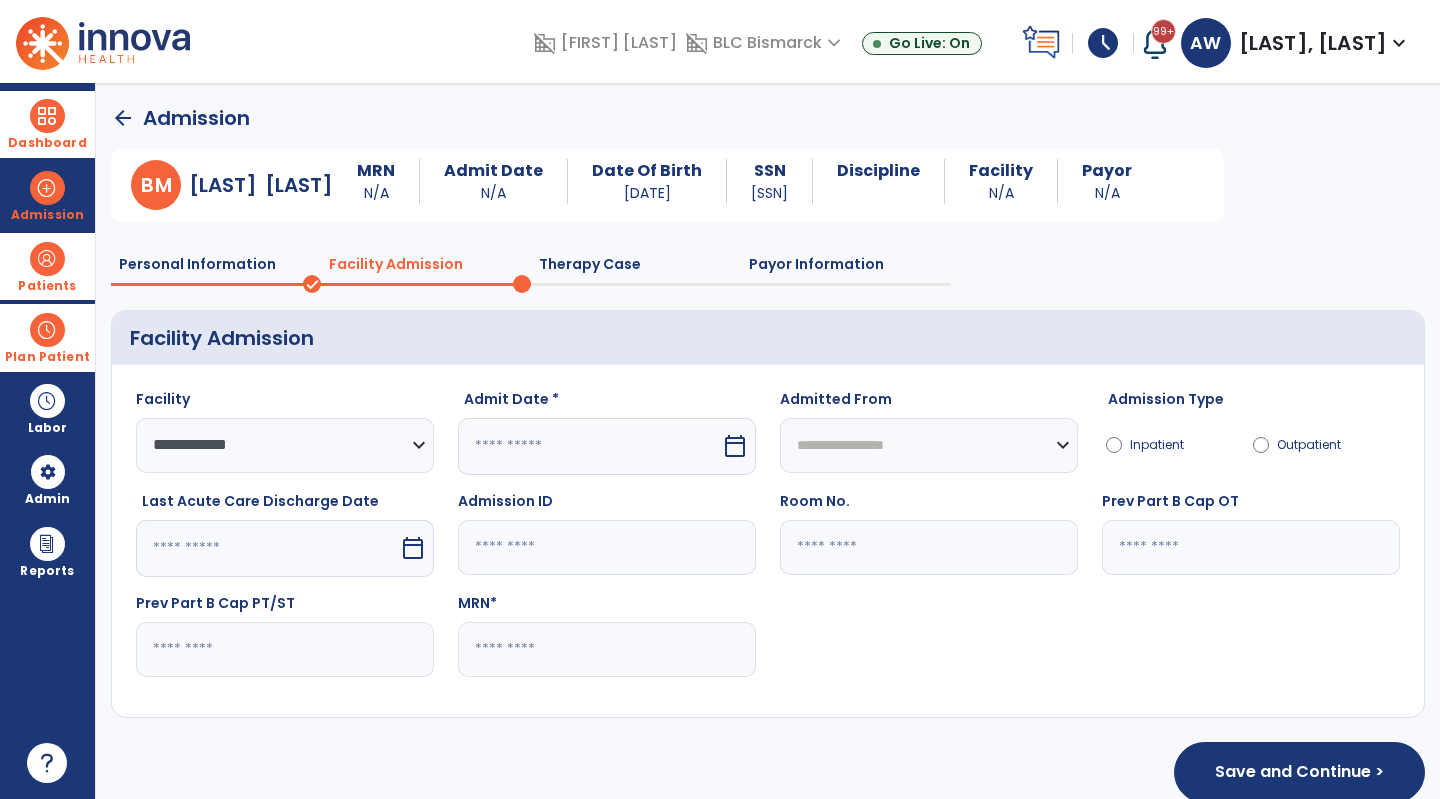 scroll, scrollTop: 28, scrollLeft: 0, axis: vertical 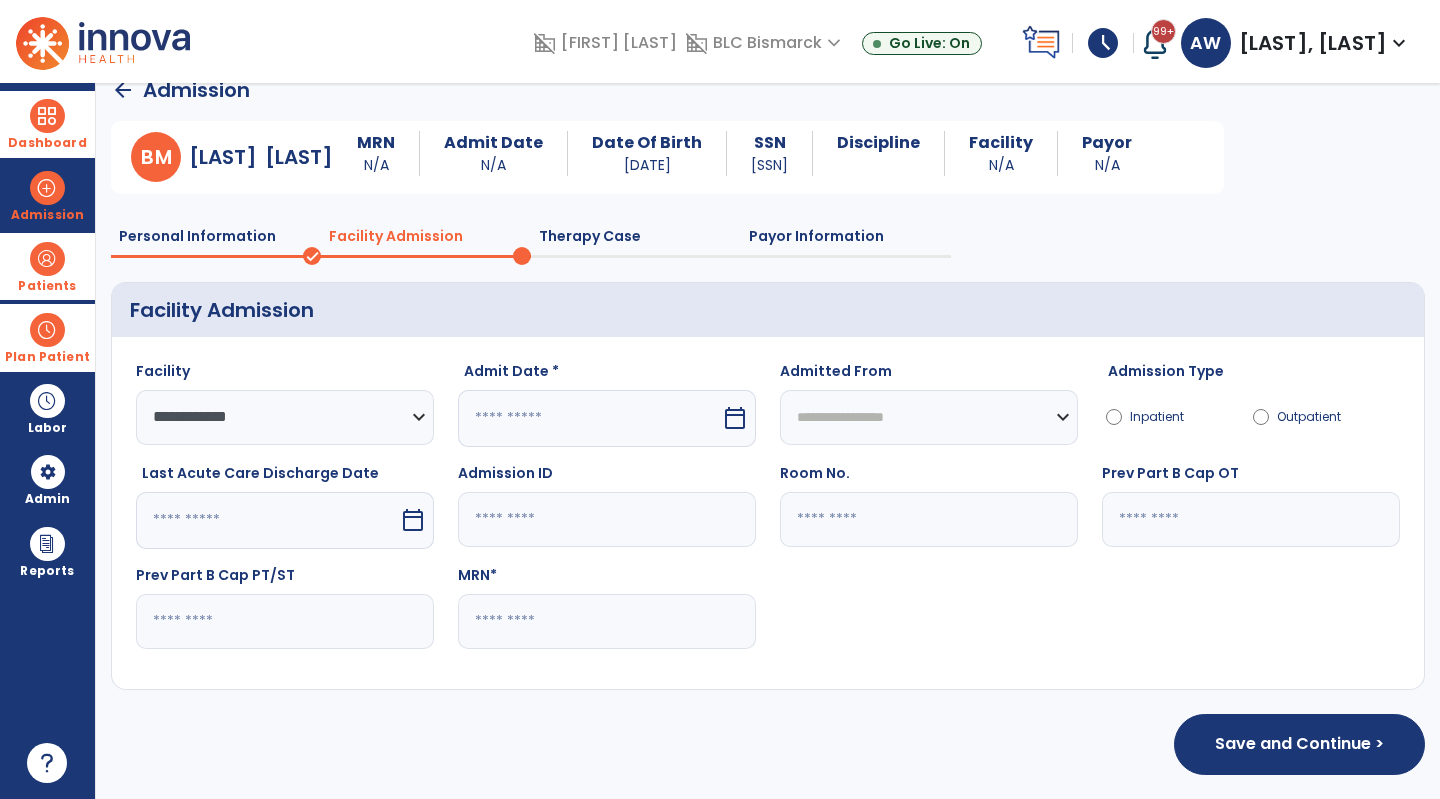 click on "calendar_today" at bounding box center [735, 418] 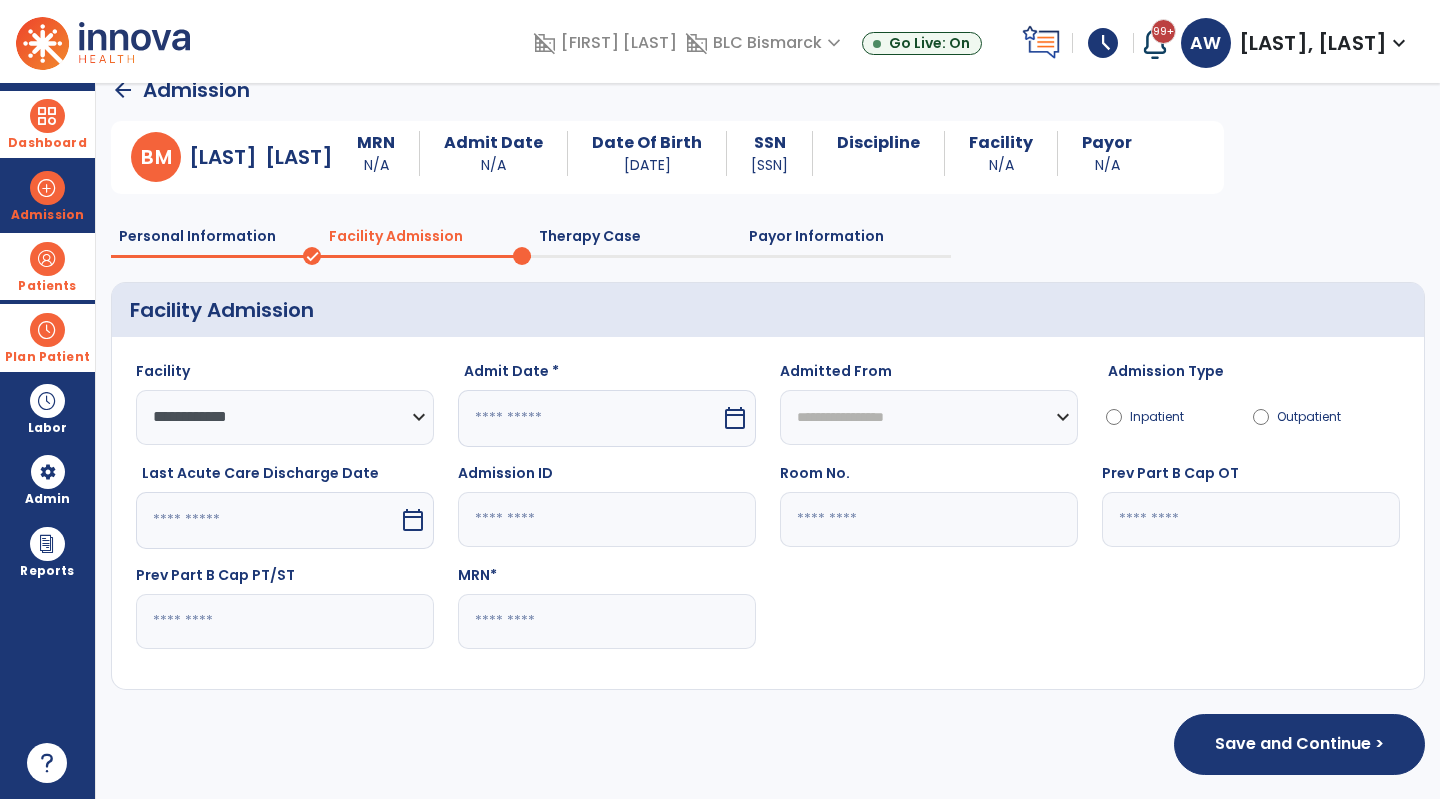 select on "*" 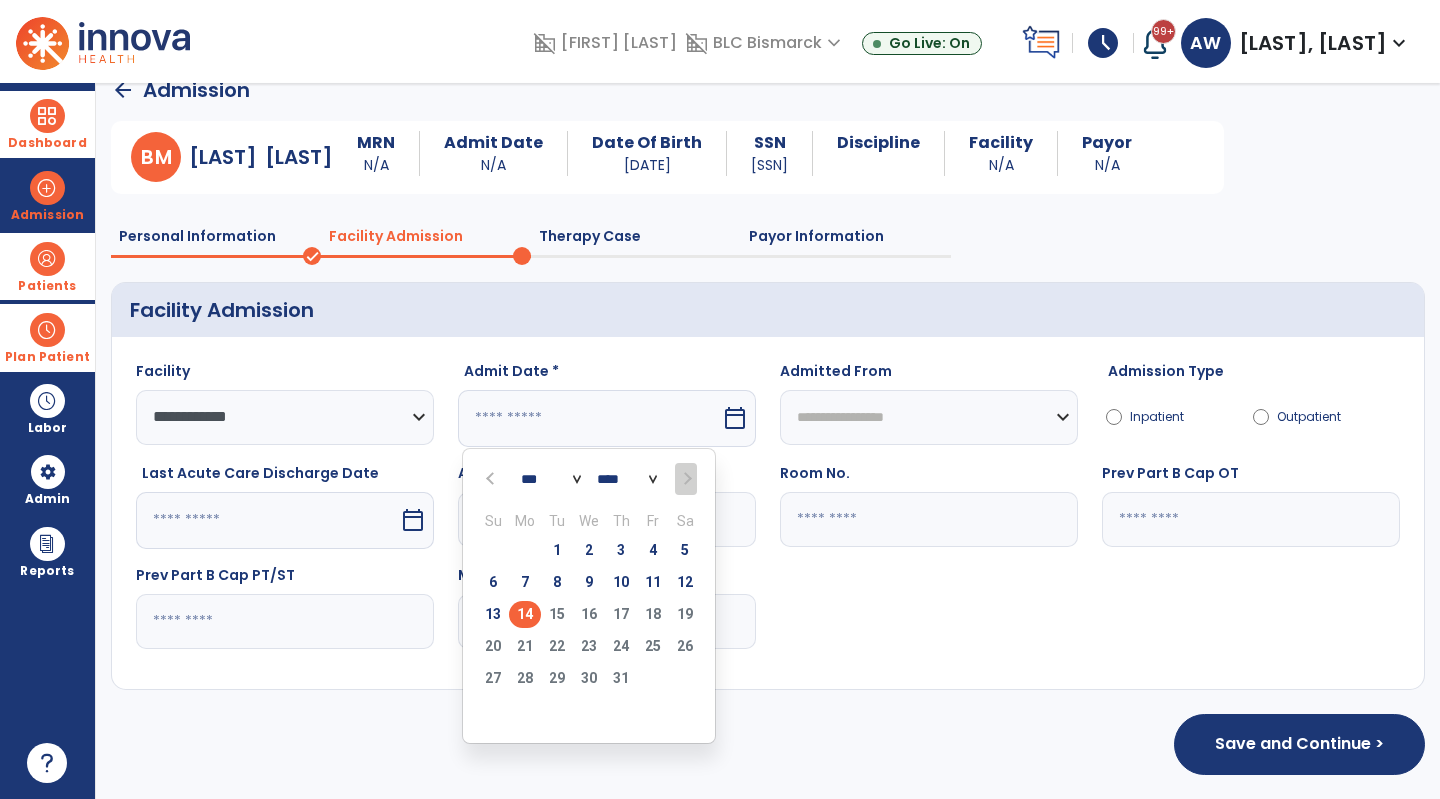 click on "14" at bounding box center (525, 614) 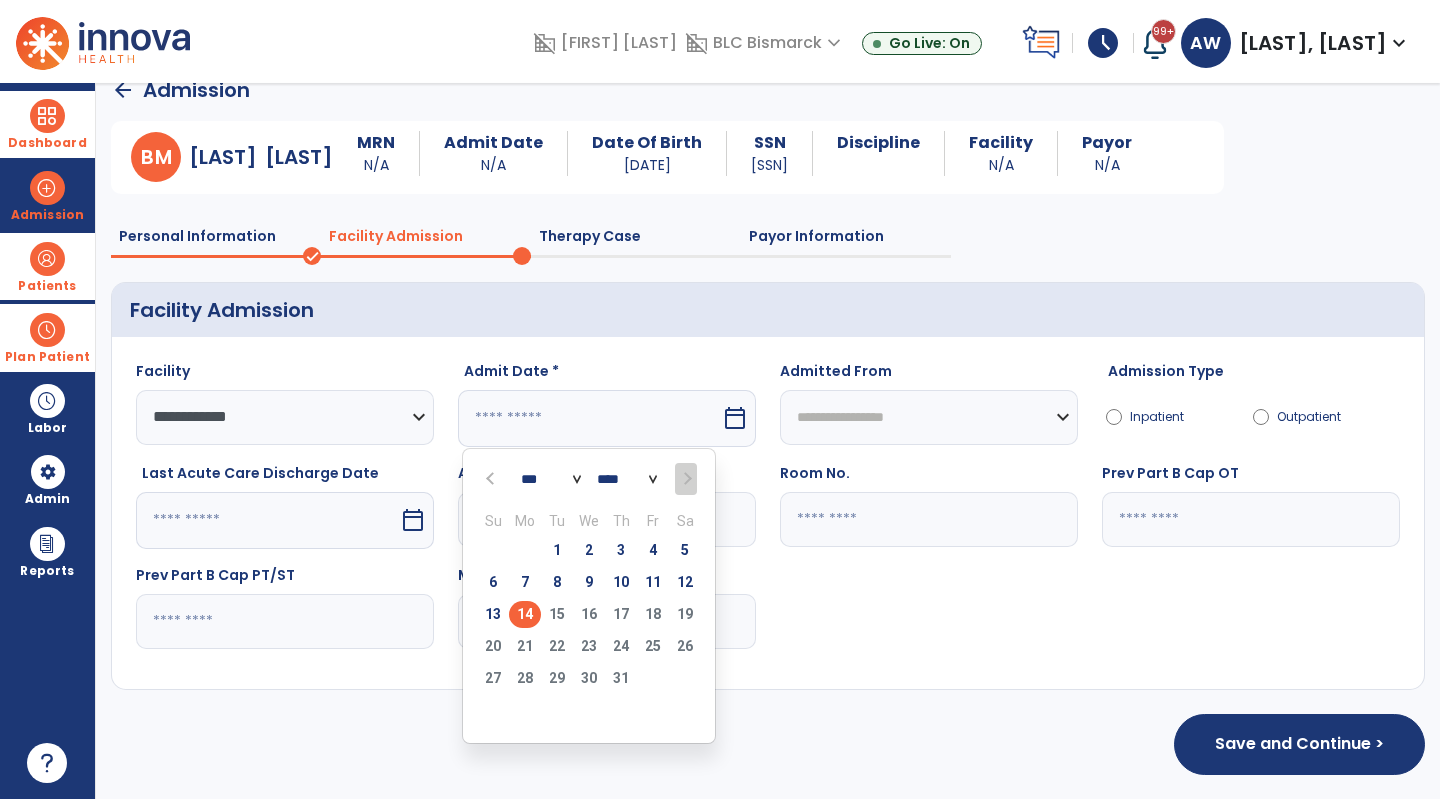 type on "*********" 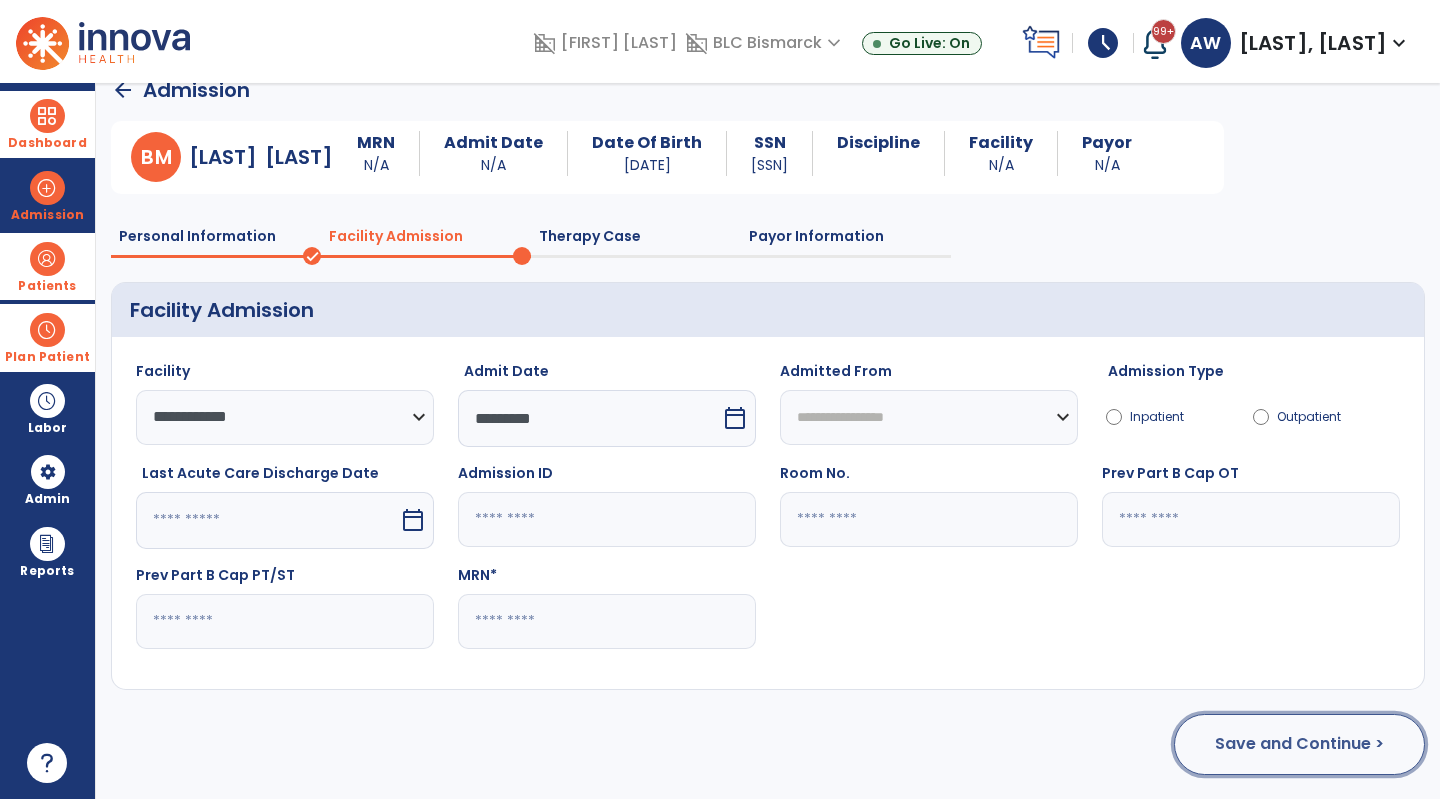 click on "Save and Continue >" 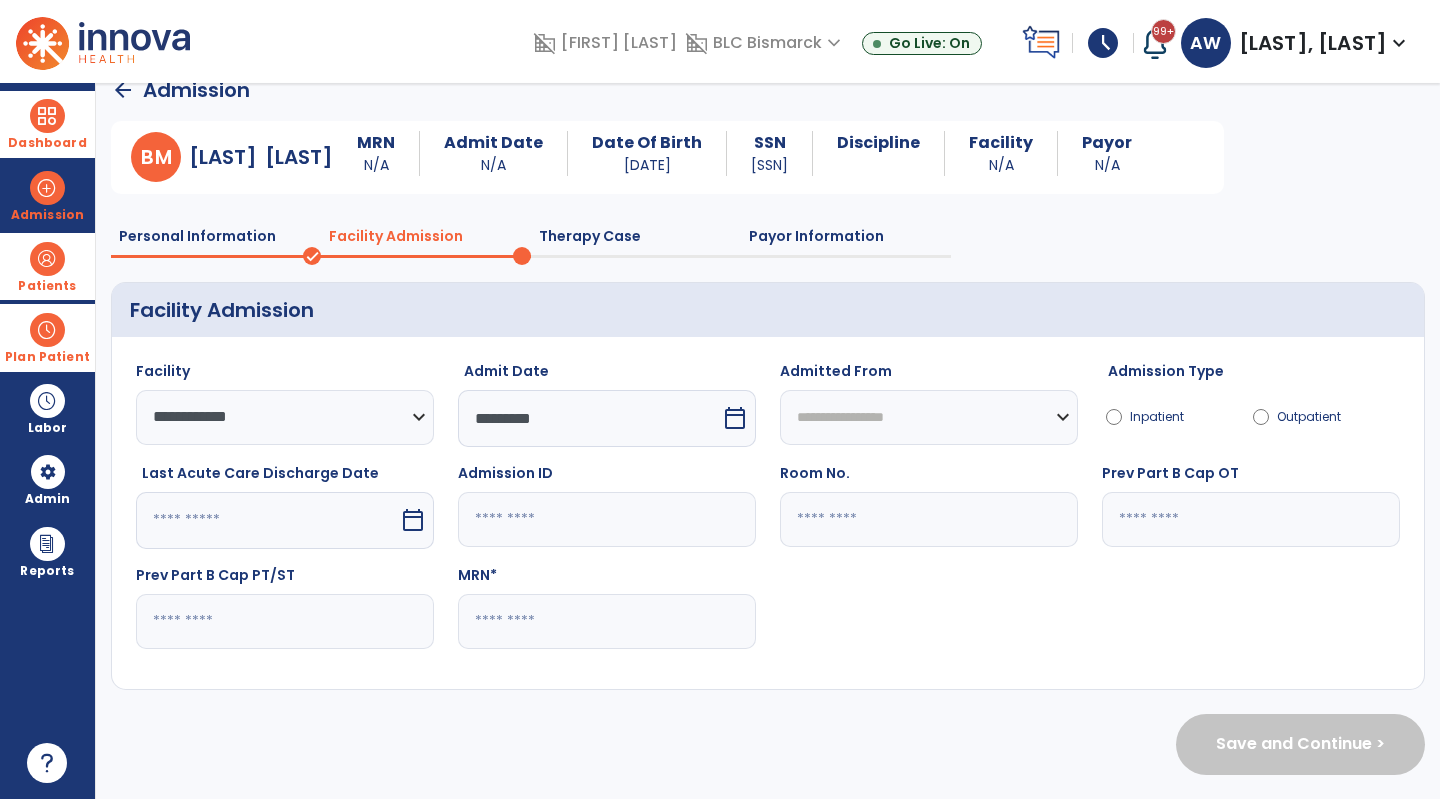 scroll, scrollTop: 0, scrollLeft: 0, axis: both 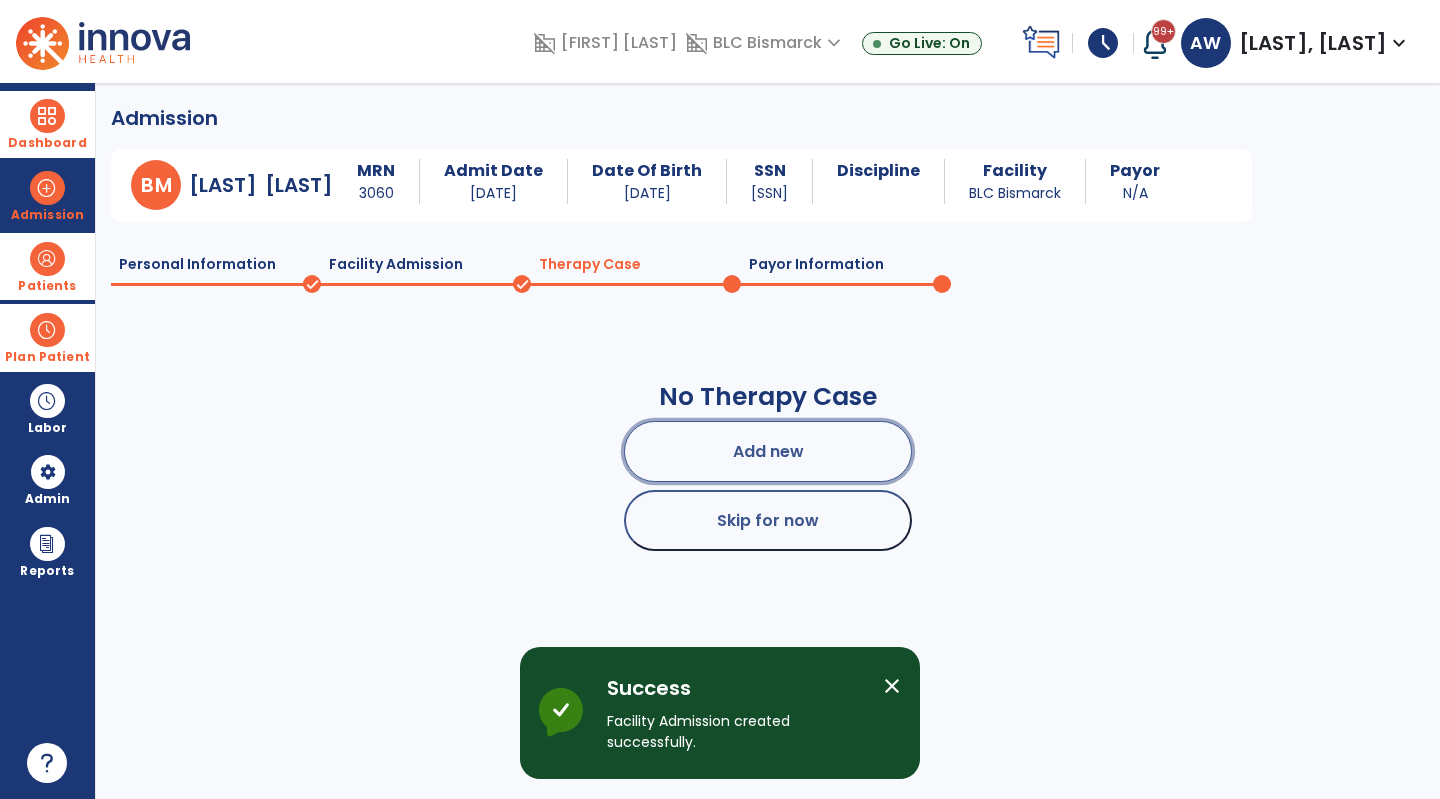click on "Add new" at bounding box center [768, 451] 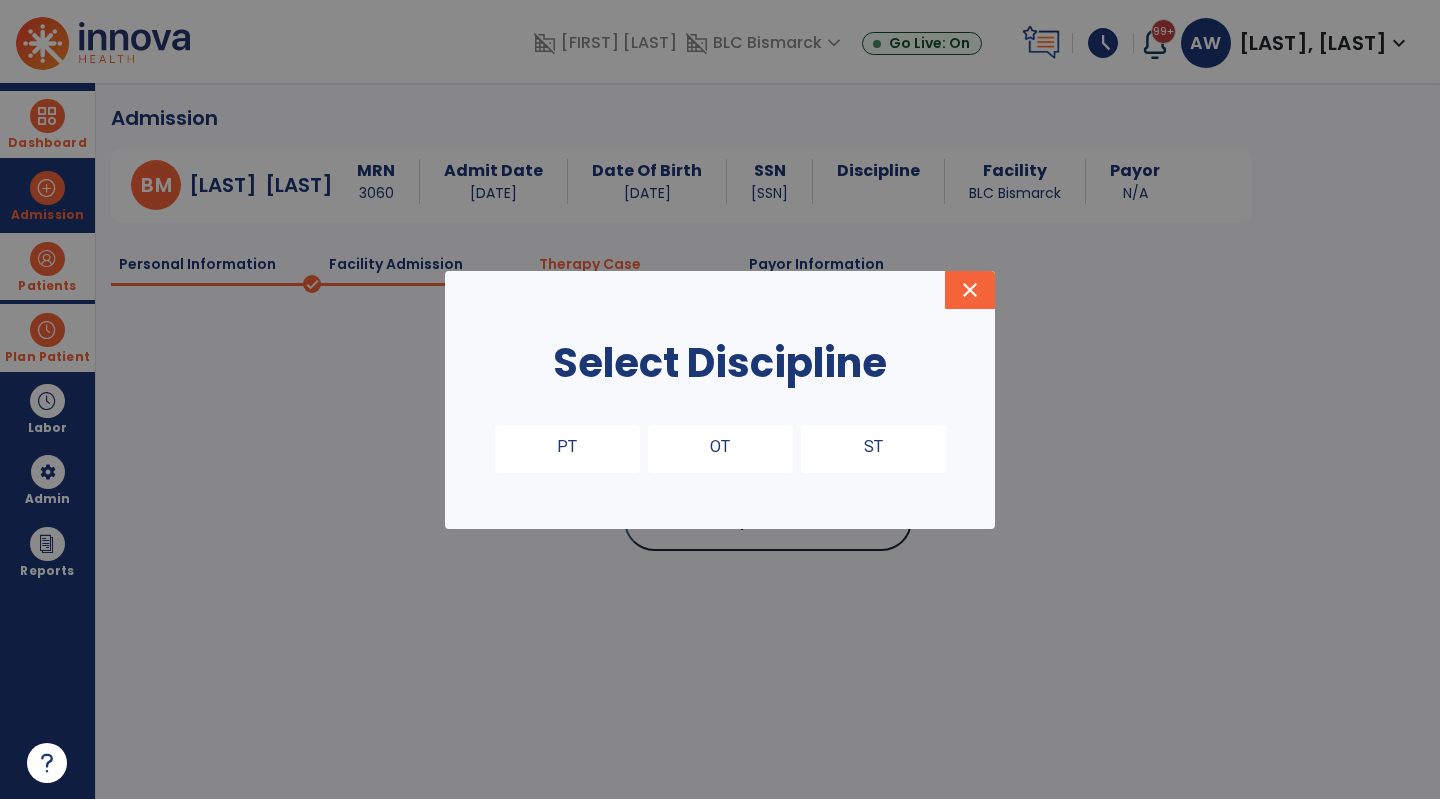 click on "PT" at bounding box center [567, 449] 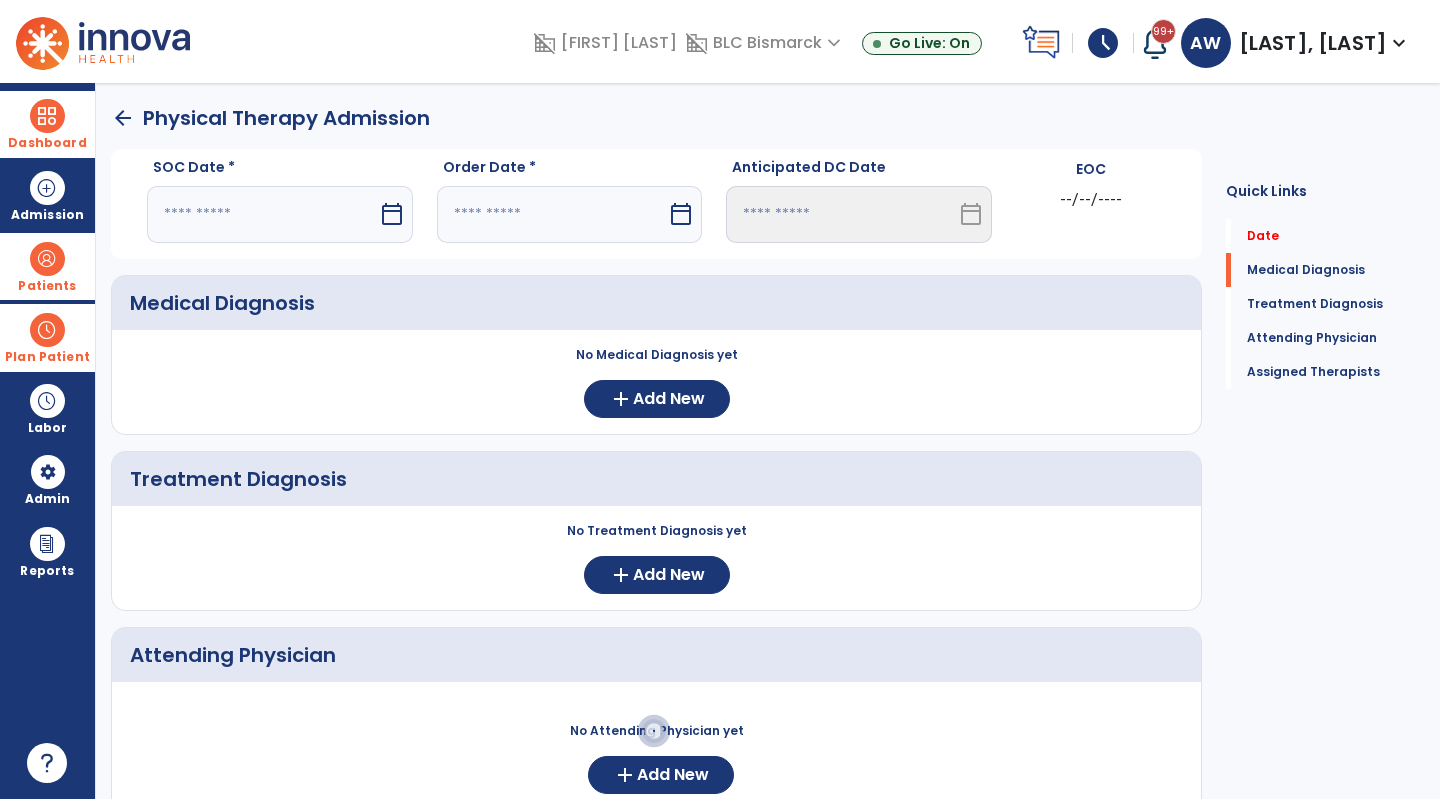 click on "SOC Date *" at bounding box center (280, 171) 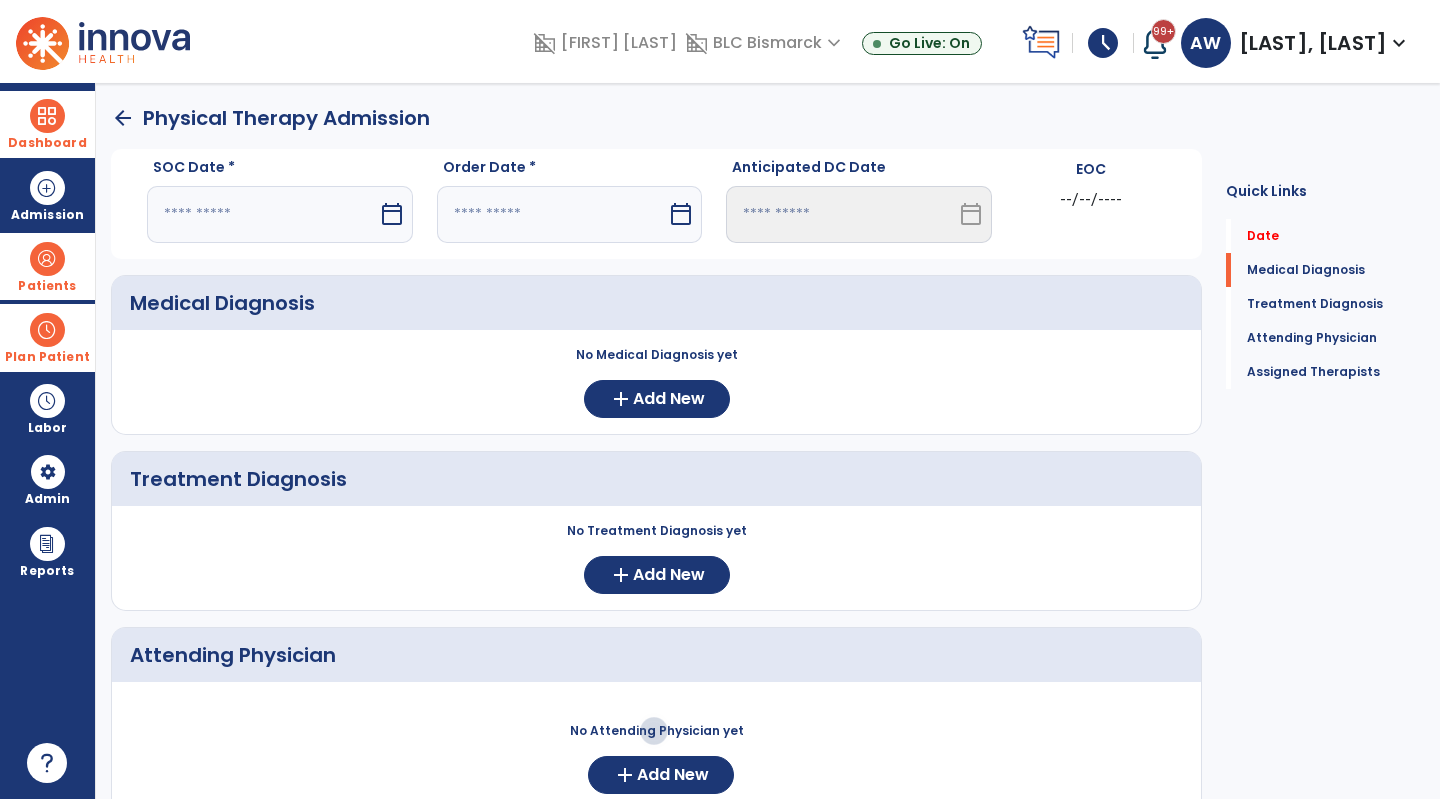 click at bounding box center [262, 214] 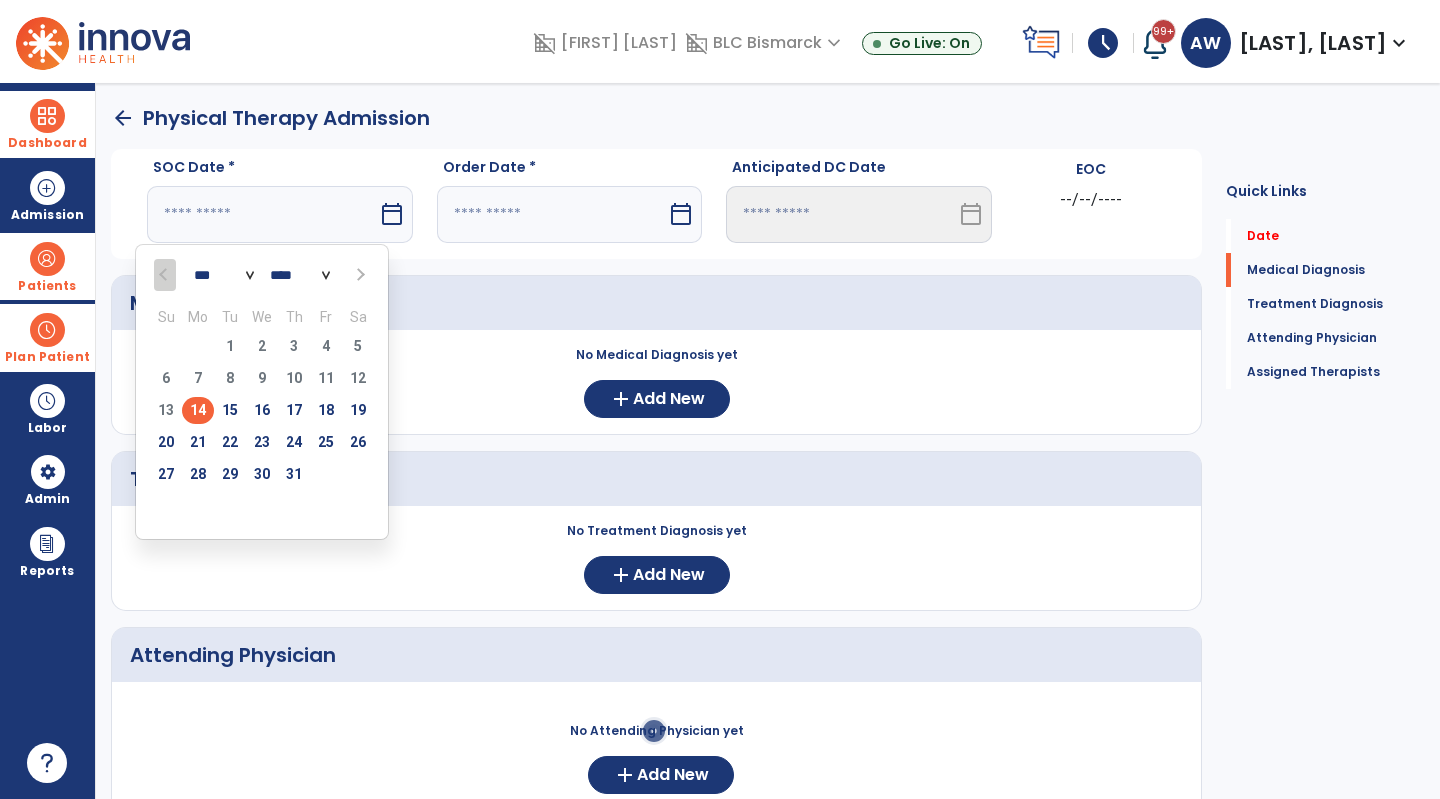 click on "14" at bounding box center (198, 410) 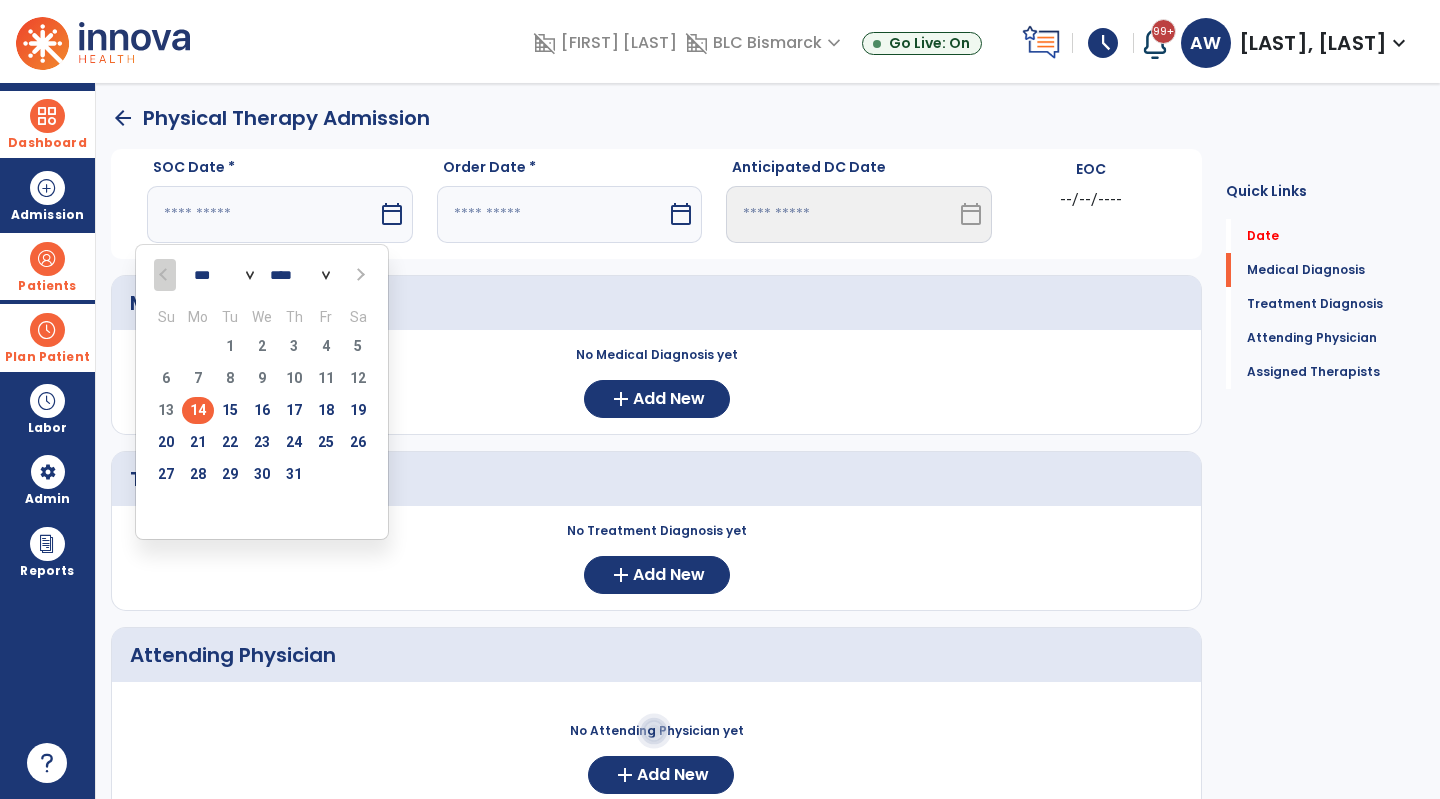 type on "*********" 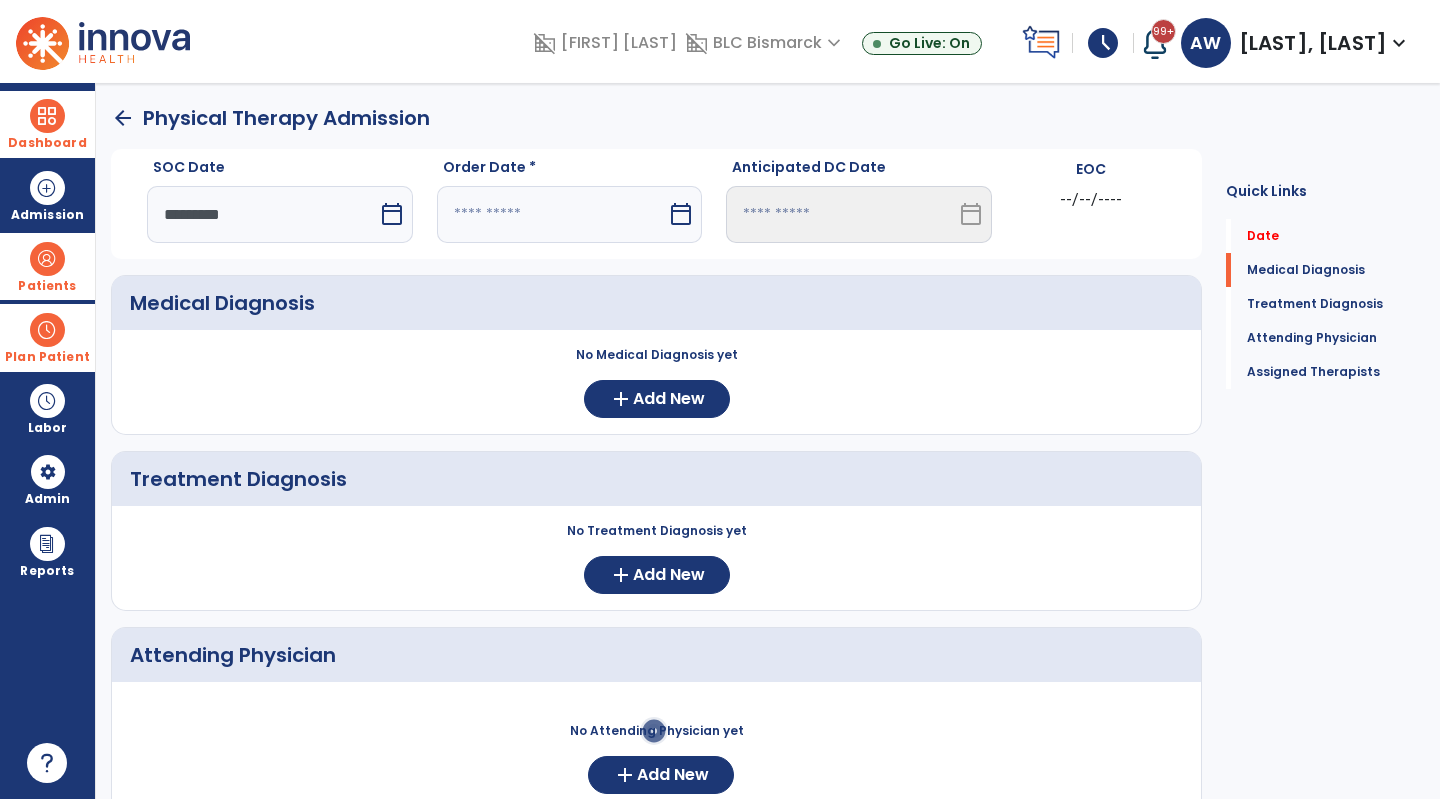 click at bounding box center (552, 214) 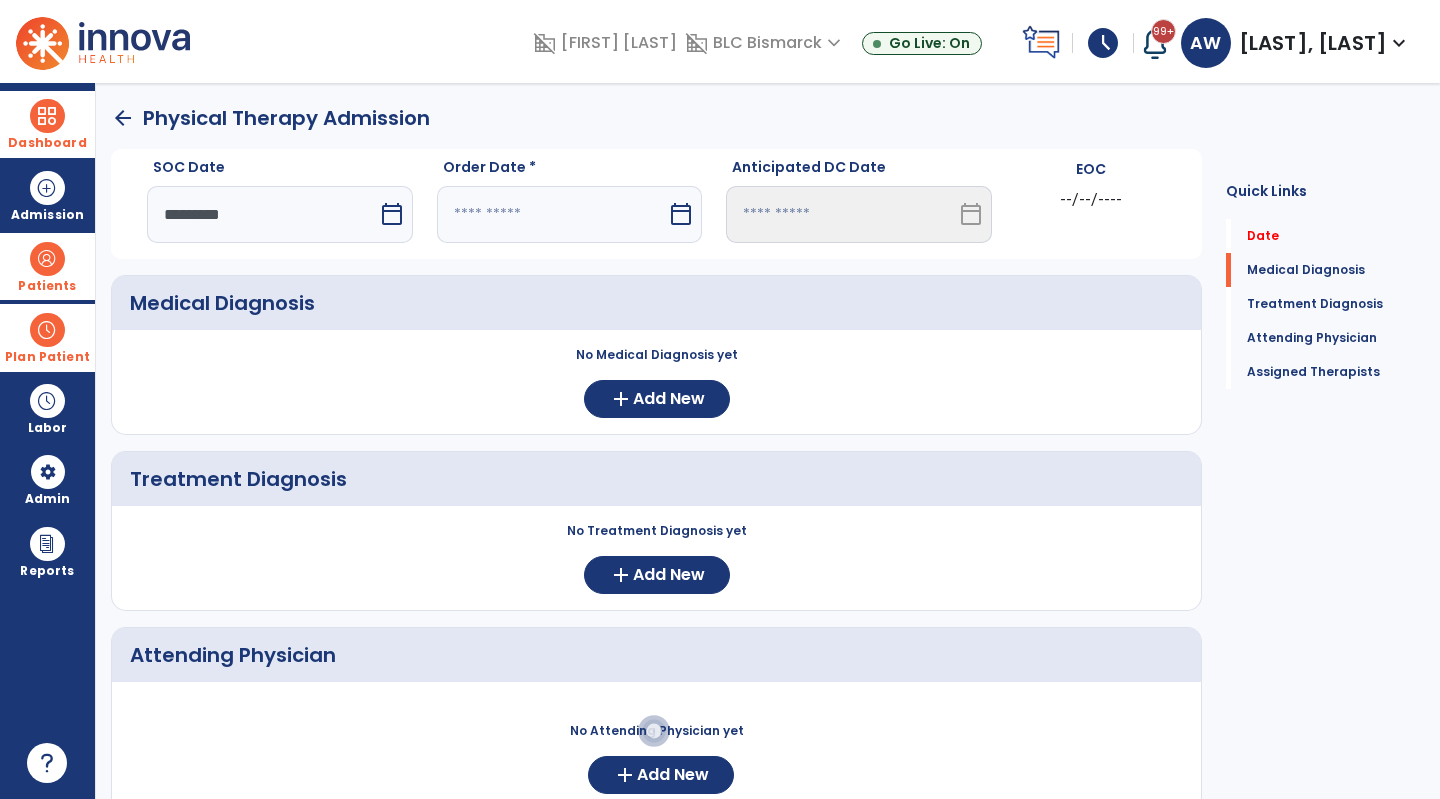 select on "*" 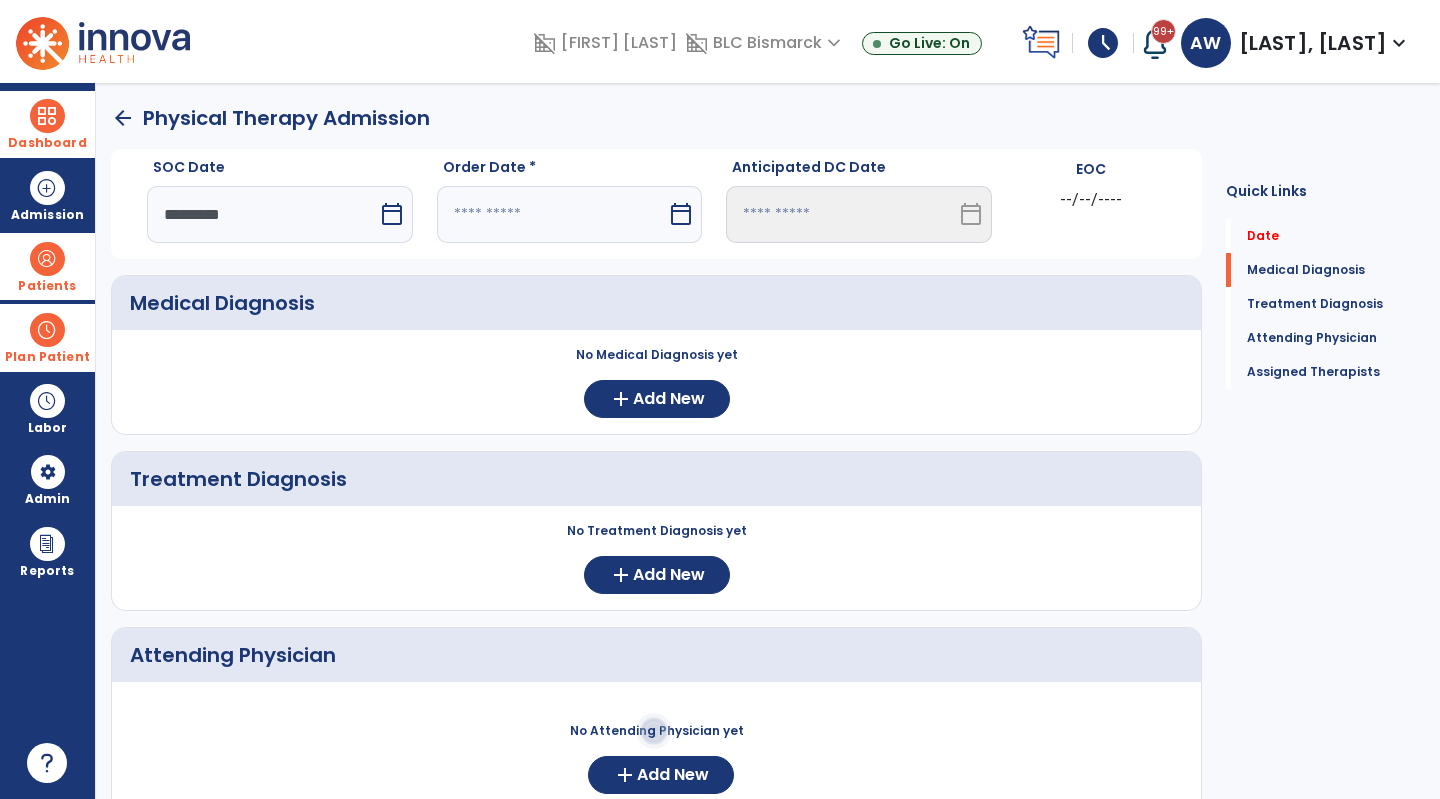 select on "****" 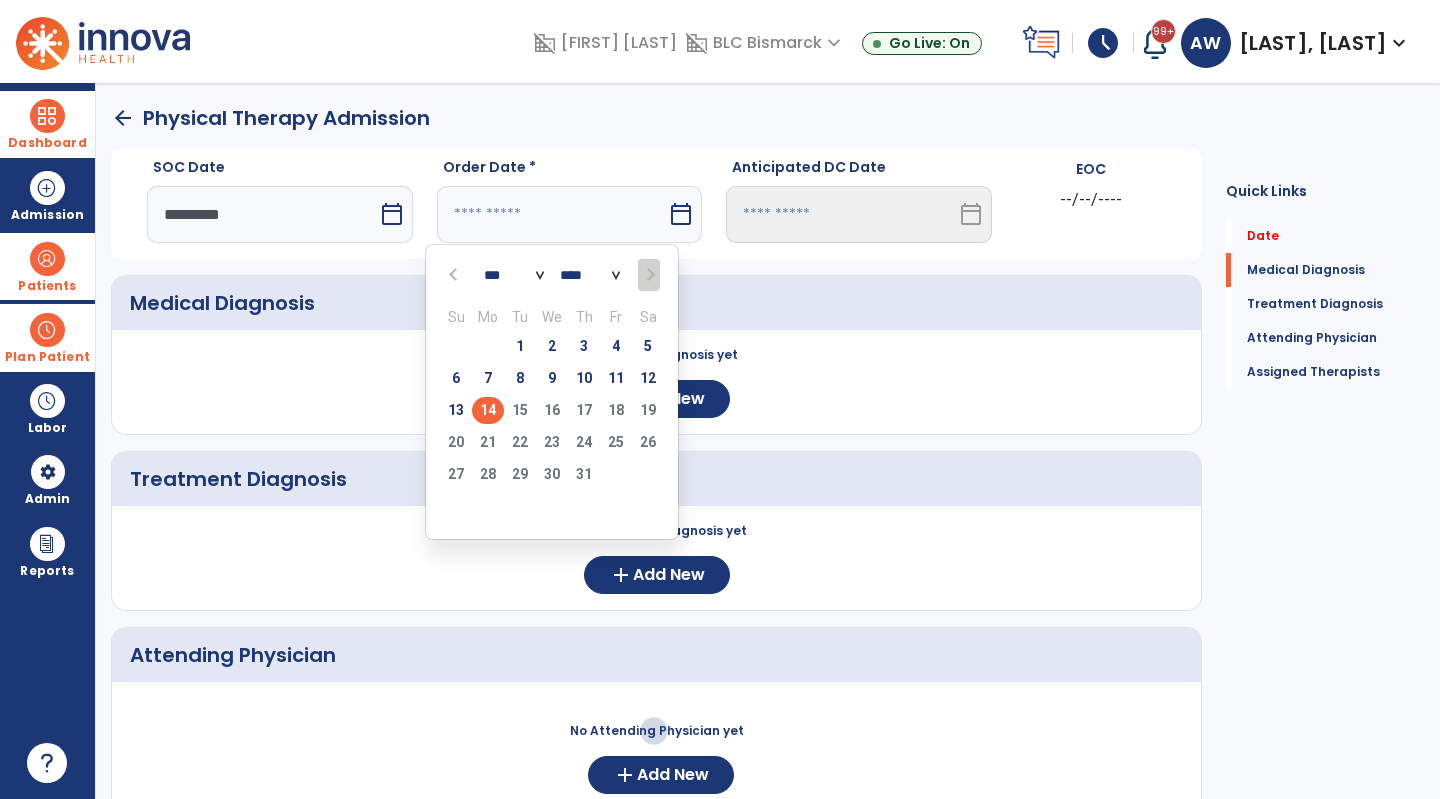 click on "14" at bounding box center [488, 410] 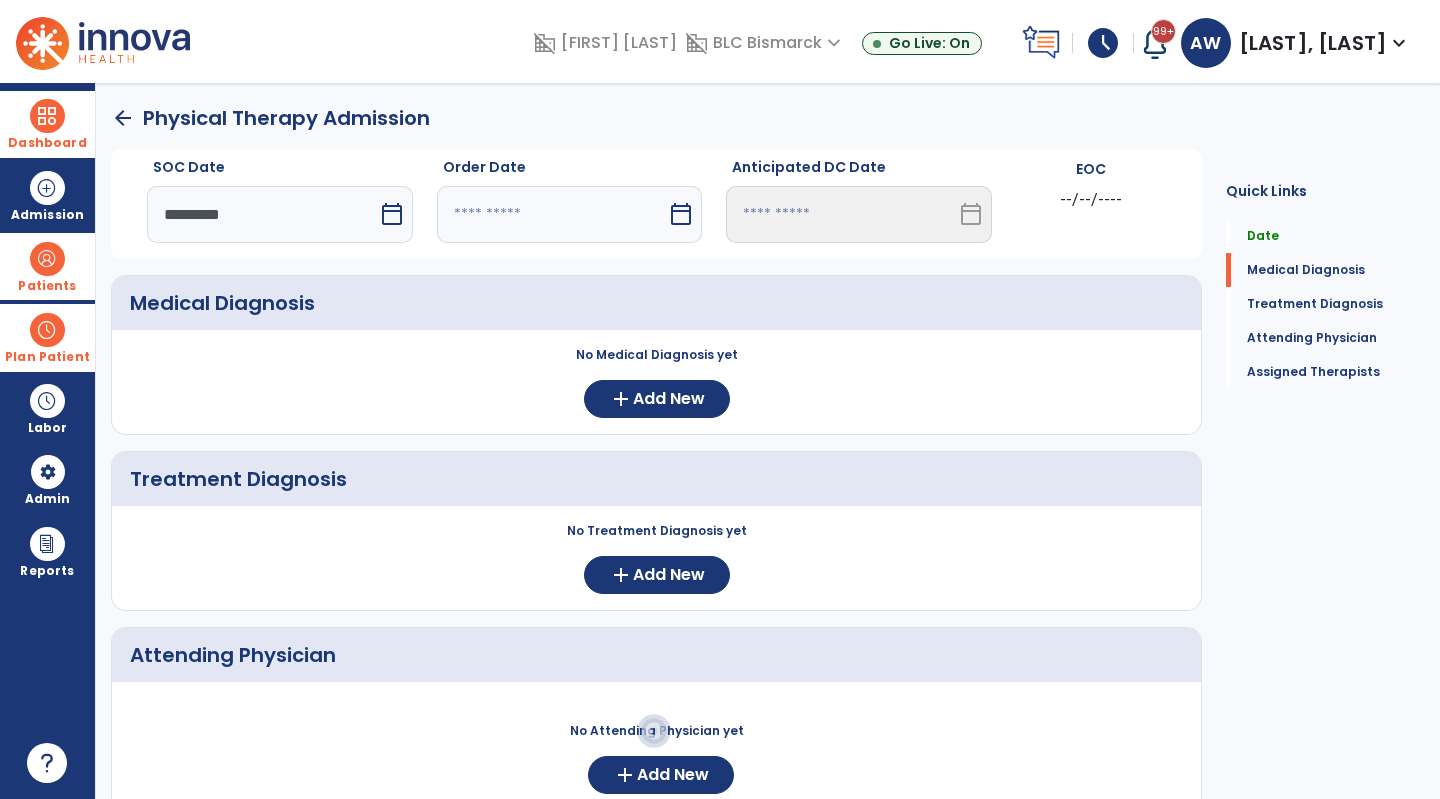 type on "*********" 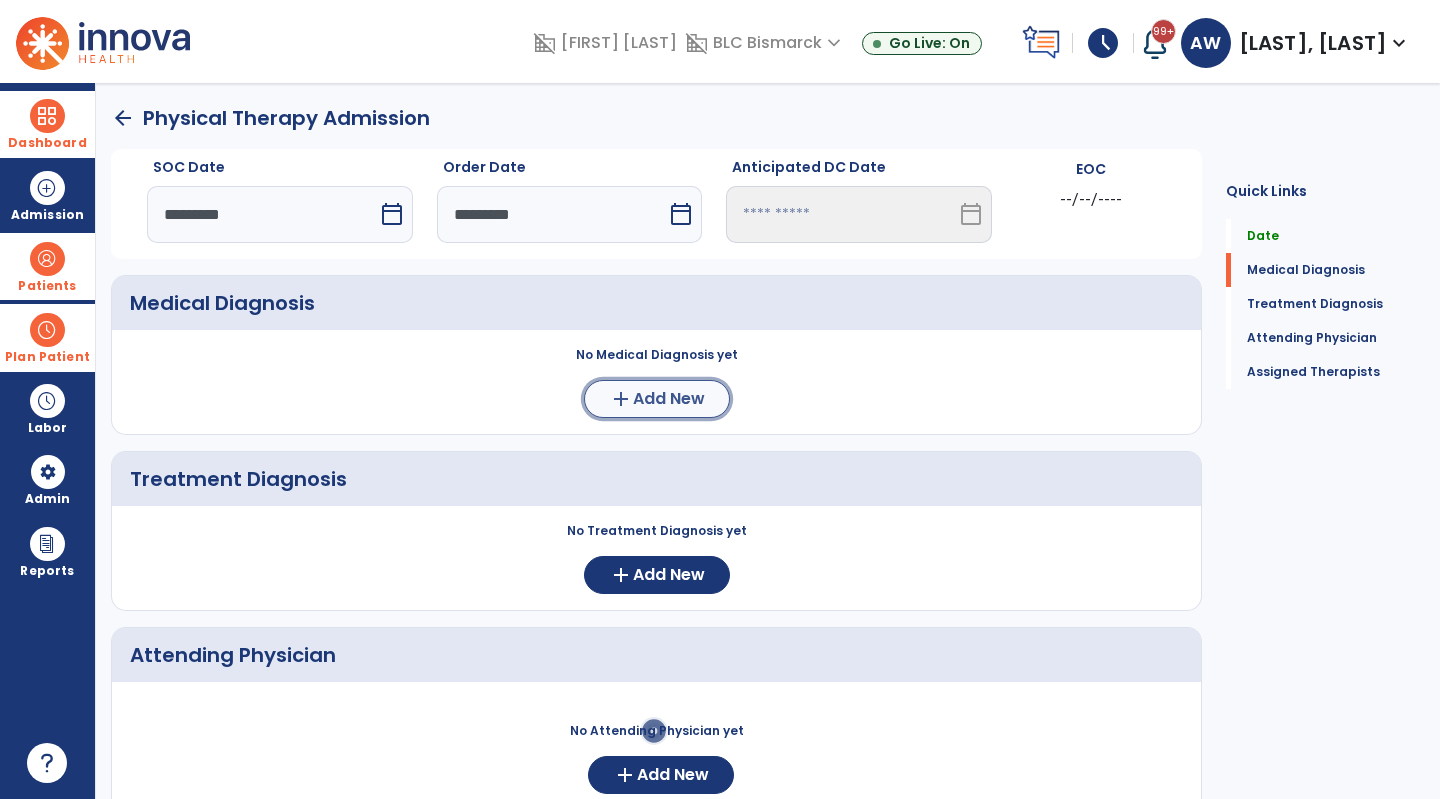 click on "Add New" 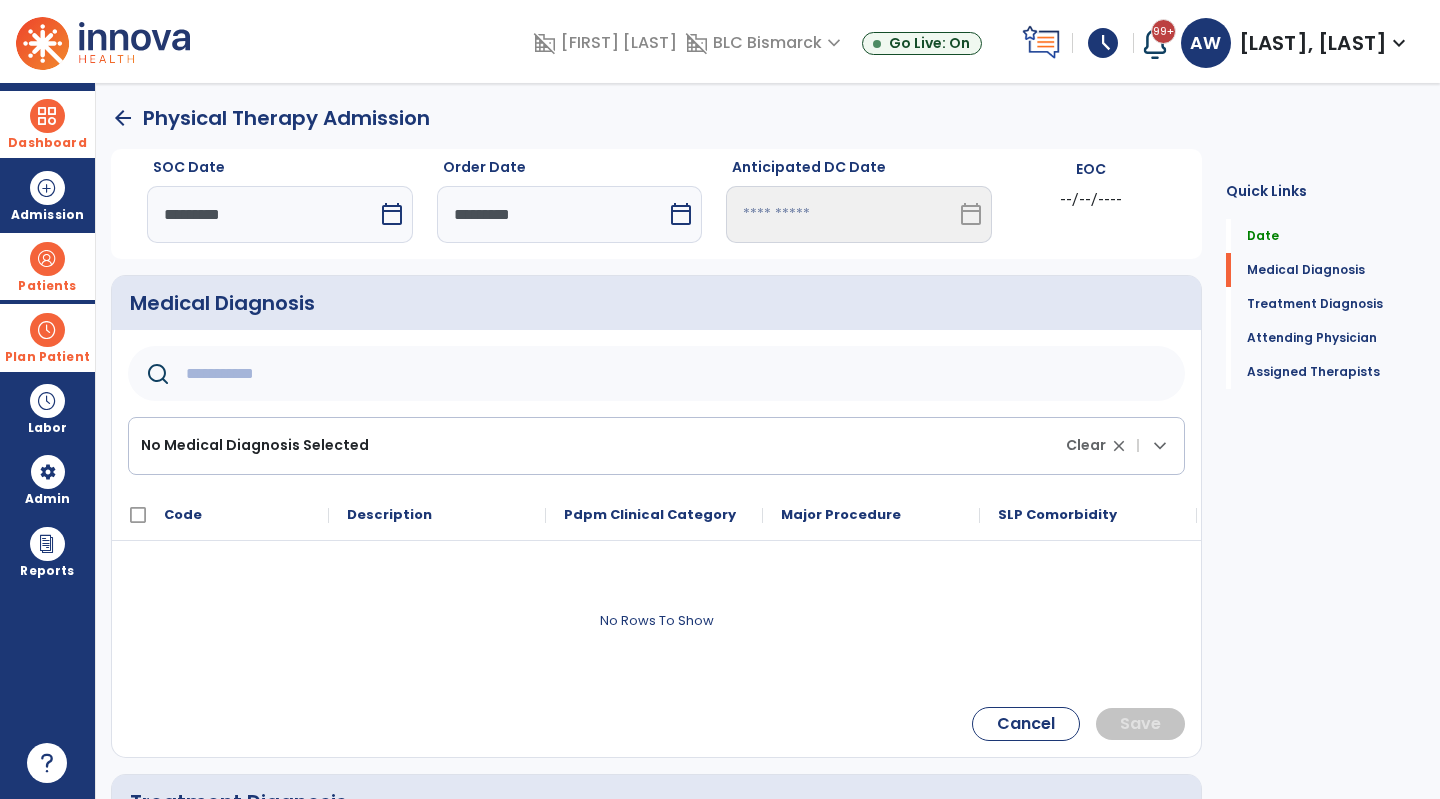 click 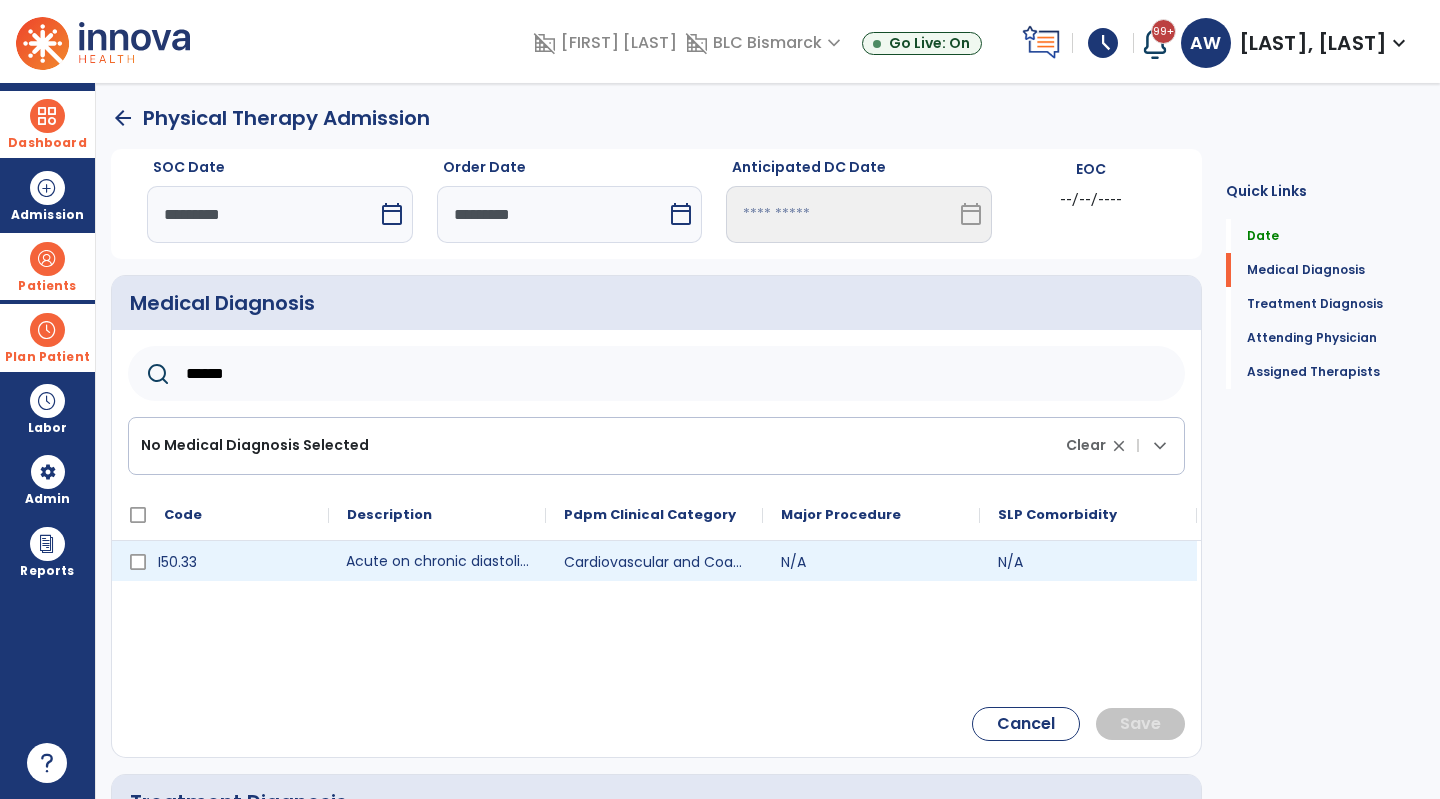 click on "Acute on chronic diastolic (congestive) heart failure" 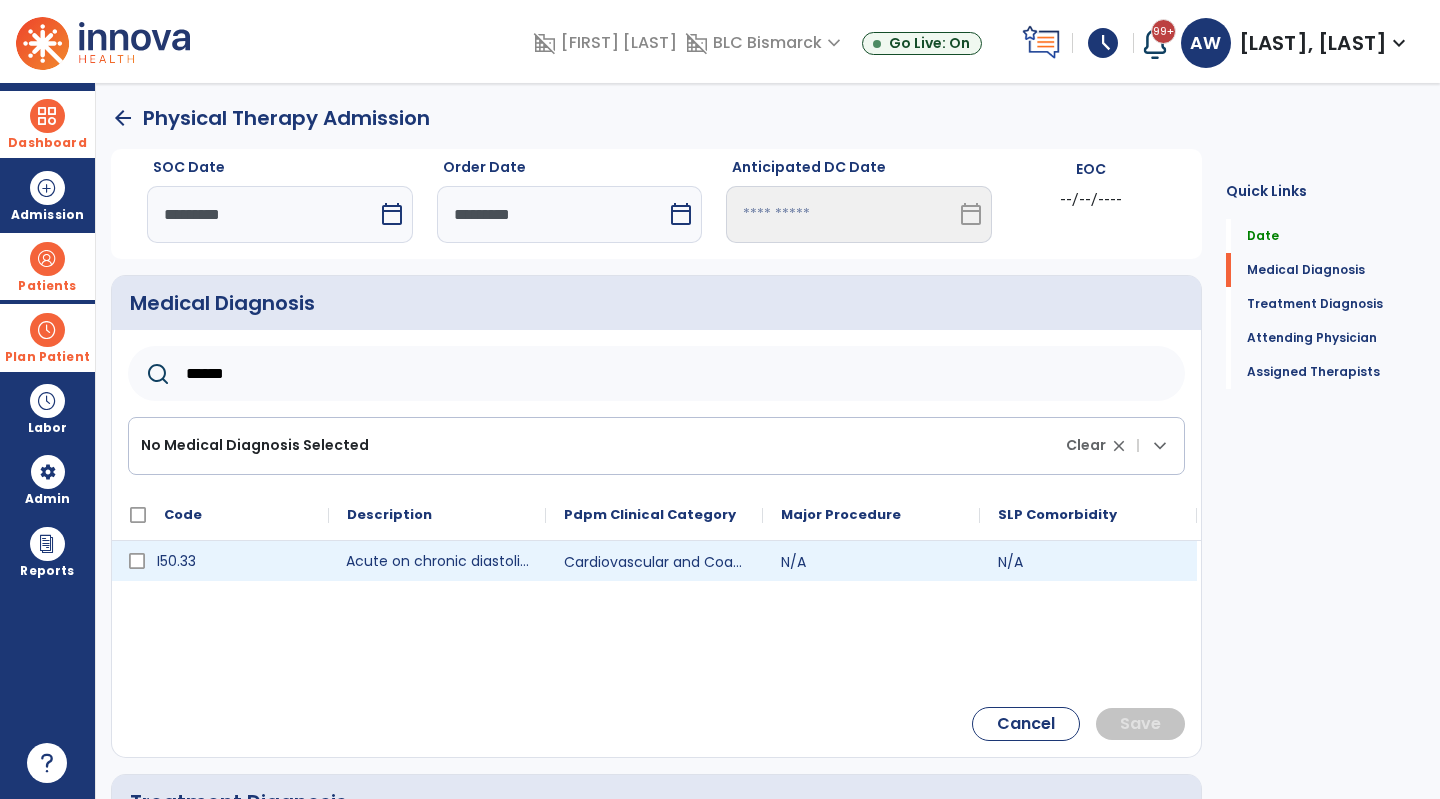 click on "I50.33" 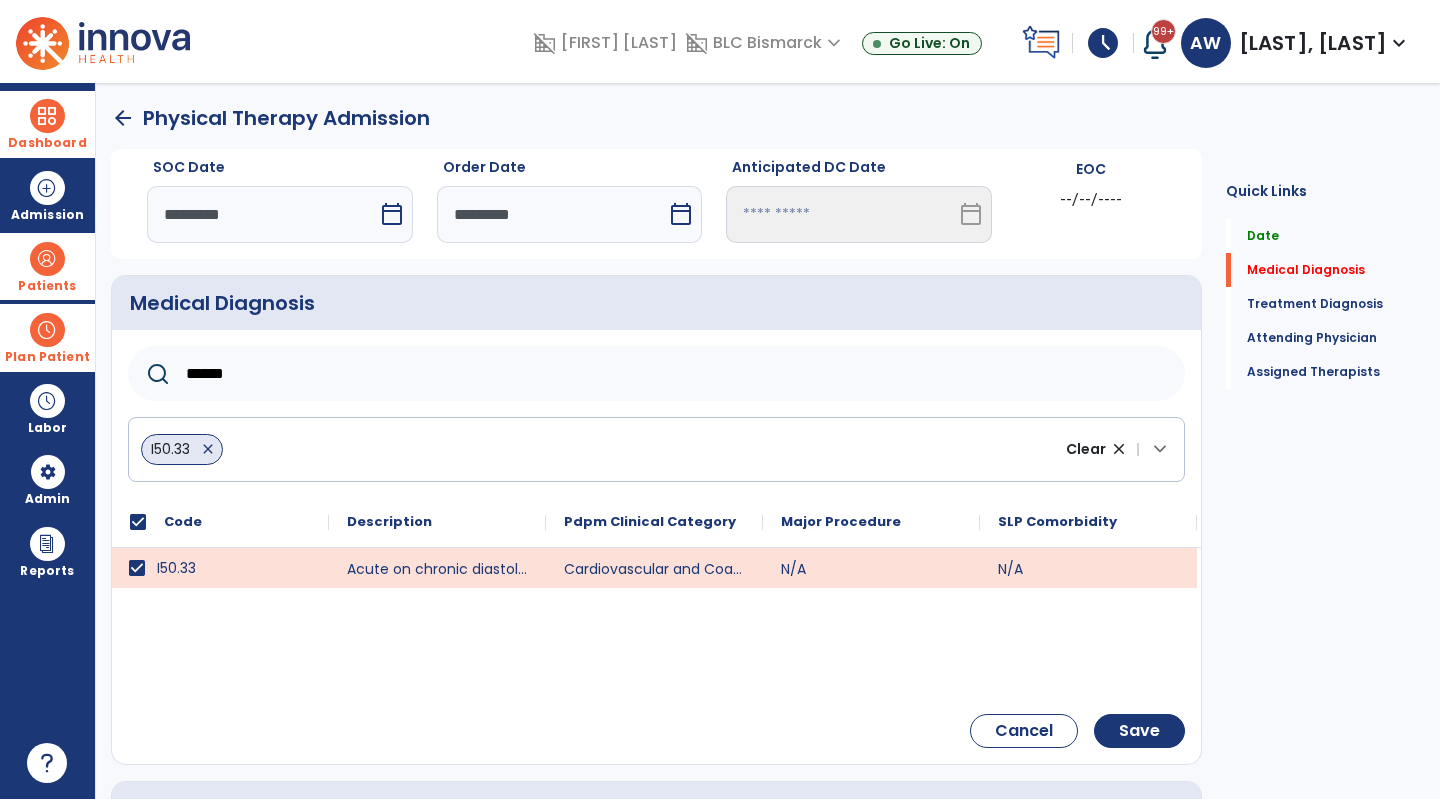 click on "******" 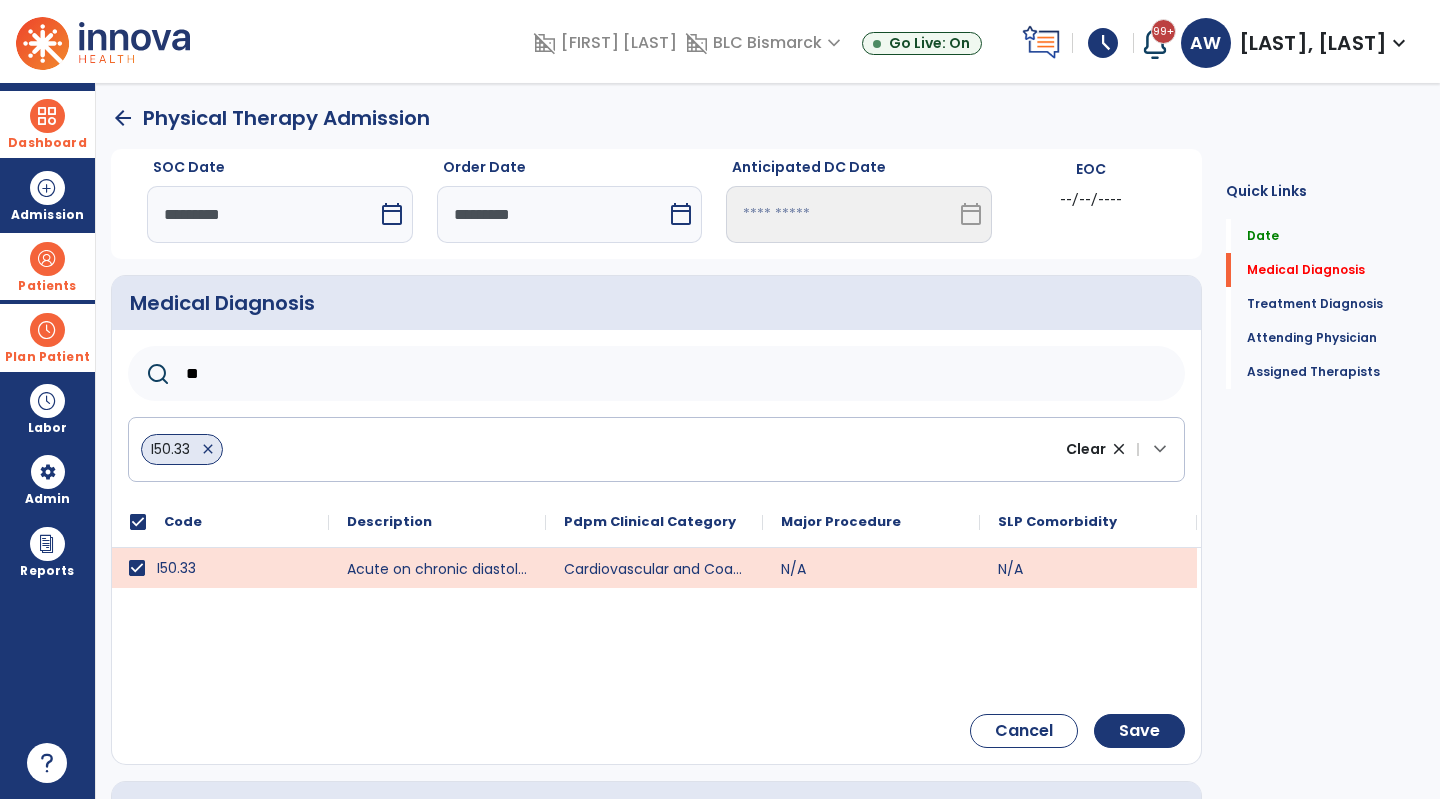 type on "*" 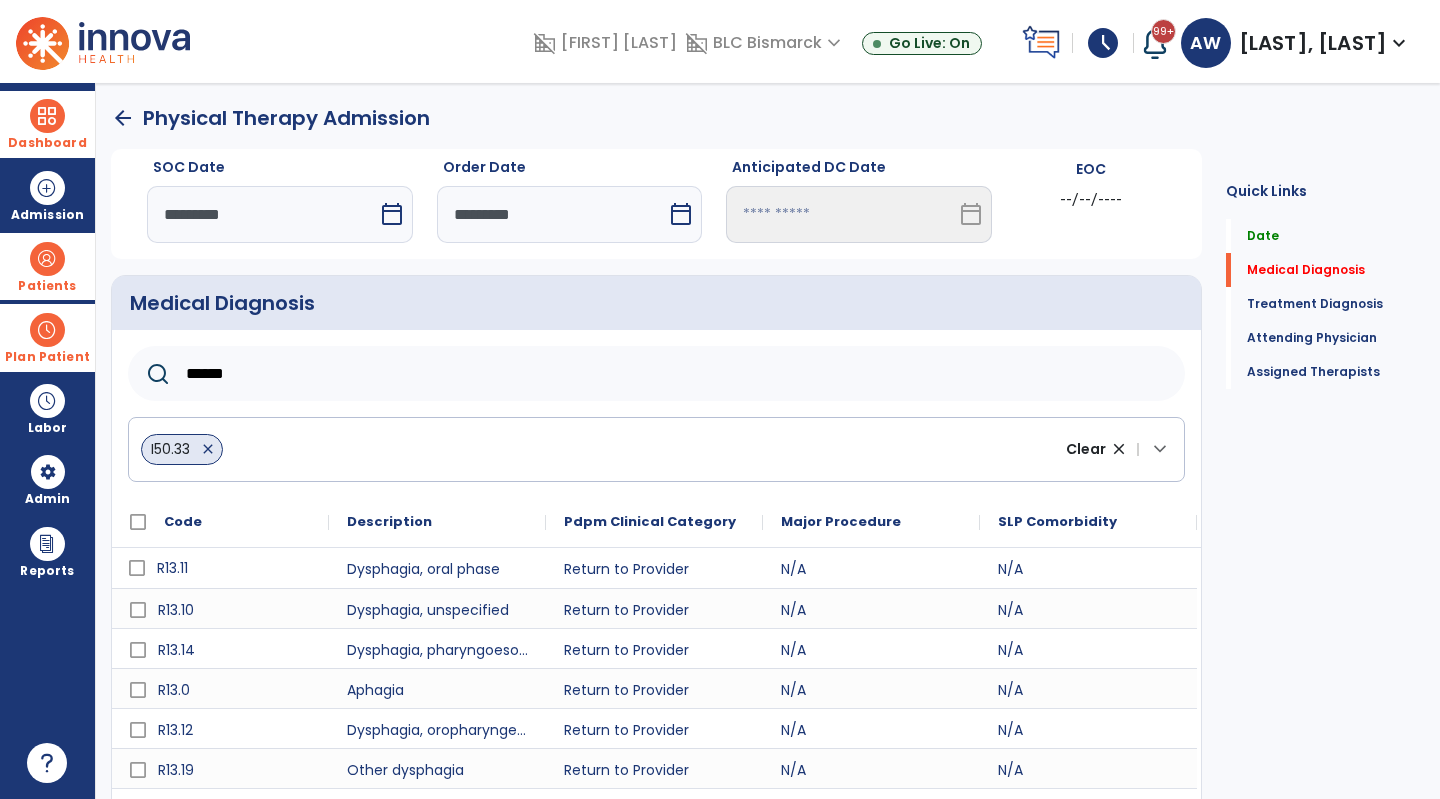 type on "******" 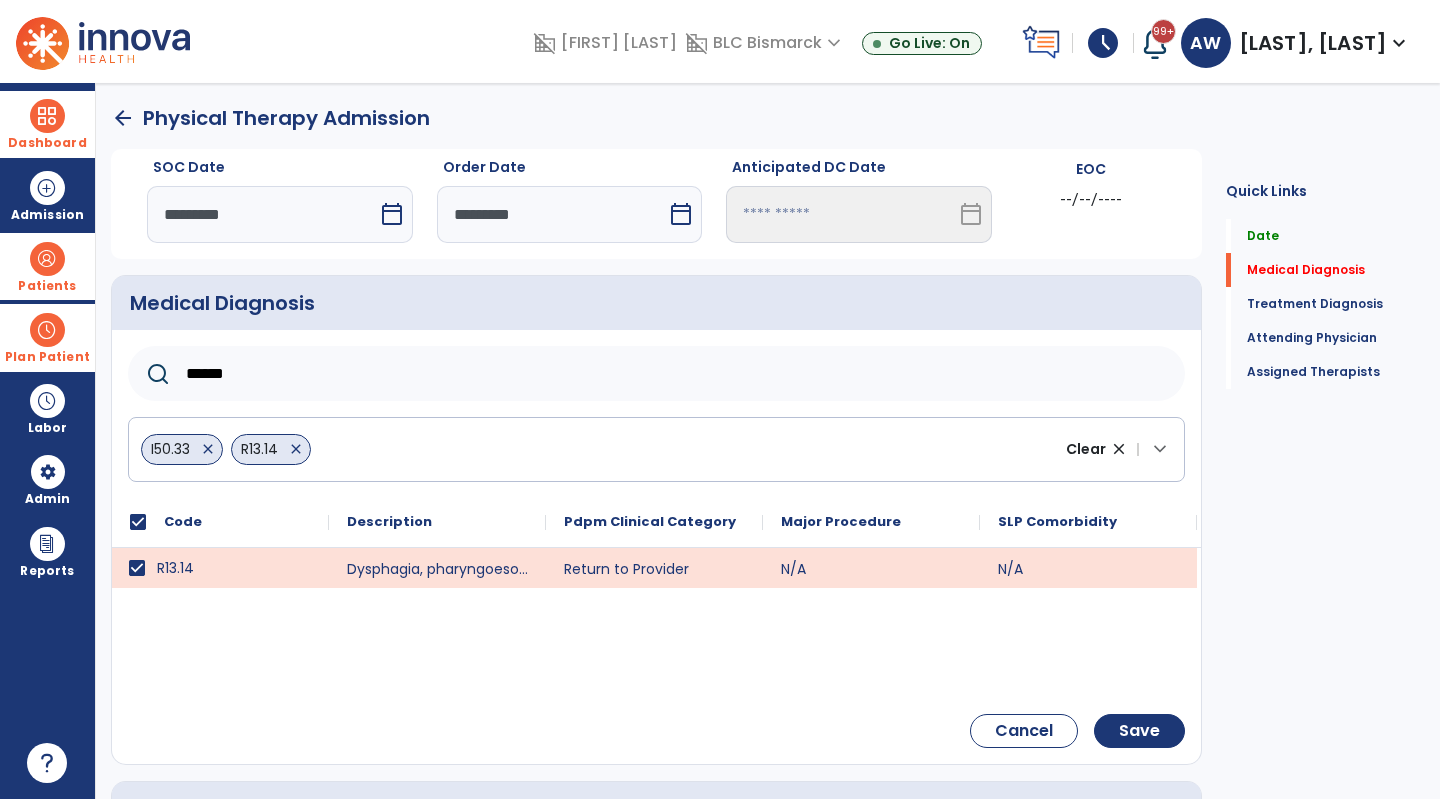click on "******" 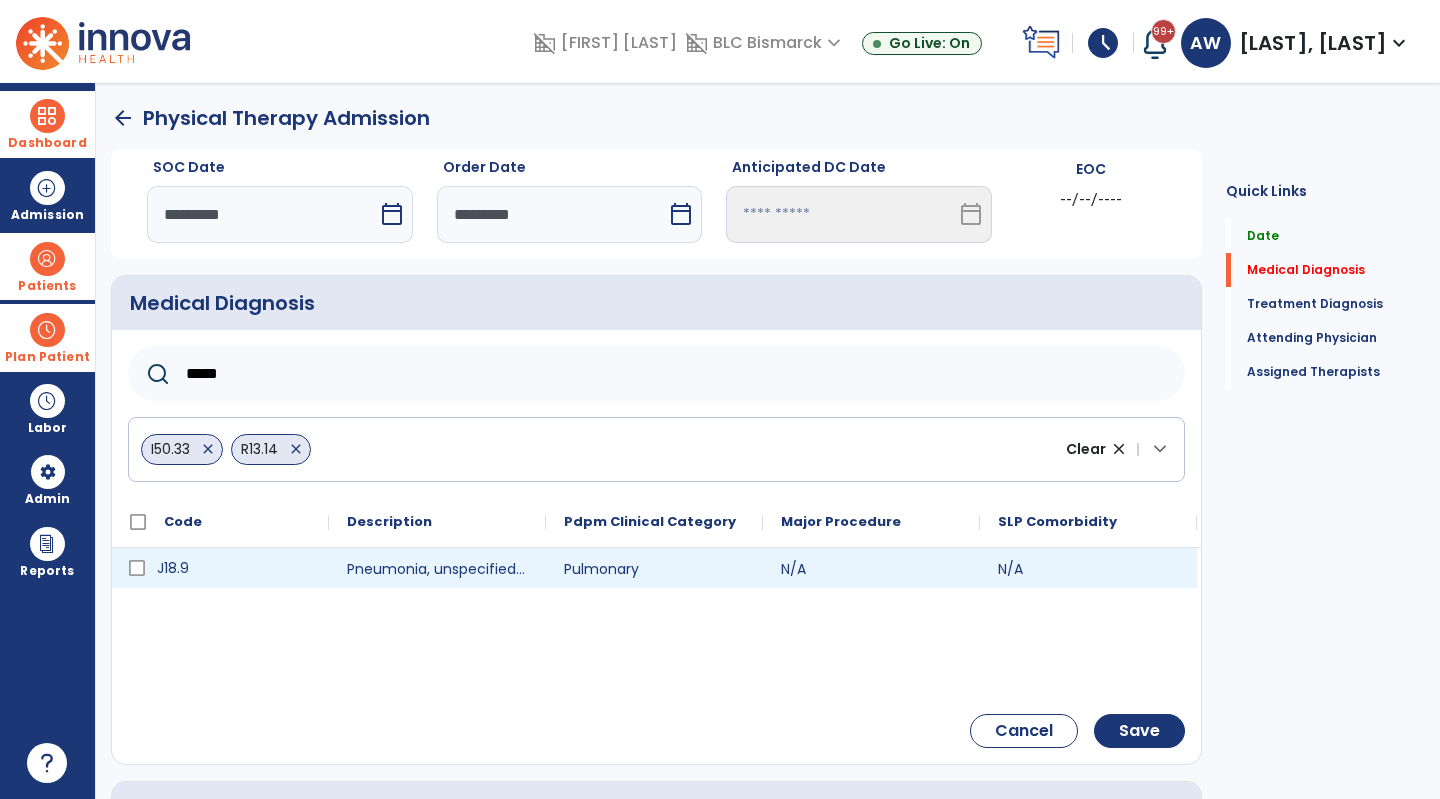 type on "*****" 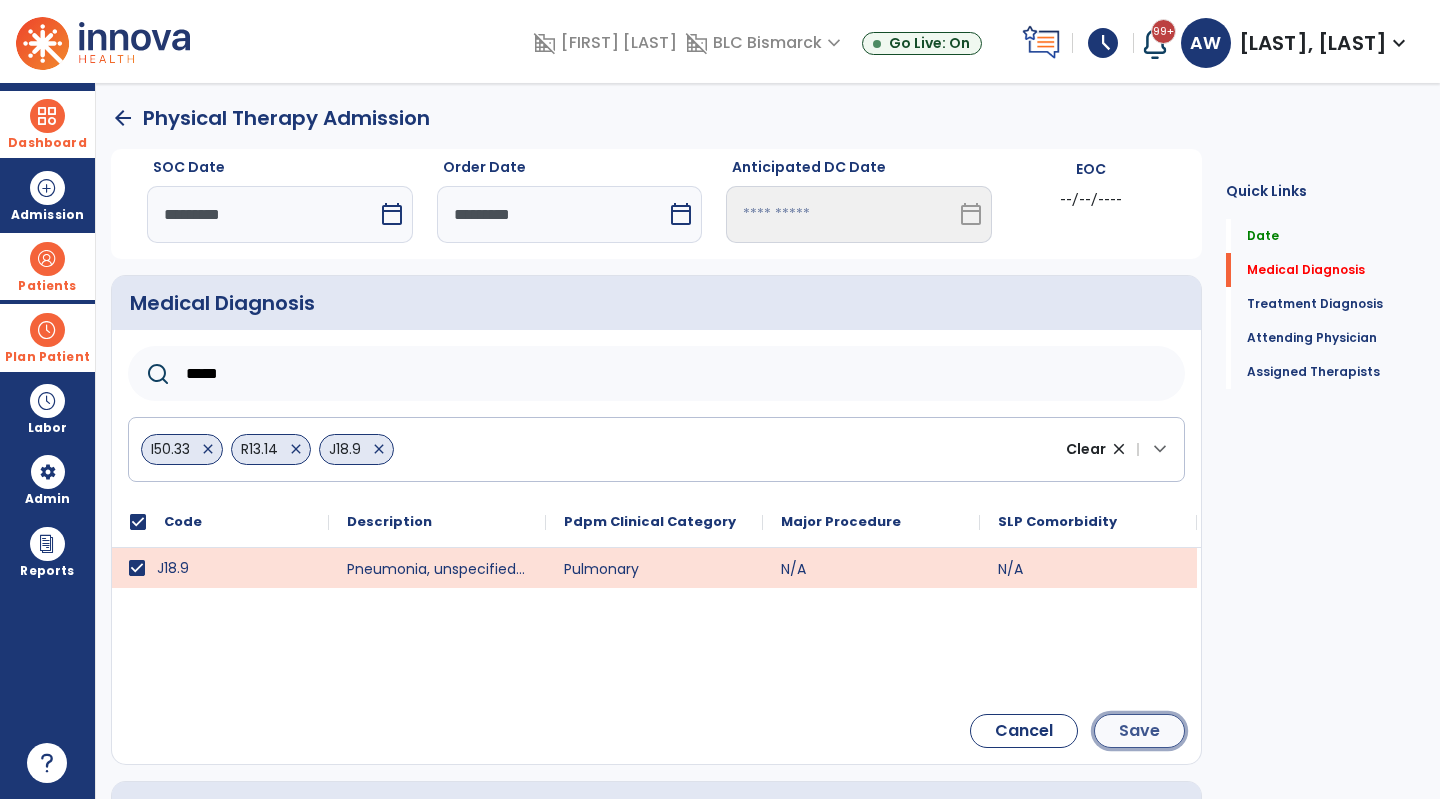 click on "Save" 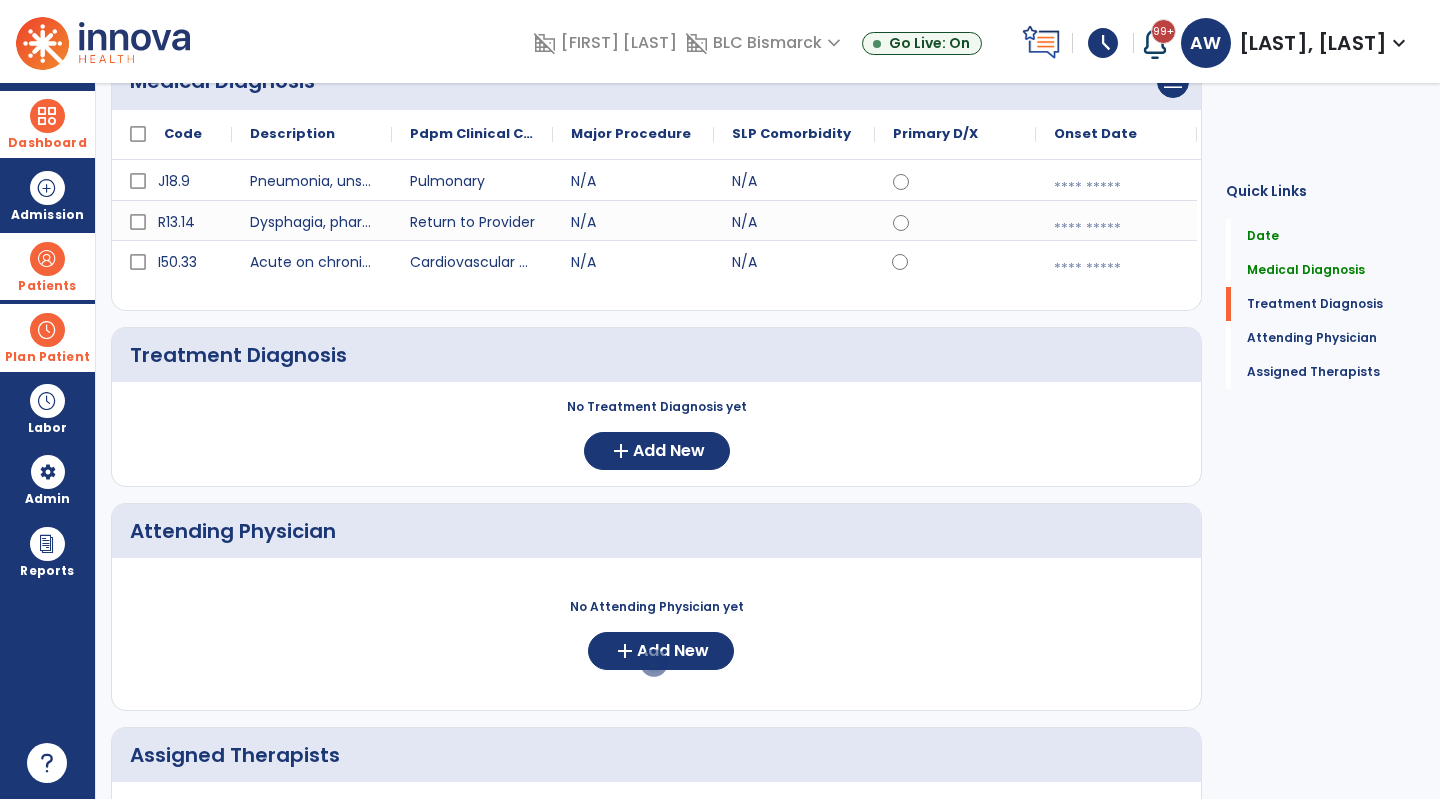 scroll, scrollTop: 226, scrollLeft: 0, axis: vertical 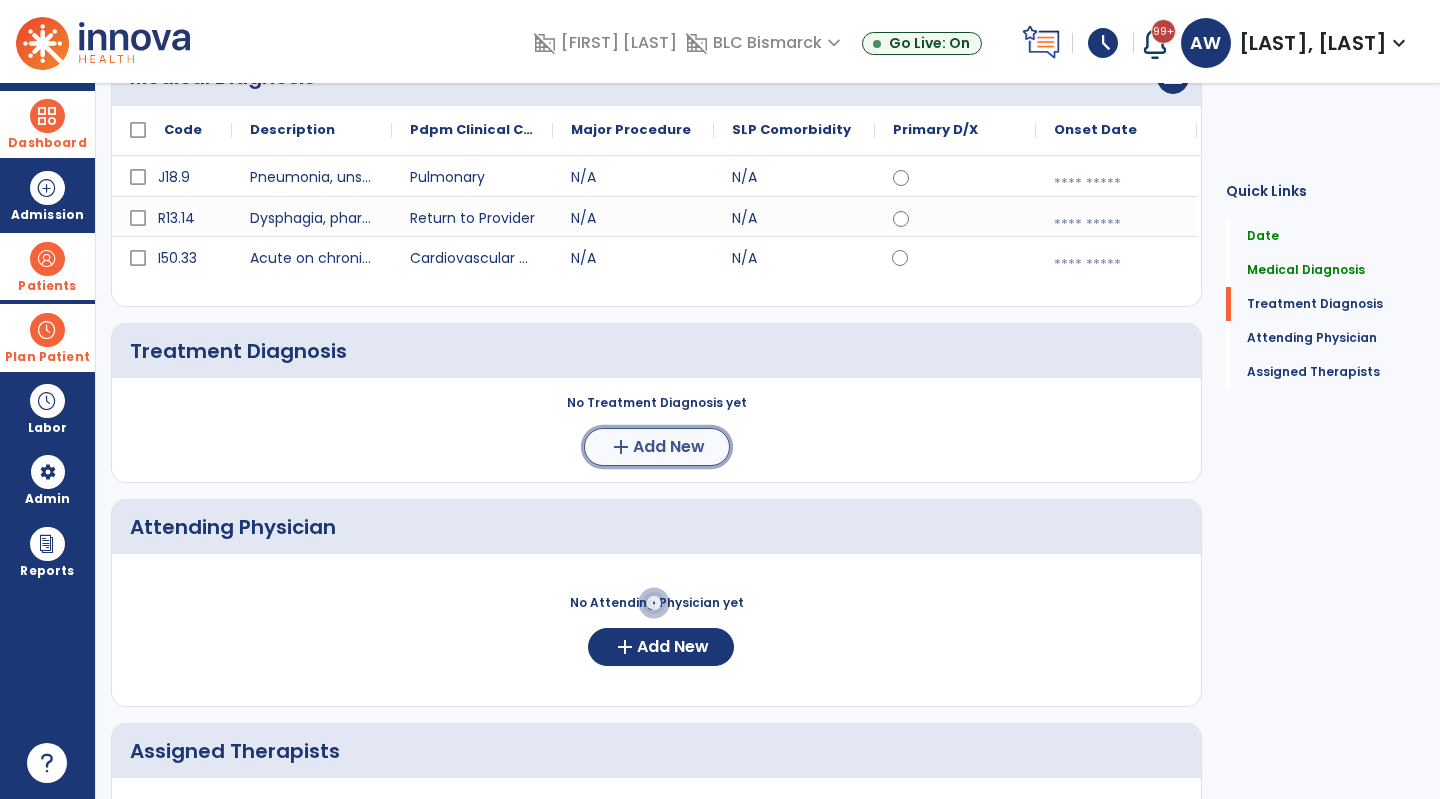 click on "Add New" 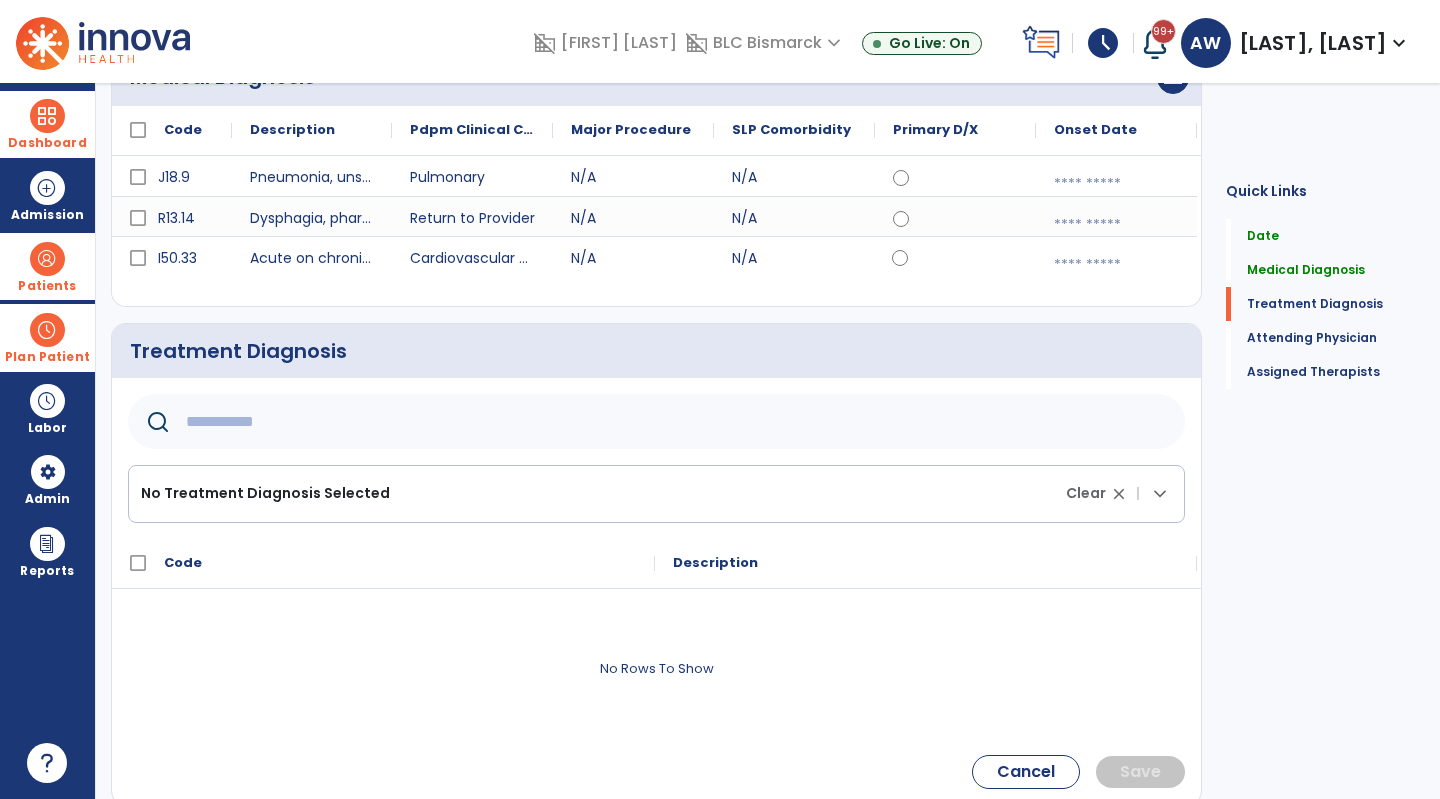 click 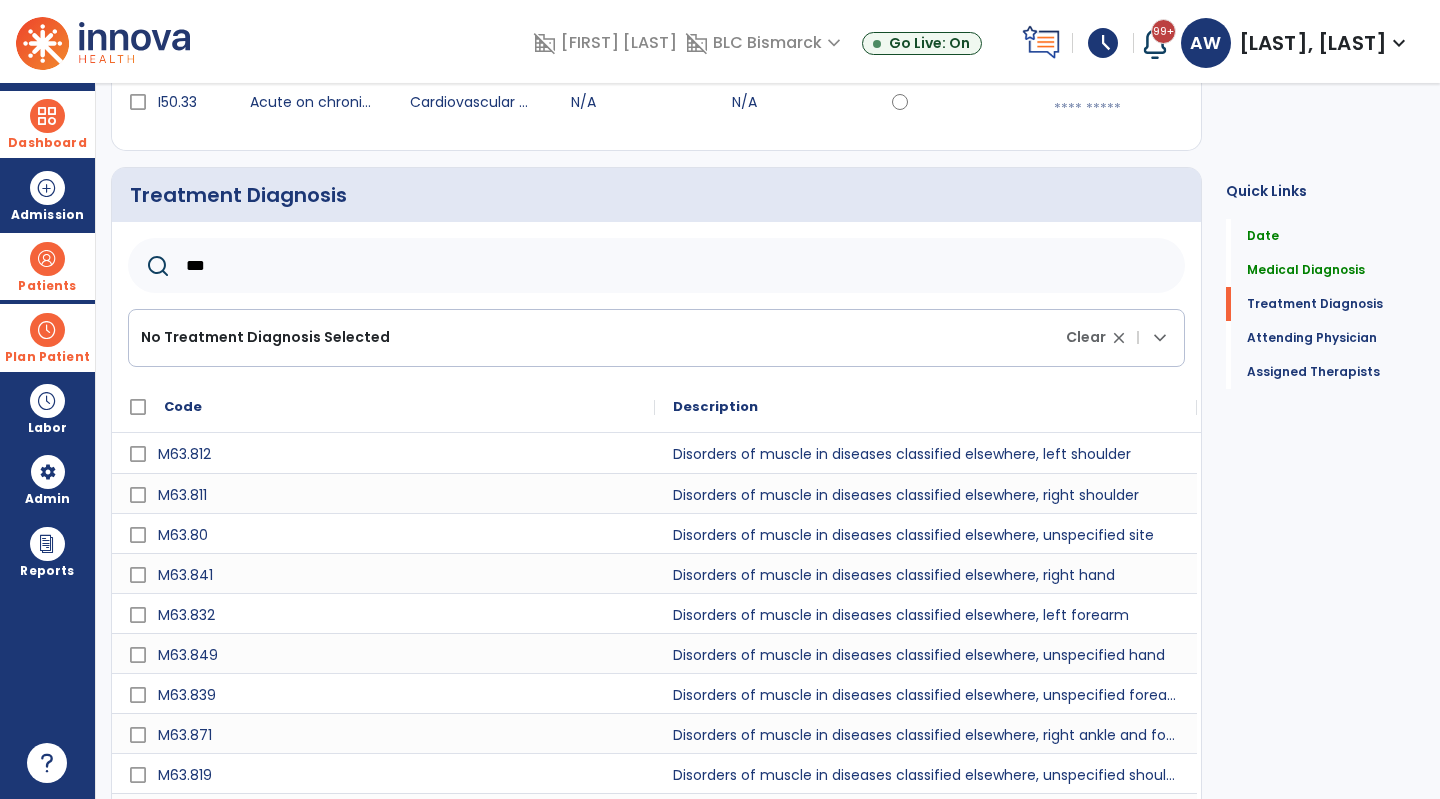 scroll, scrollTop: 381, scrollLeft: 0, axis: vertical 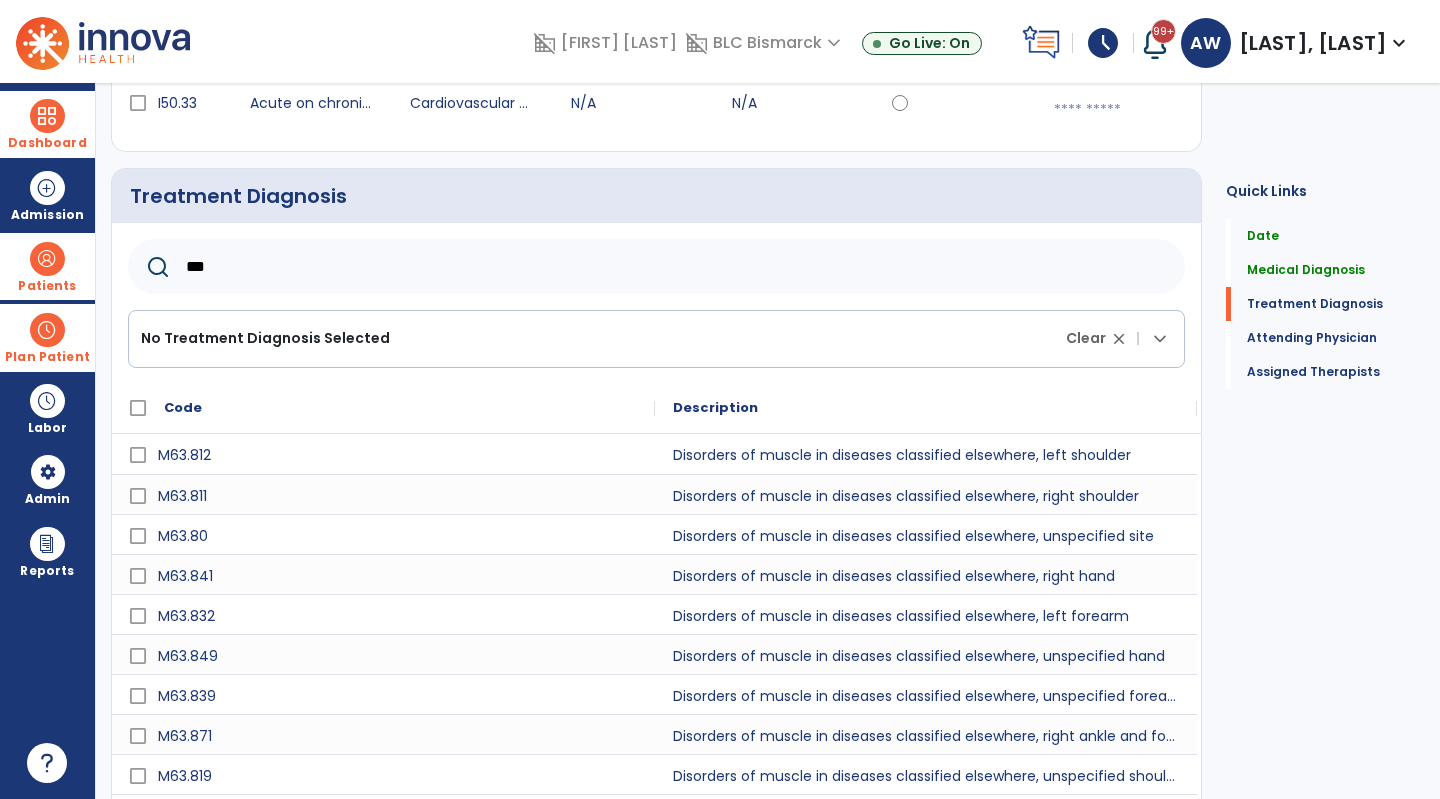 click on "***" 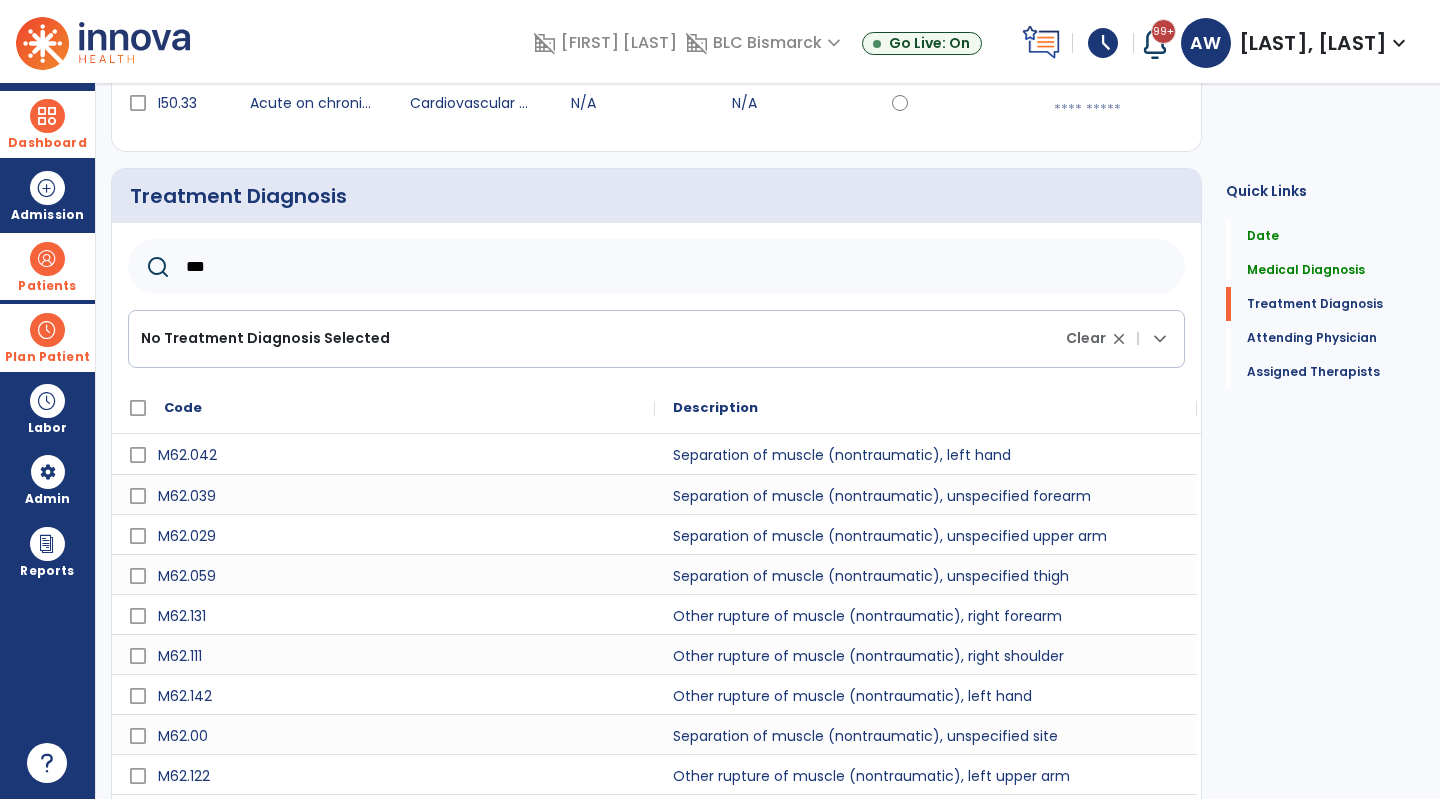 scroll, scrollTop: 462, scrollLeft: 0, axis: vertical 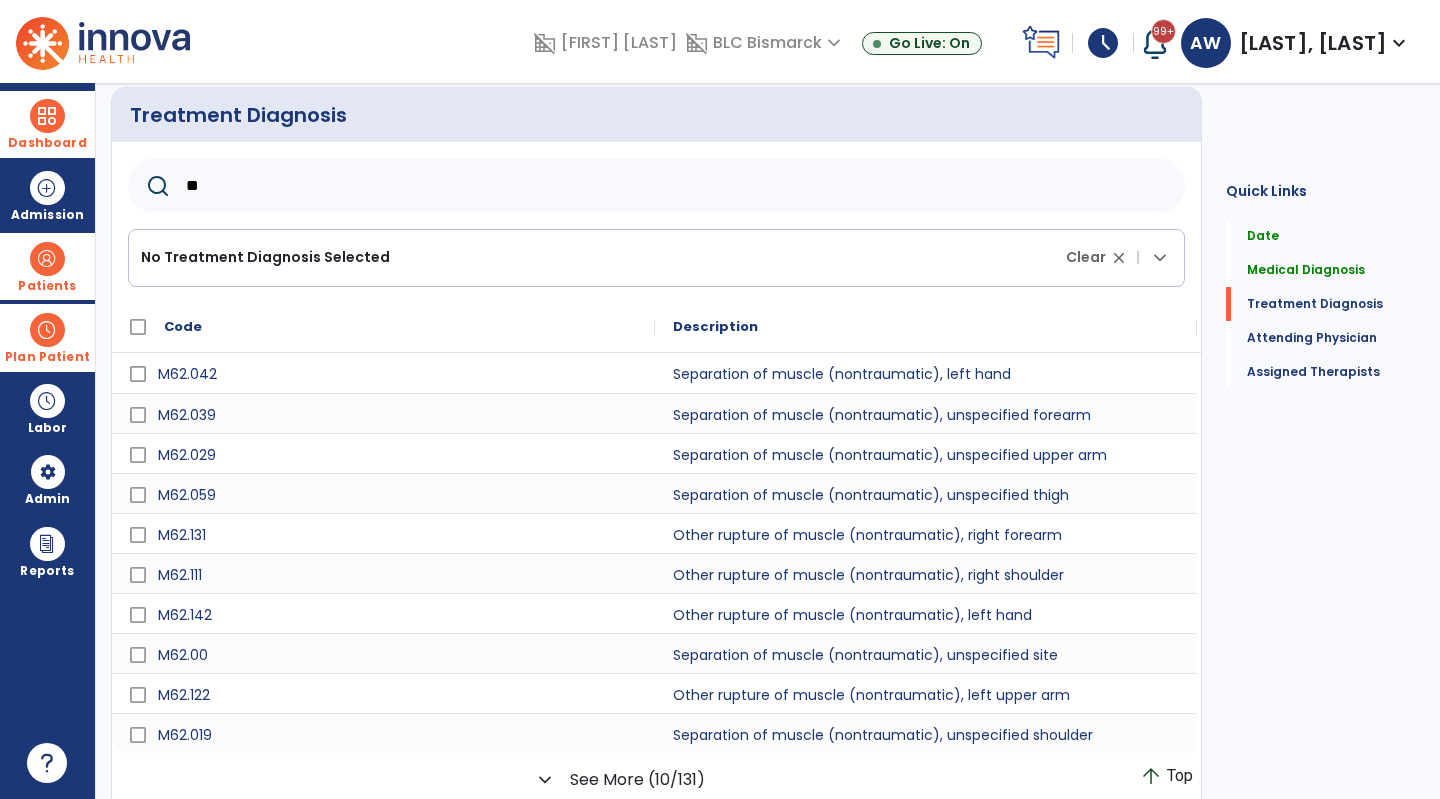 type on "*" 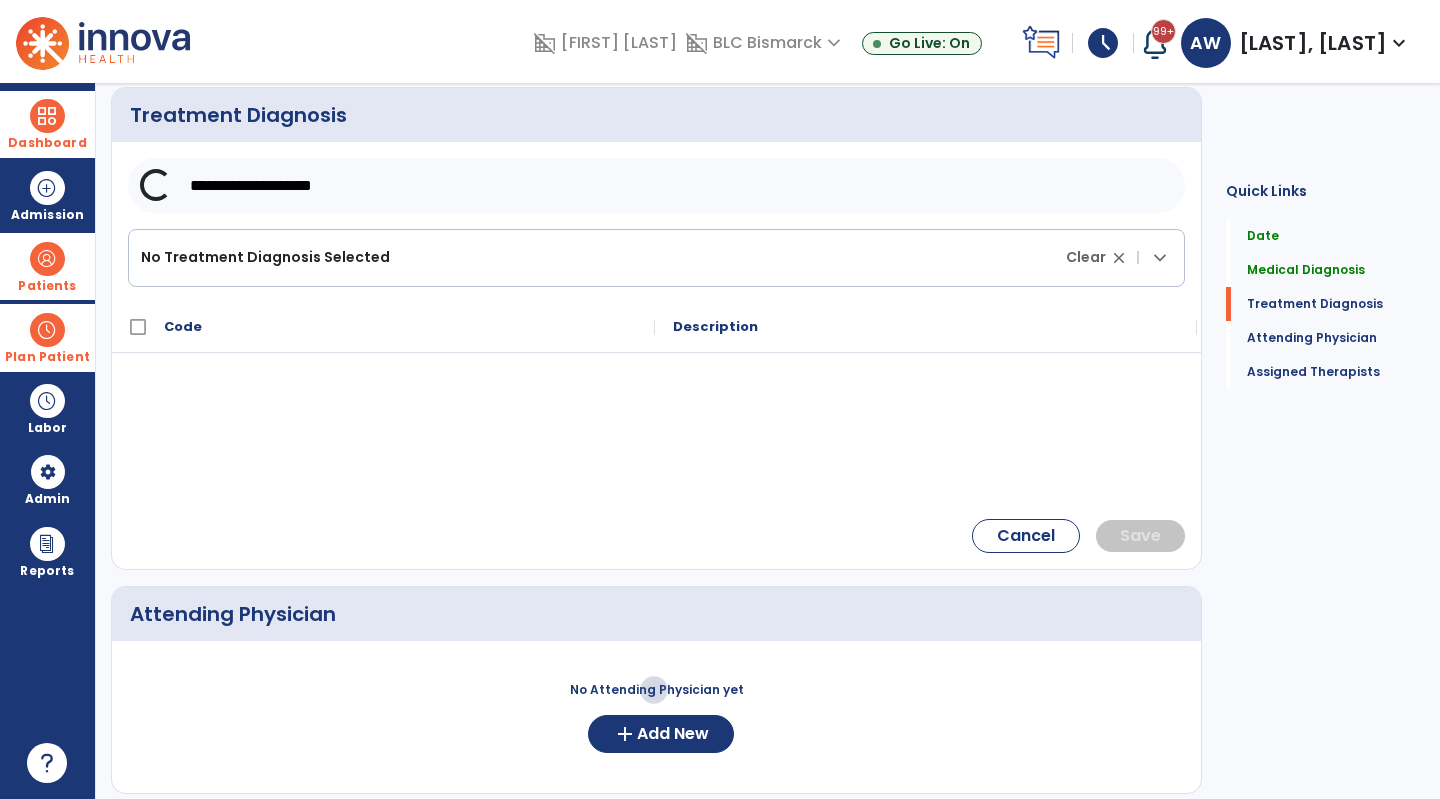 drag, startPoint x: 291, startPoint y: 188, endPoint x: 178, endPoint y: 173, distance: 113.99123 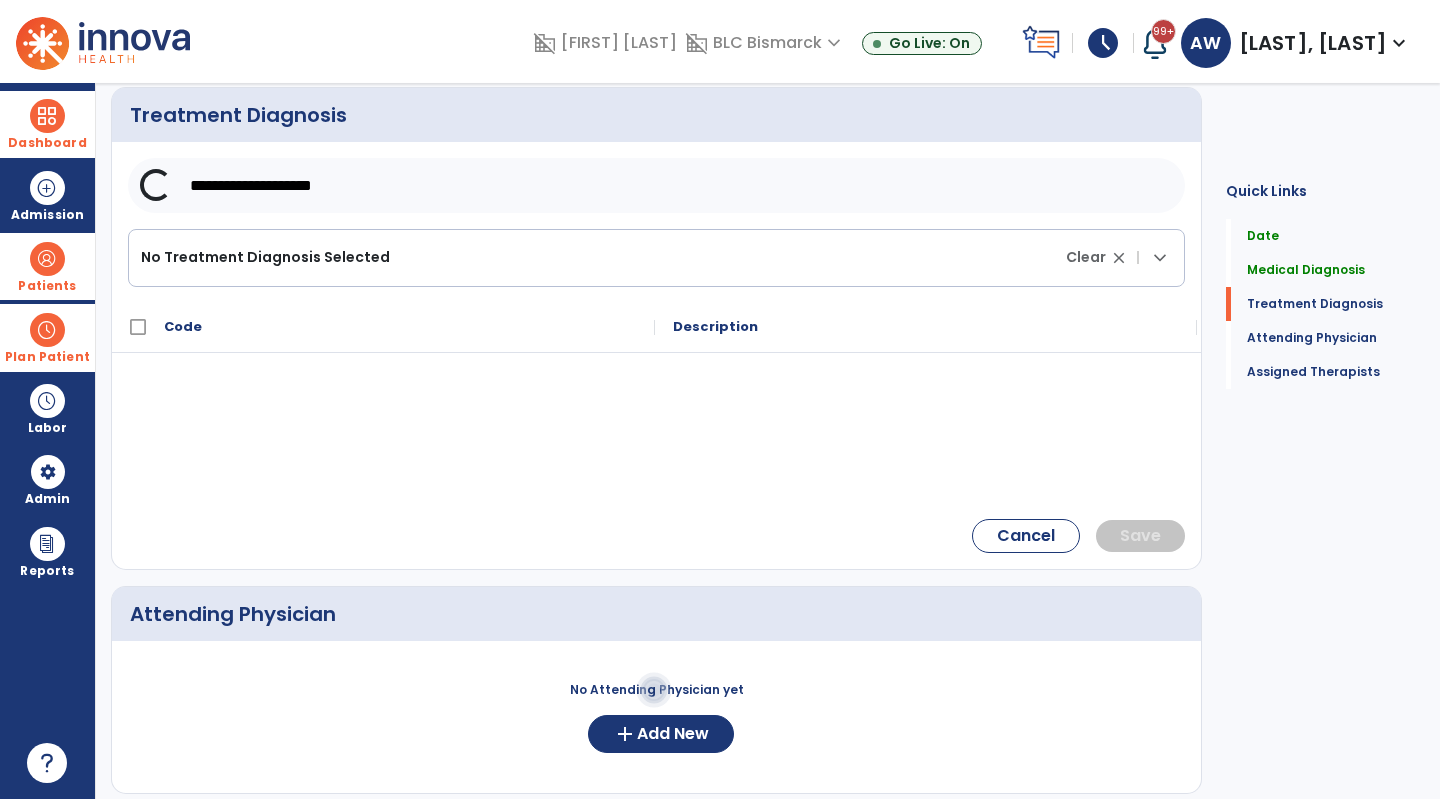 click on "**********" 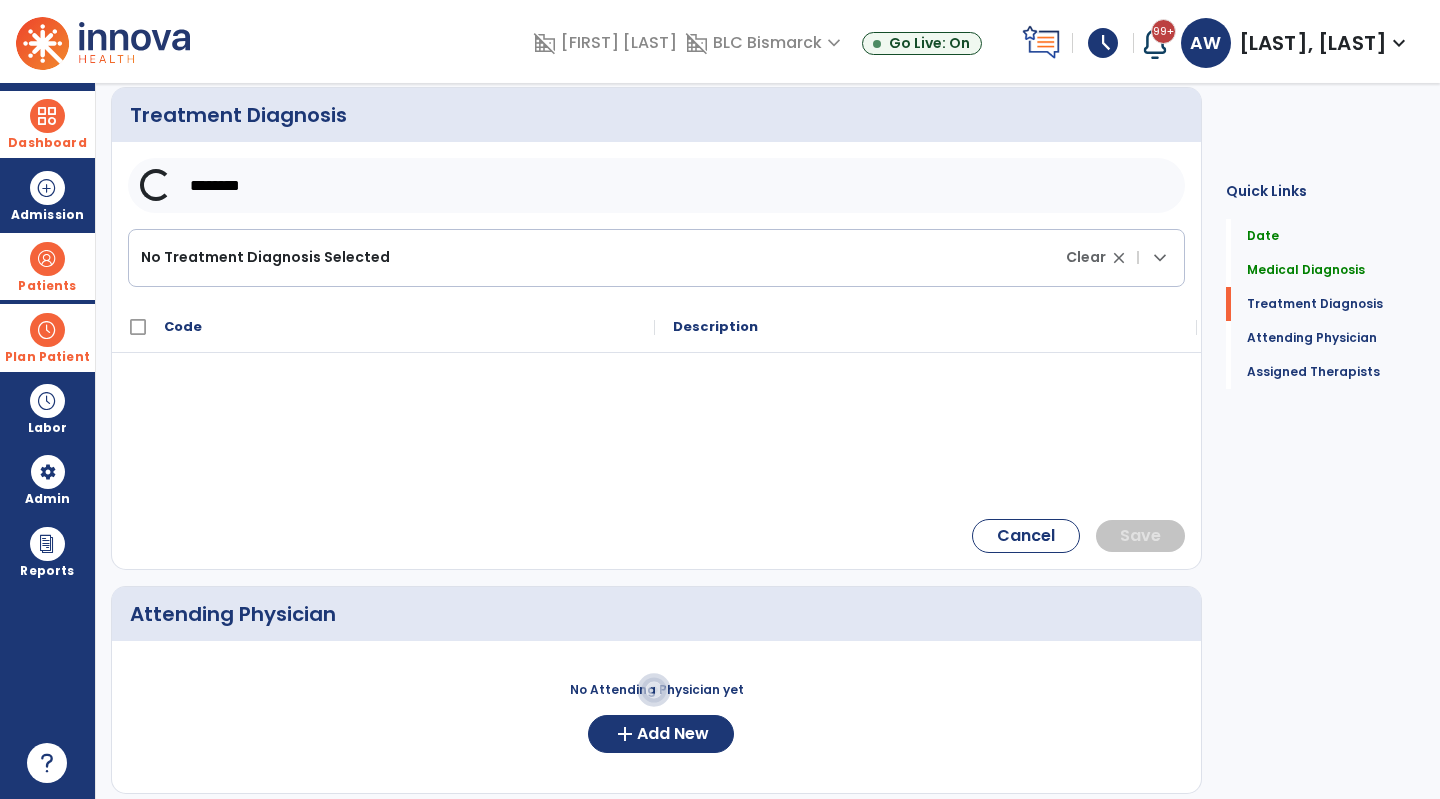 click on "********" 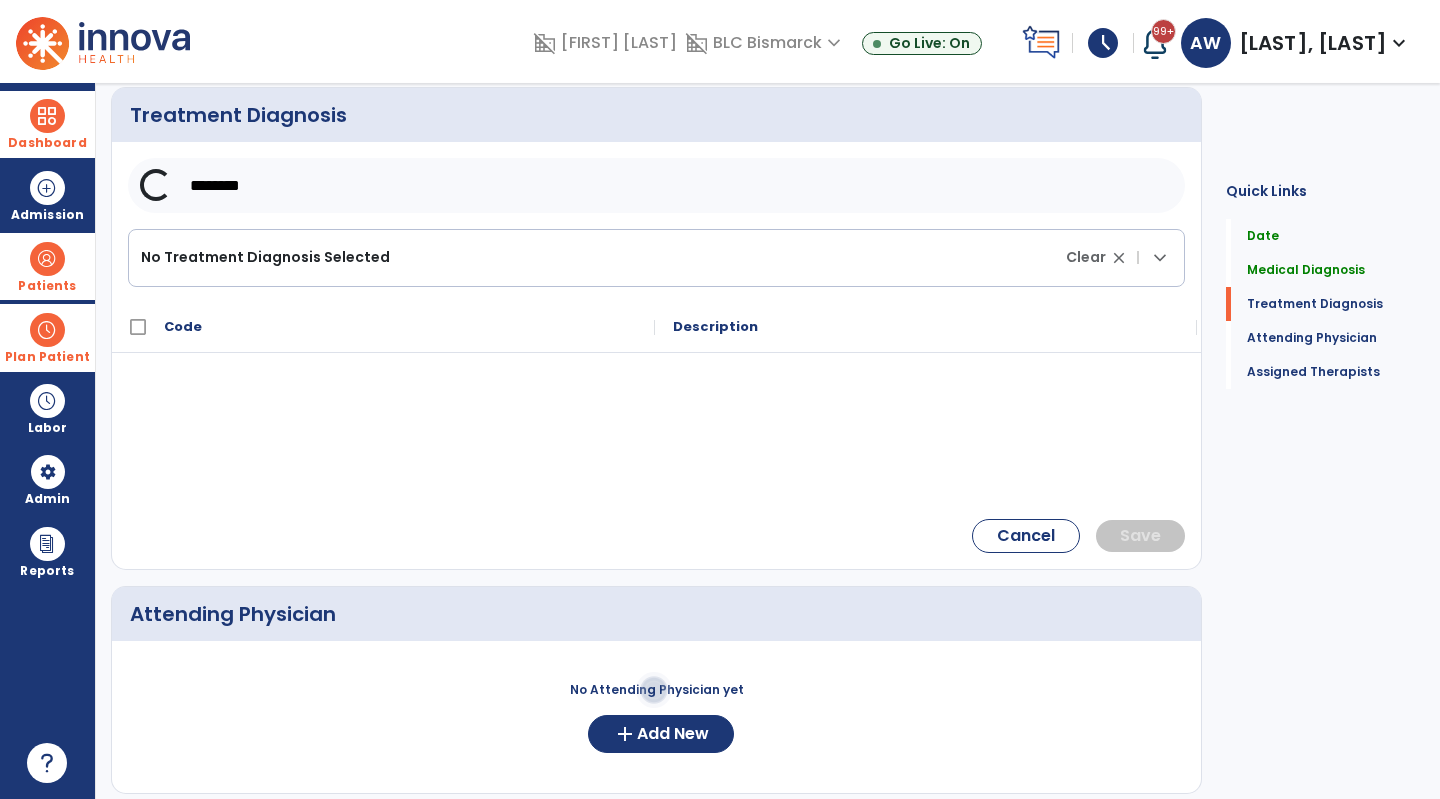 type on "********" 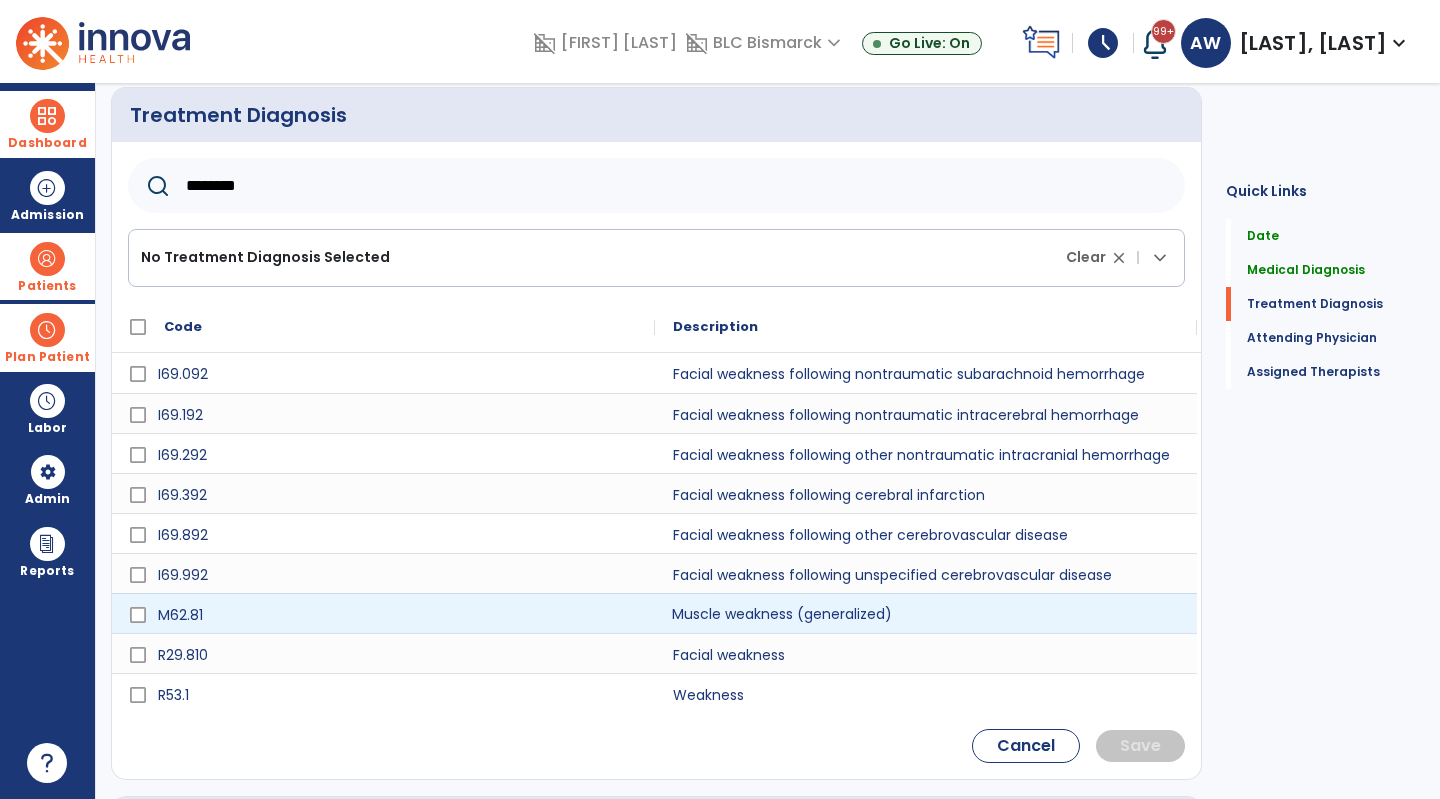 click on "Muscle weakness (generalized)" 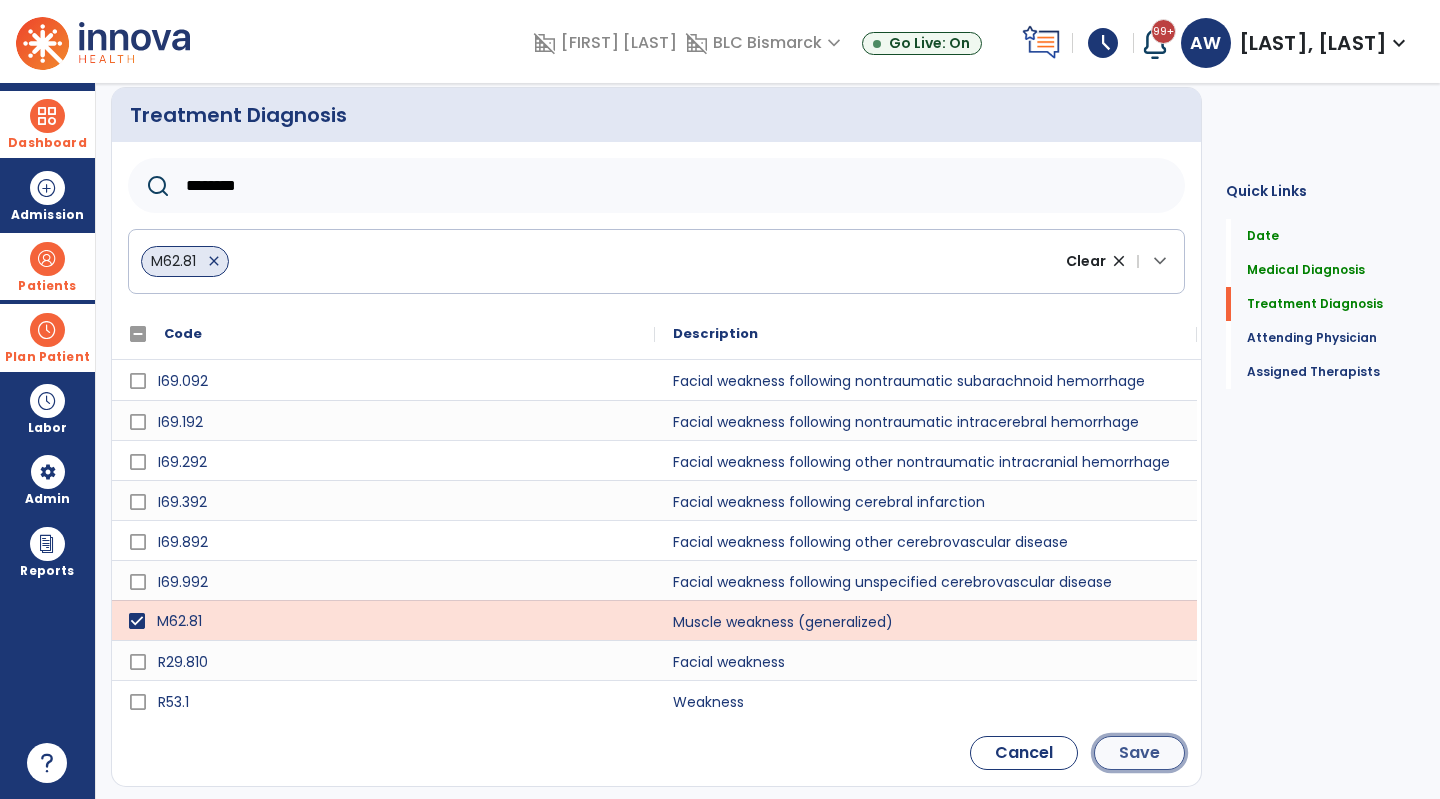 click on "Save" 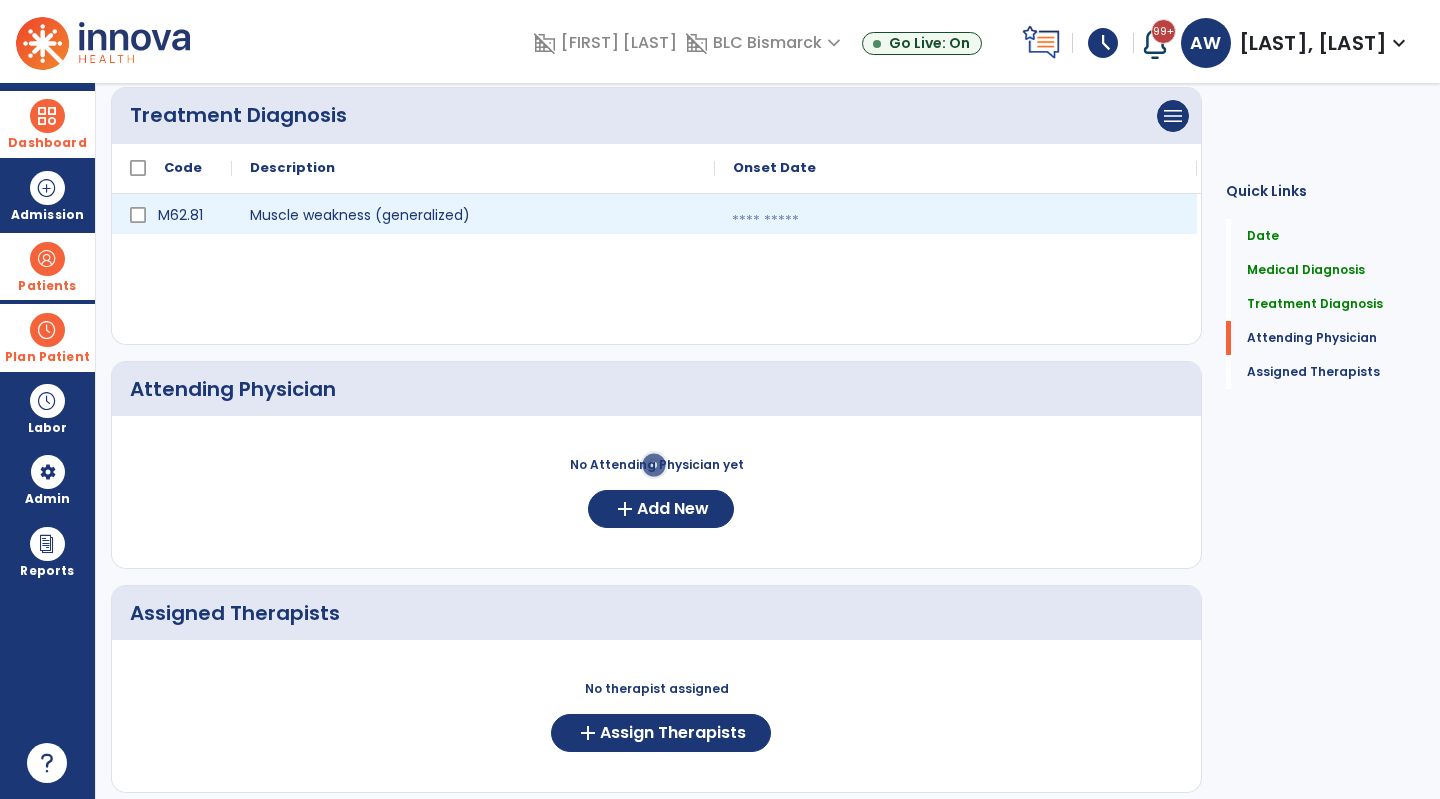 click at bounding box center [956, 221] 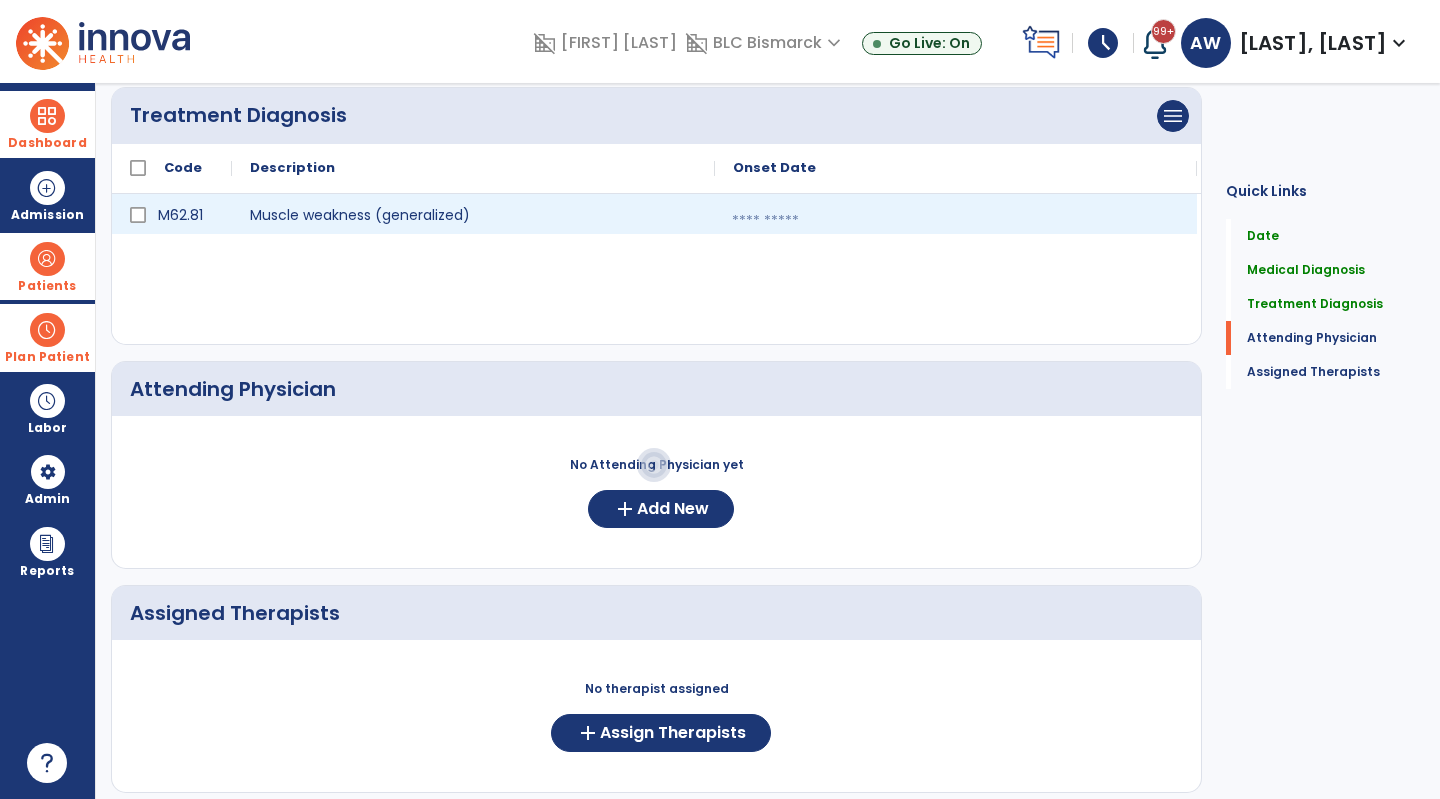 select on "*" 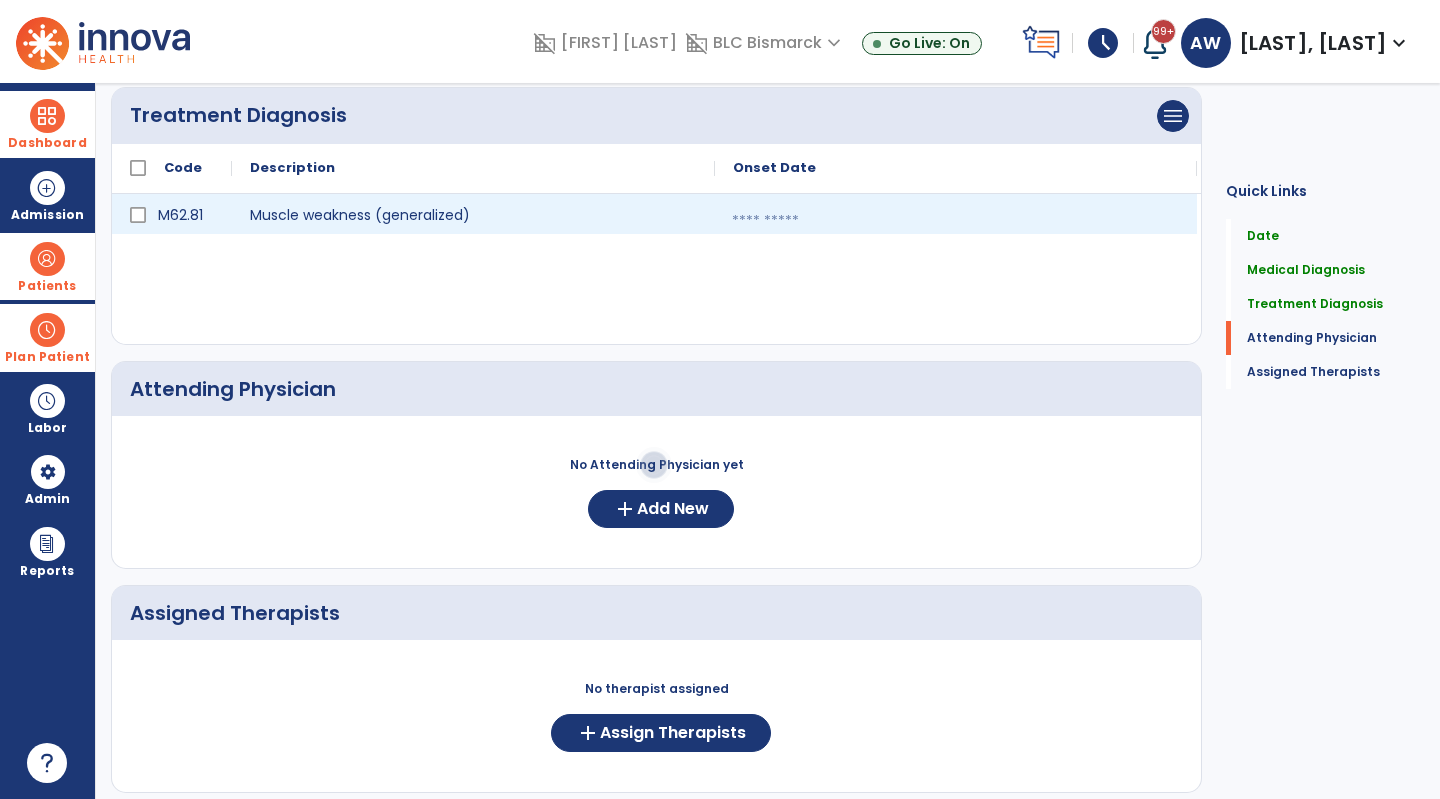 select on "****" 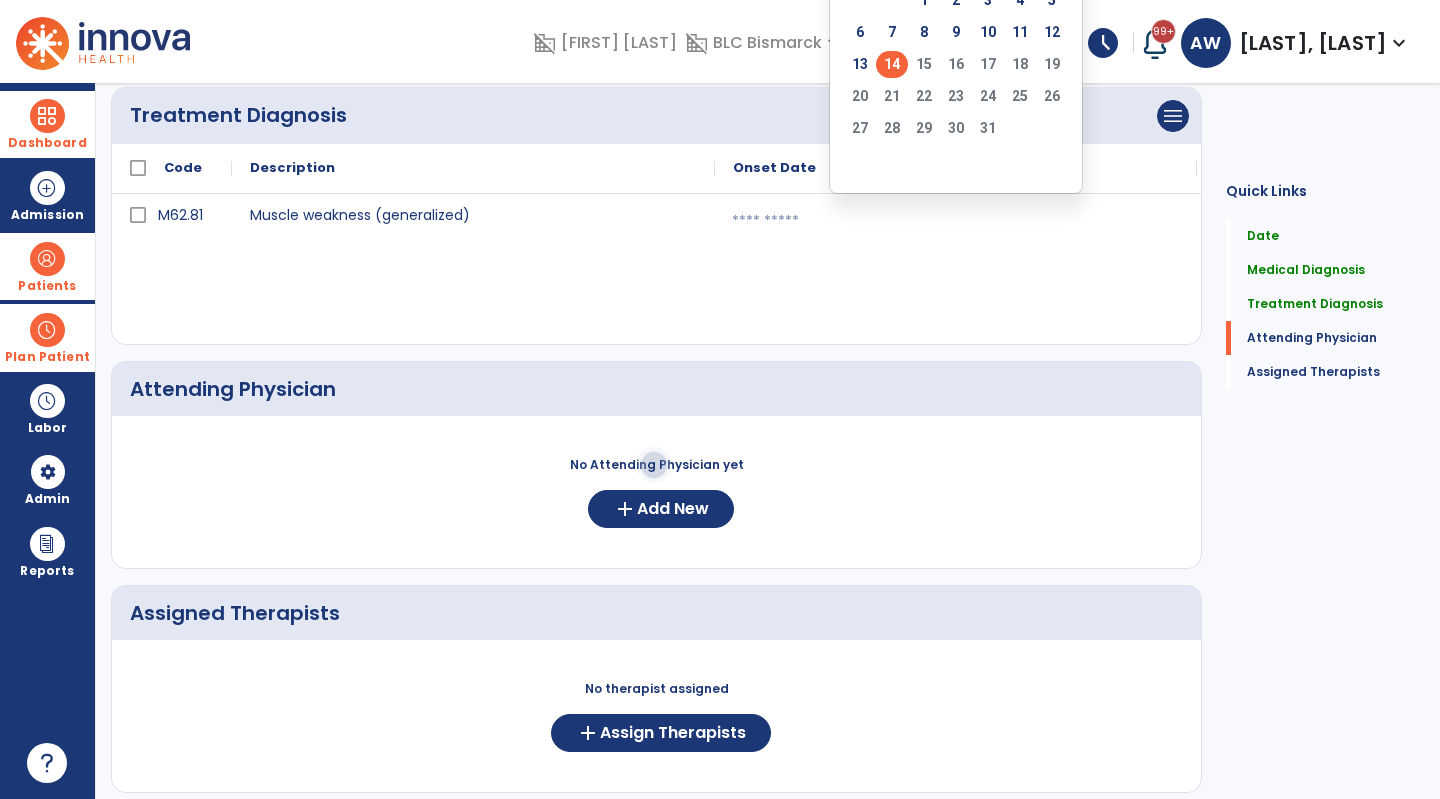 click on "14" 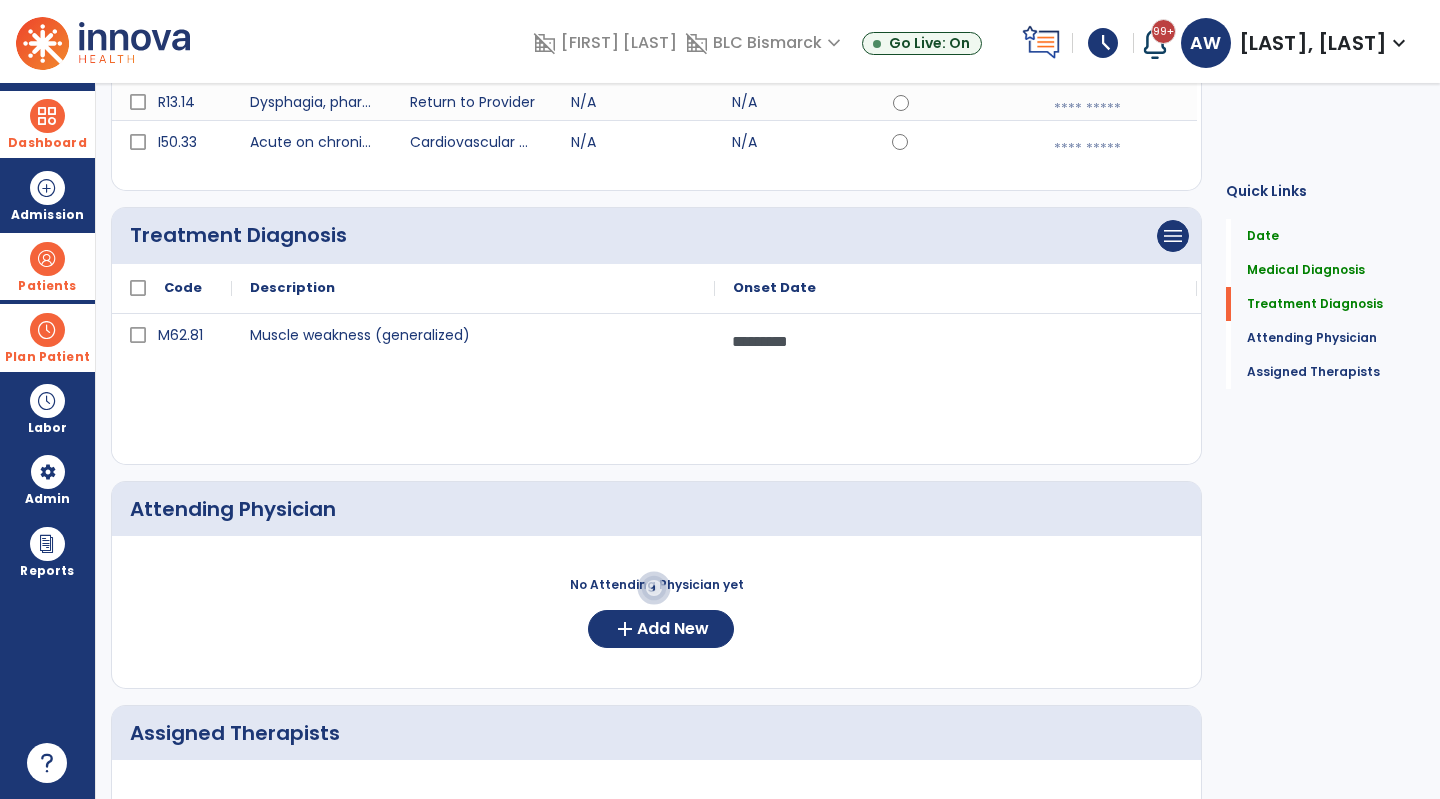 scroll, scrollTop: 339, scrollLeft: 0, axis: vertical 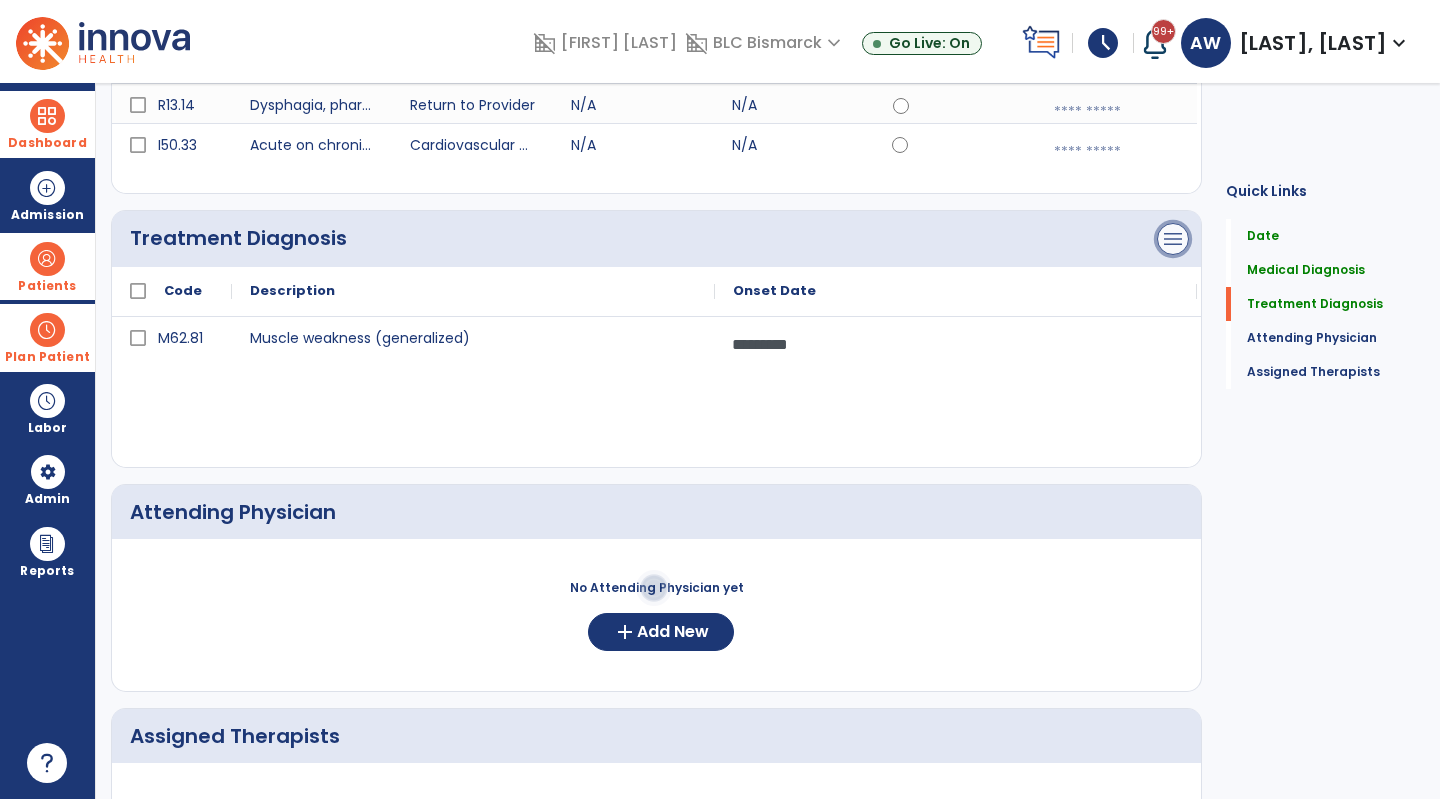 click on "menu" at bounding box center [1173, -35] 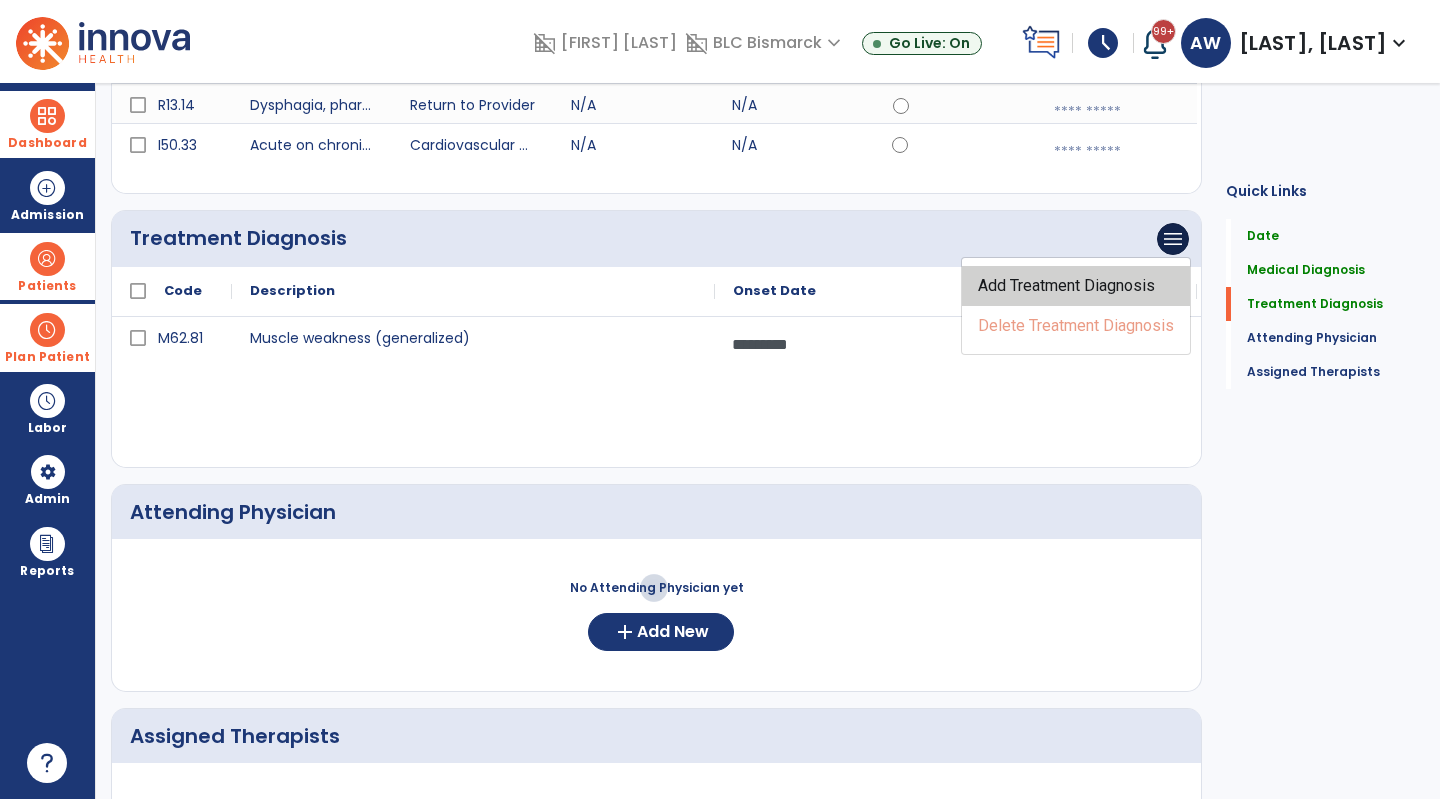 click on "Add Treatment Diagnosis" 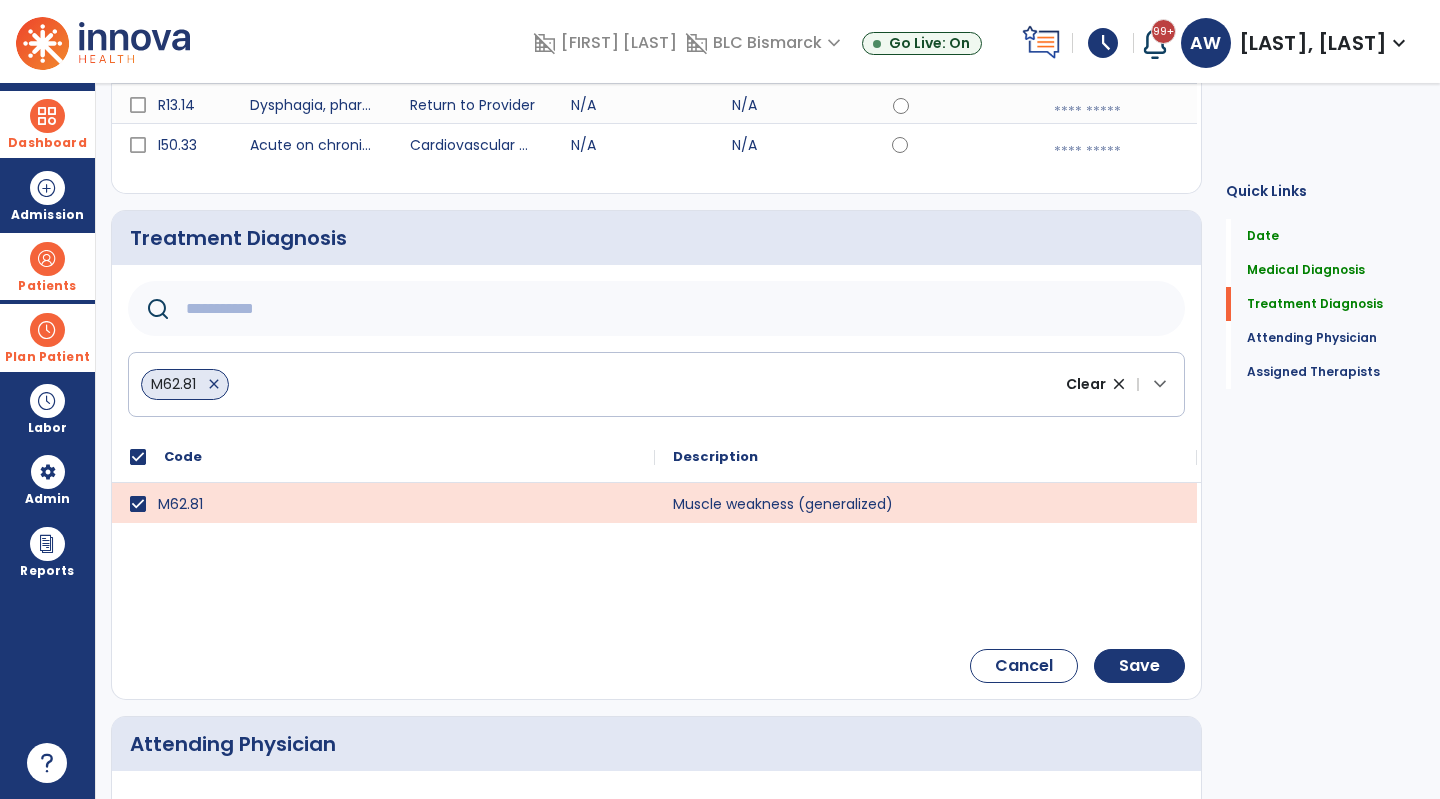 click 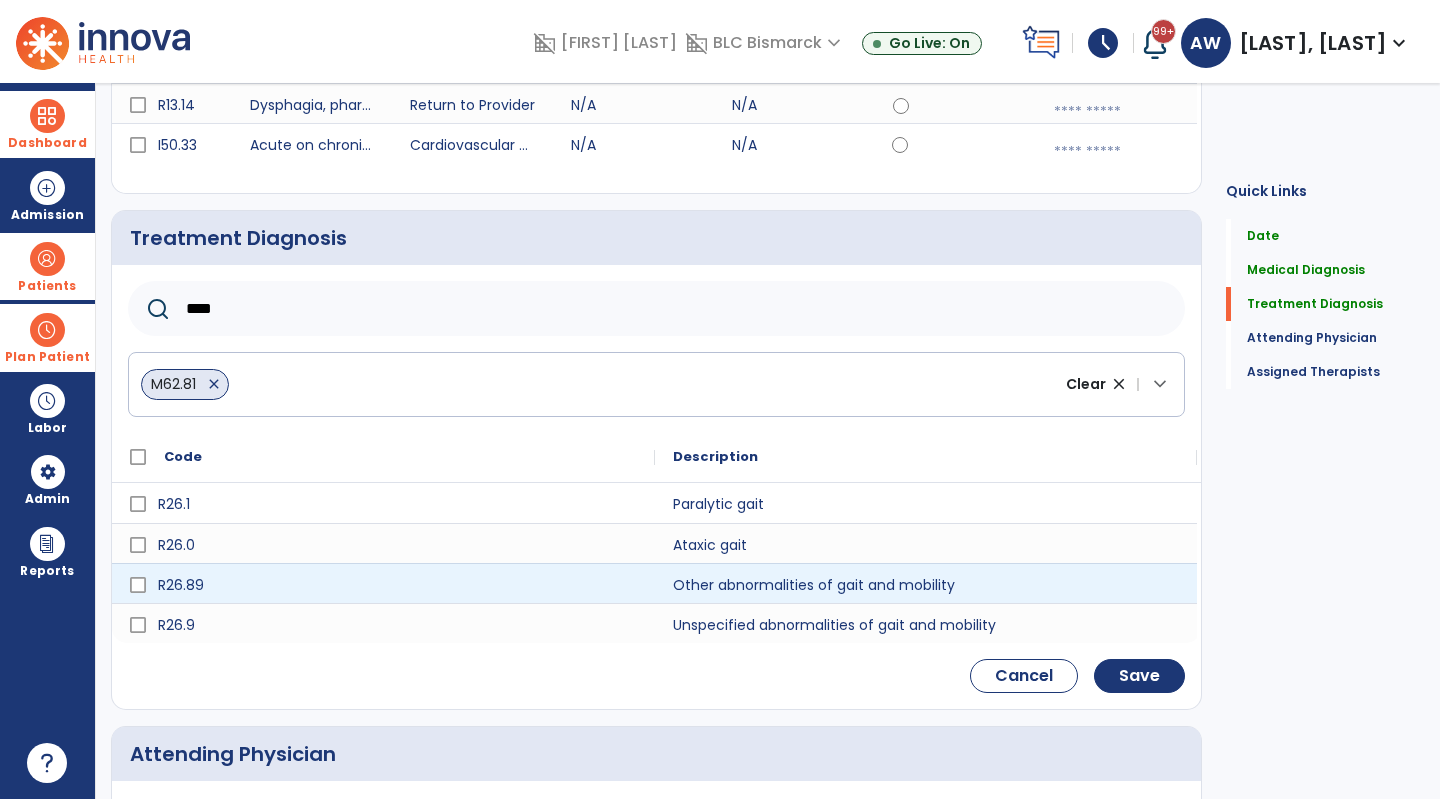 type on "****" 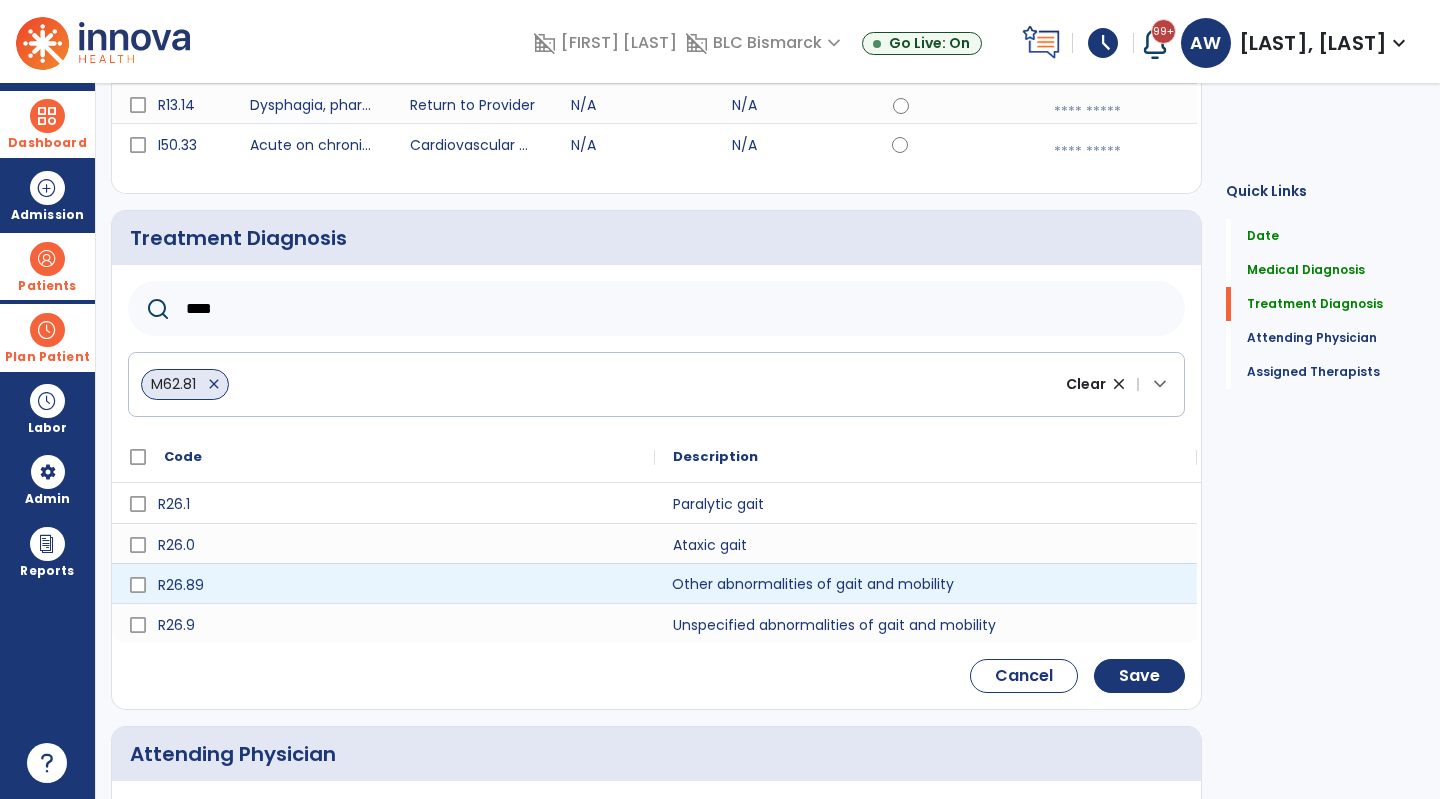 click on "Other abnormalities of gait and mobility" 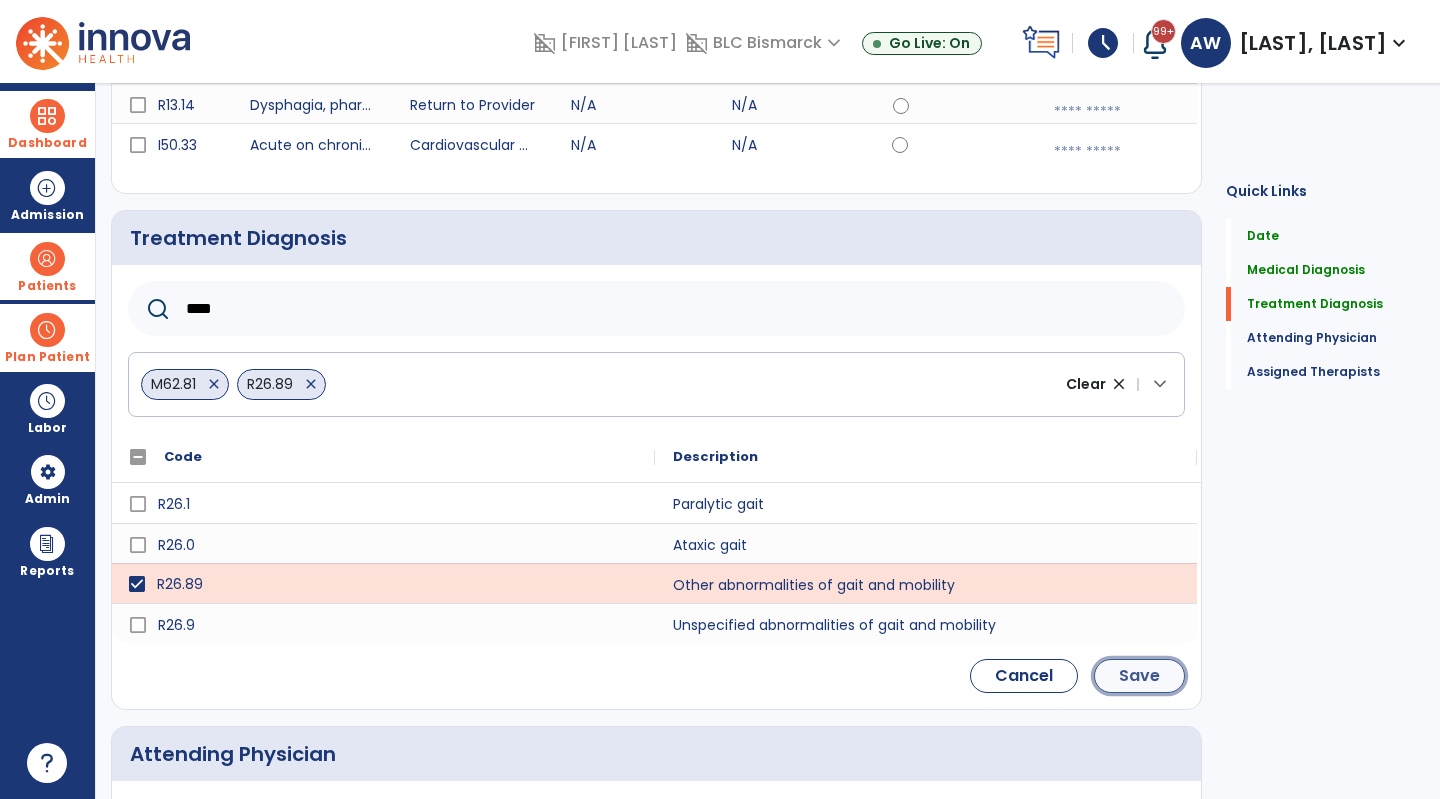 click on "Save" 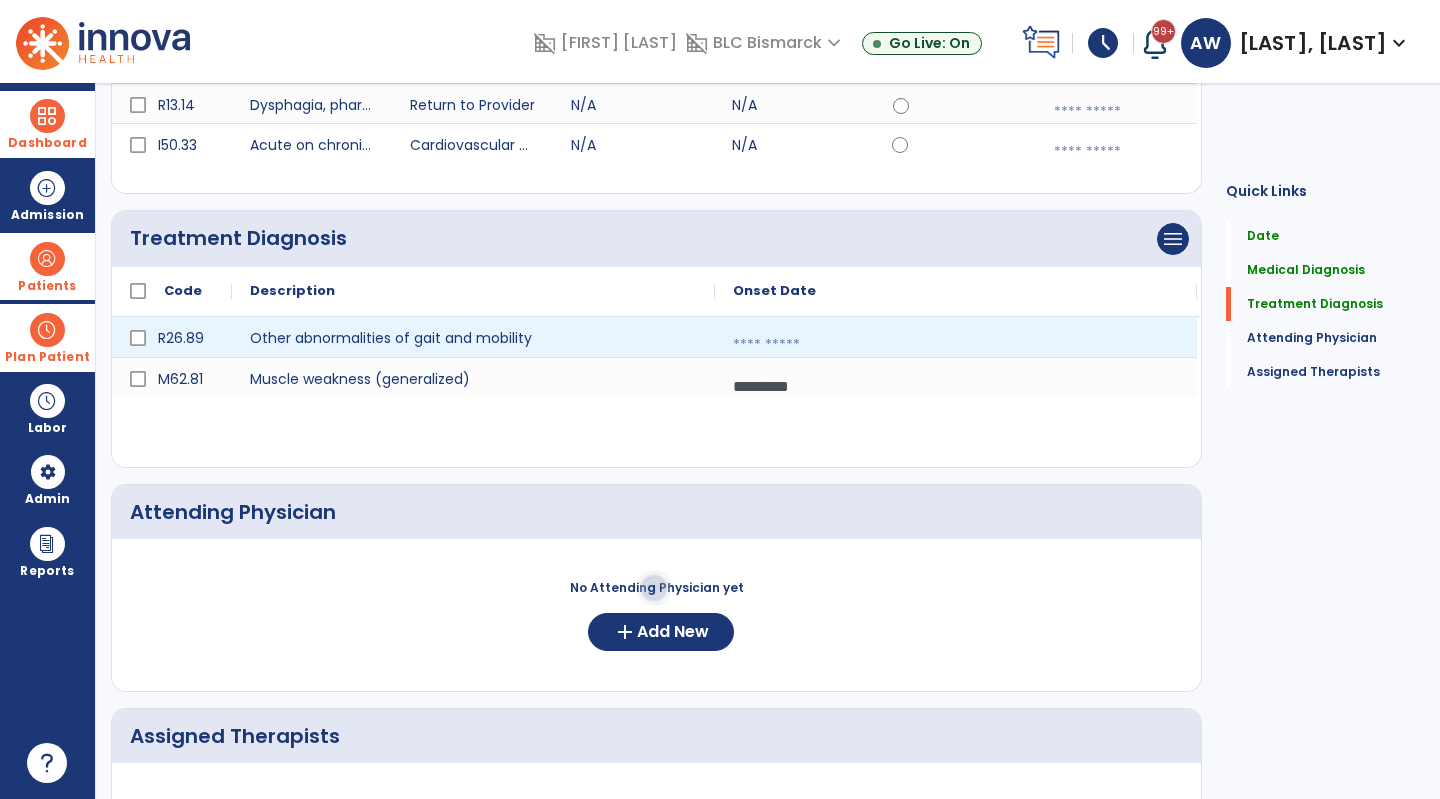 click at bounding box center (956, 345) 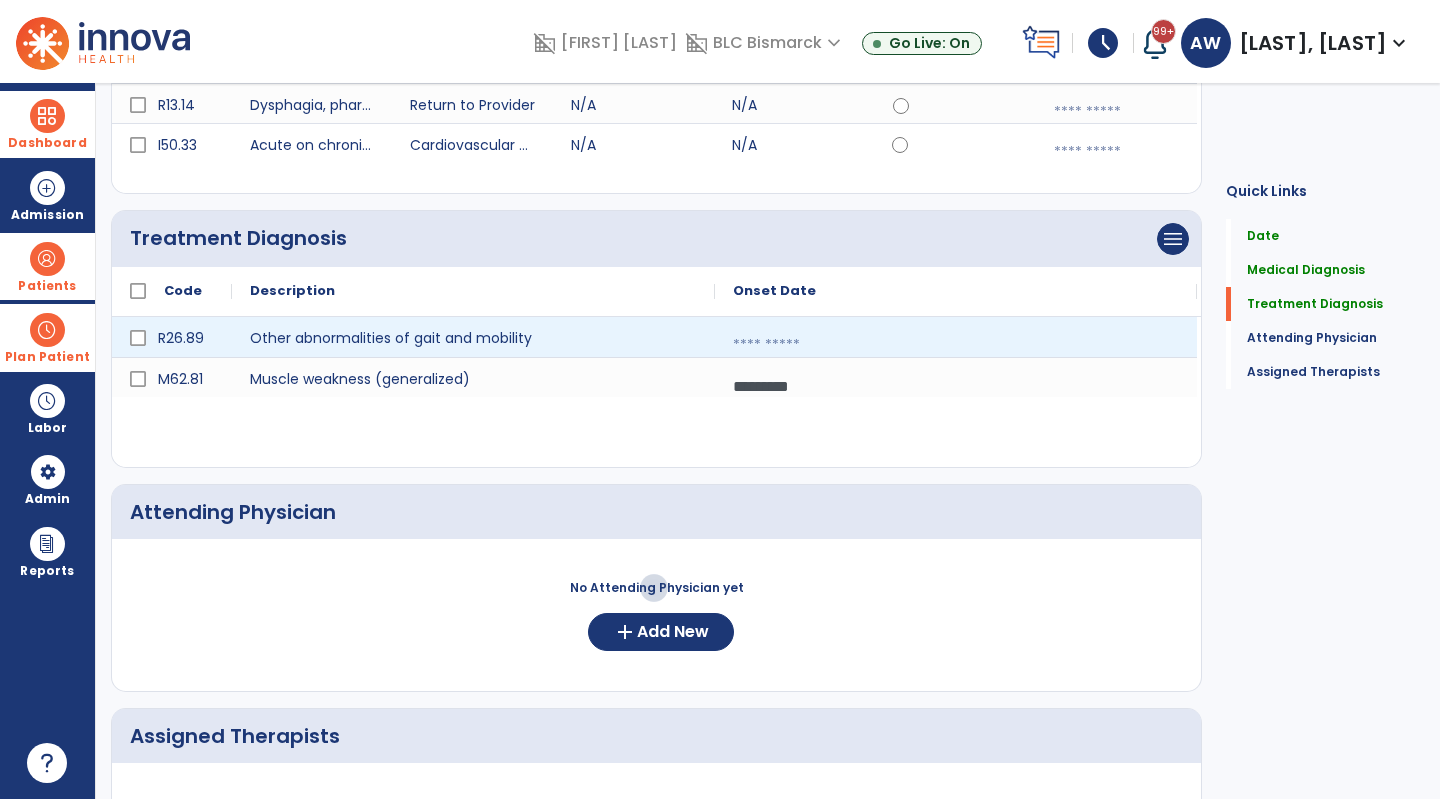 select on "*" 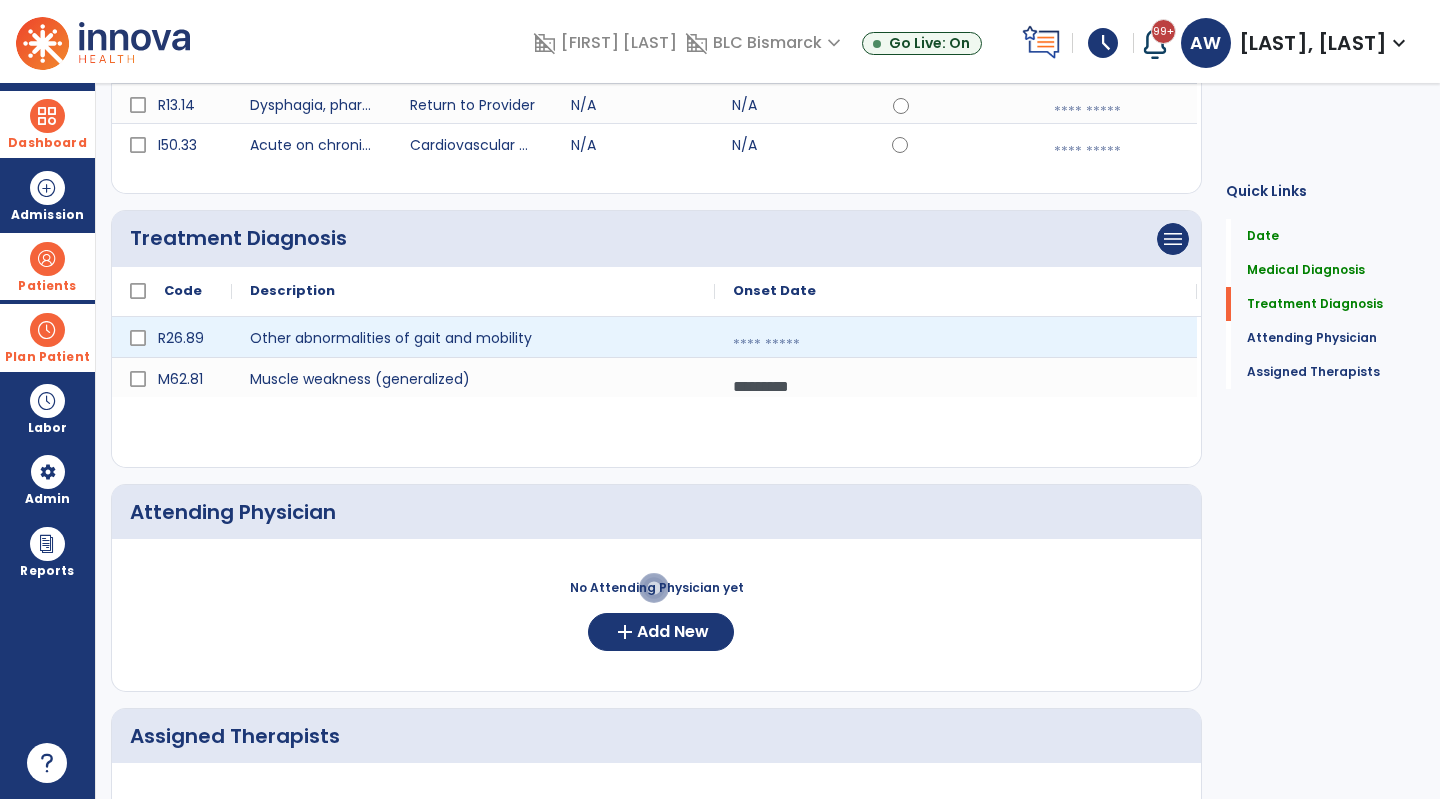 select on "****" 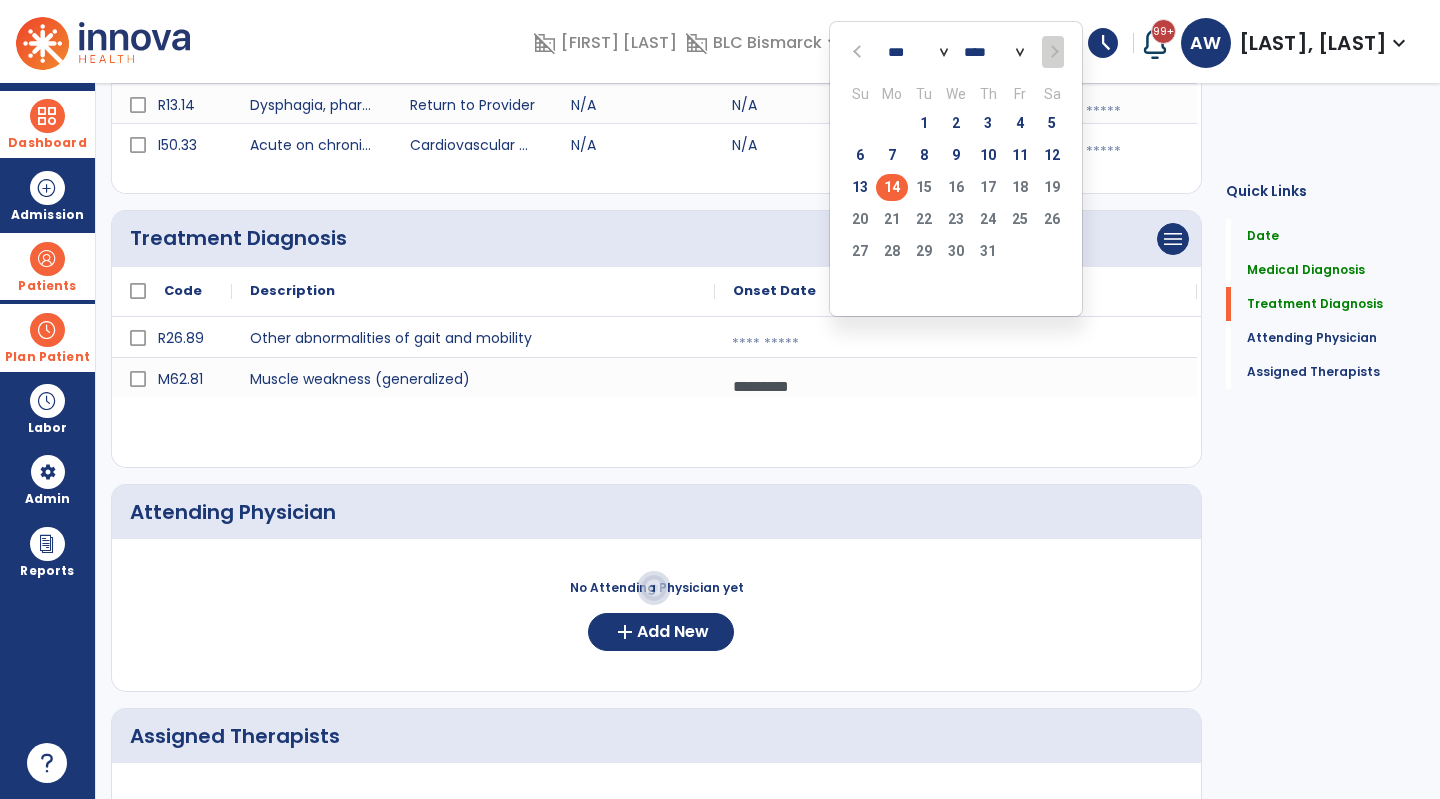 click on "14" 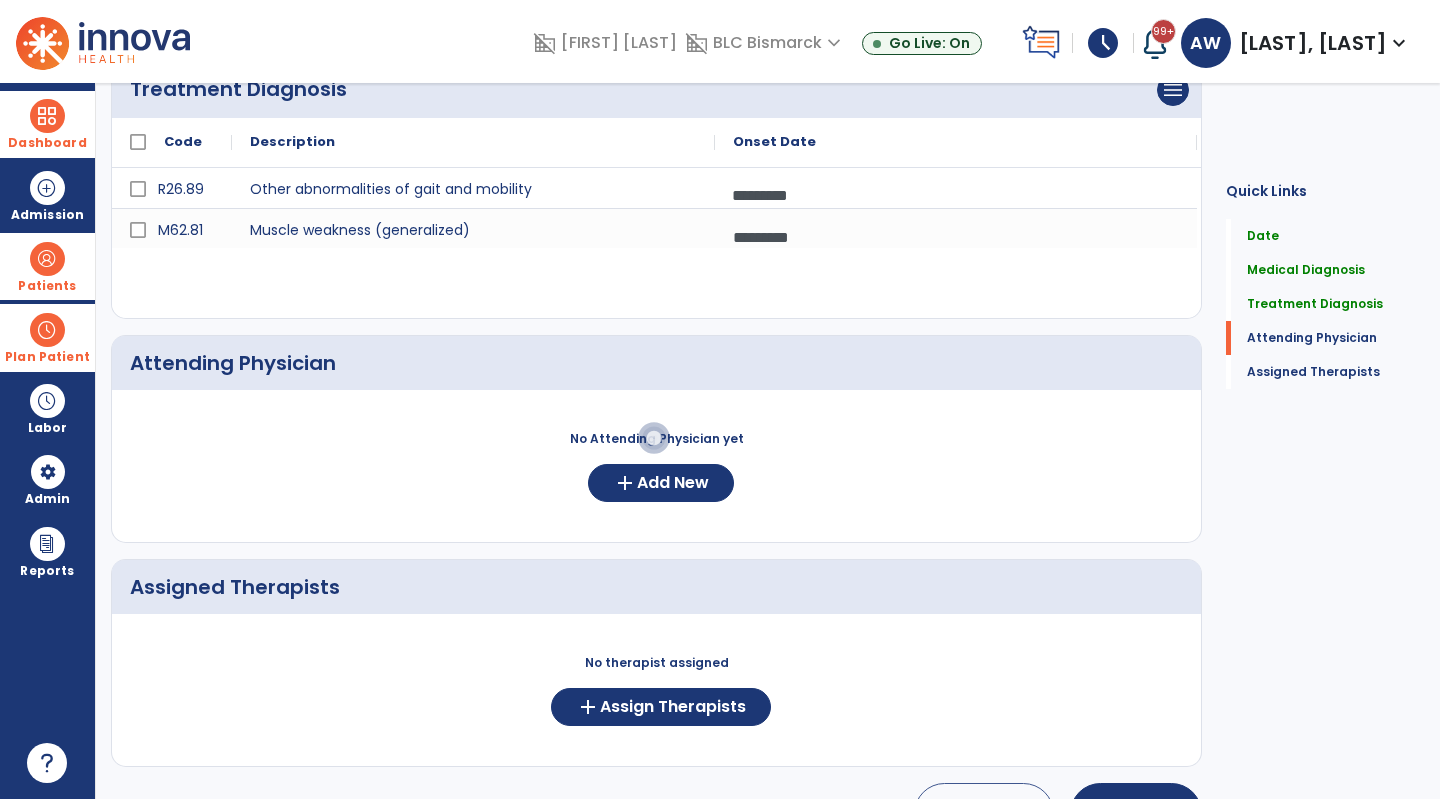 scroll, scrollTop: 489, scrollLeft: 0, axis: vertical 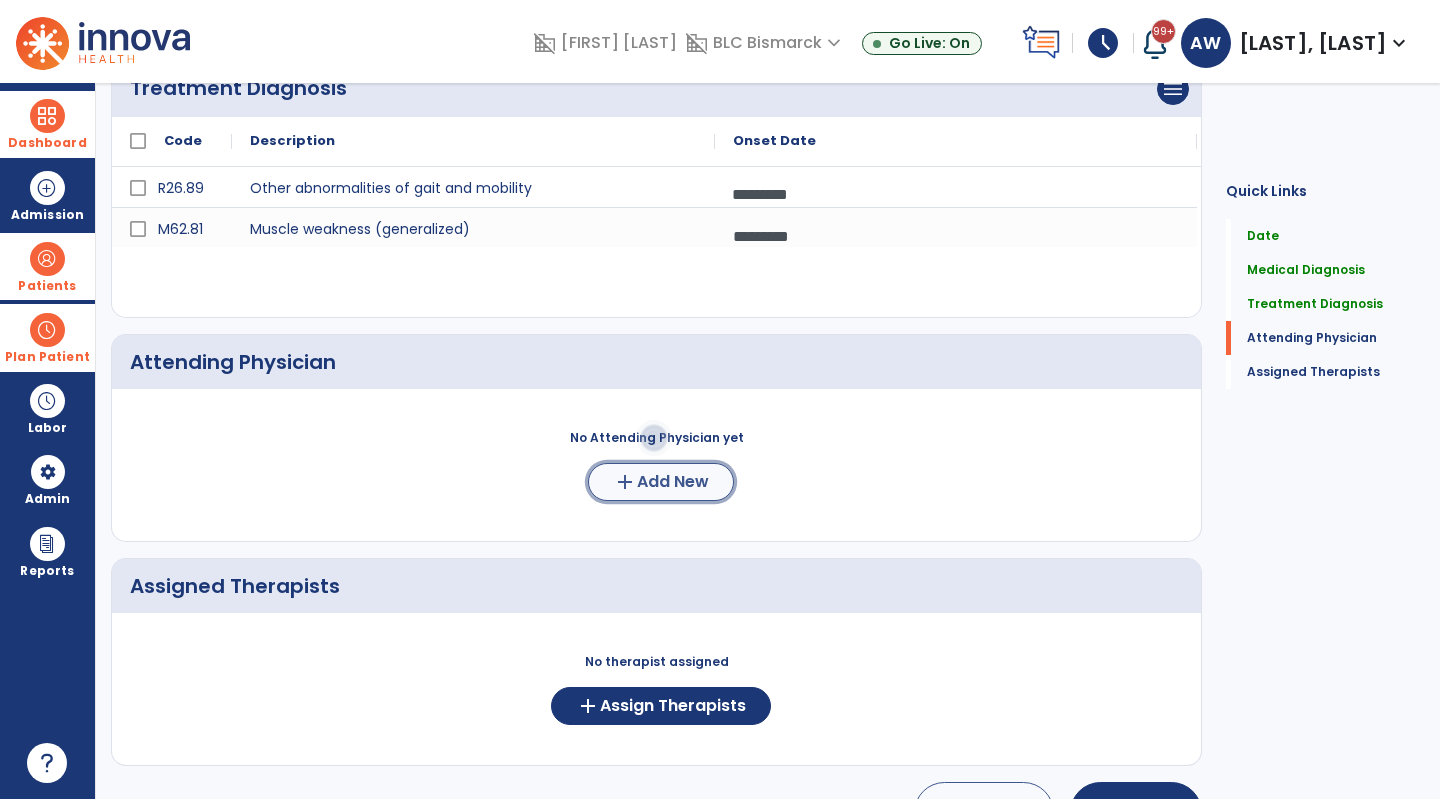 click on "add  Add New" 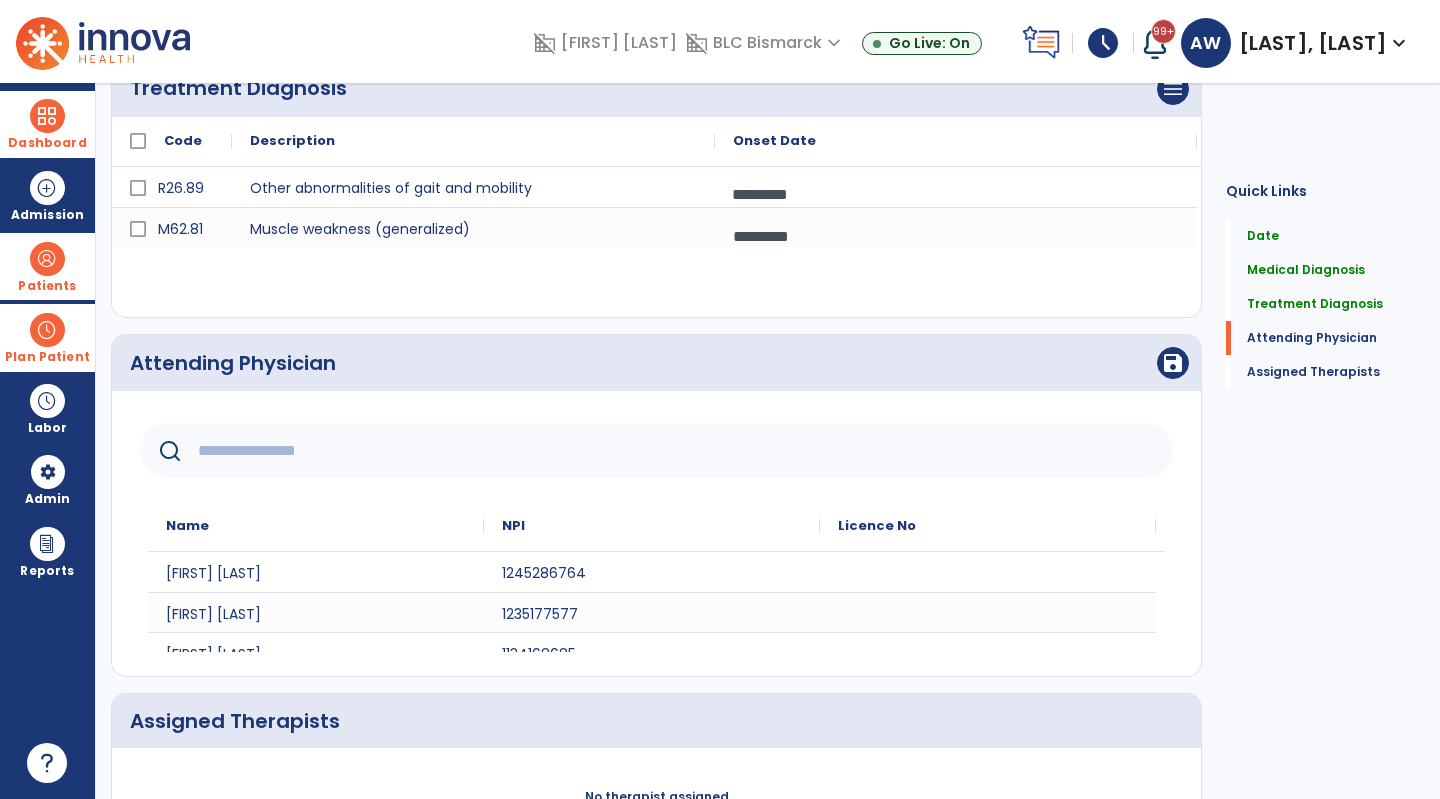click 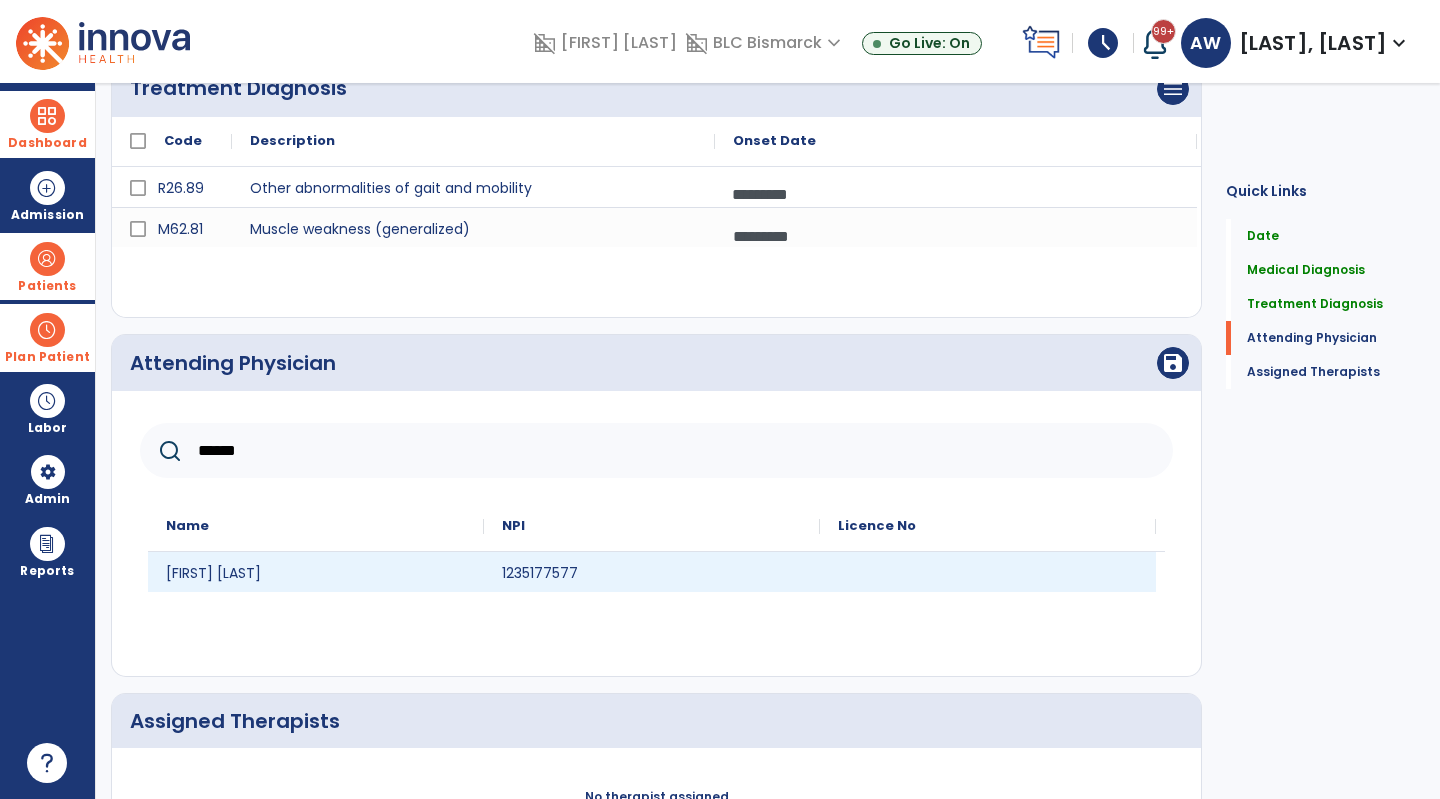 type on "******" 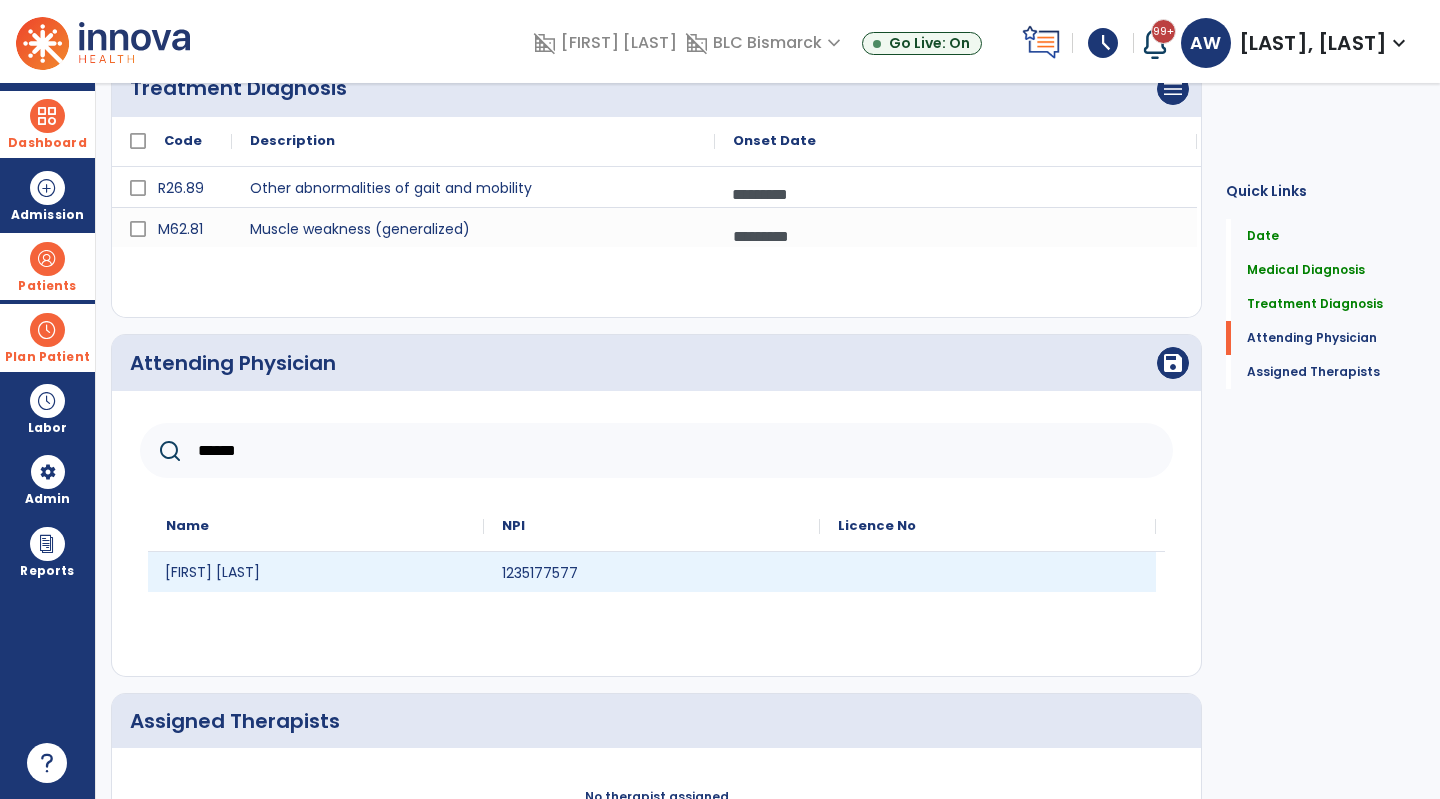 click on "[FIRST] [LAST]" 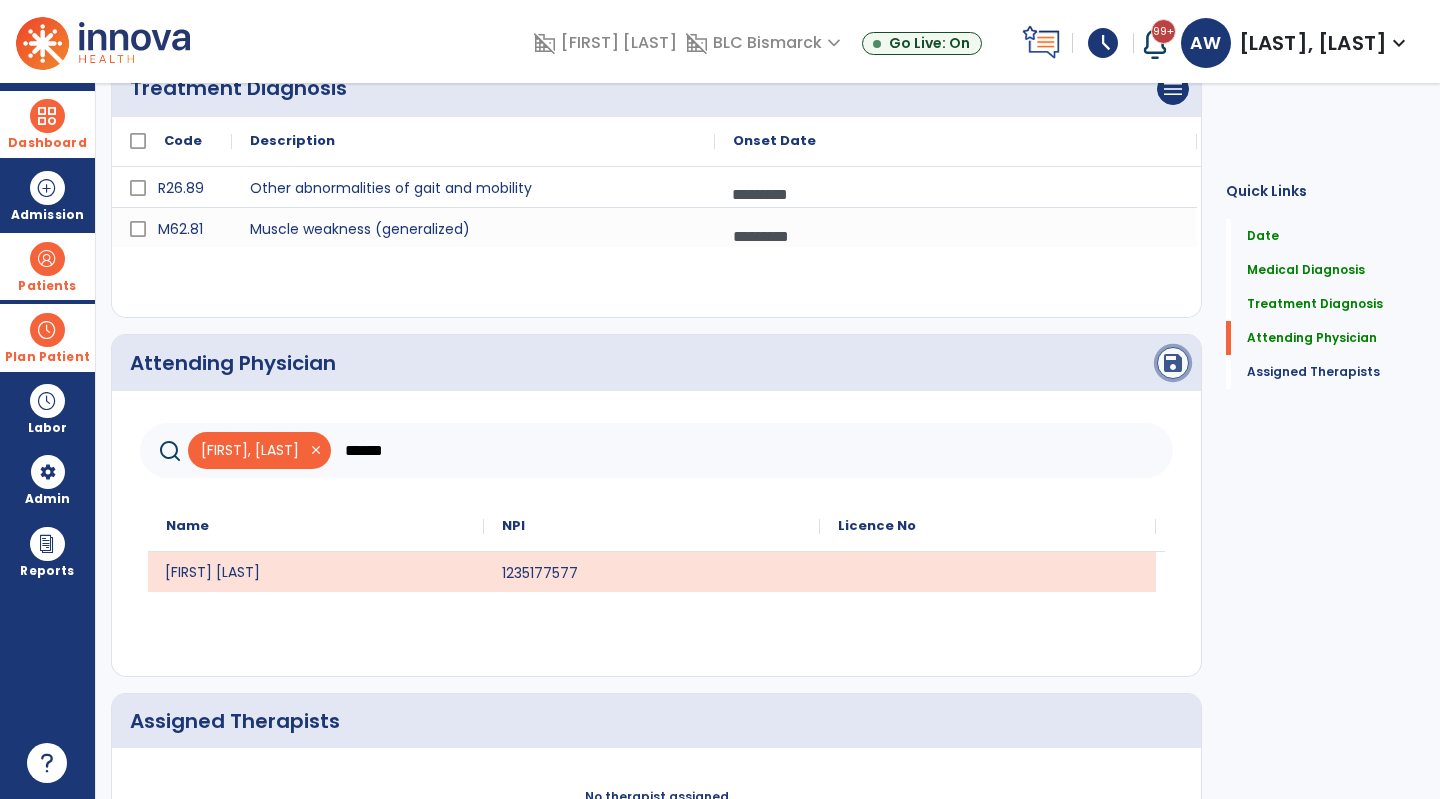 click on "save" 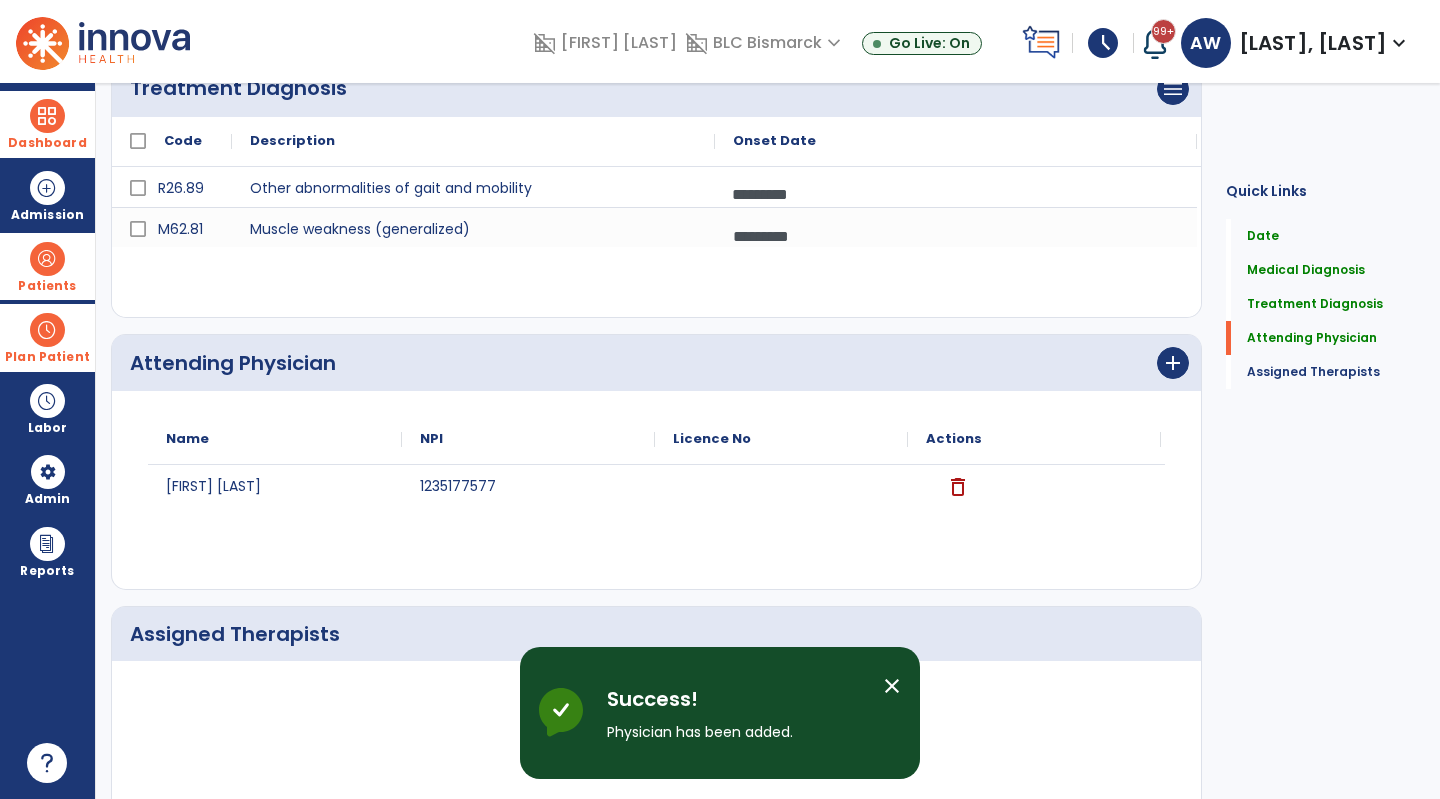 scroll, scrollTop: 597, scrollLeft: 0, axis: vertical 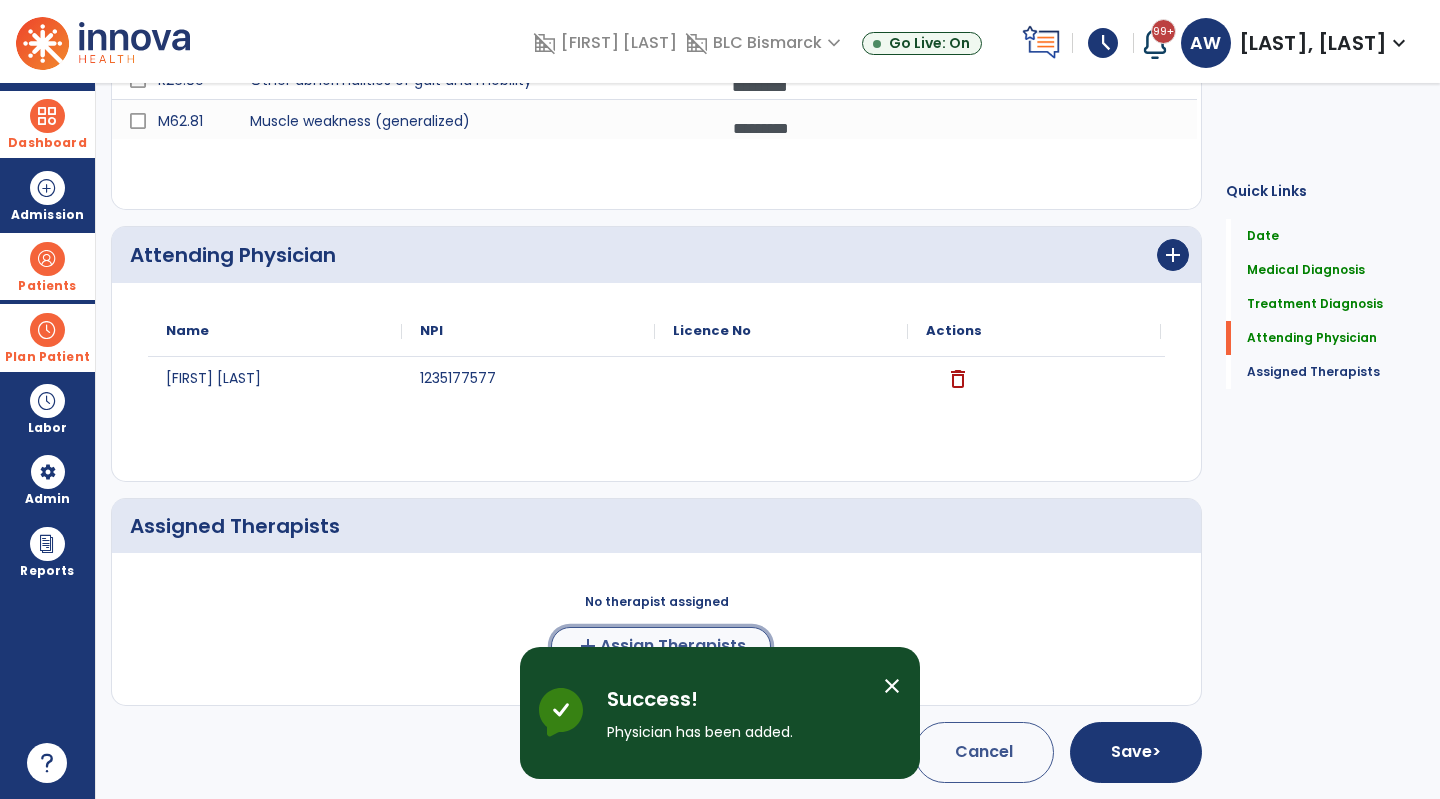 click on "Assign Therapists" 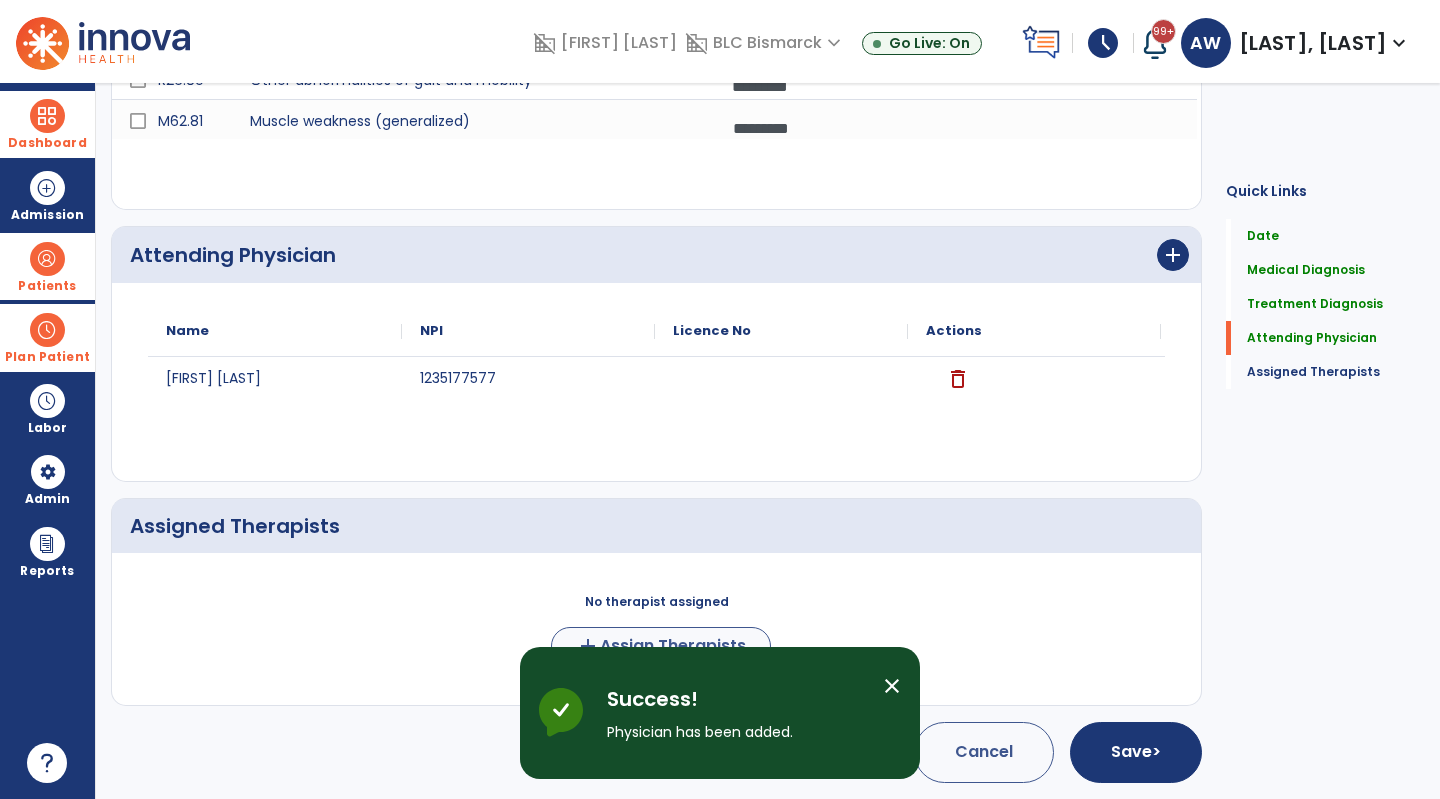 scroll, scrollTop: 593, scrollLeft: 0, axis: vertical 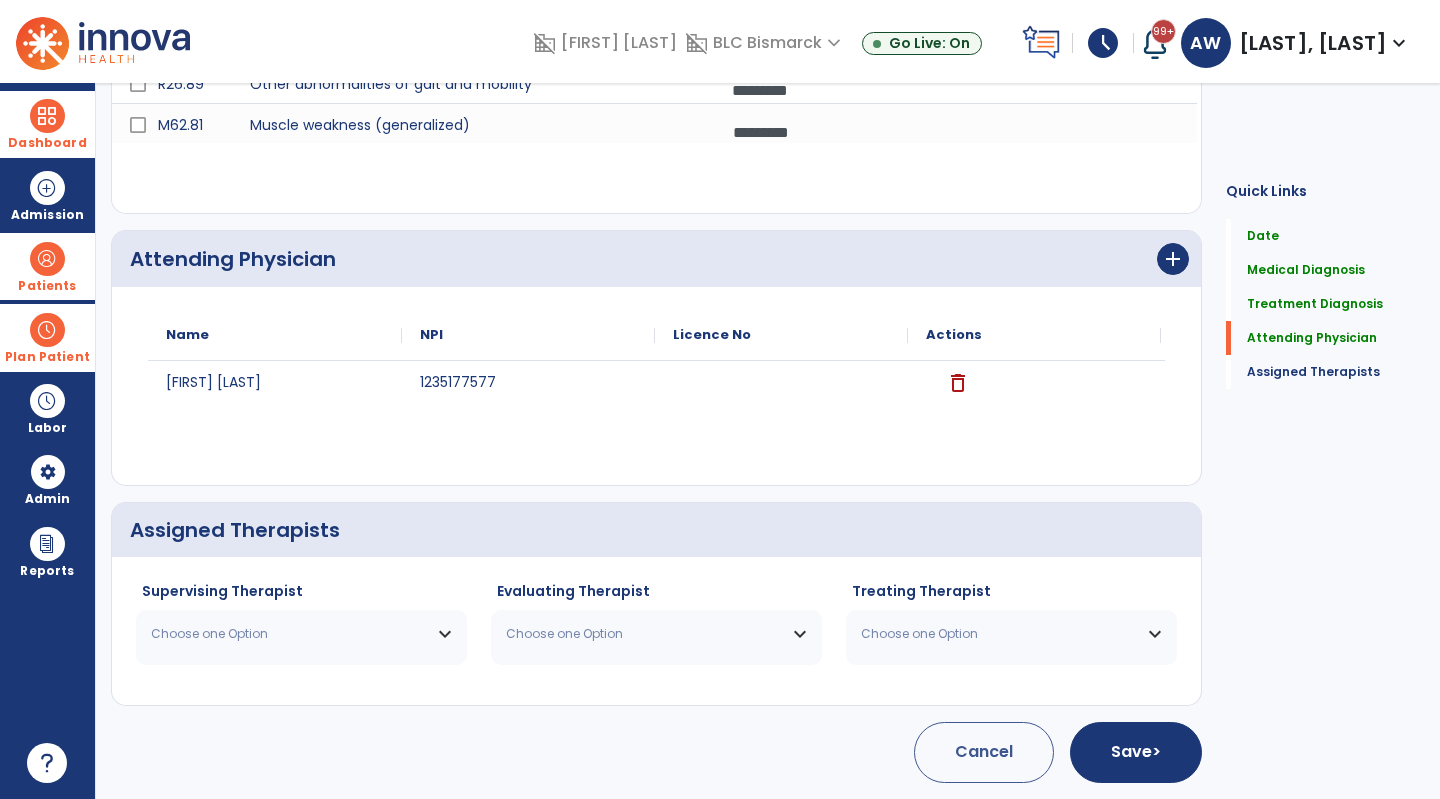 click on "Choose one Option" at bounding box center (289, 634) 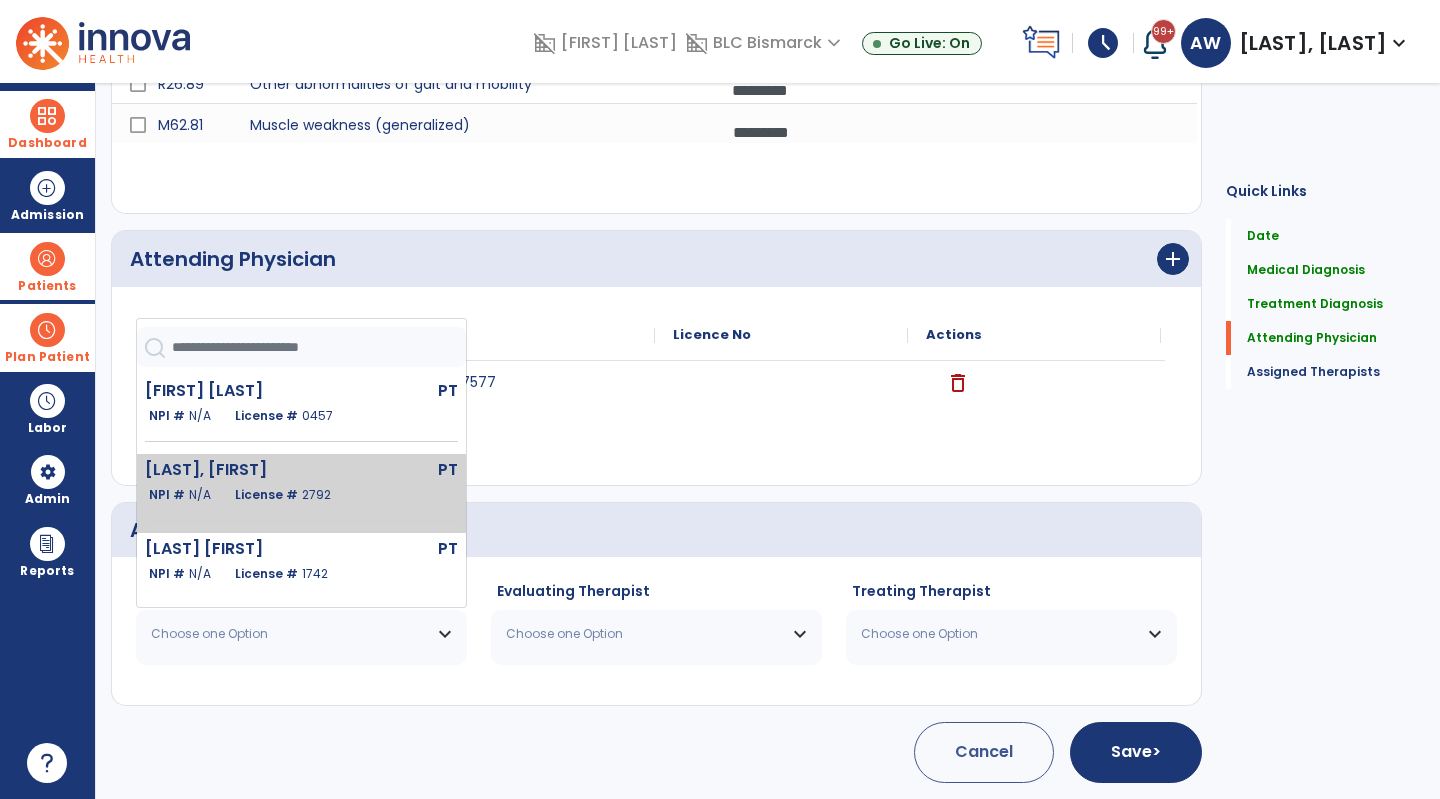 scroll, scrollTop: 250, scrollLeft: 0, axis: vertical 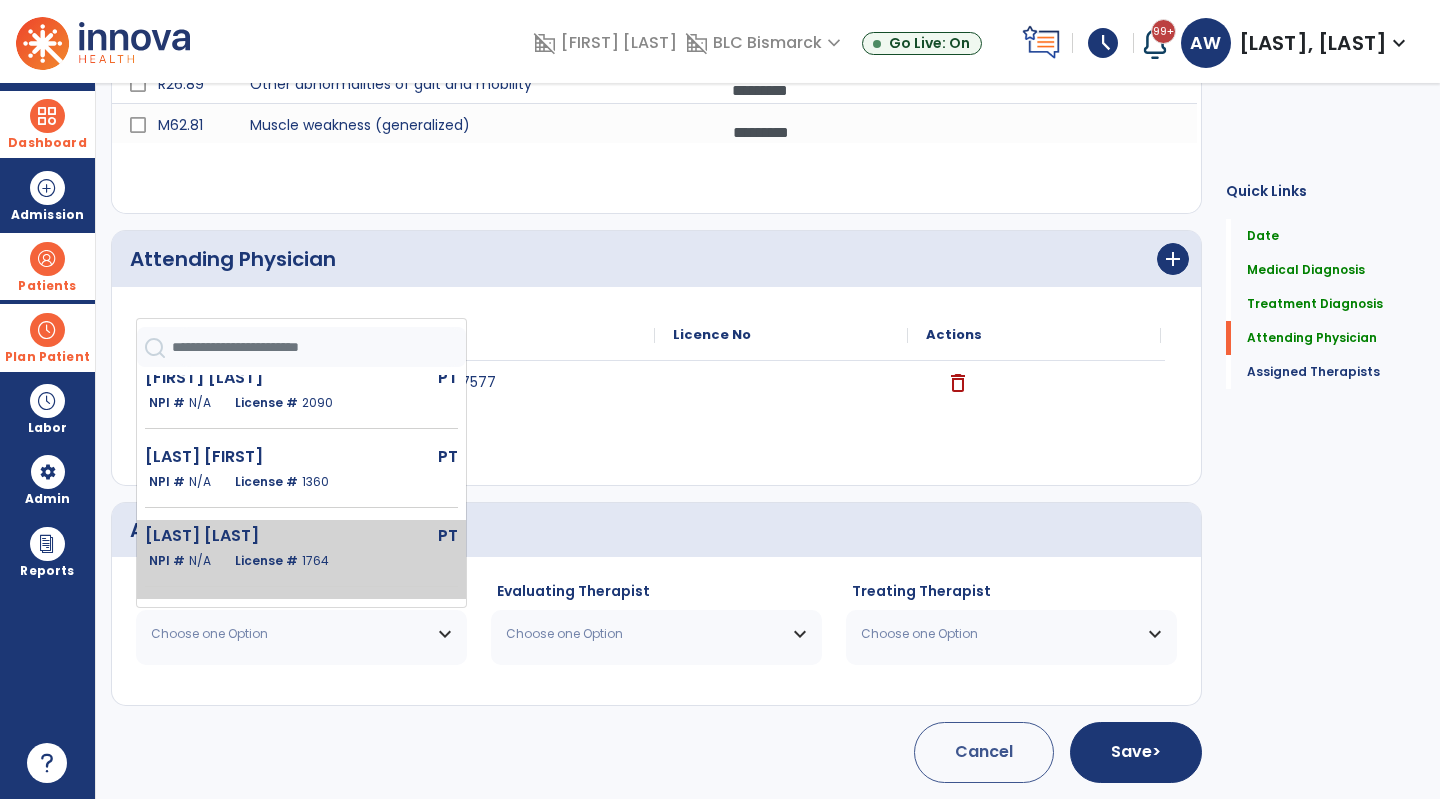 click on "[LAST] [LAST]" 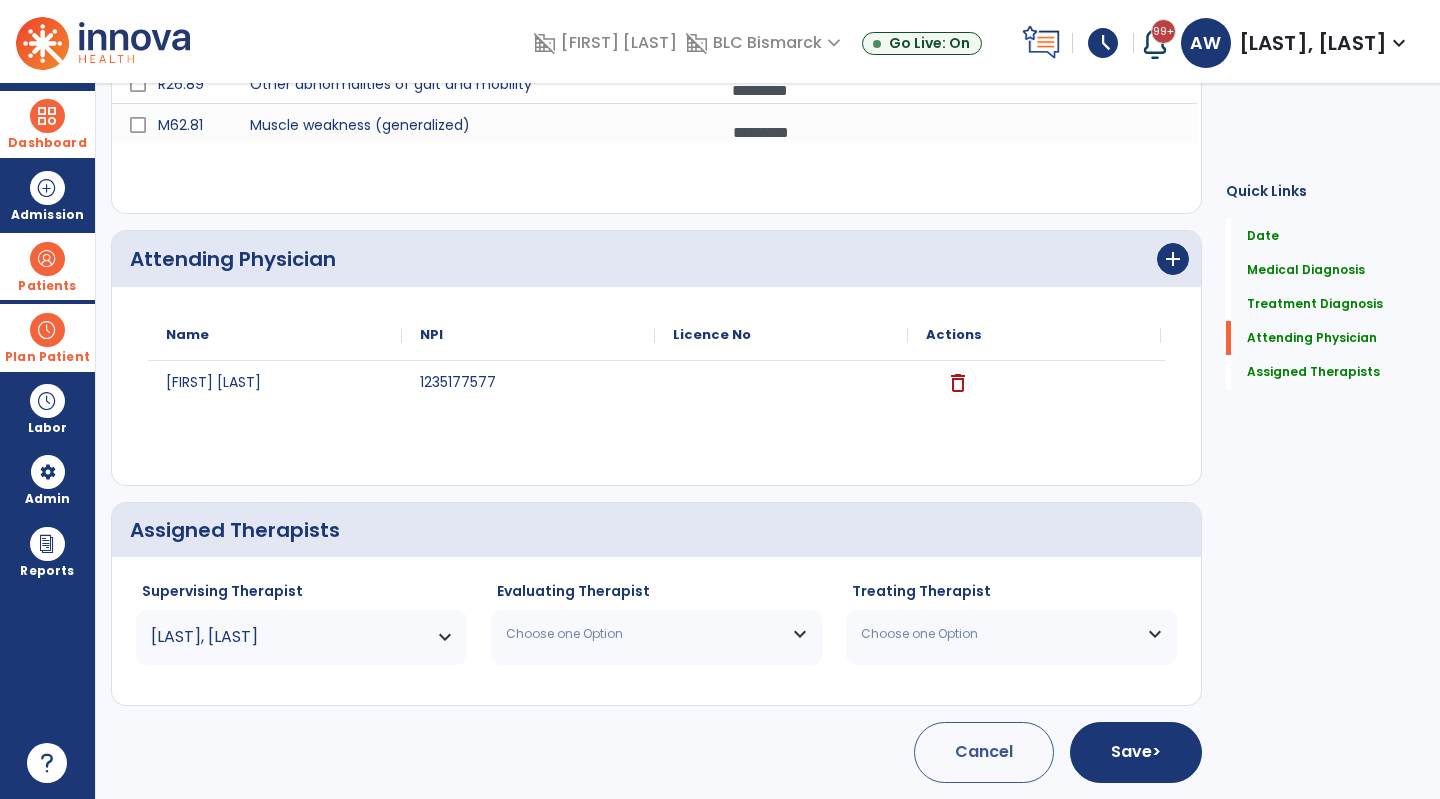 click on "Choose one Option" at bounding box center (656, 634) 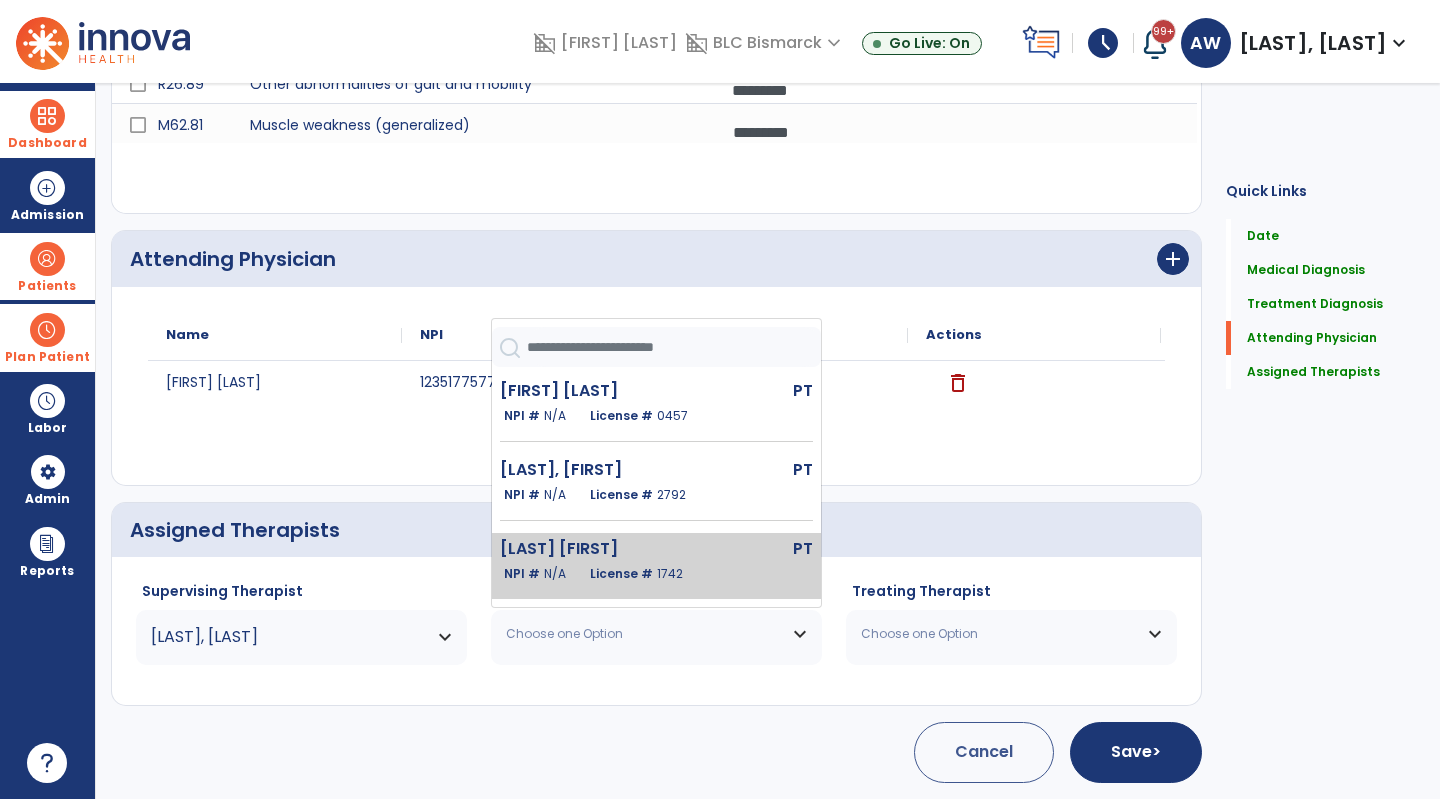 scroll, scrollTop: 250, scrollLeft: 0, axis: vertical 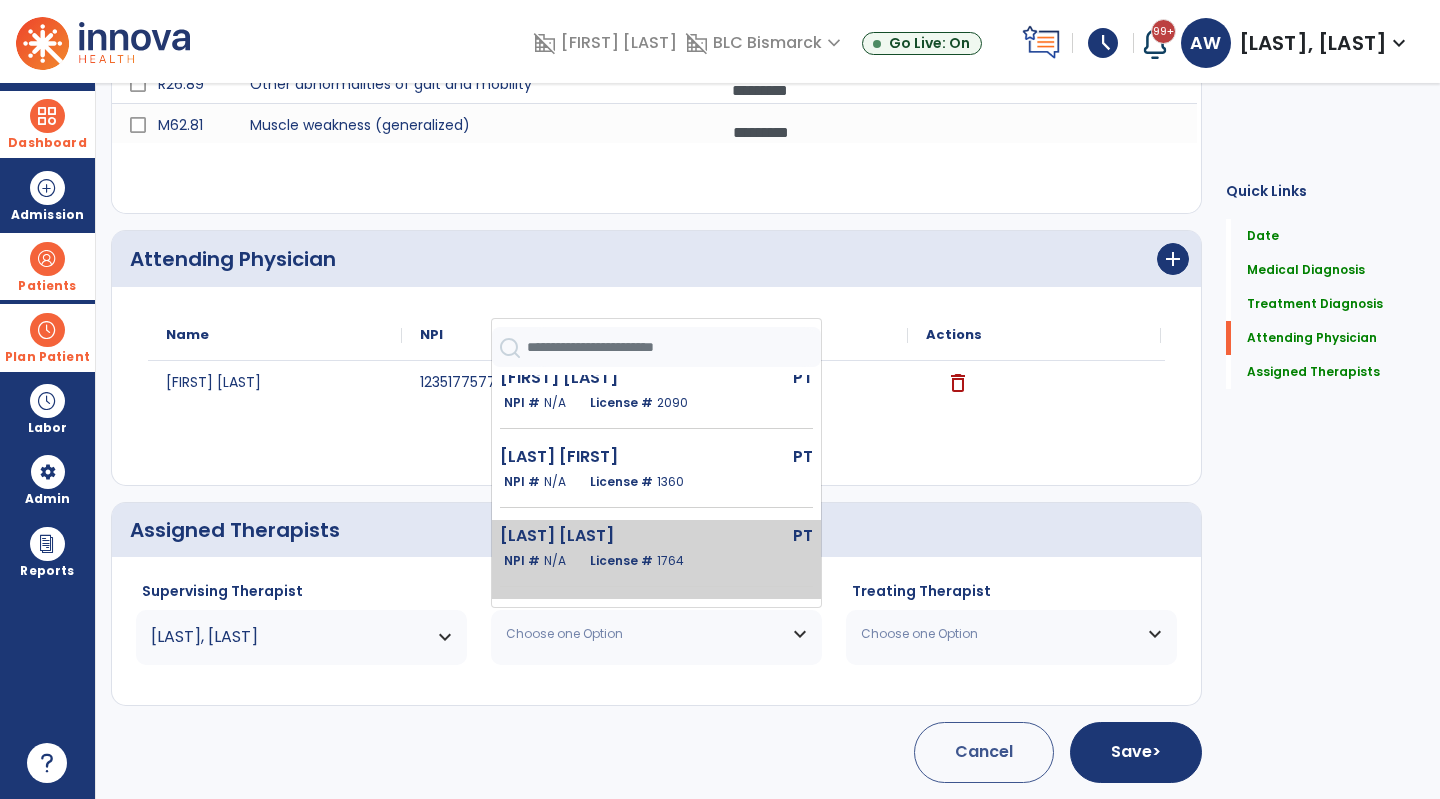 click on "NPI # N/A License # 1764" 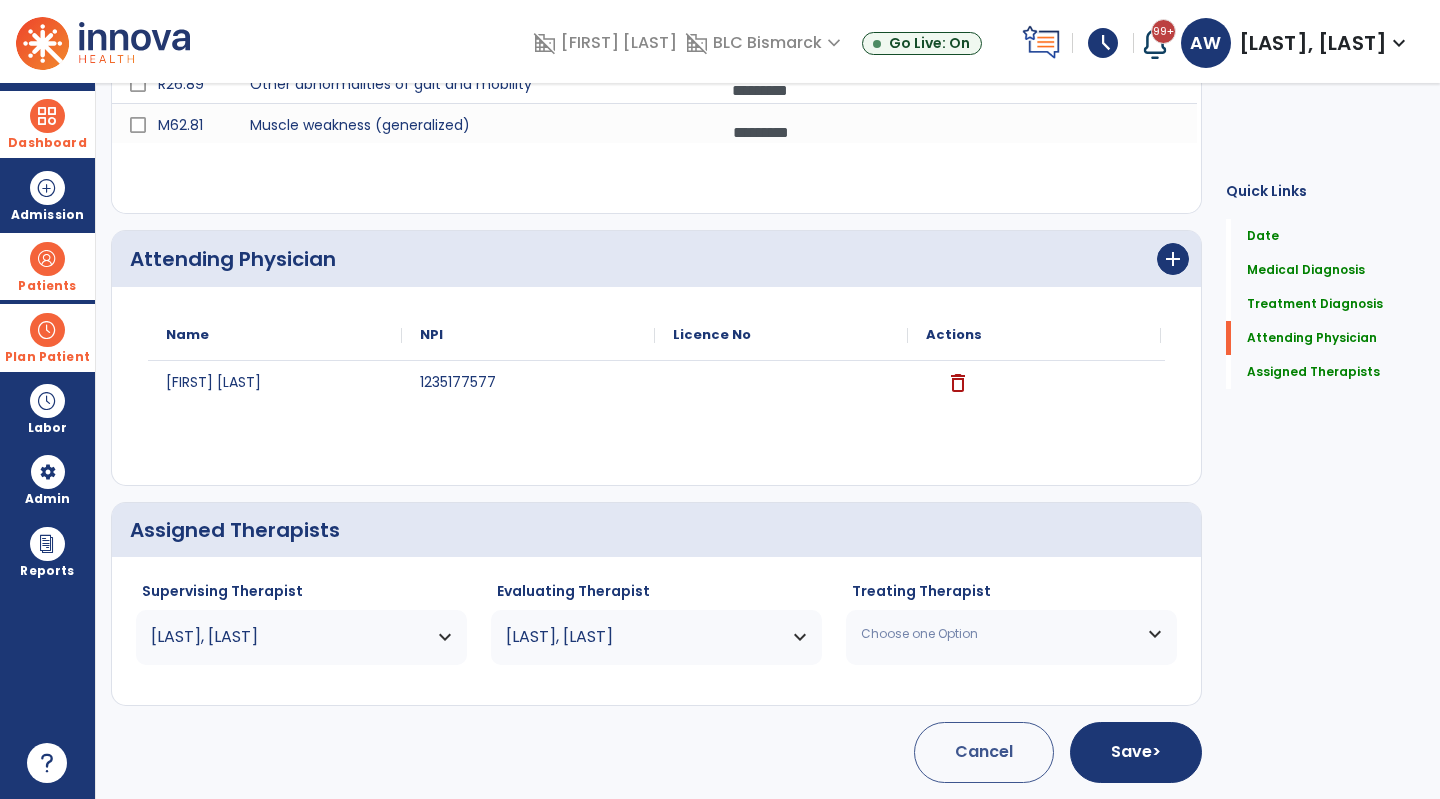 click on "Choose one Option" at bounding box center (999, 634) 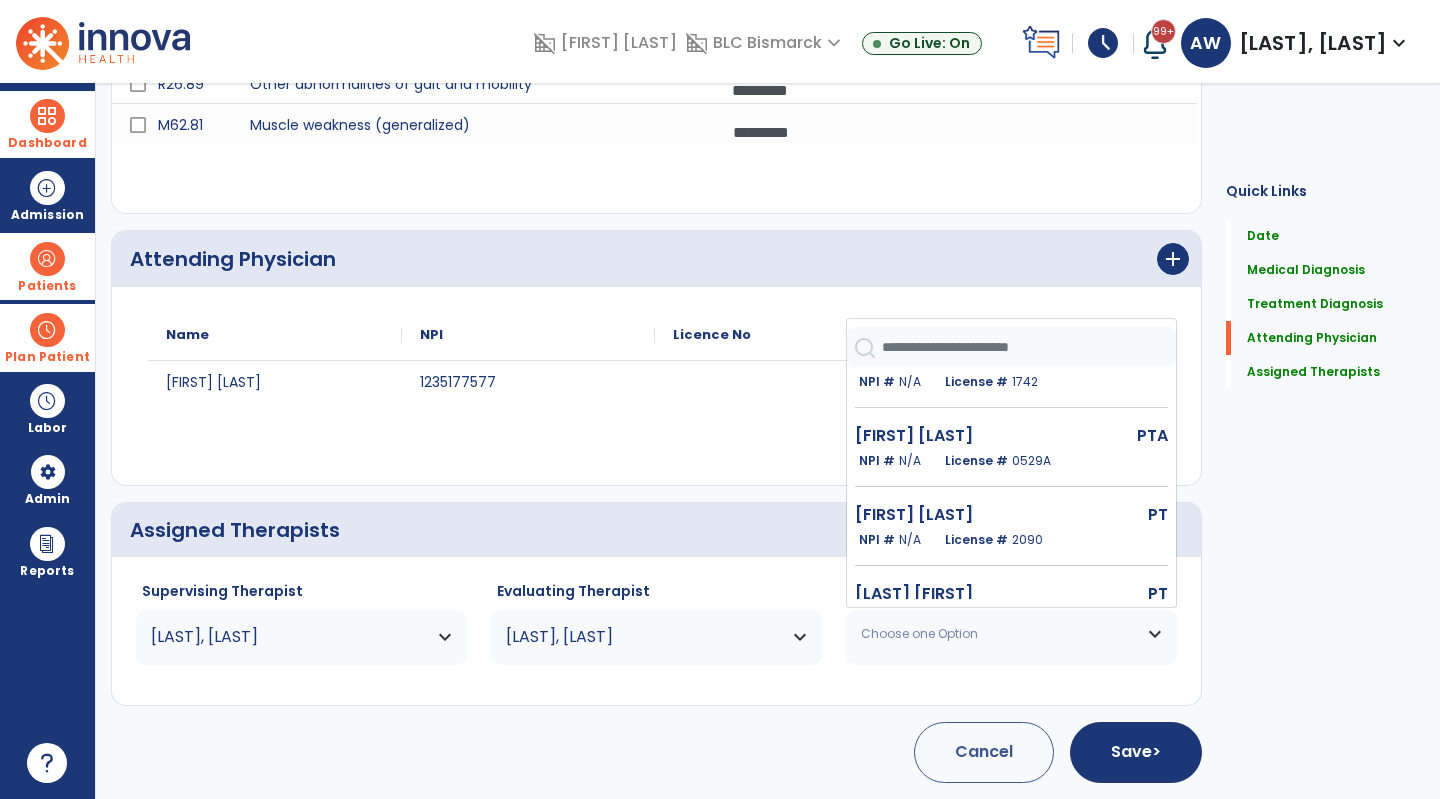 scroll, scrollTop: 408, scrollLeft: 0, axis: vertical 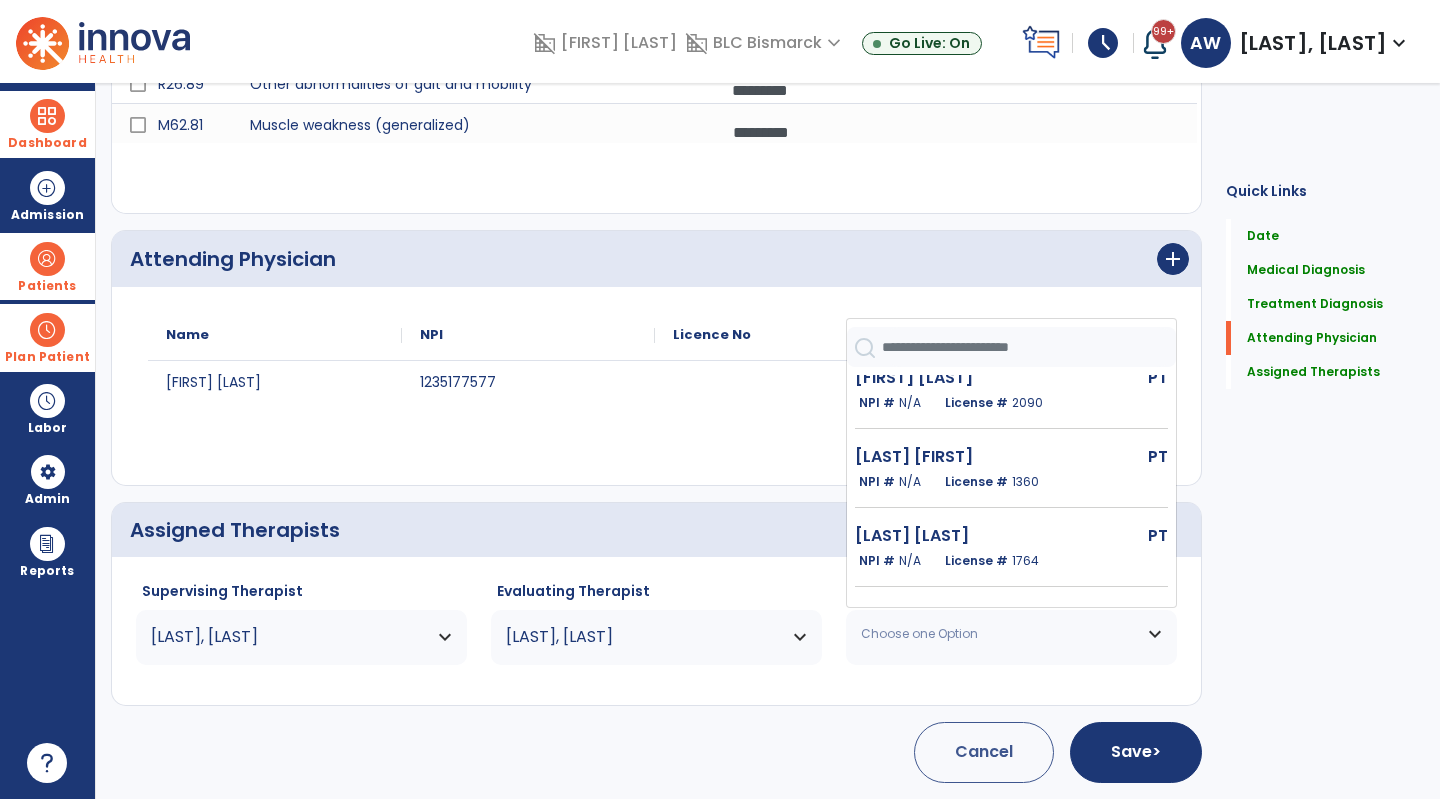 drag, startPoint x: 960, startPoint y: 563, endPoint x: 920, endPoint y: 572, distance: 41 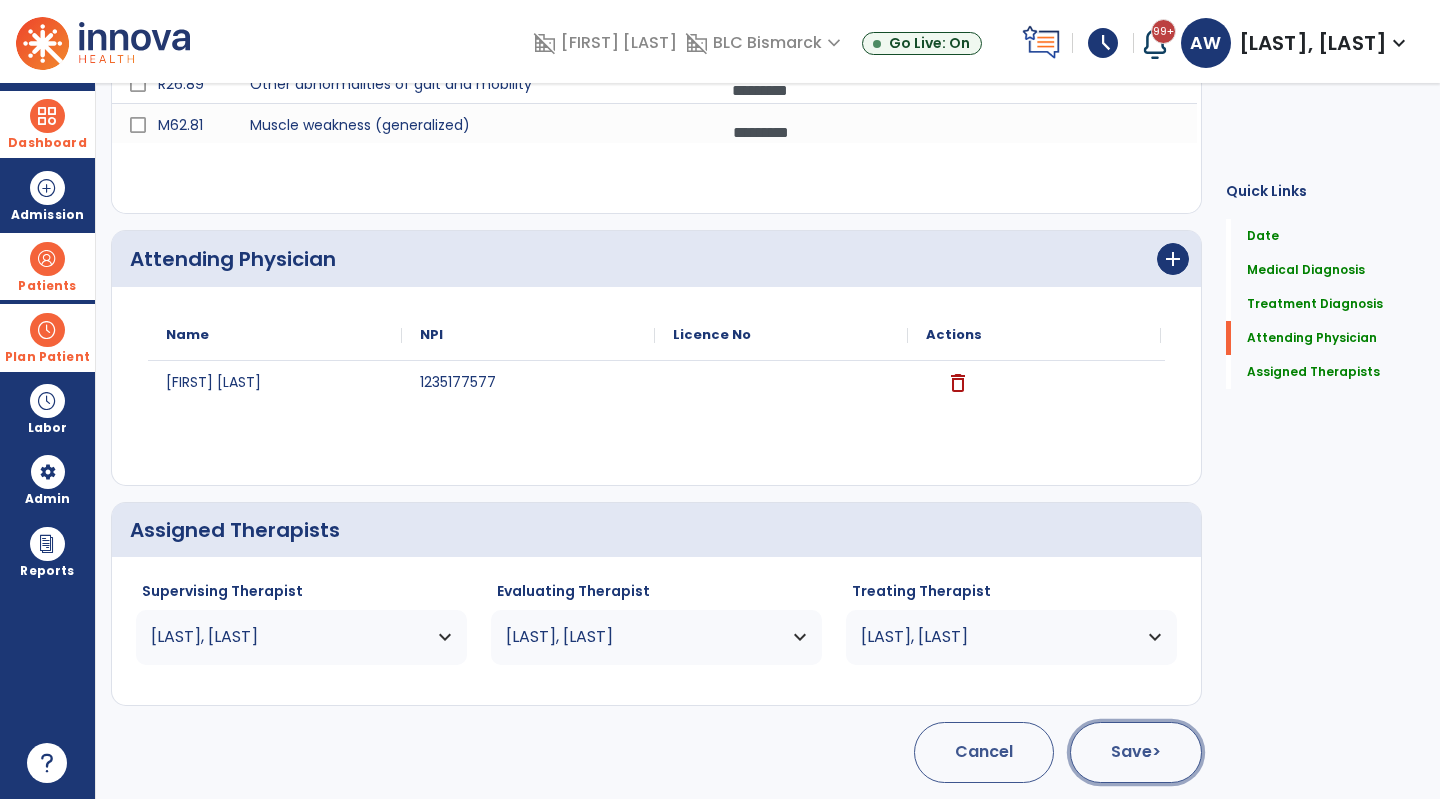 click on "Save  >" 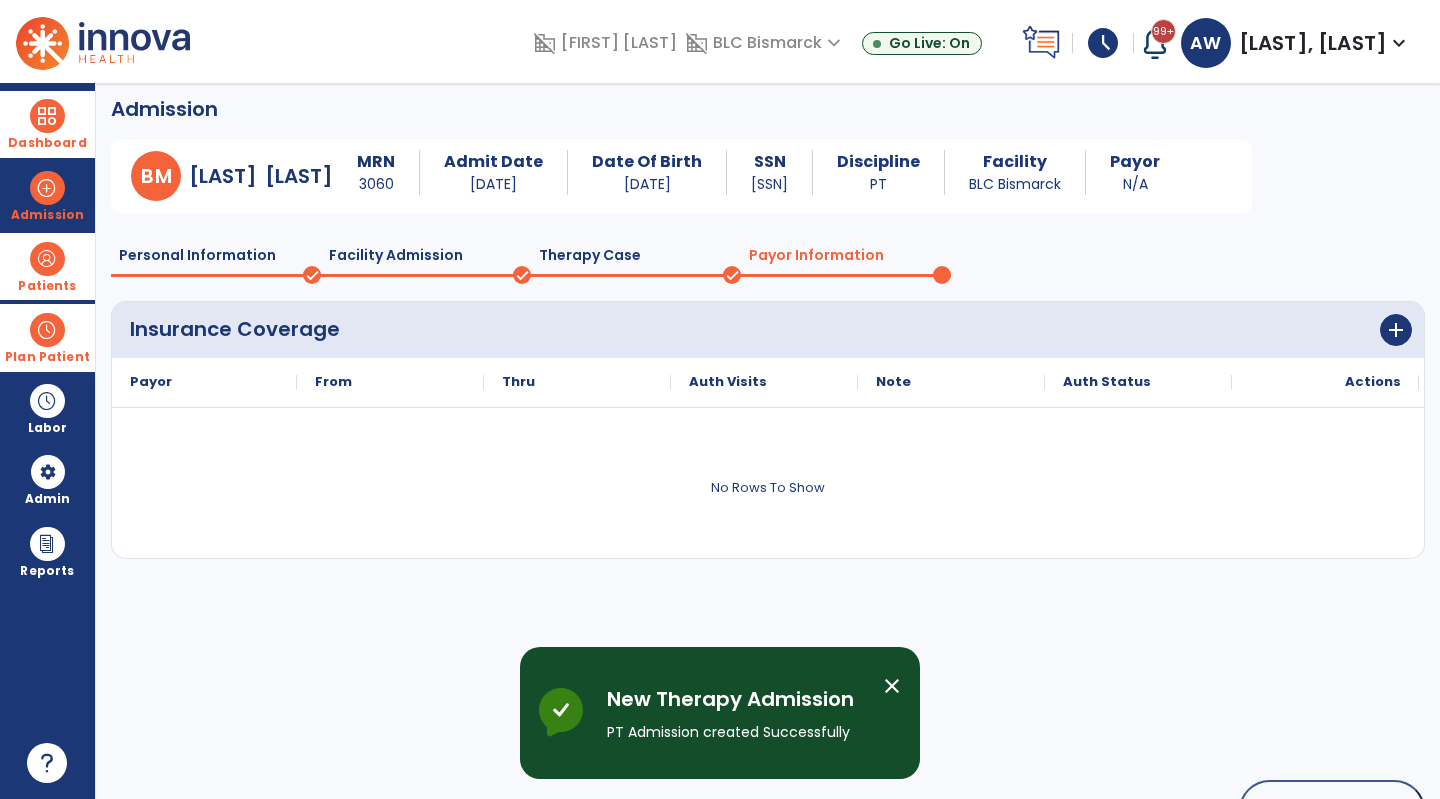 scroll, scrollTop: 8, scrollLeft: 0, axis: vertical 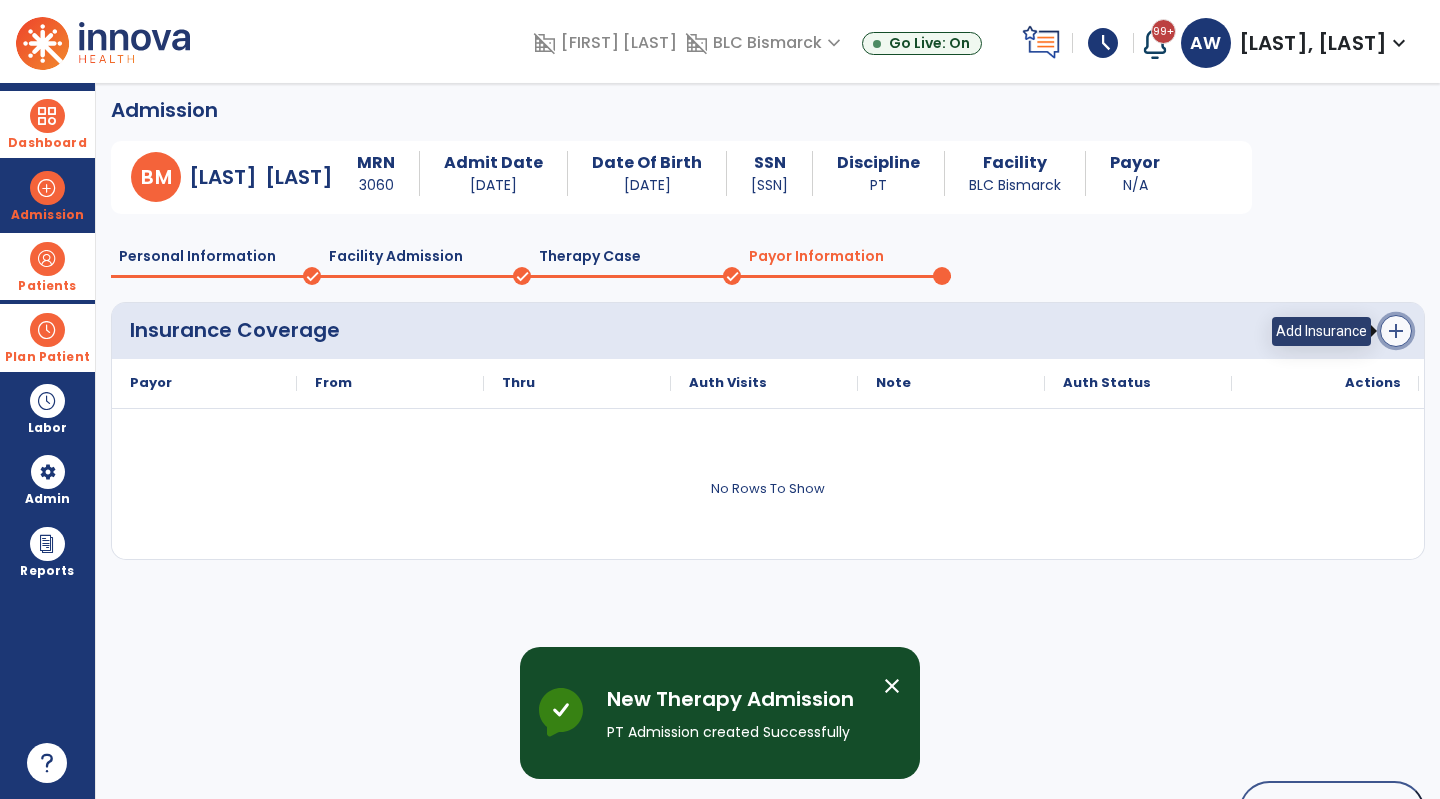 click on "add" 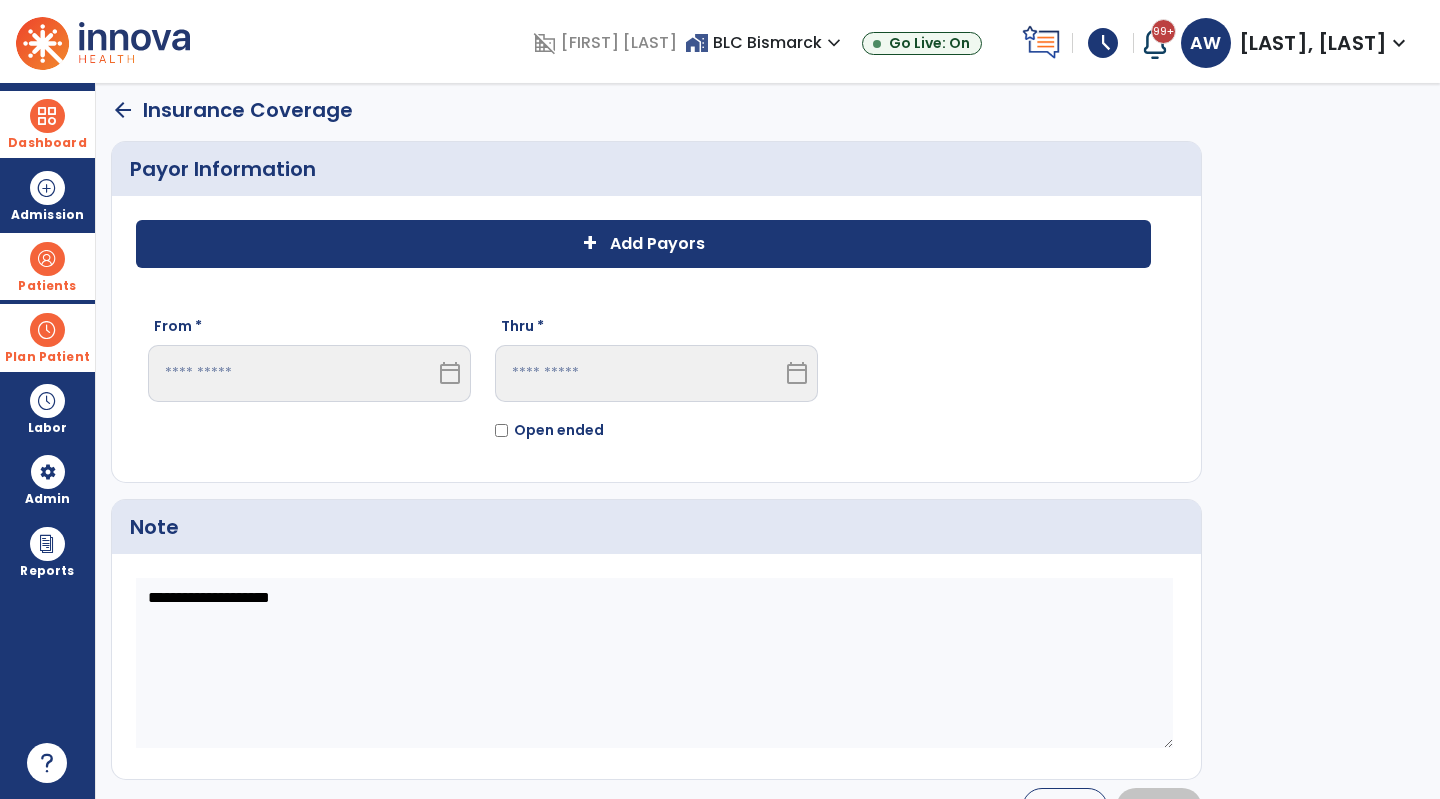 click on "calendar_today" at bounding box center (450, 373) 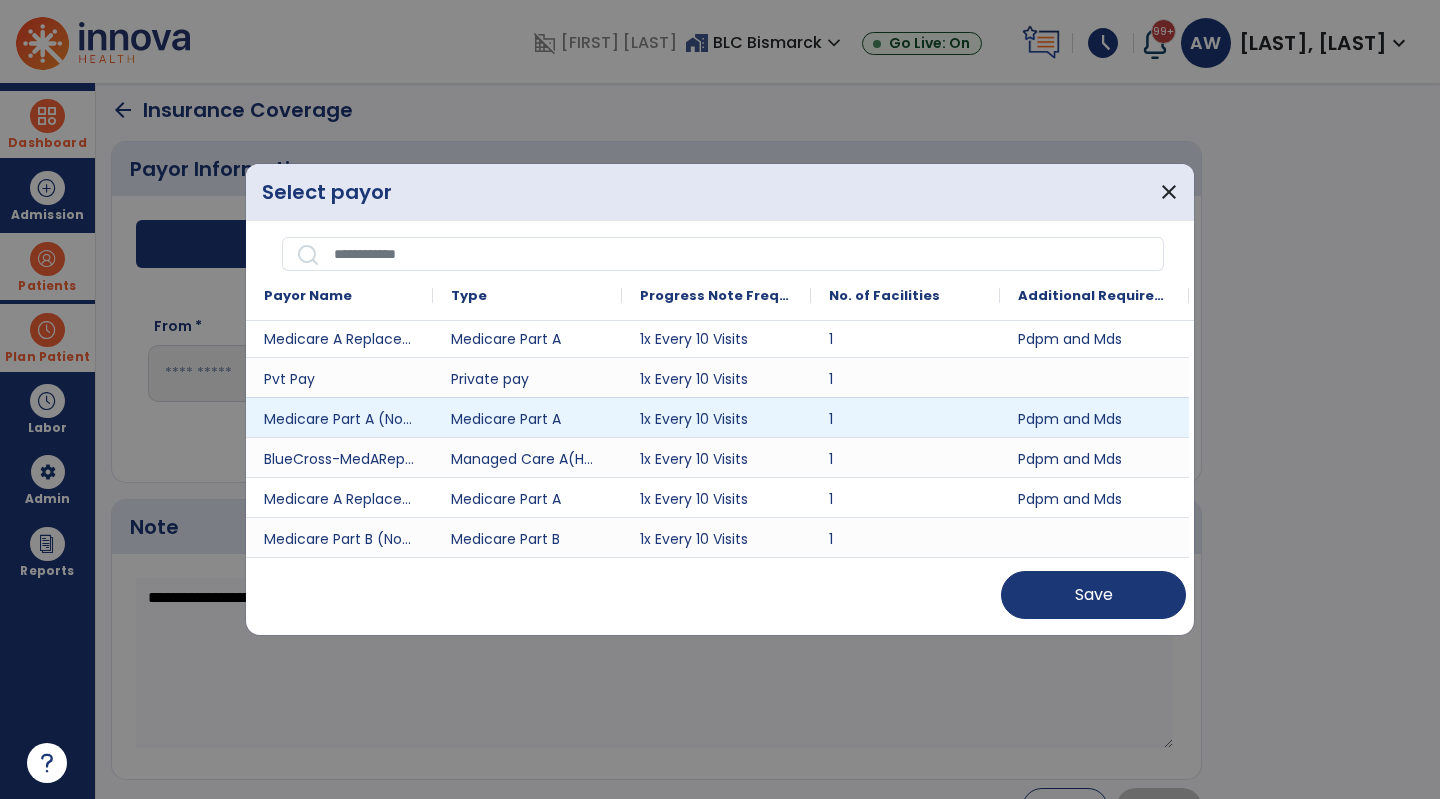 scroll, scrollTop: 485, scrollLeft: 0, axis: vertical 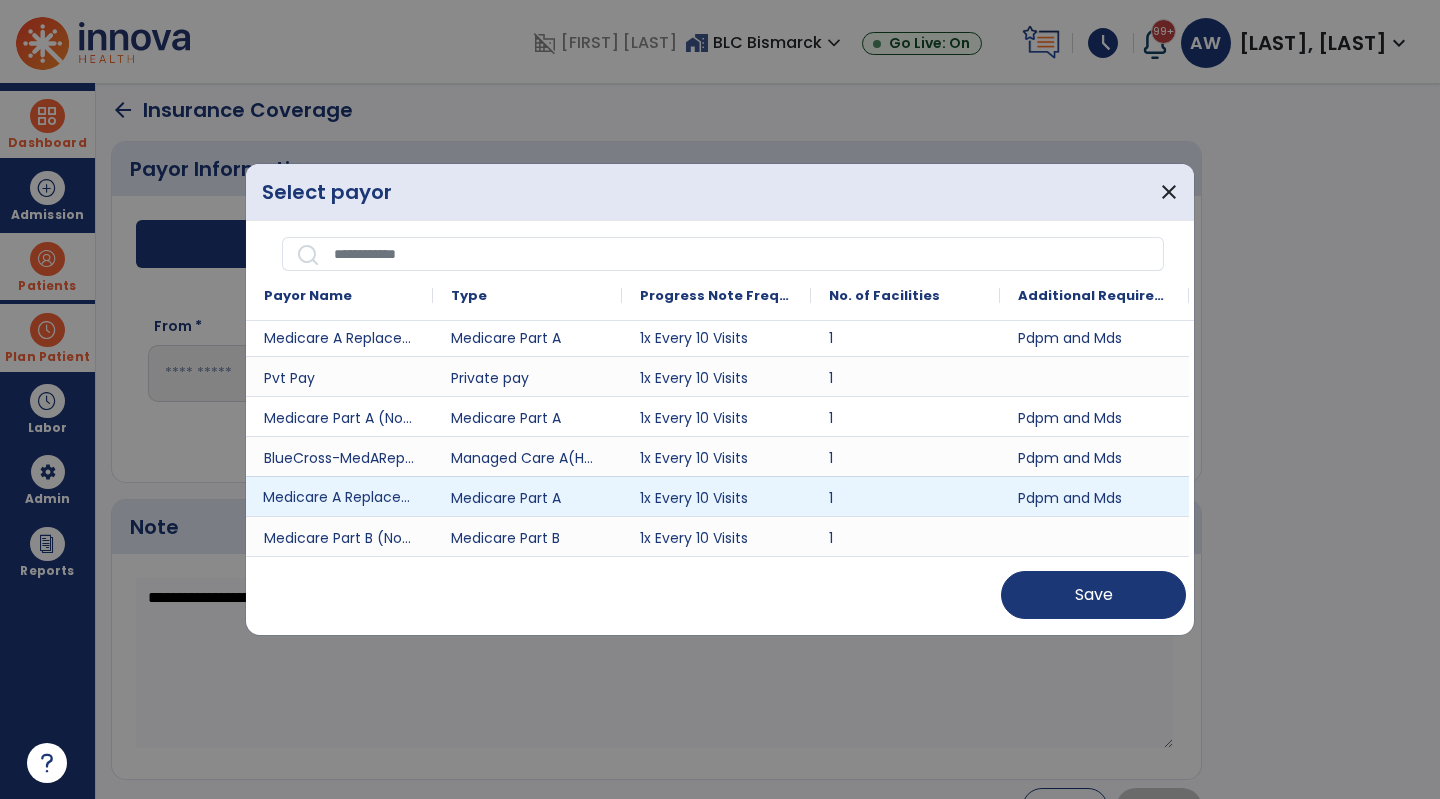 click on "Medicare A Replacement WPS" at bounding box center (339, 496) 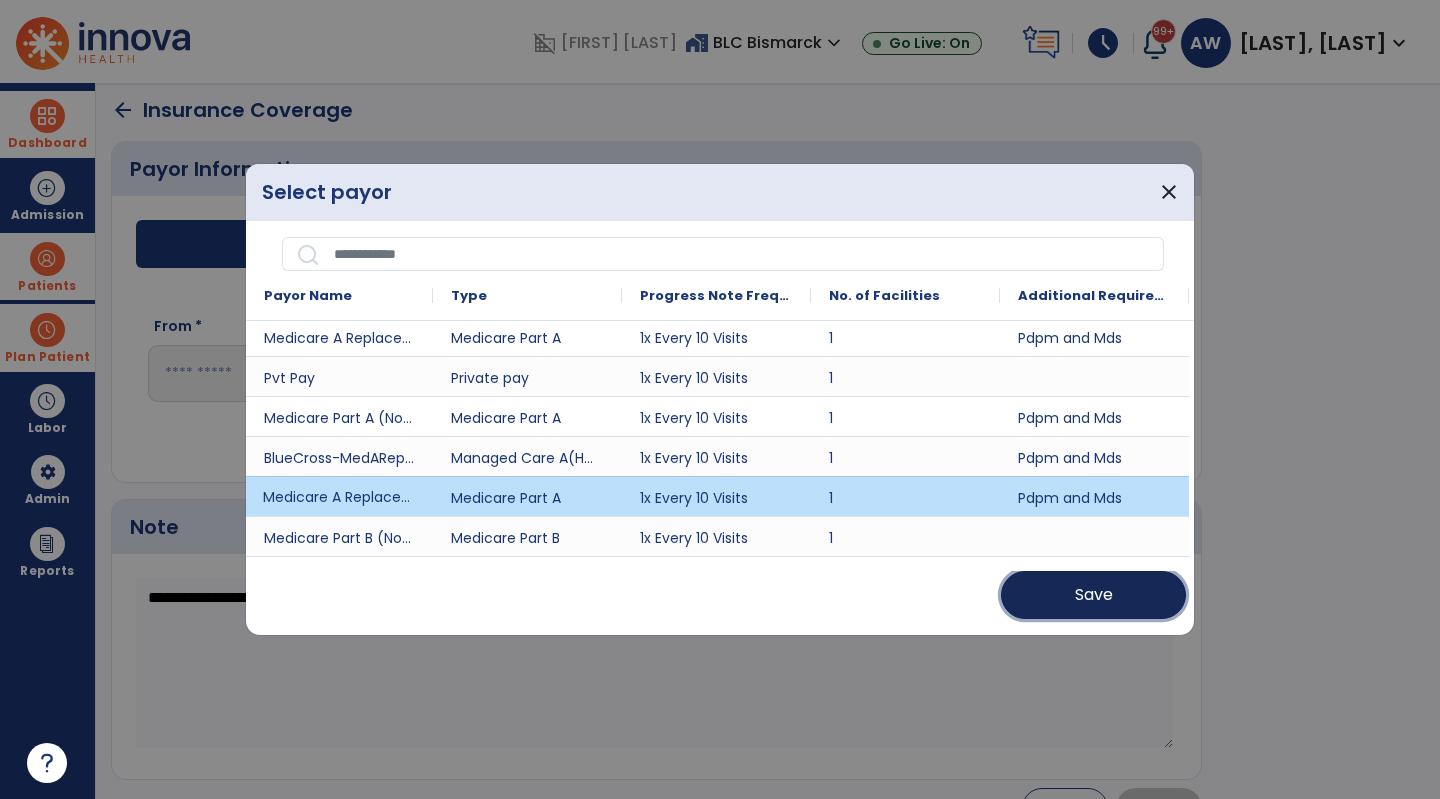 click on "Save" at bounding box center [1093, 595] 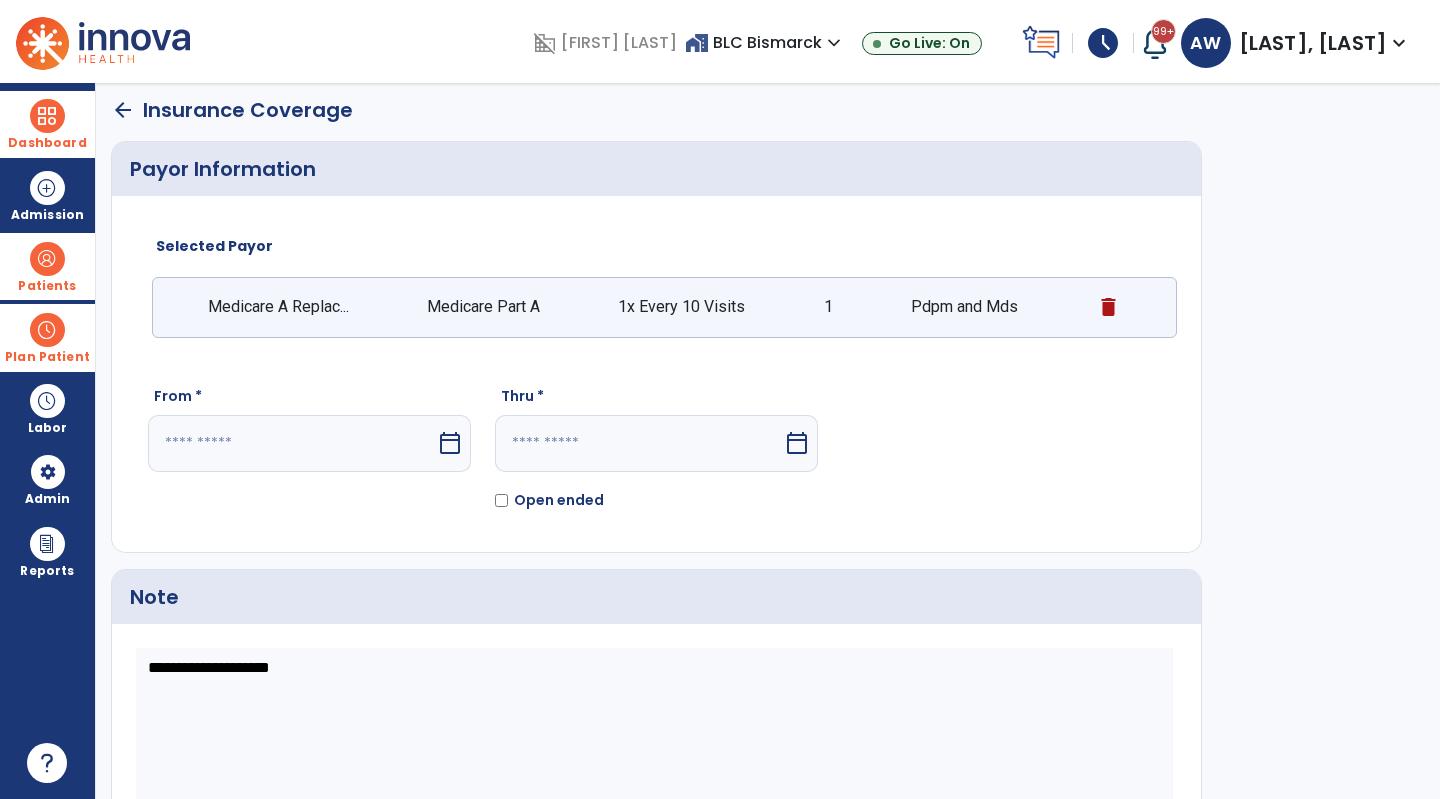 click on "calendar_today" at bounding box center (450, 443) 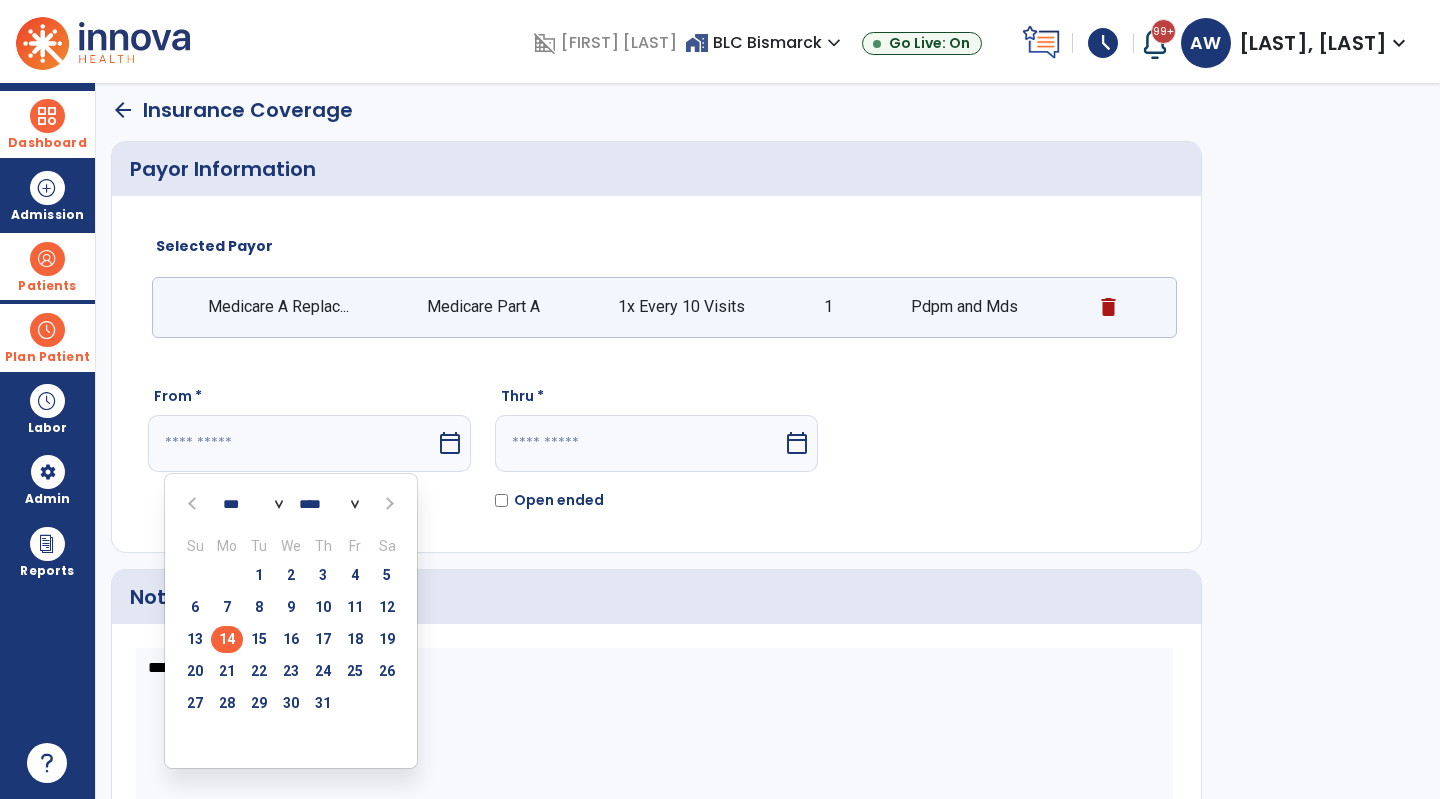 click on "14" at bounding box center (227, 639) 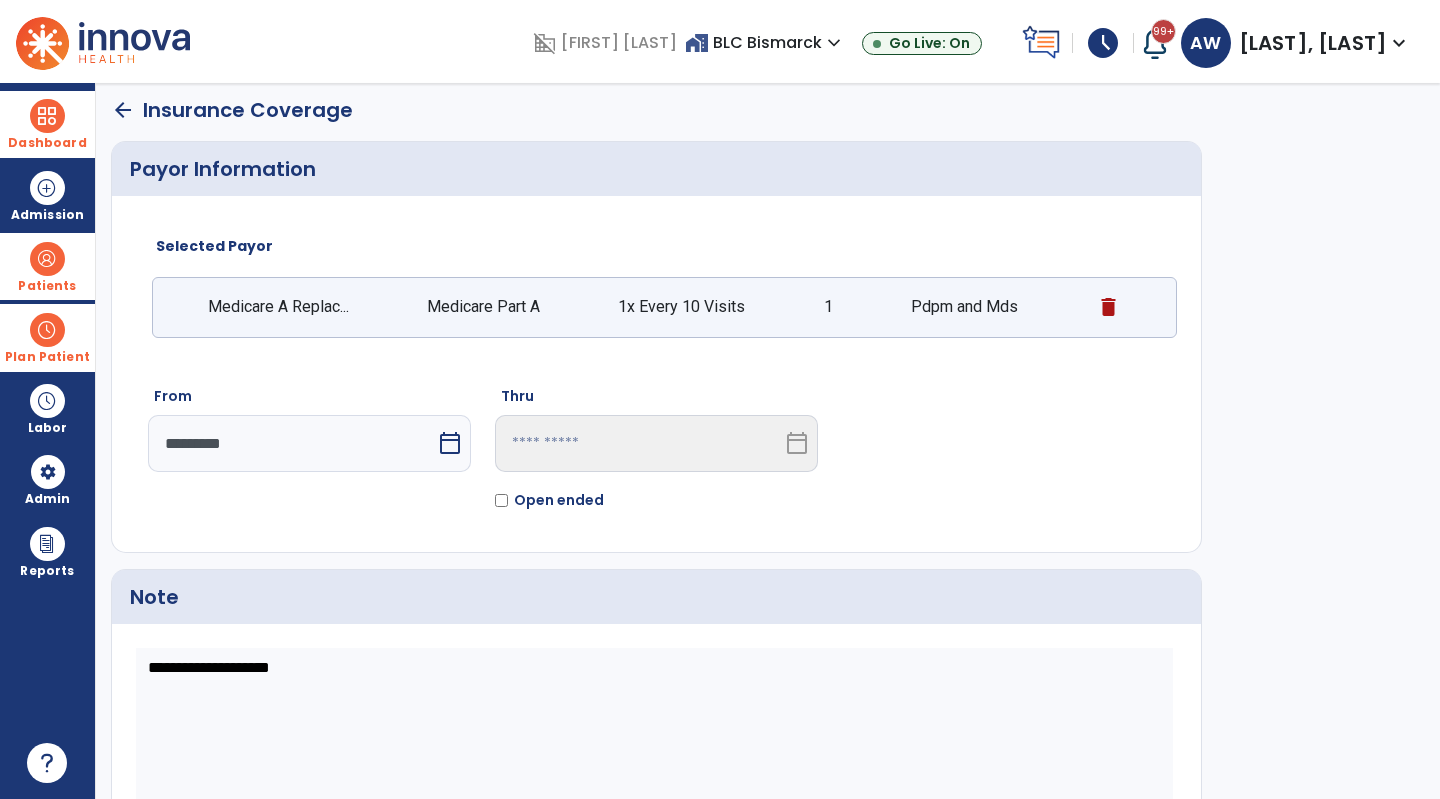 scroll, scrollTop: 113, scrollLeft: 0, axis: vertical 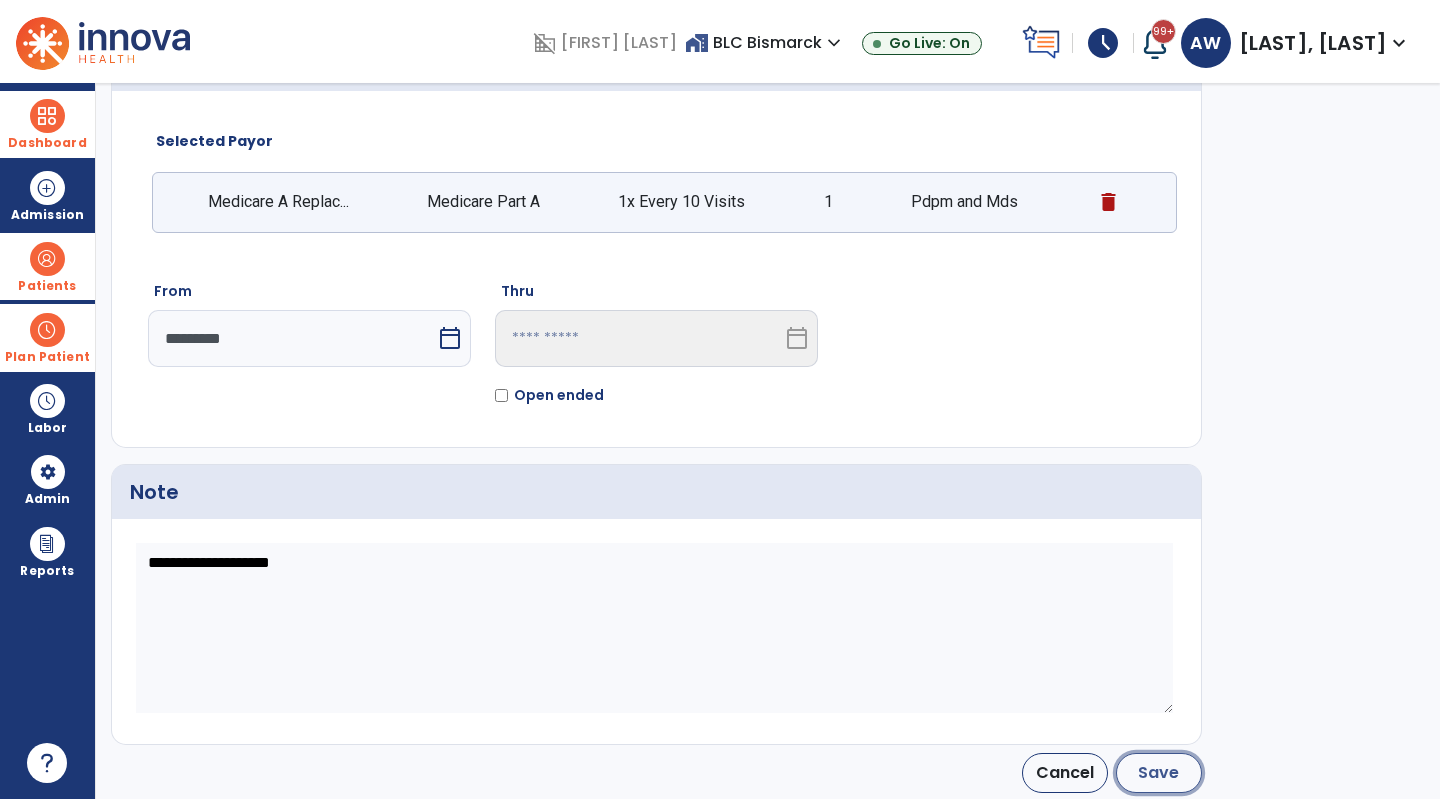 click on "Save" 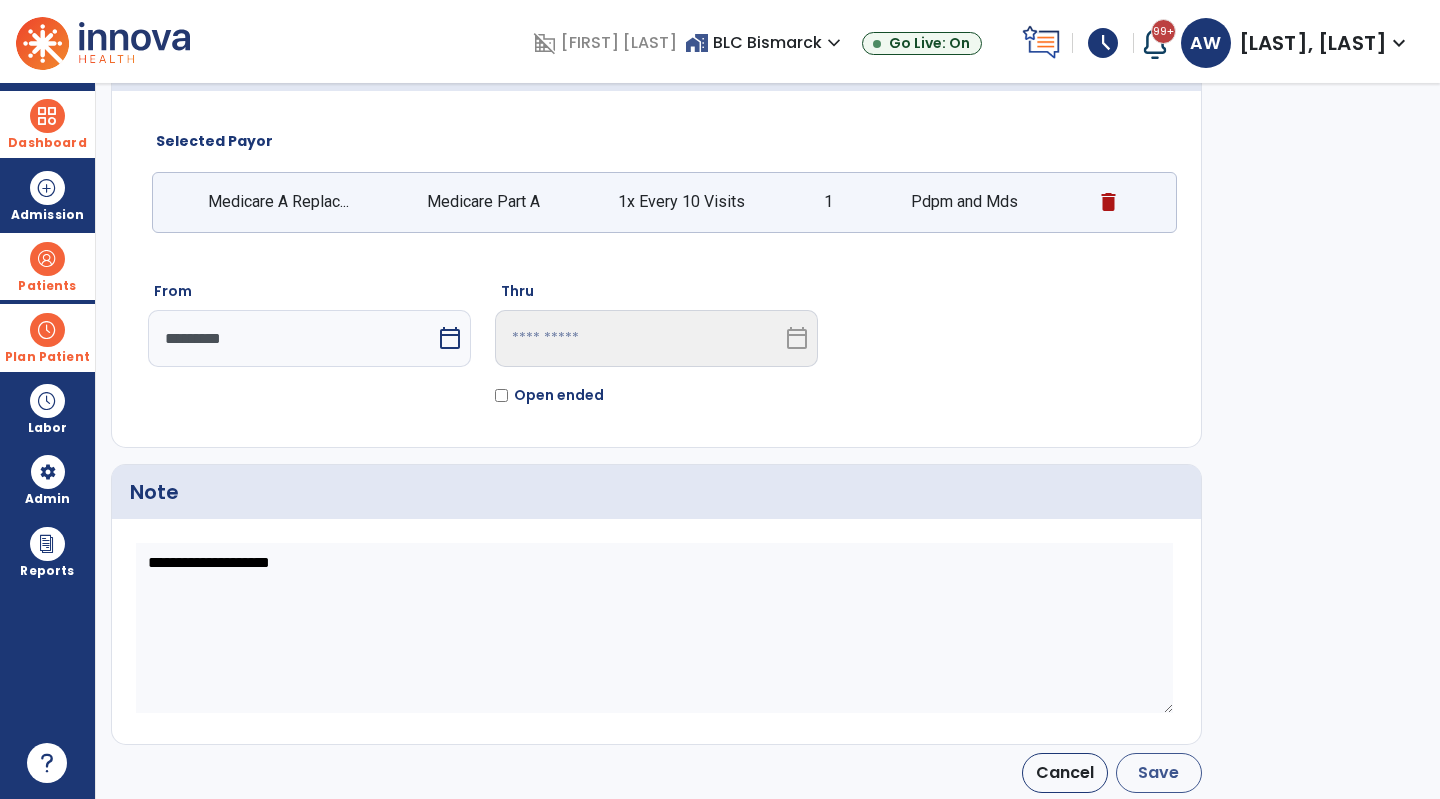 type on "*********" 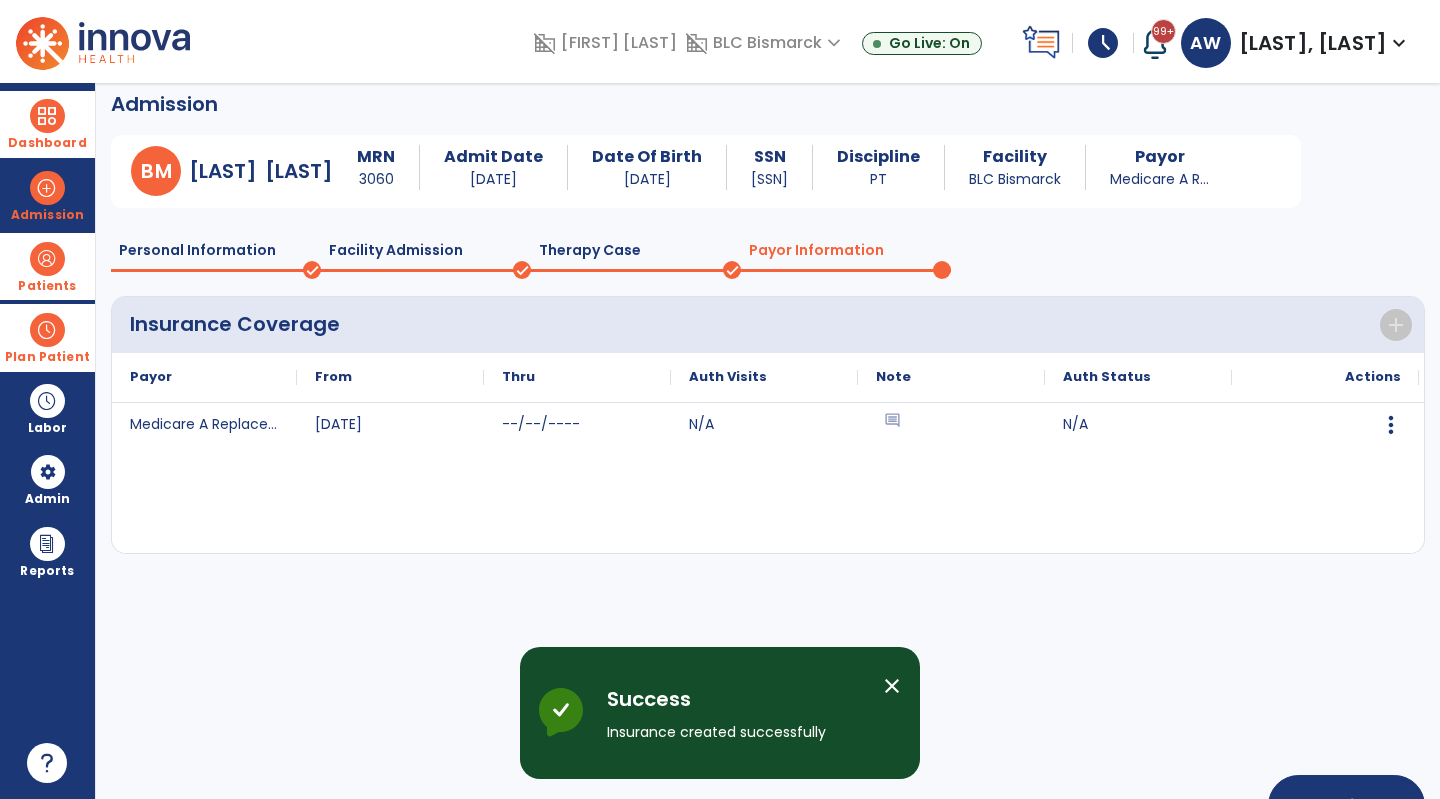scroll, scrollTop: 75, scrollLeft: 0, axis: vertical 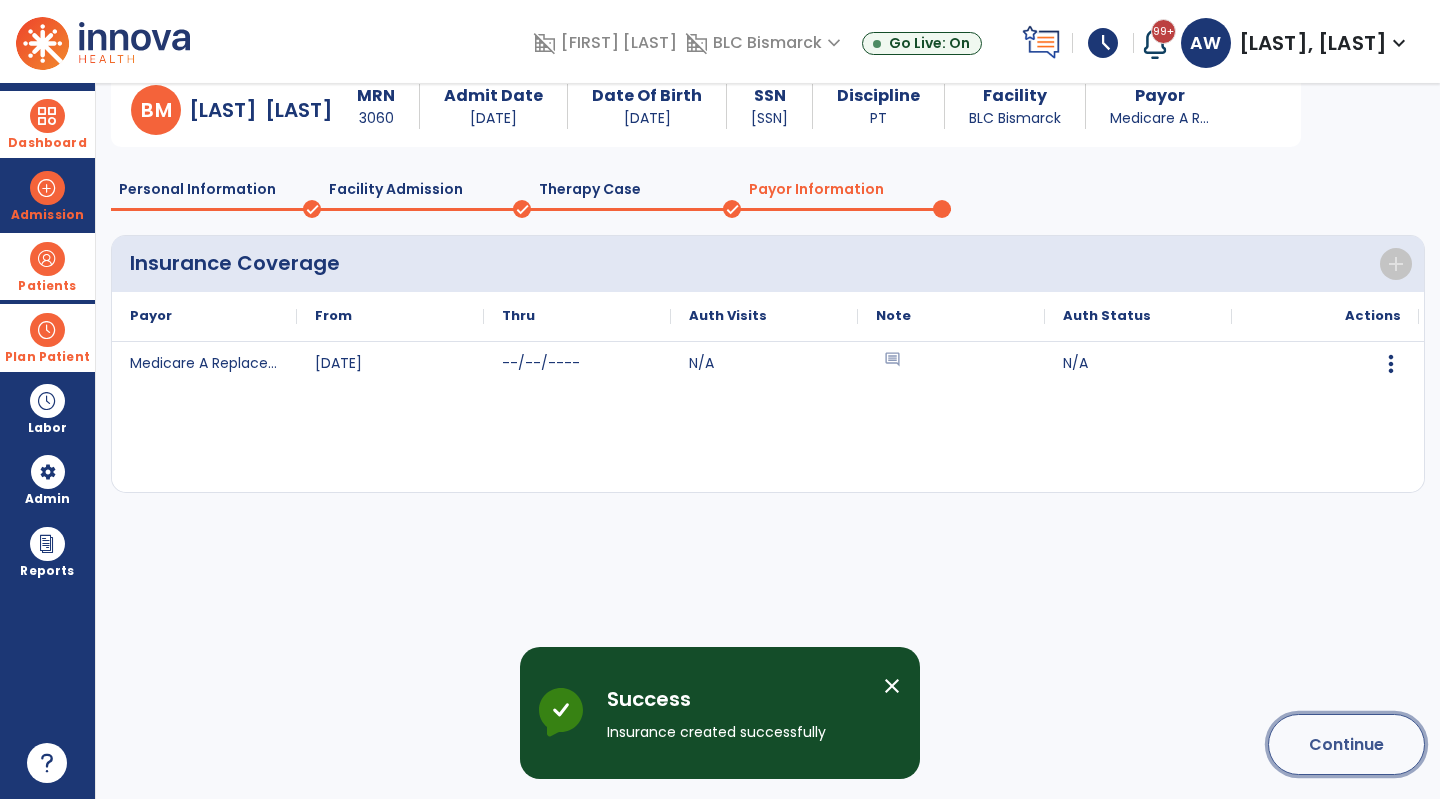 click on "Continue" 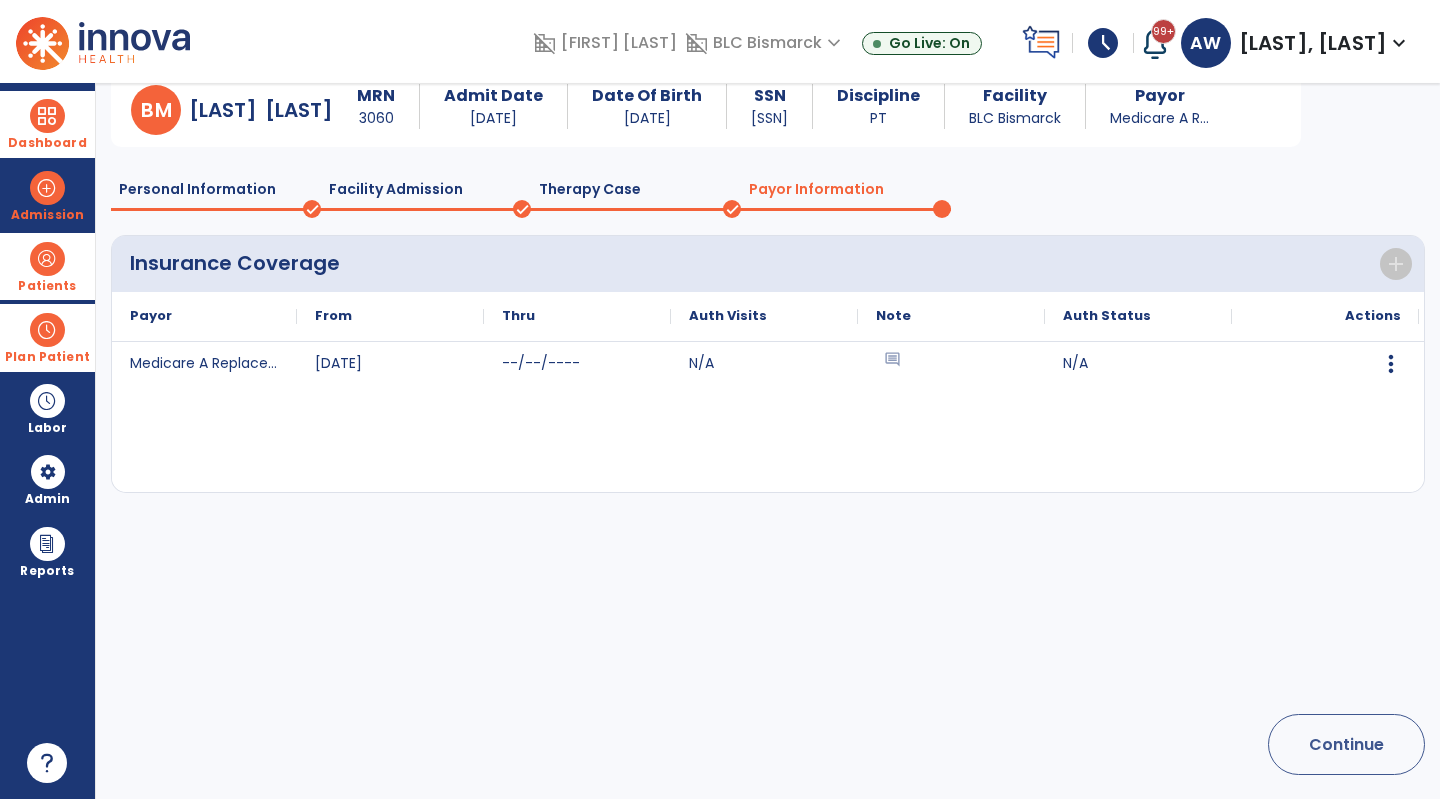 scroll, scrollTop: 7, scrollLeft: 0, axis: vertical 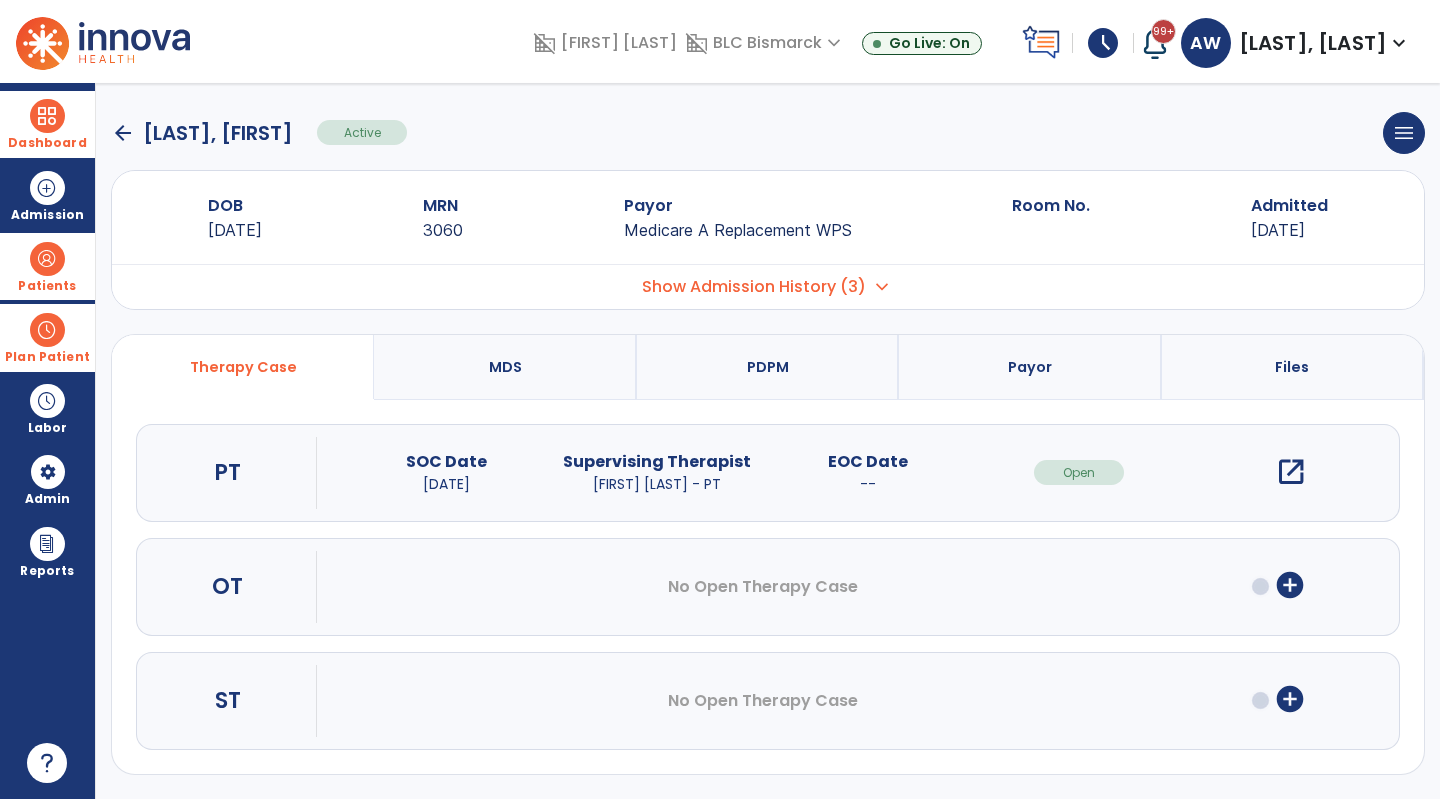 click on "open_in_new" at bounding box center [1291, 472] 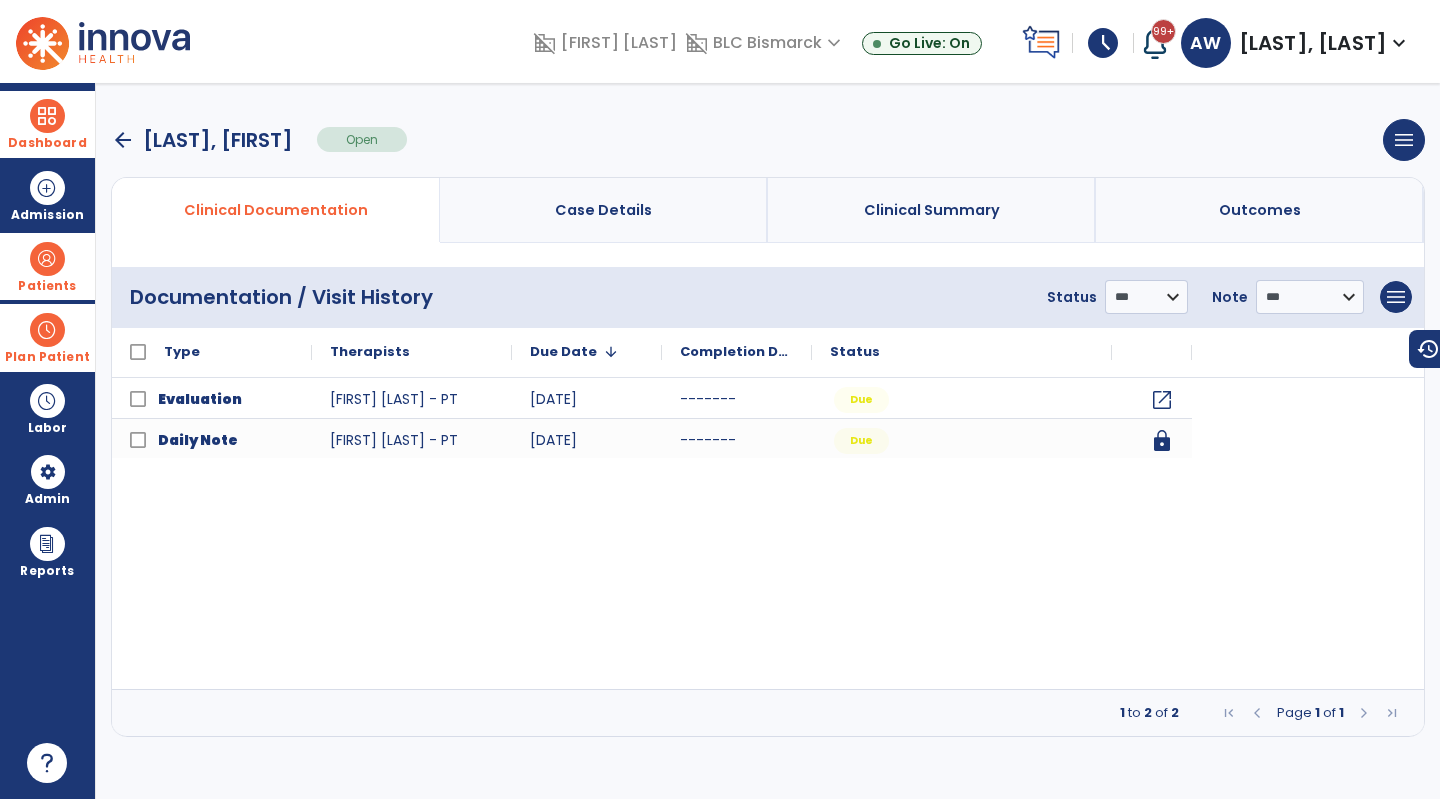 scroll, scrollTop: 0, scrollLeft: 0, axis: both 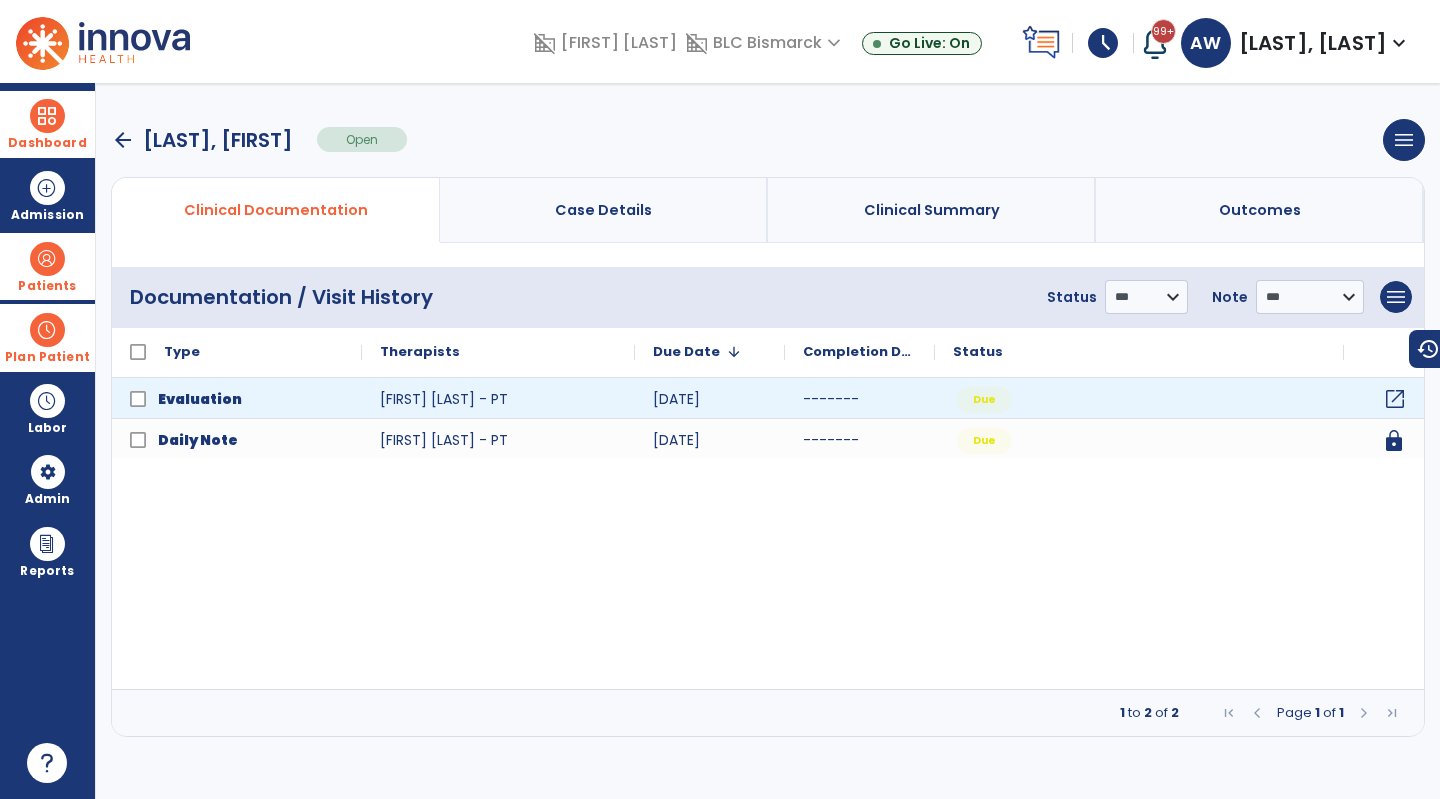 click on "open_in_new" 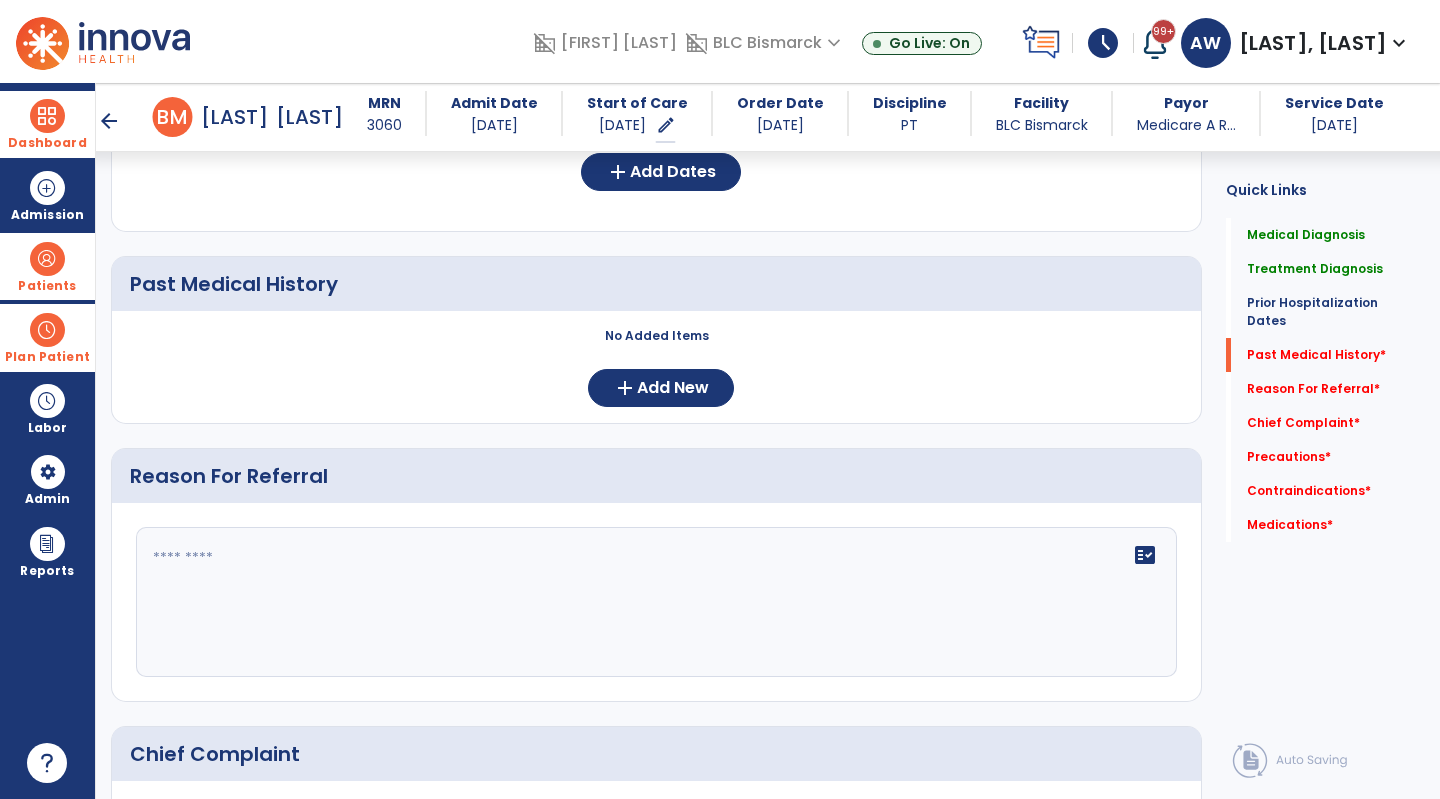 scroll, scrollTop: 888, scrollLeft: 0, axis: vertical 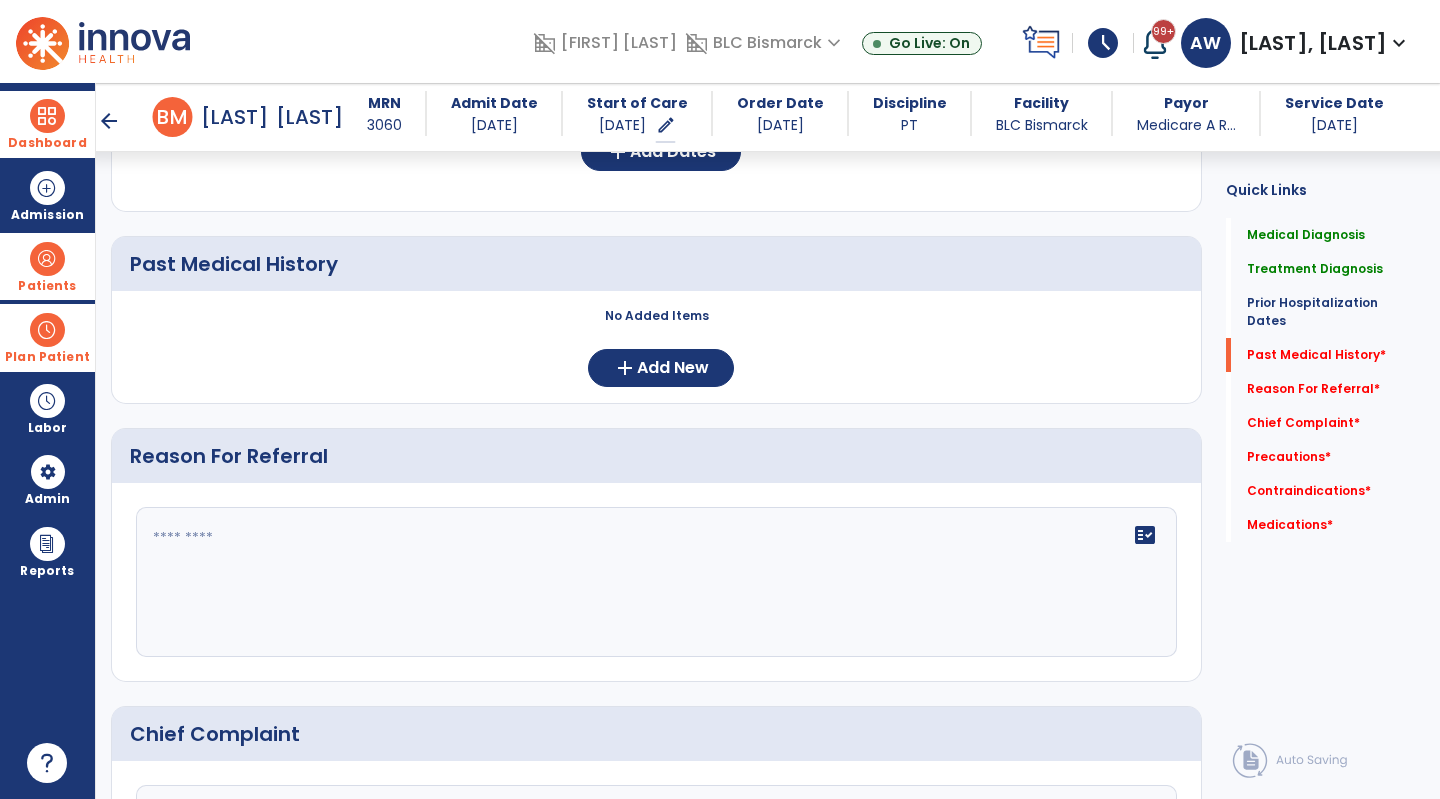 click 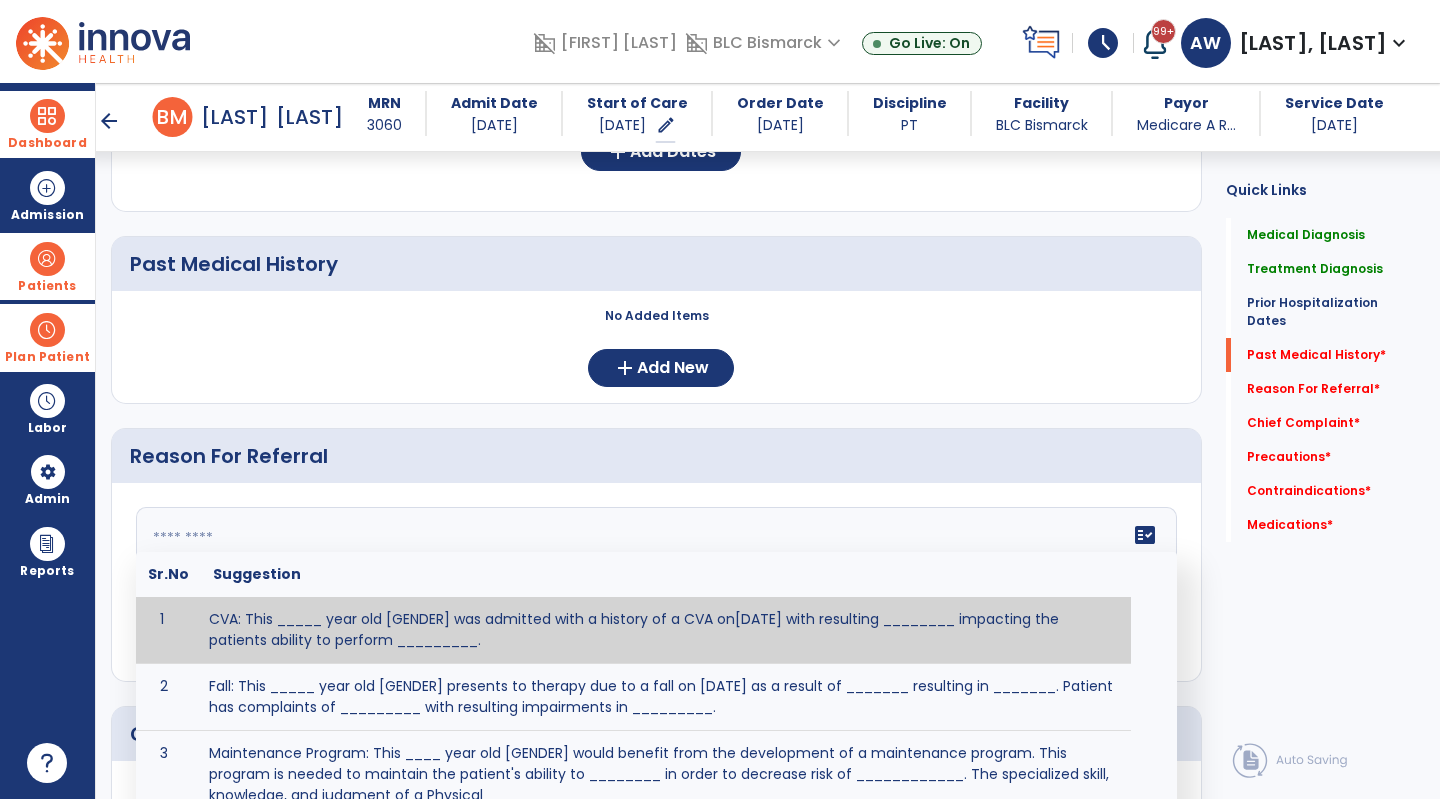 type on "*" 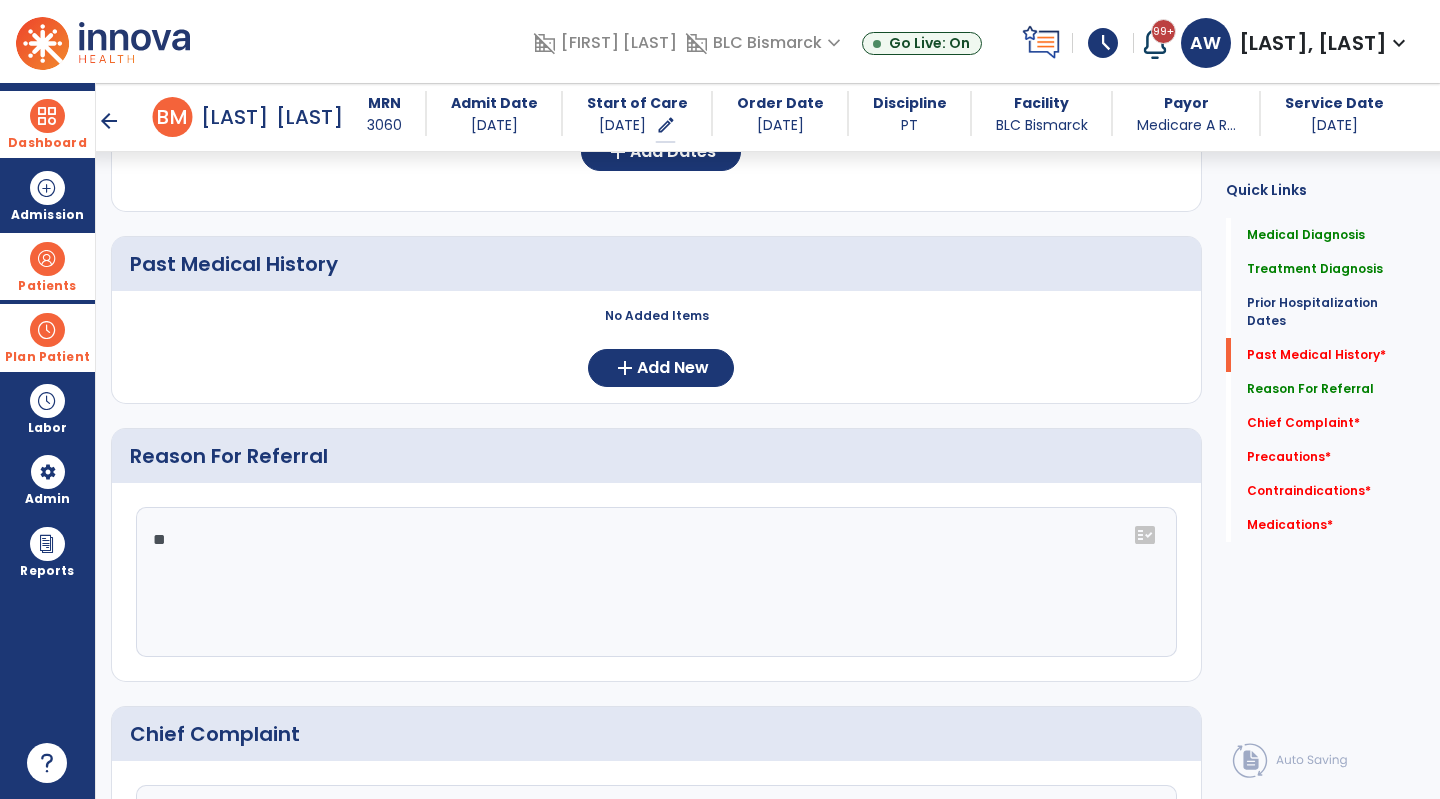type on "*" 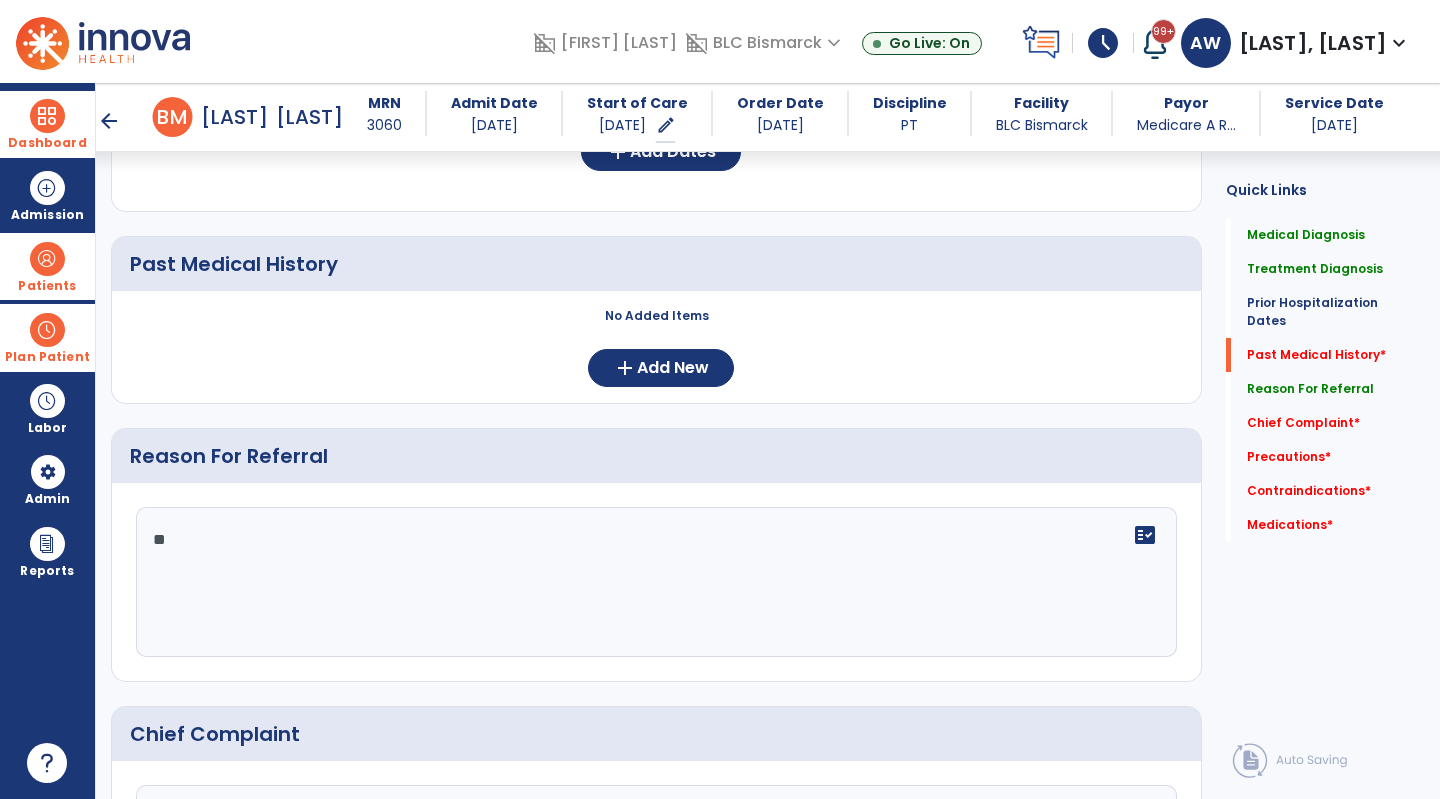 type on "*" 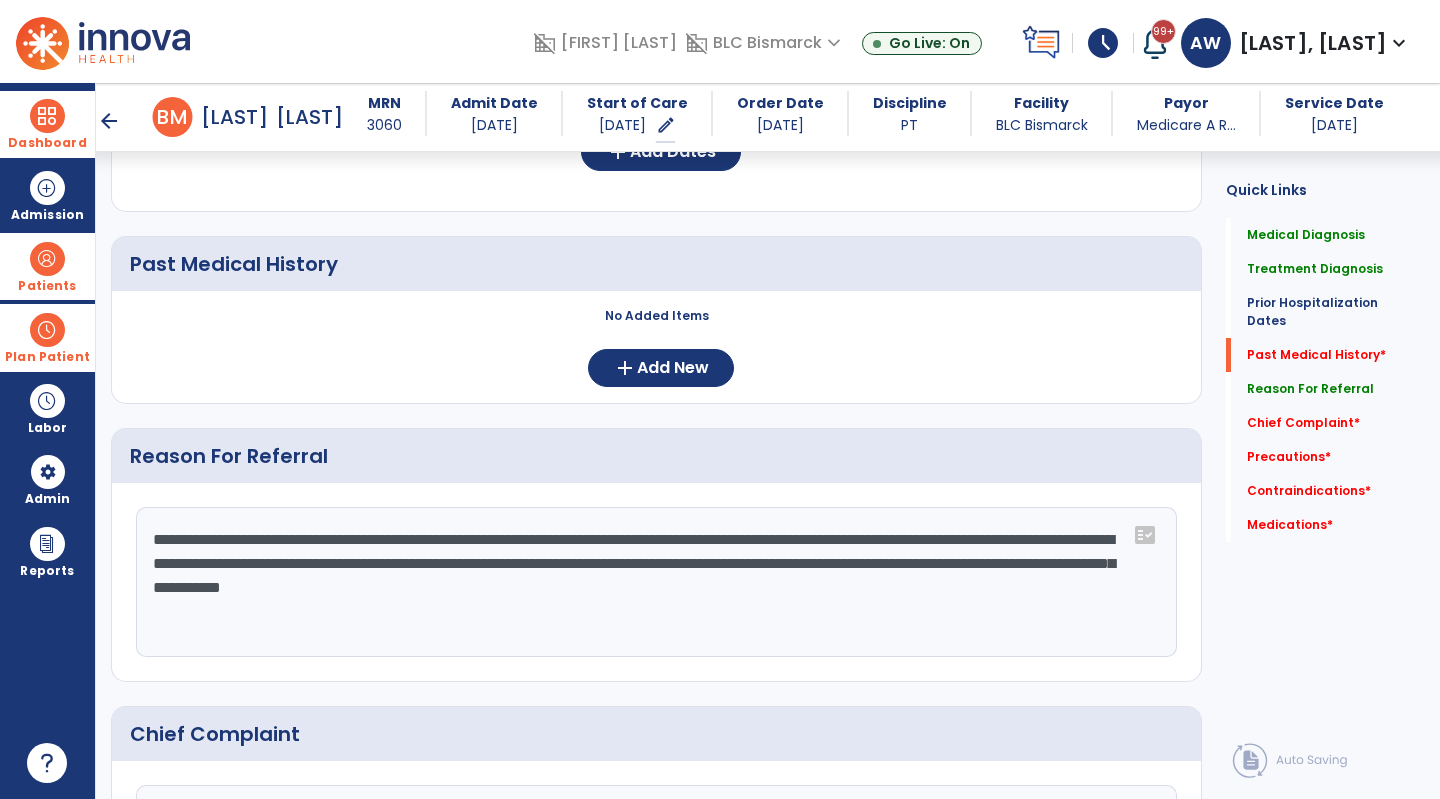 drag, startPoint x: 697, startPoint y: 588, endPoint x: 676, endPoint y: 617, distance: 35.805027 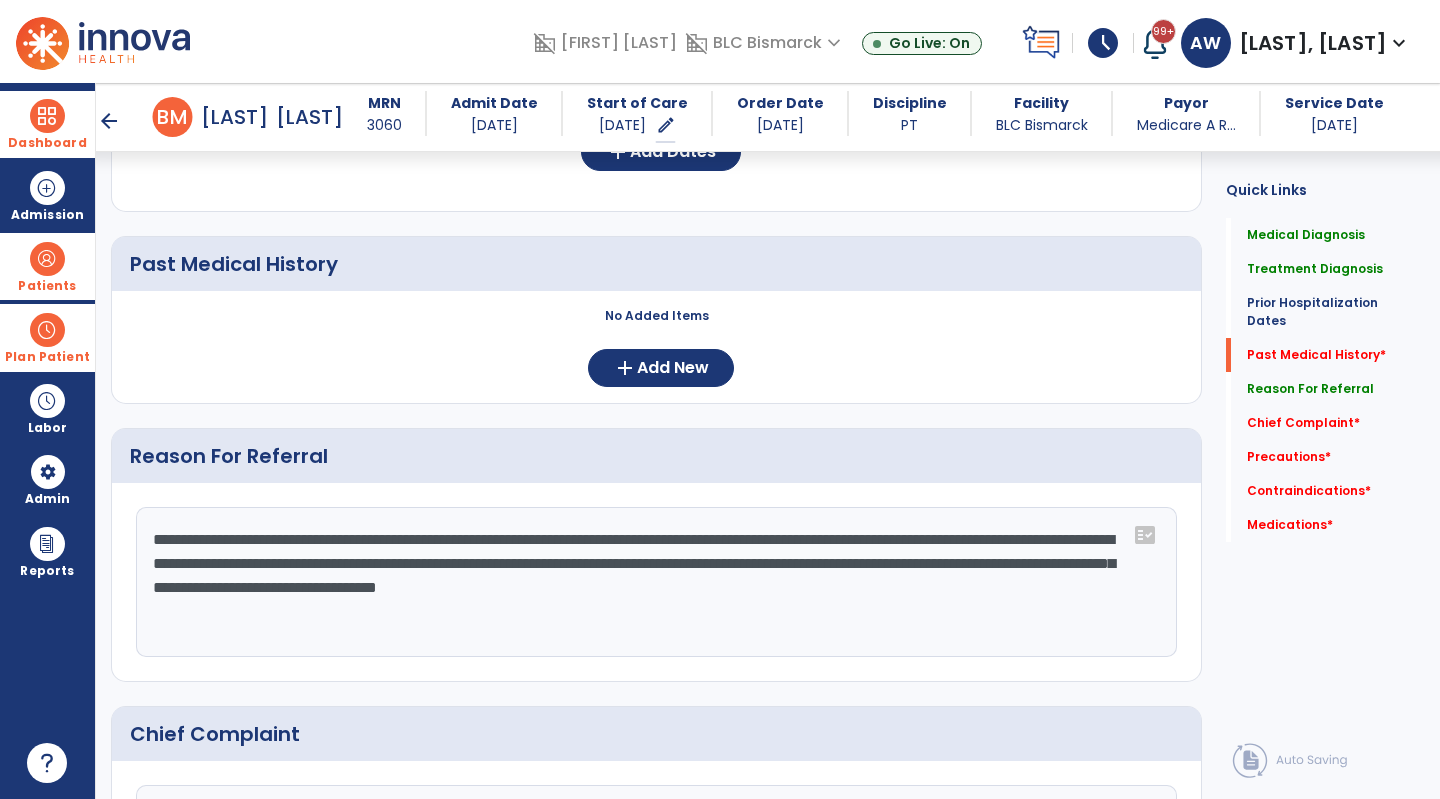 drag, startPoint x: 871, startPoint y: 590, endPoint x: 723, endPoint y: 596, distance: 148.12157 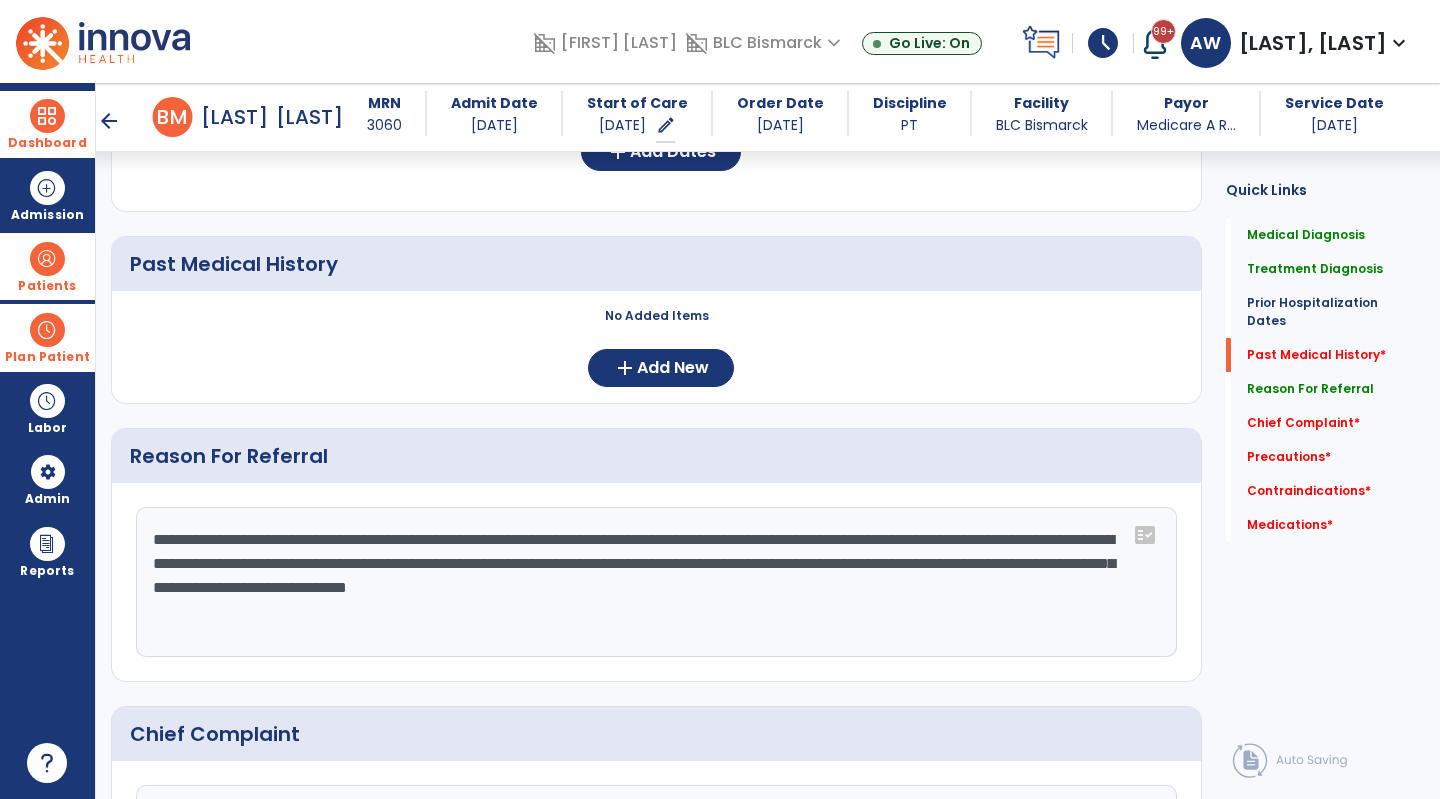 click on "**********" 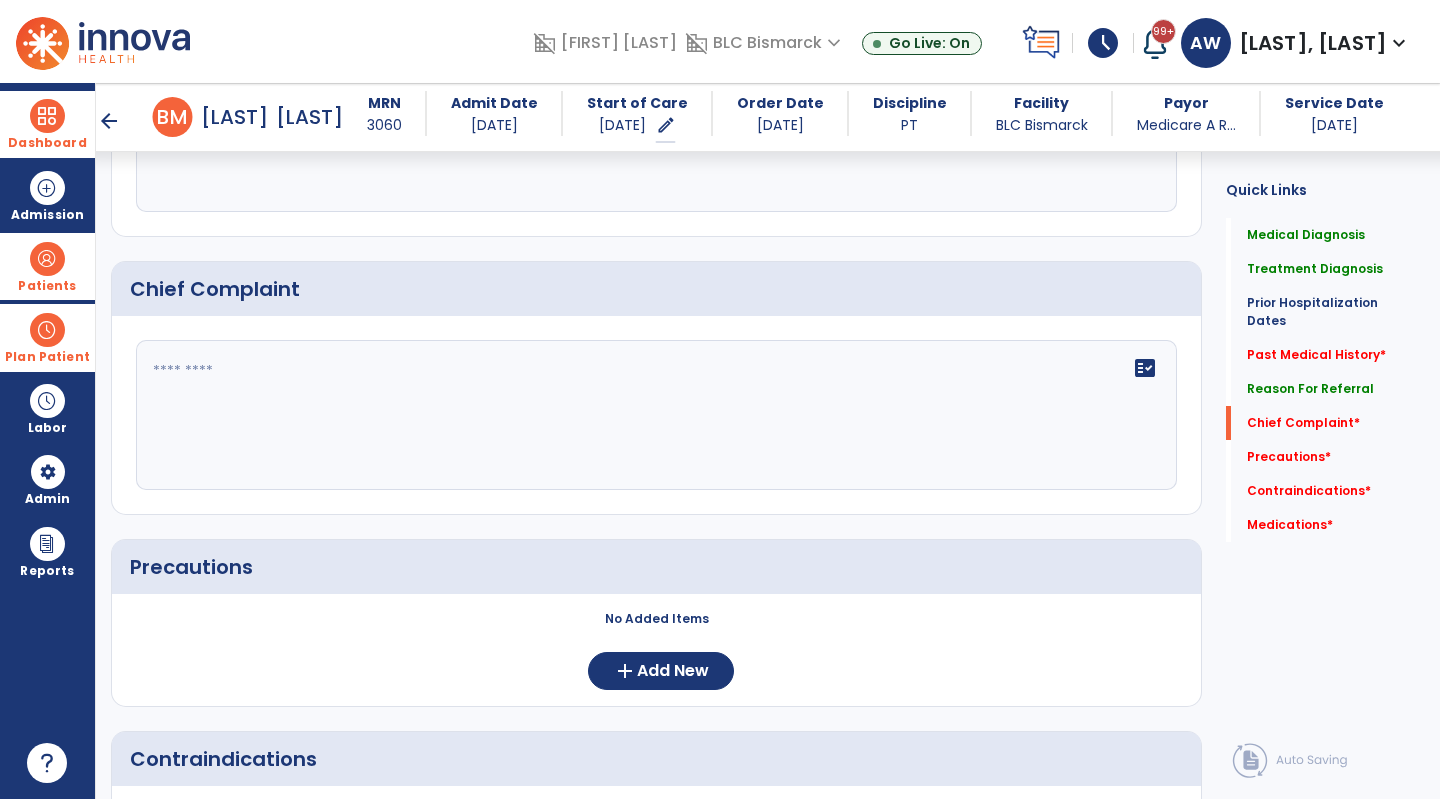 scroll, scrollTop: 1334, scrollLeft: 0, axis: vertical 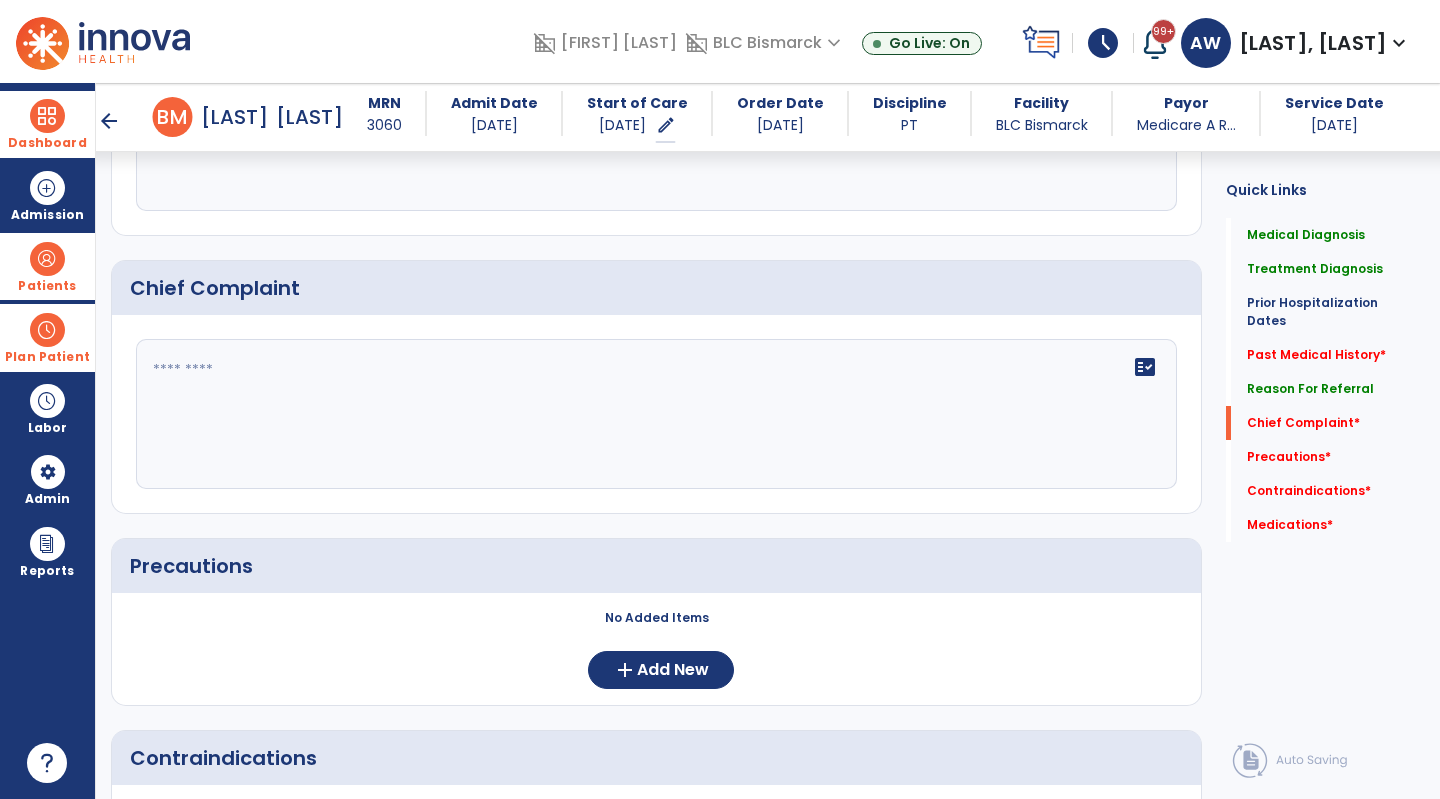 type on "**********" 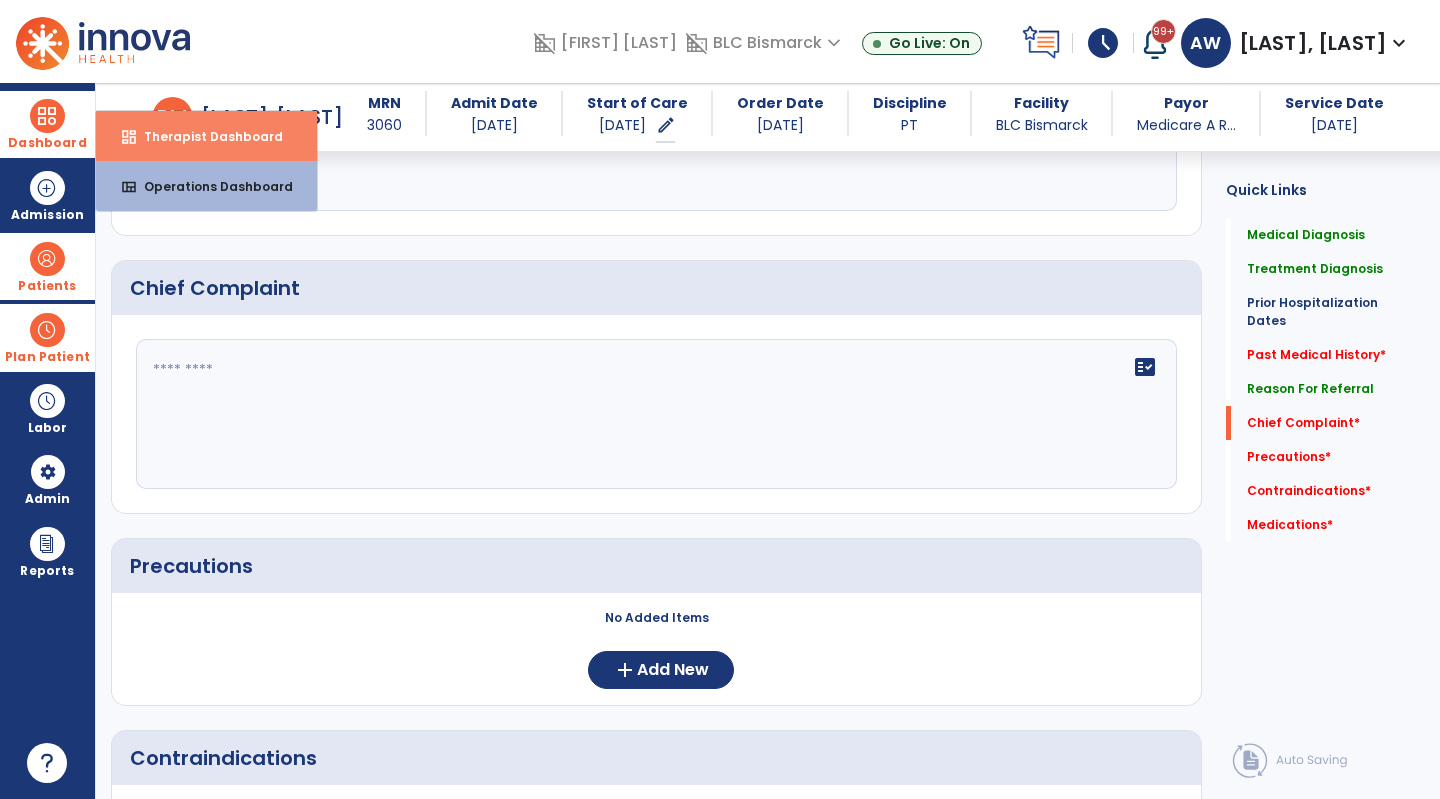 click on "dashboard" at bounding box center (129, 137) 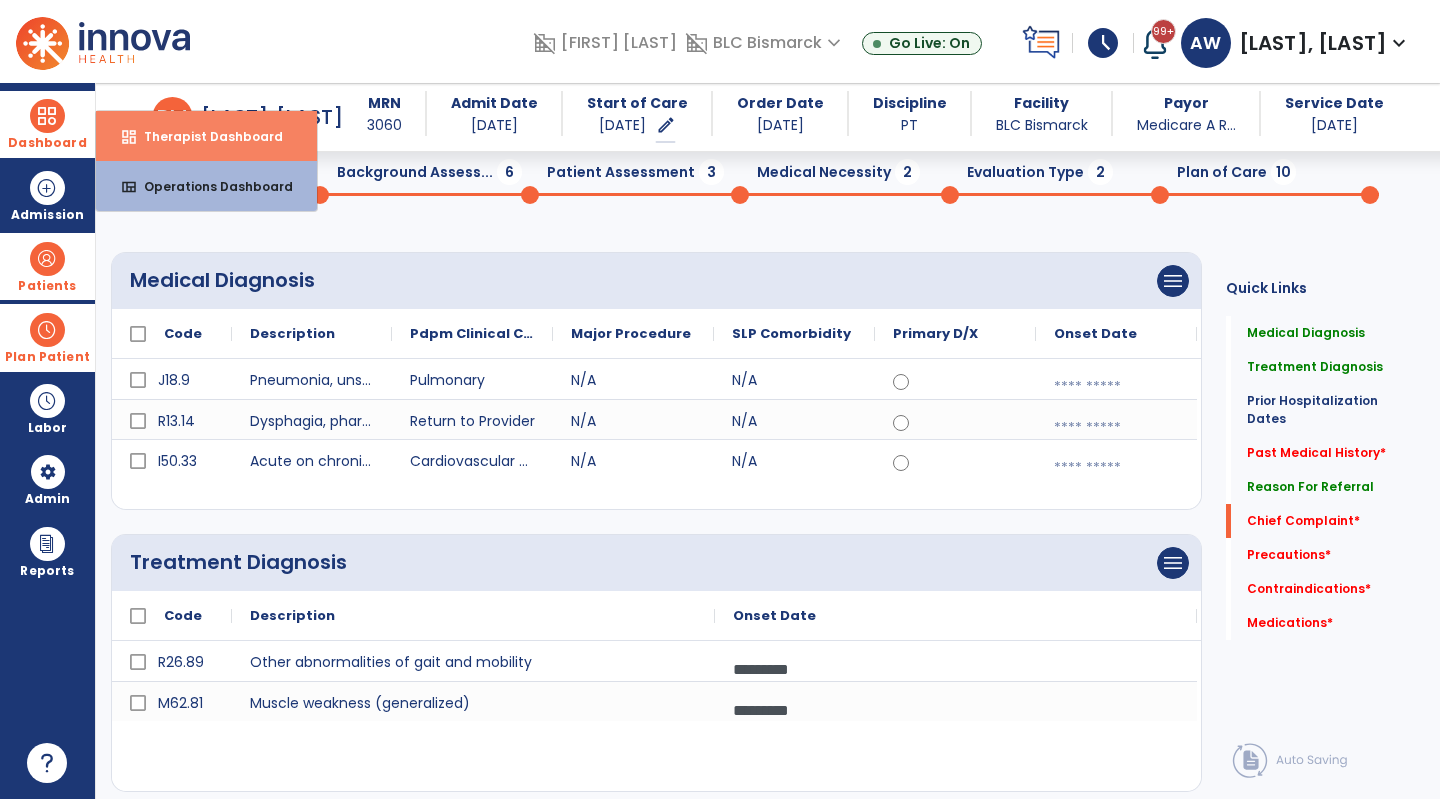 select on "****" 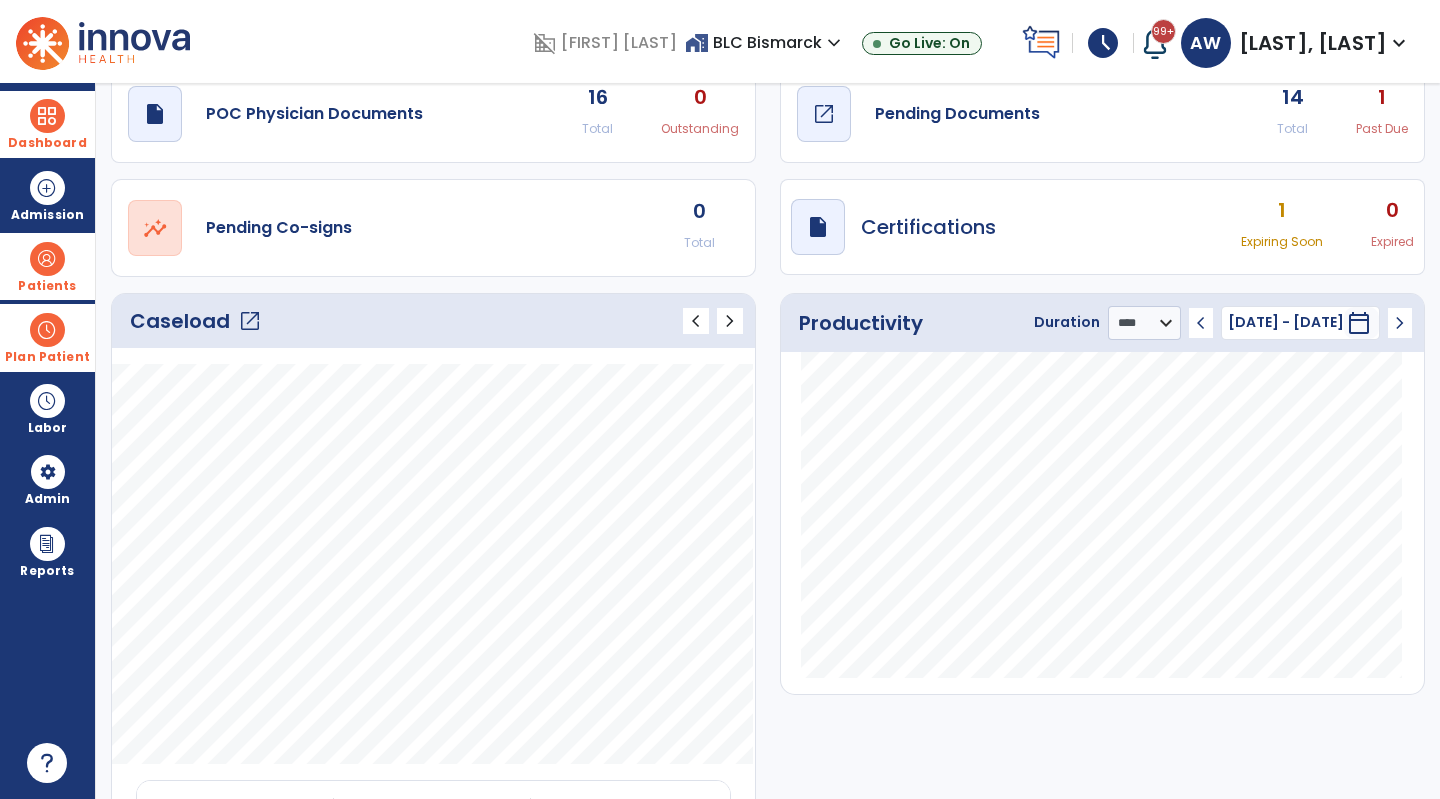 click on "Pending Documents" 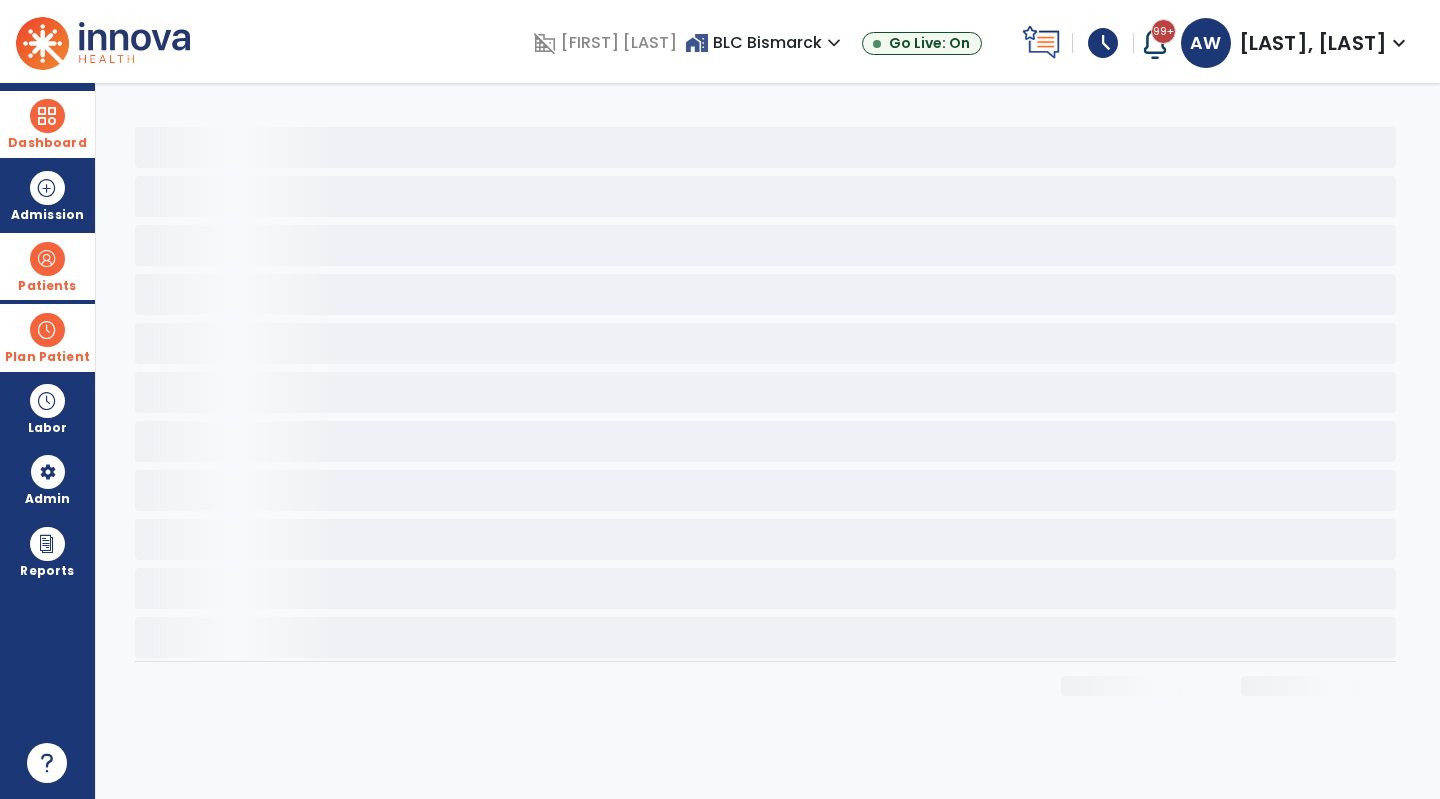 scroll, scrollTop: 0, scrollLeft: 0, axis: both 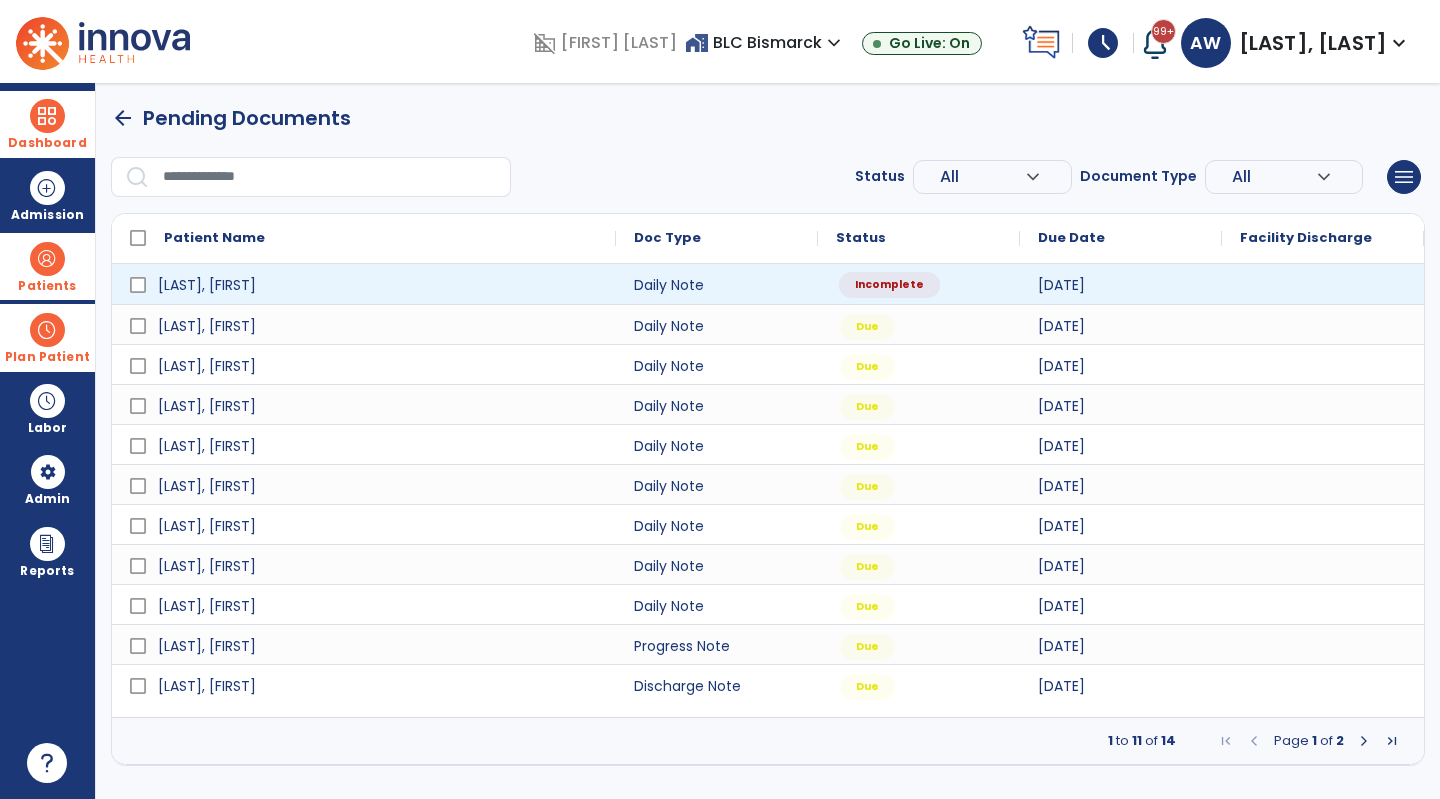 click on "Incomplete" at bounding box center (889, 285) 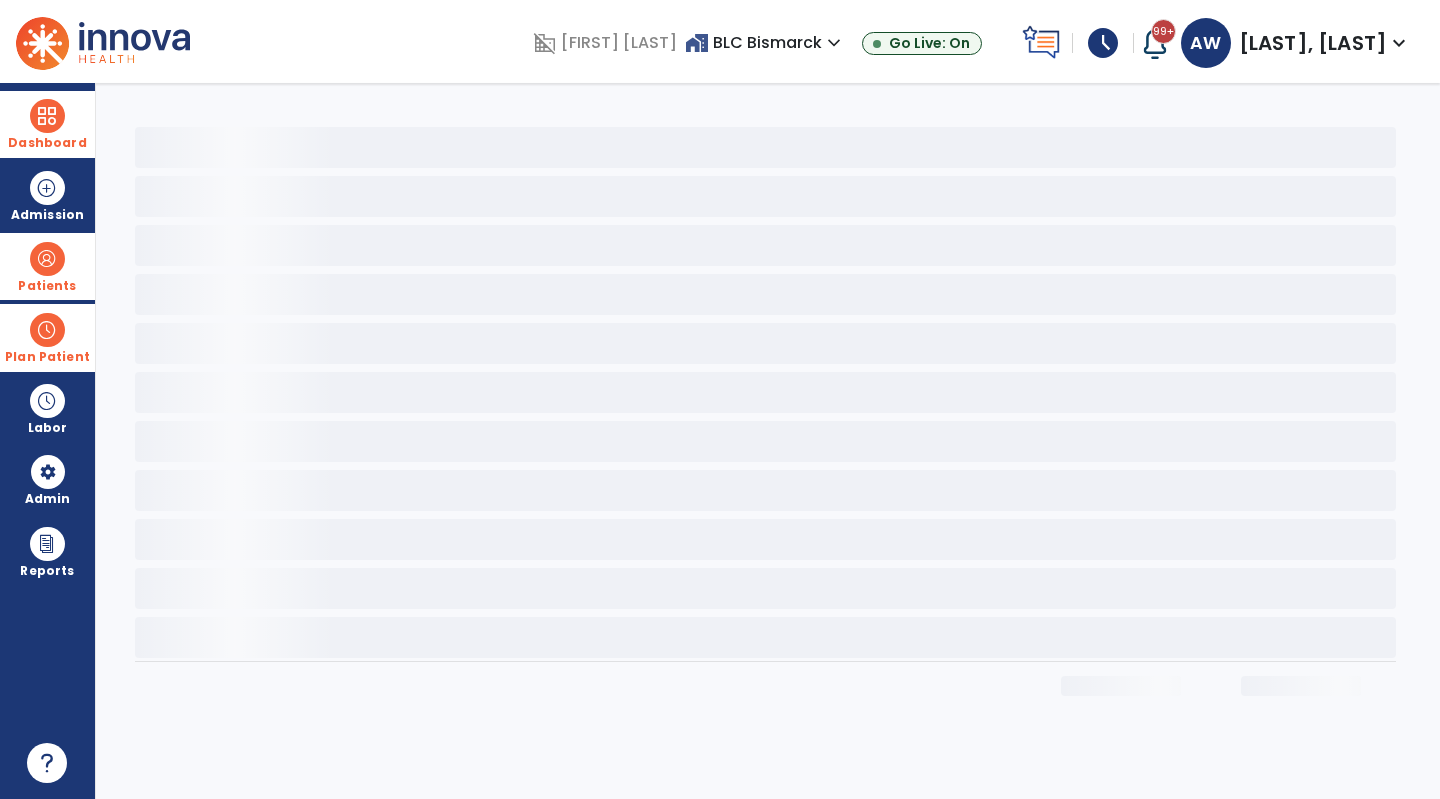 click 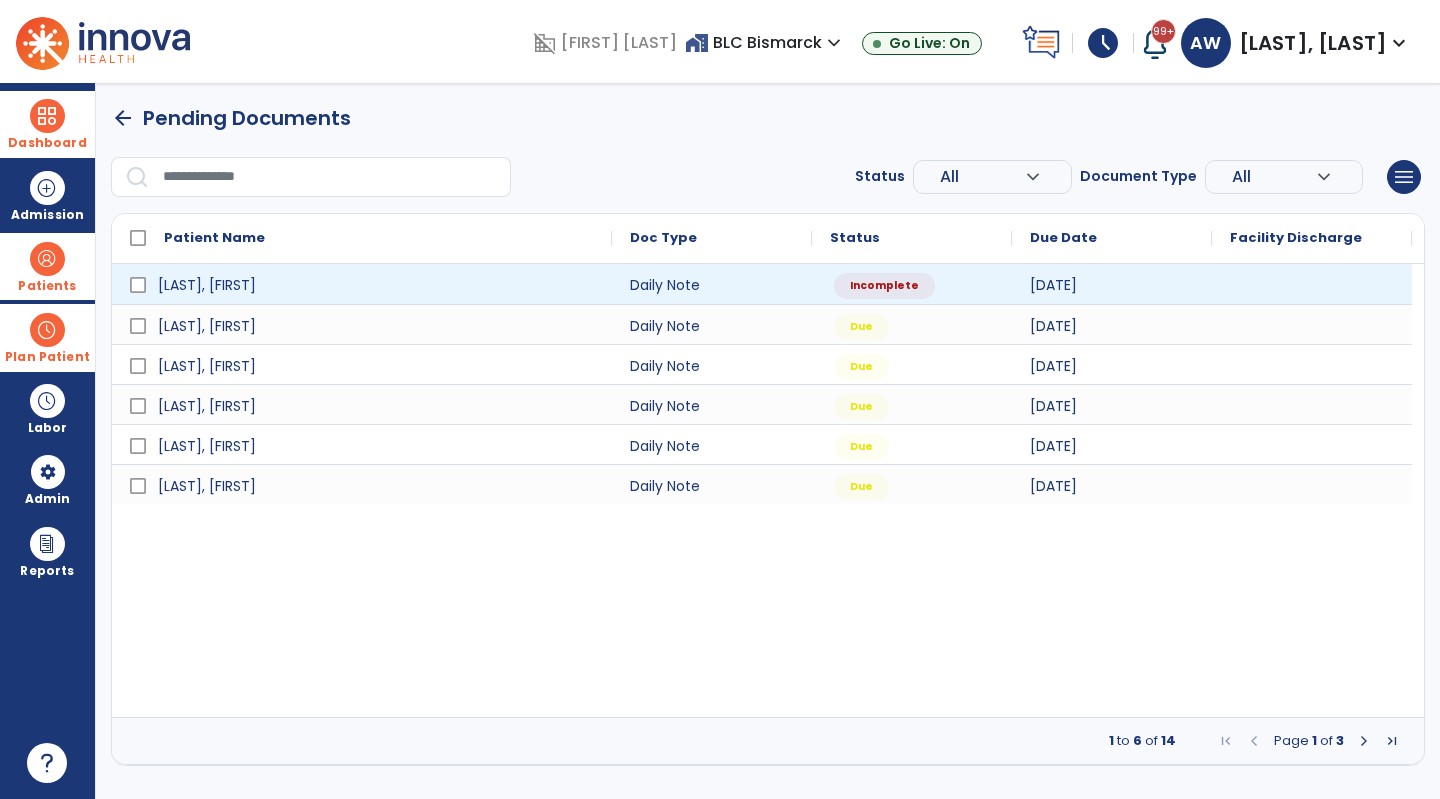 select on "*" 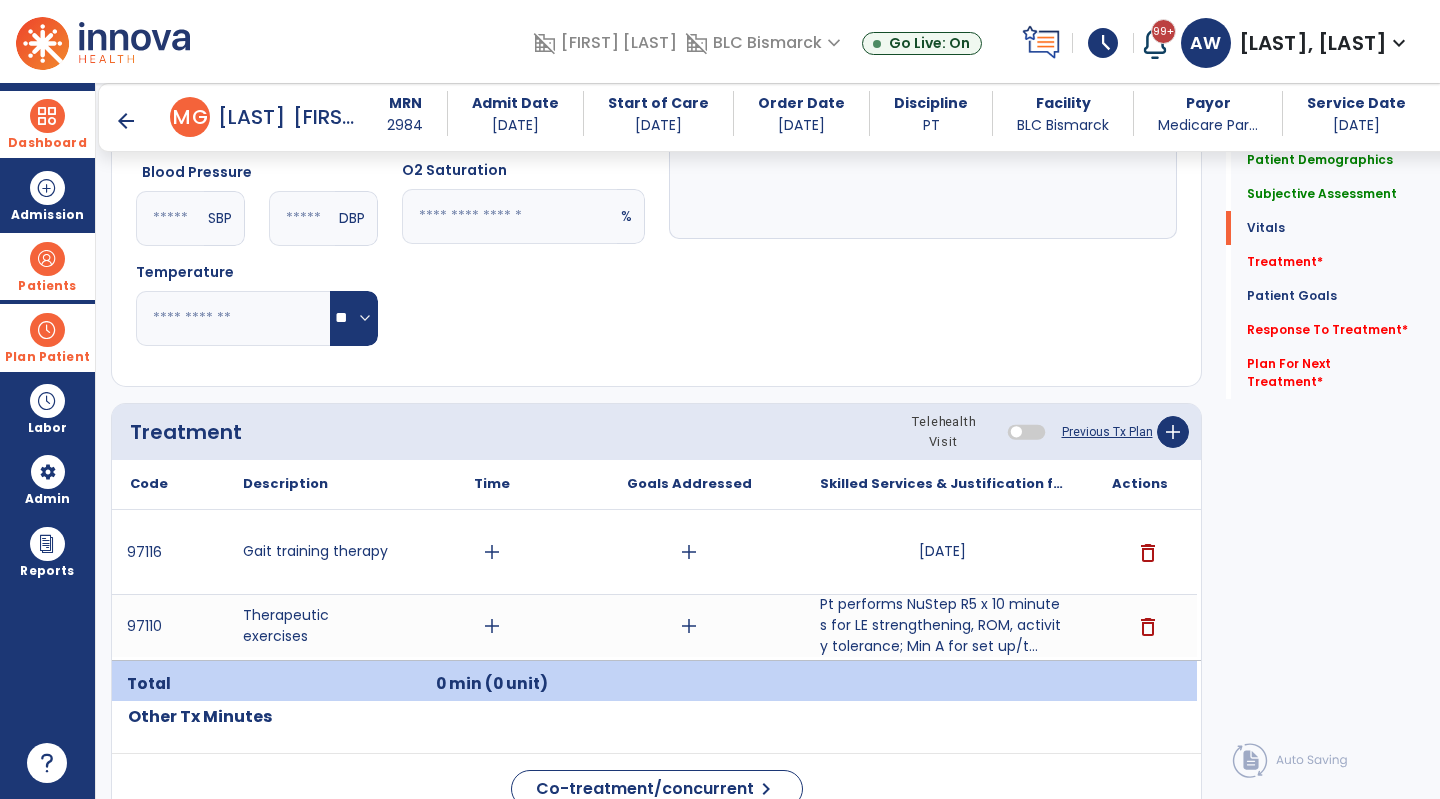 scroll, scrollTop: 1144, scrollLeft: 0, axis: vertical 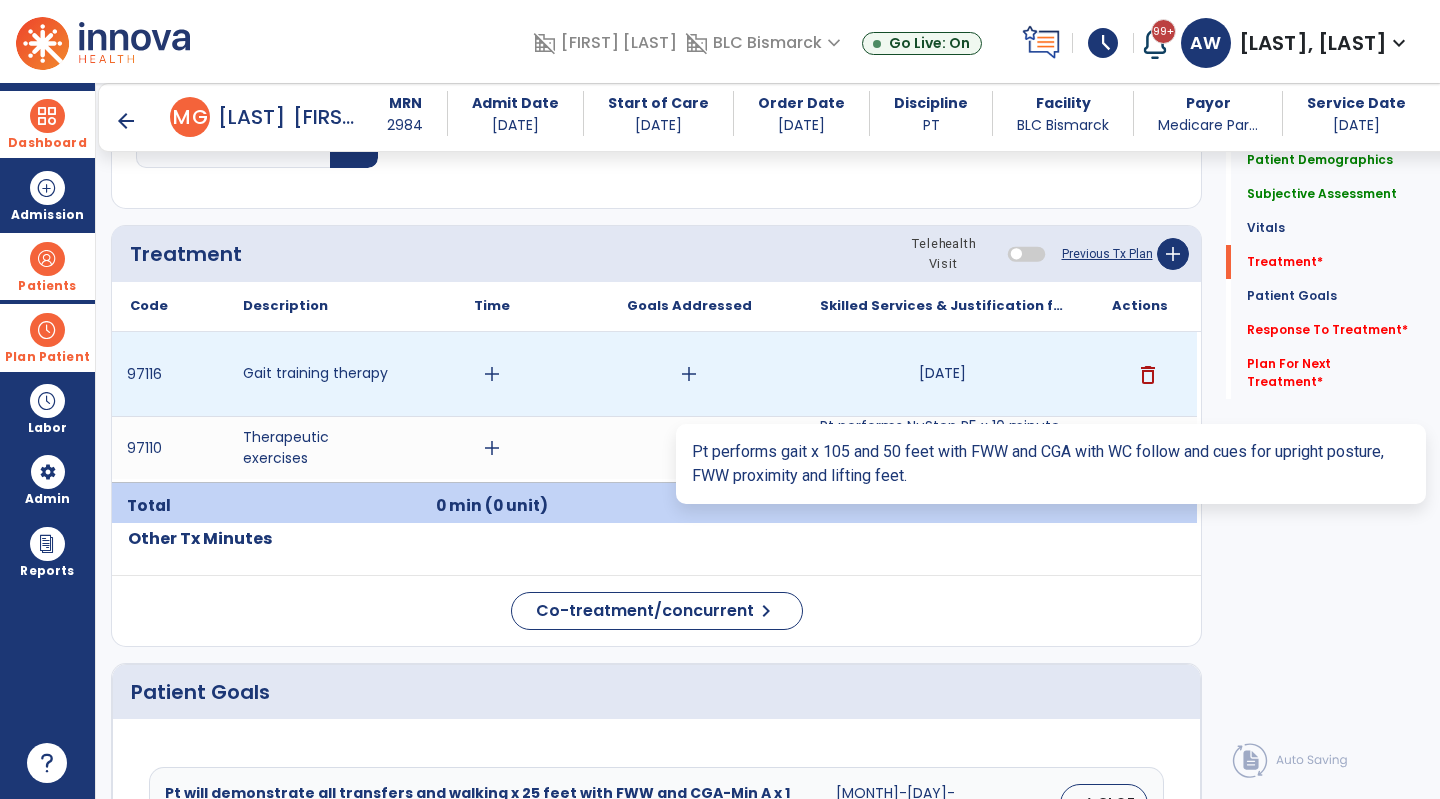 click on "[DATE]" at bounding box center [942, 373] 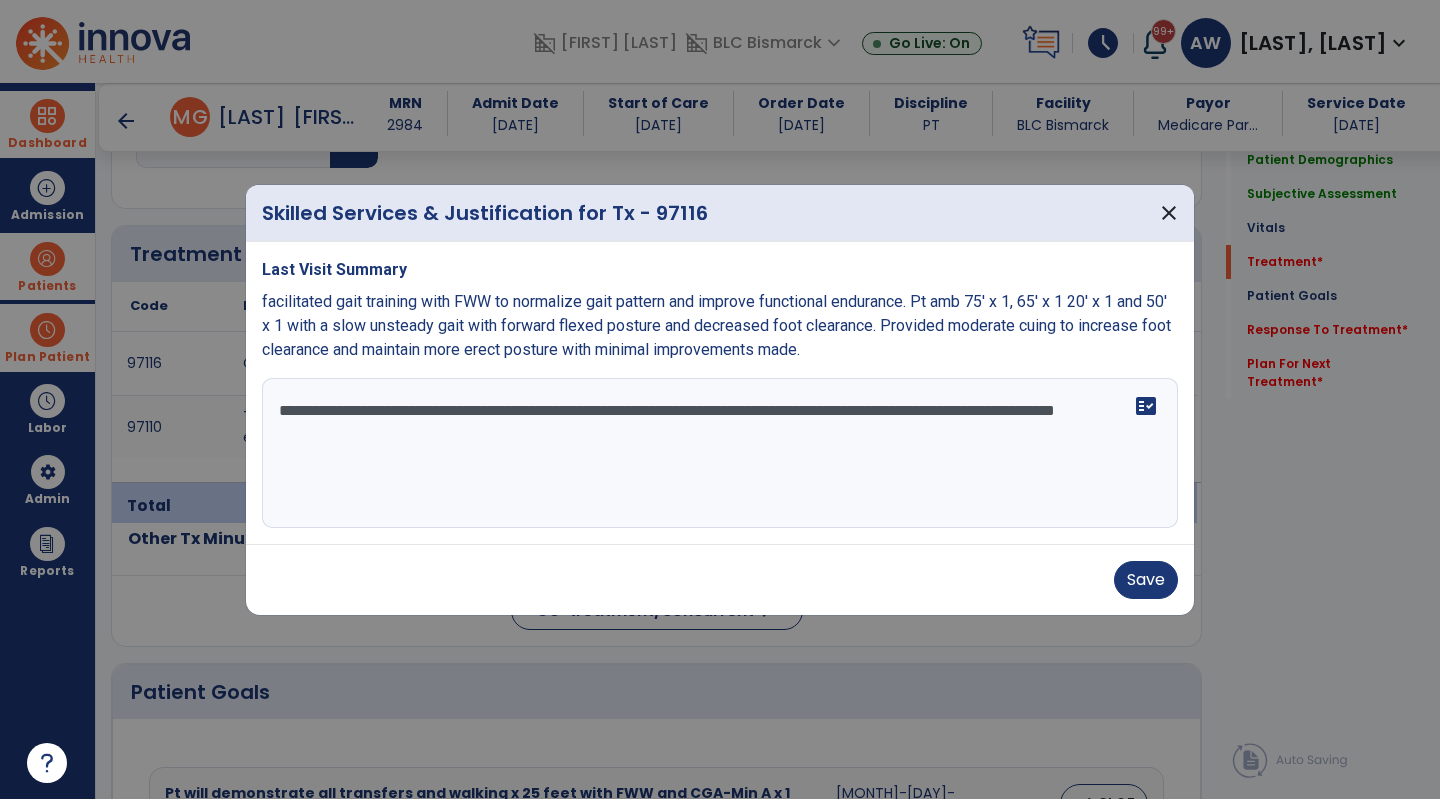 click on "**********" at bounding box center (720, 453) 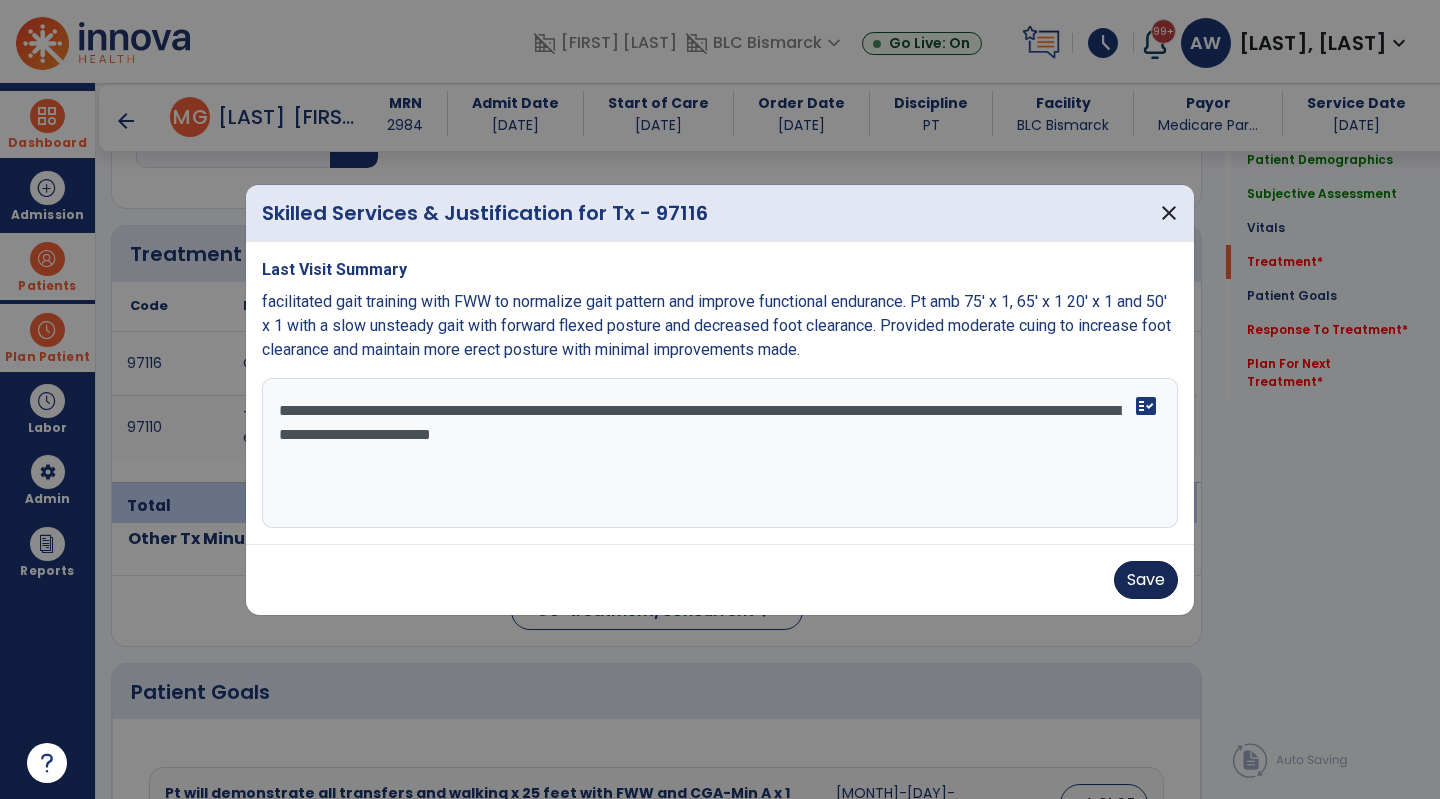 type on "**********" 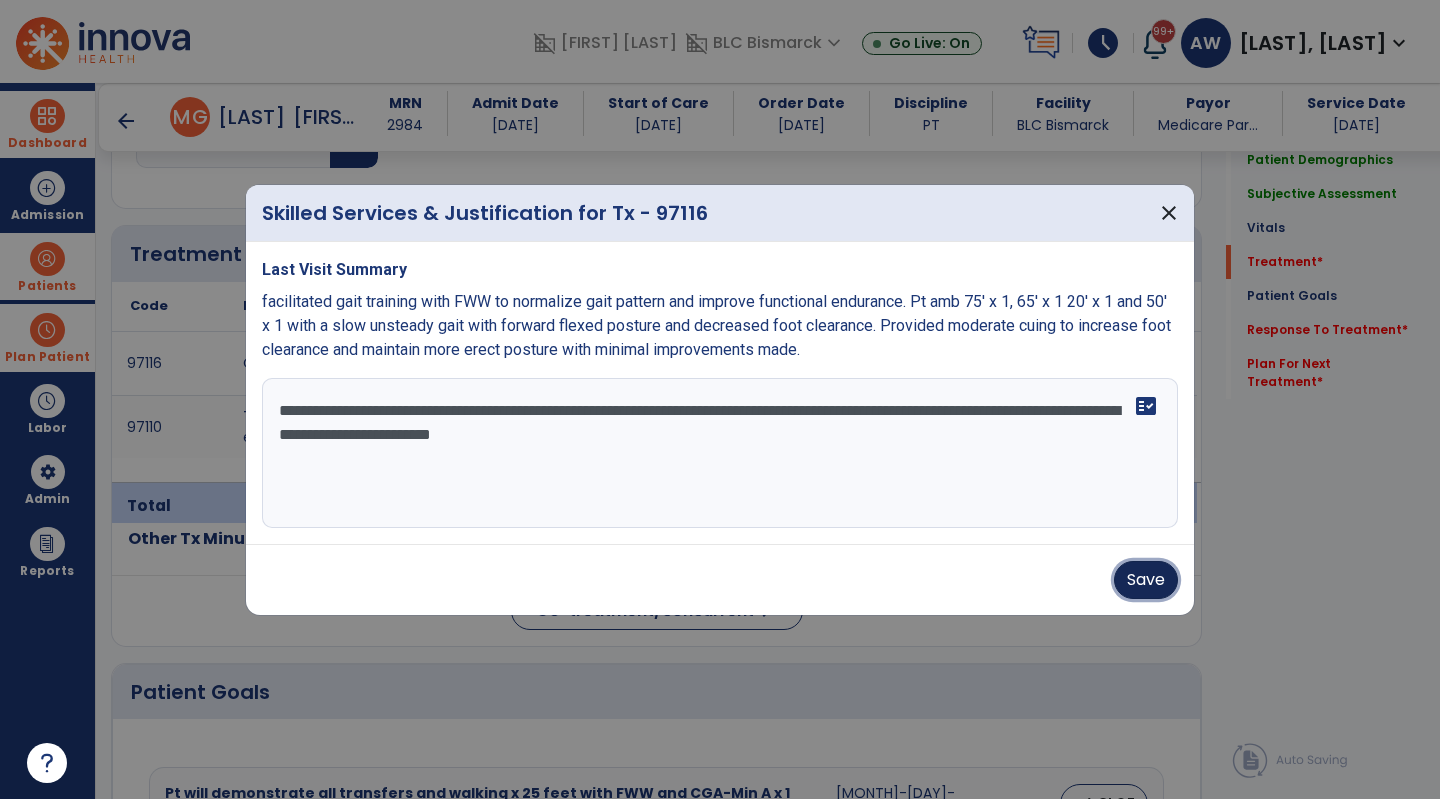 click on "Save" at bounding box center [1146, 580] 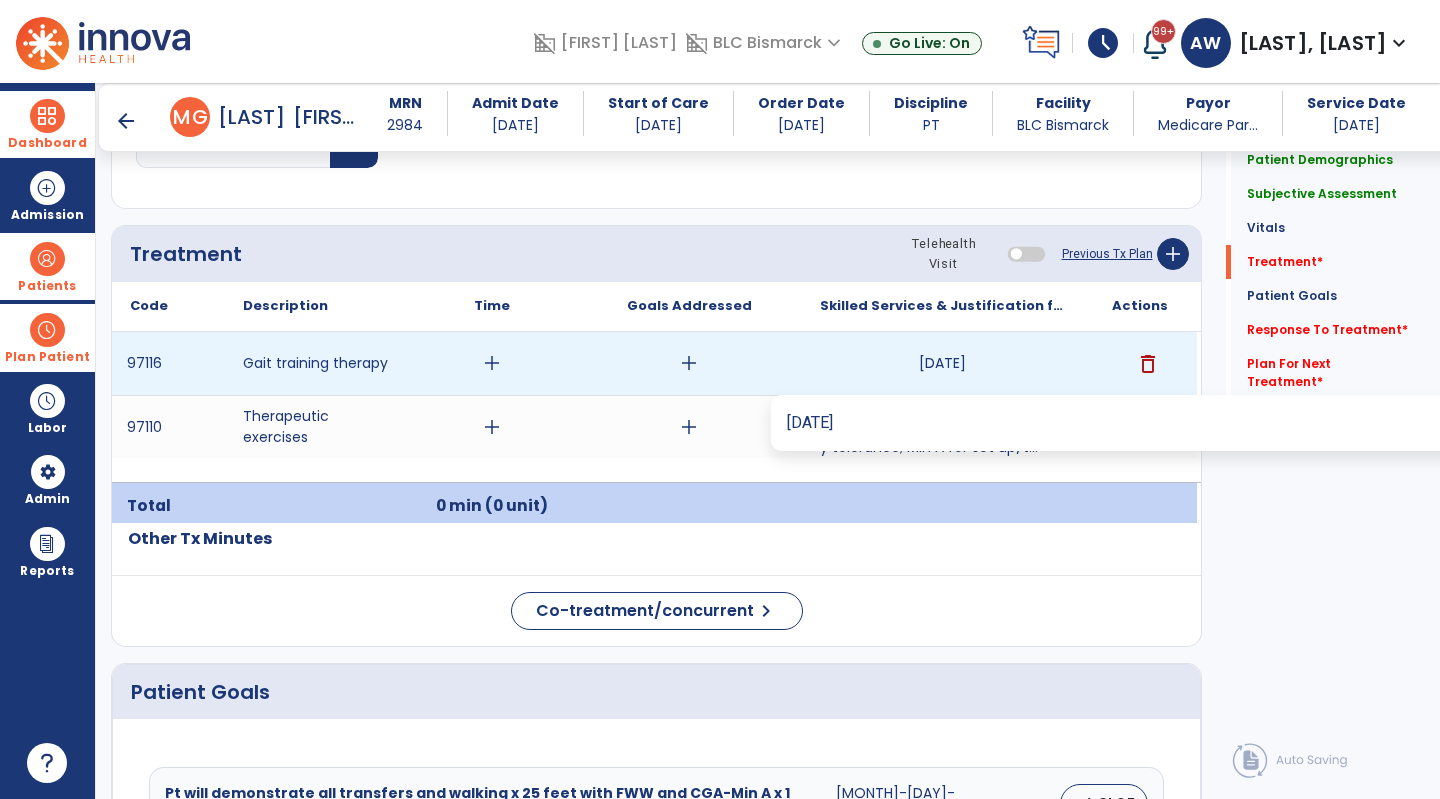 click on "[DATE]" at bounding box center [942, 363] 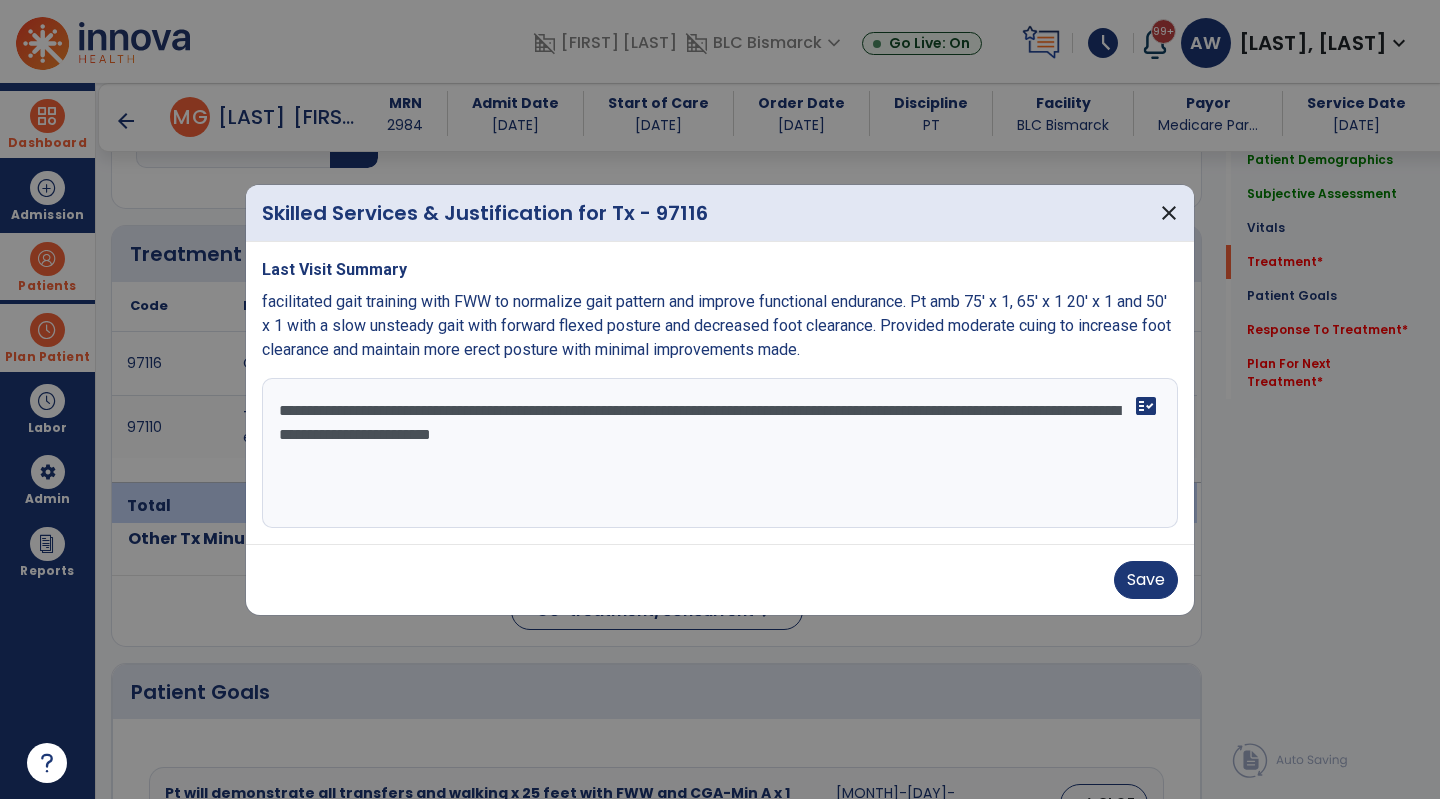 click on "**********" at bounding box center (720, 453) 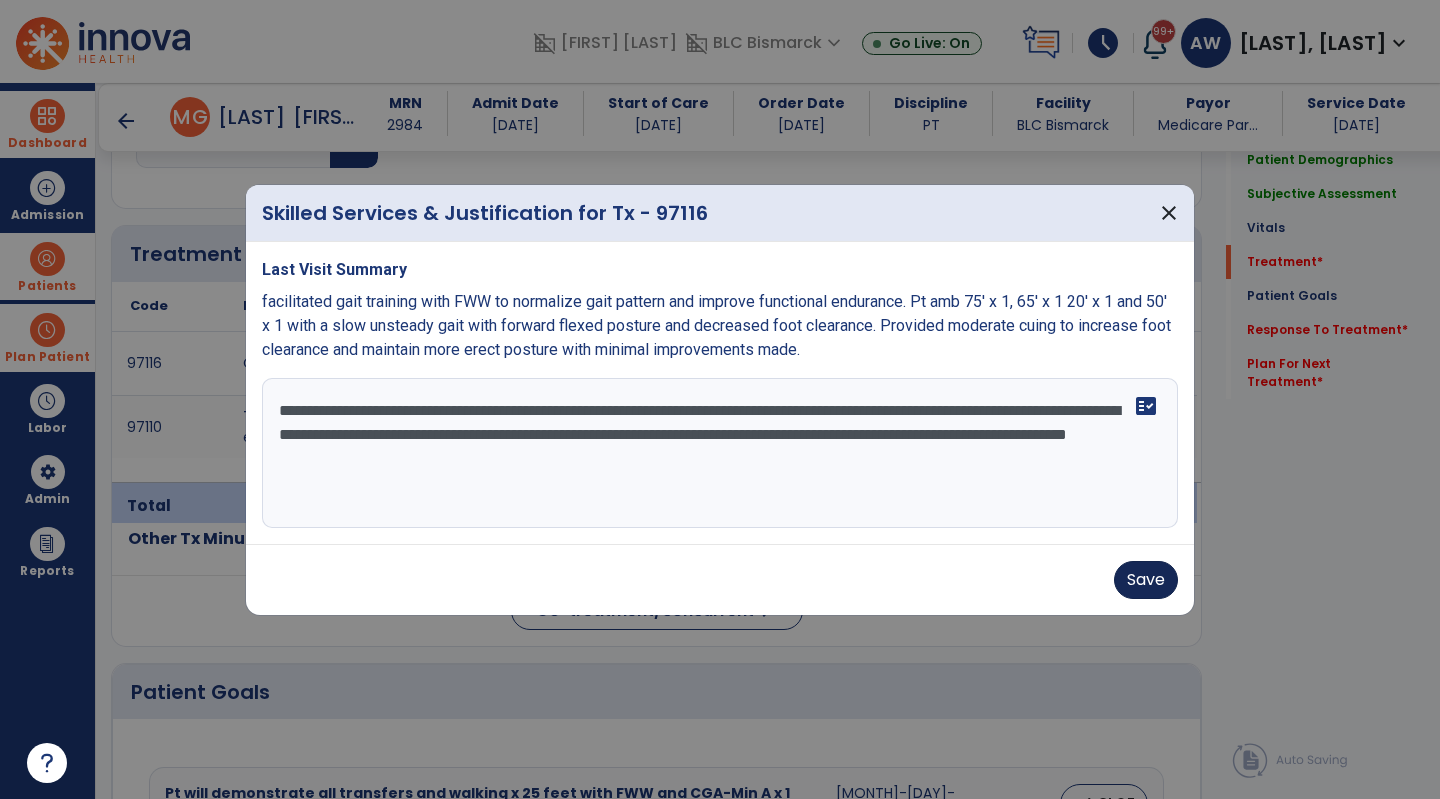type on "**********" 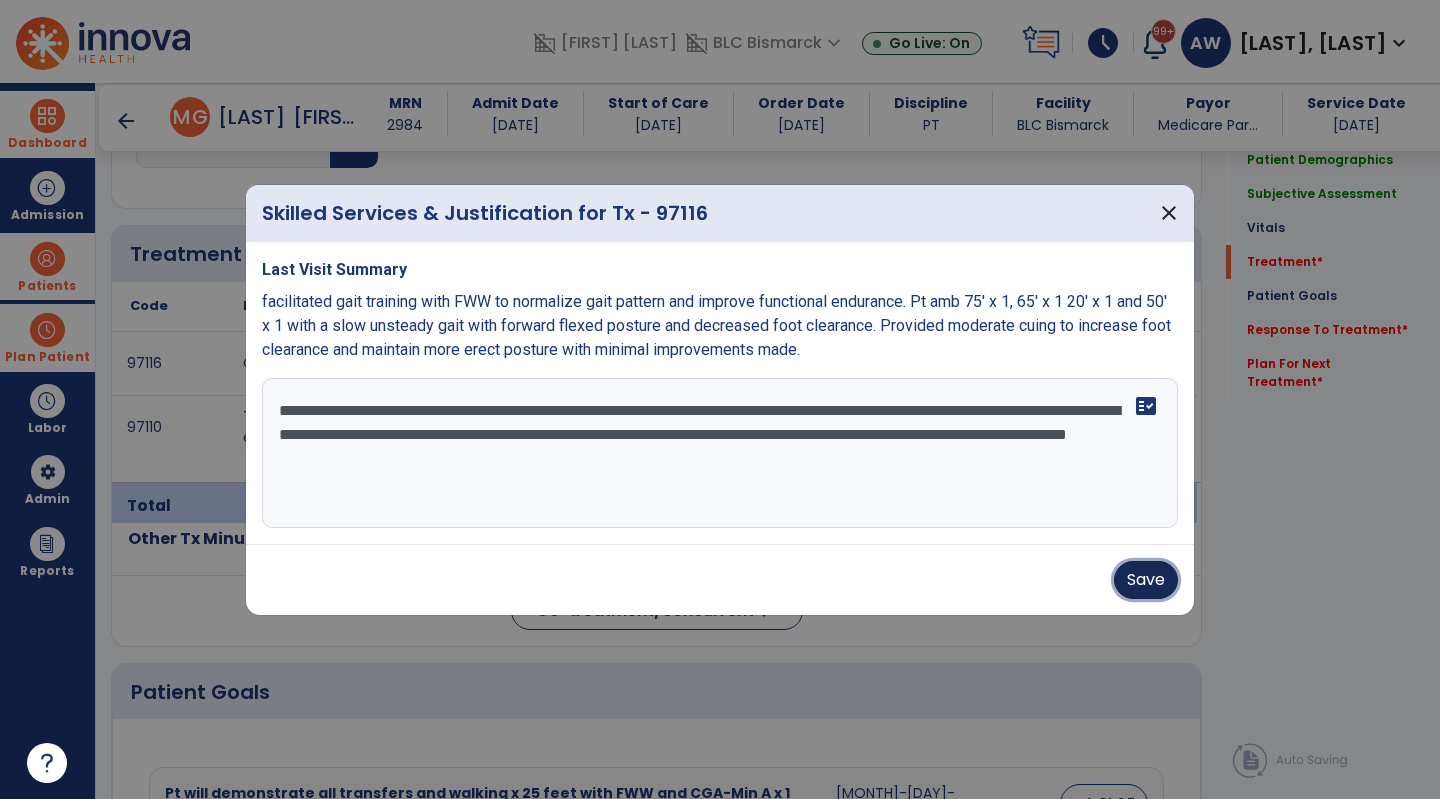 click on "Save" at bounding box center (1146, 580) 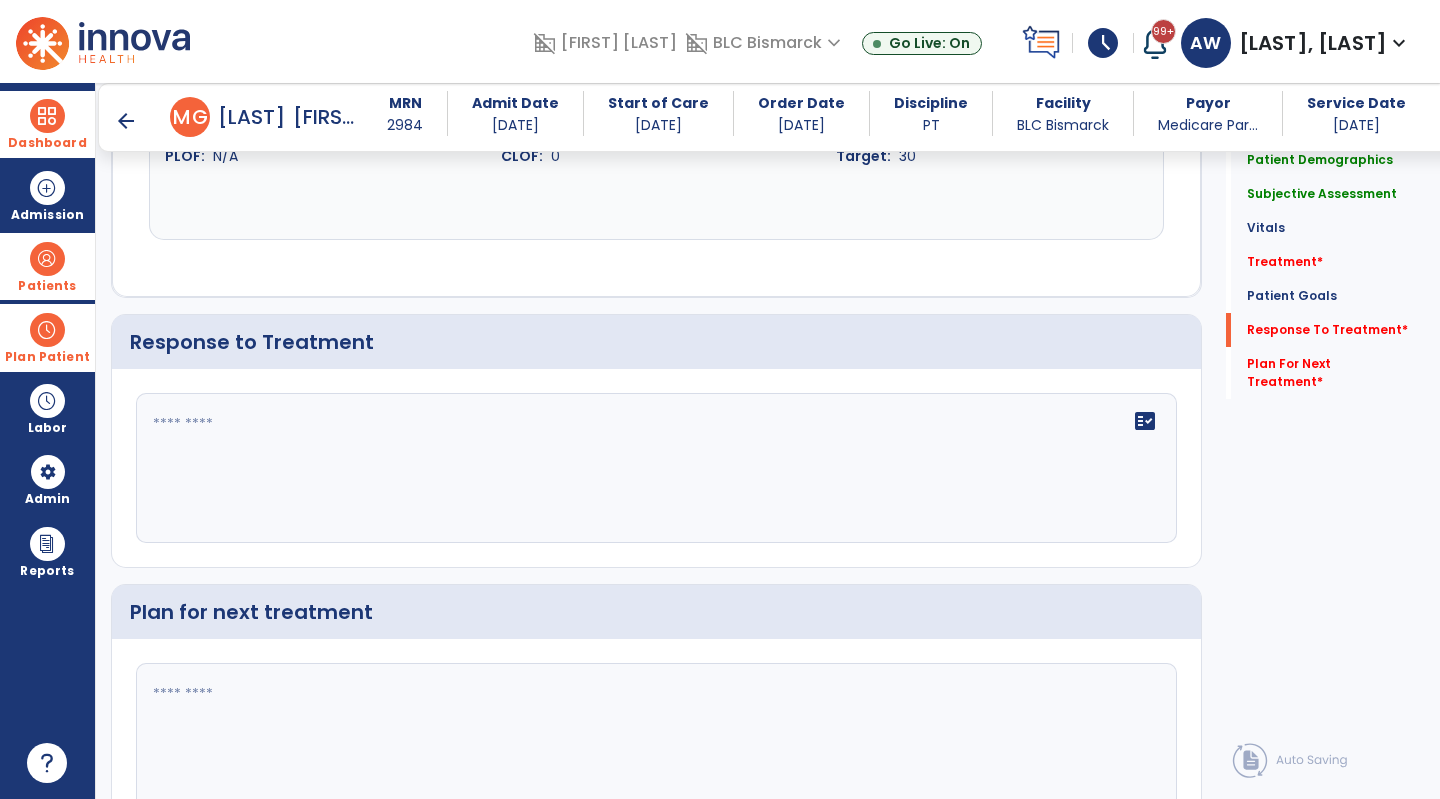 scroll, scrollTop: 2256, scrollLeft: 0, axis: vertical 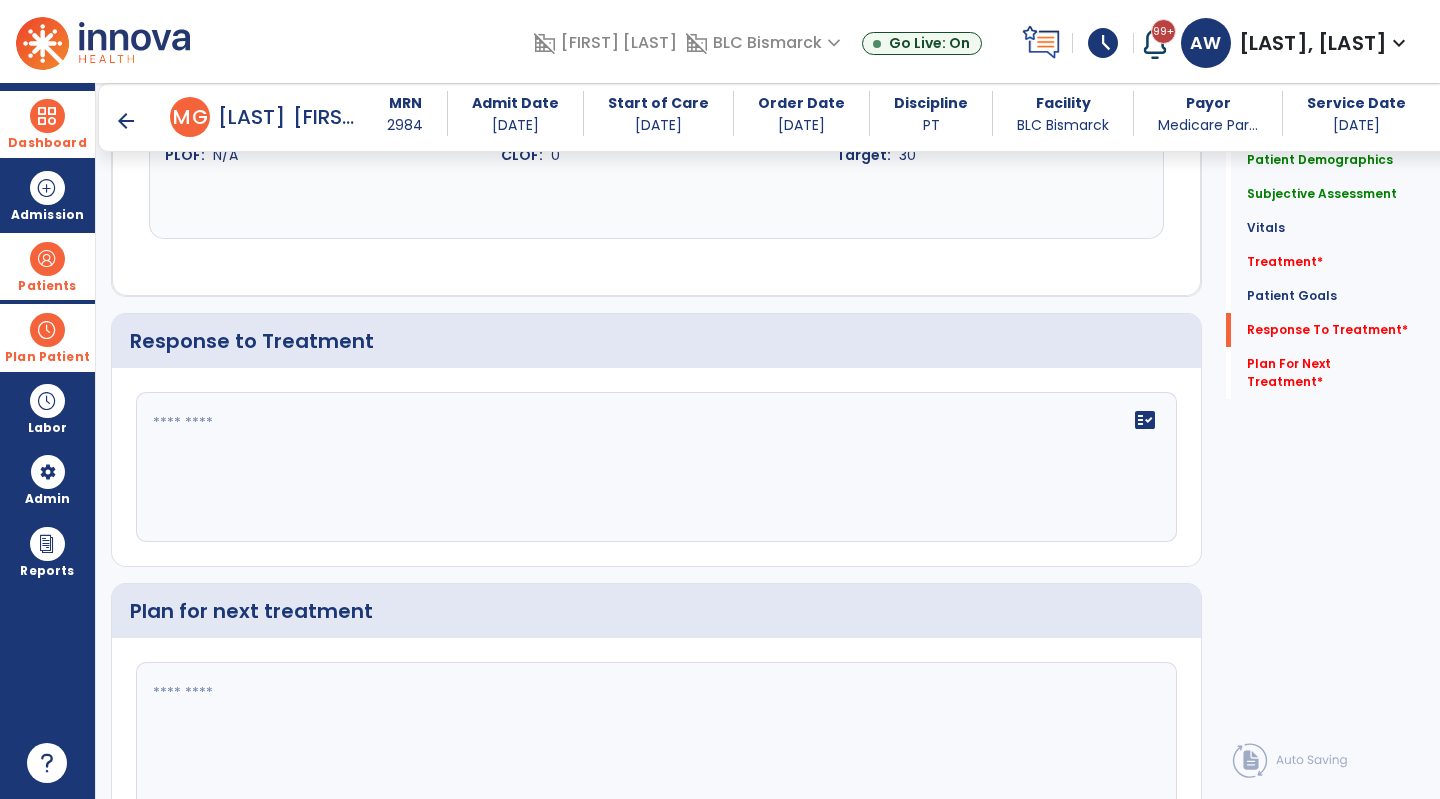 click on "fact_check" 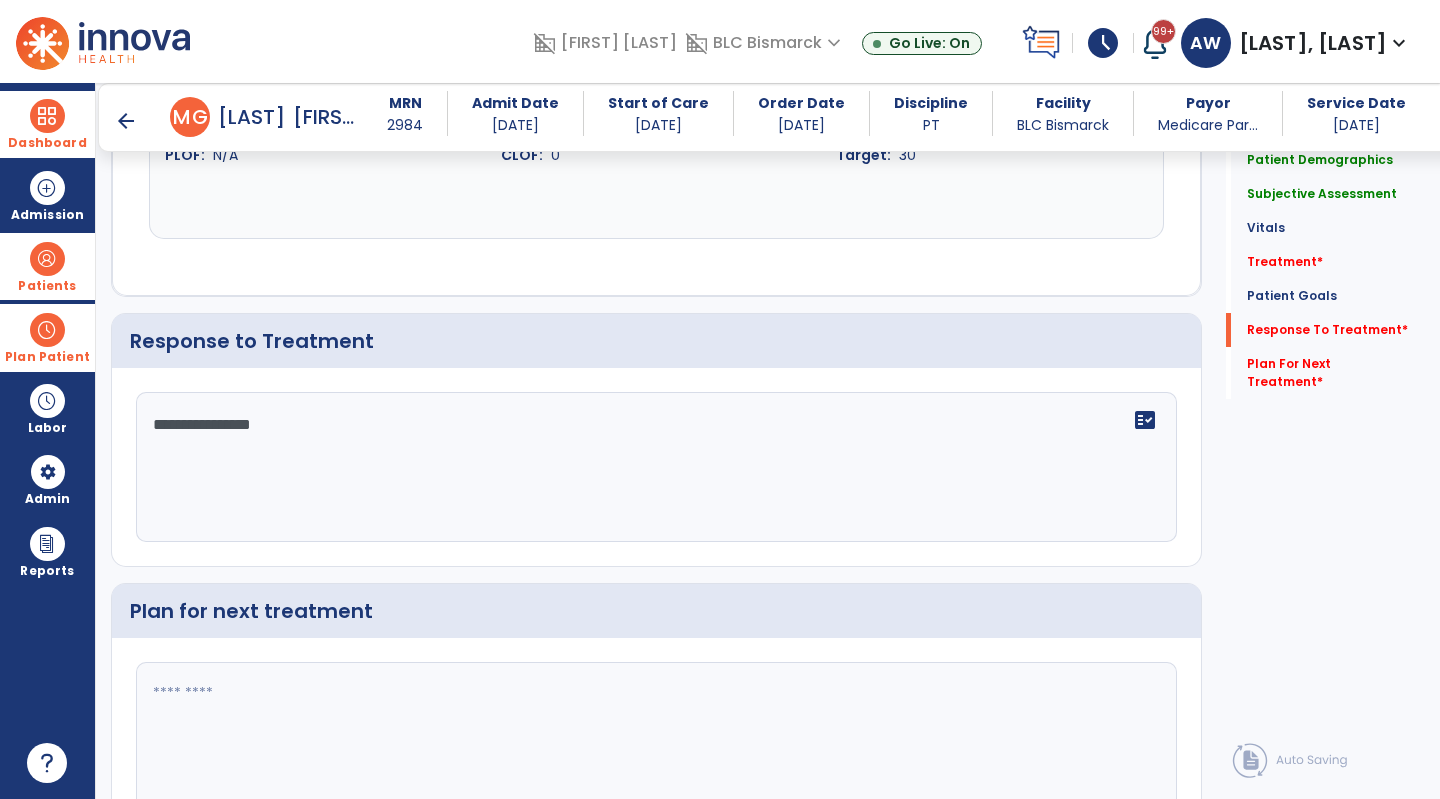 scroll, scrollTop: 2340, scrollLeft: 0, axis: vertical 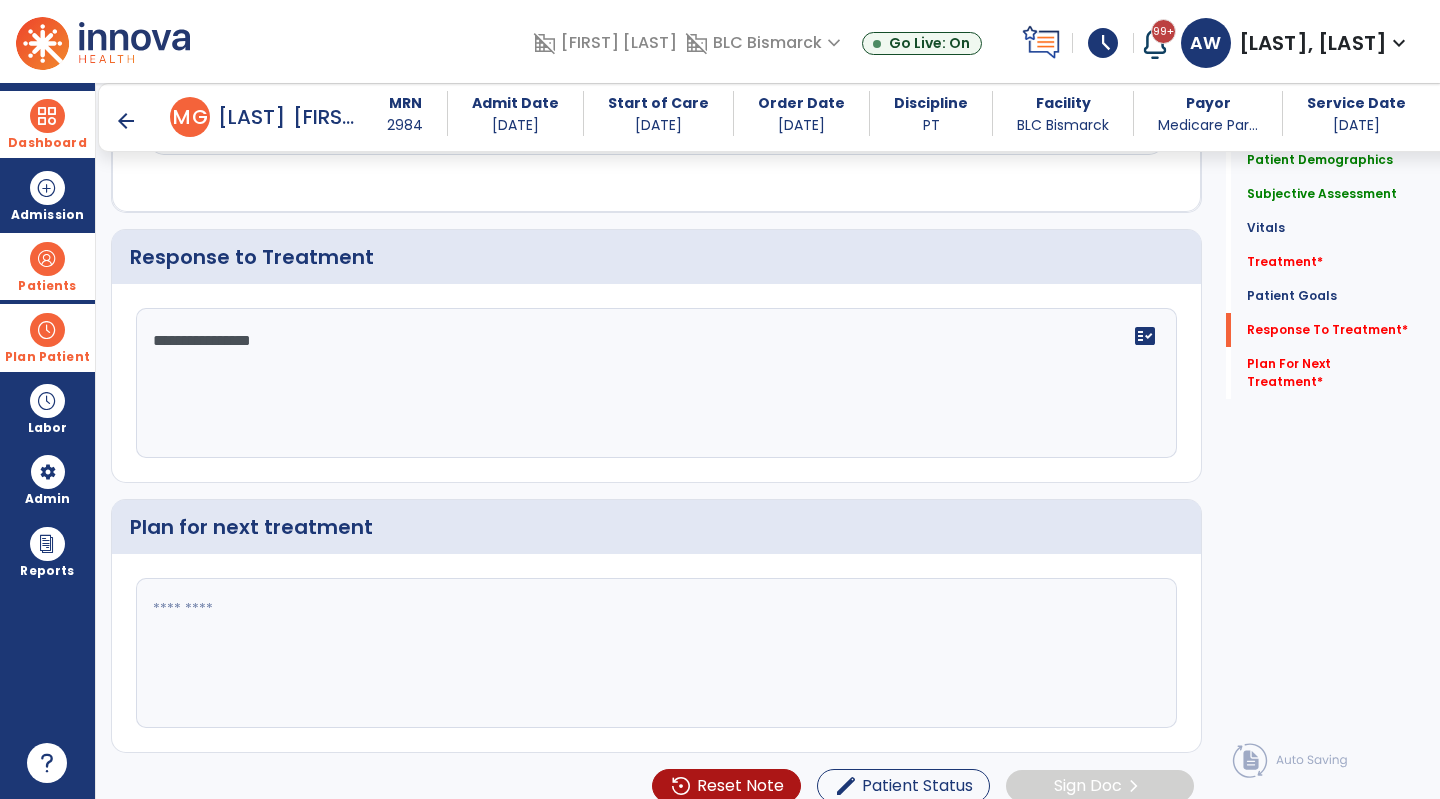 type on "**********" 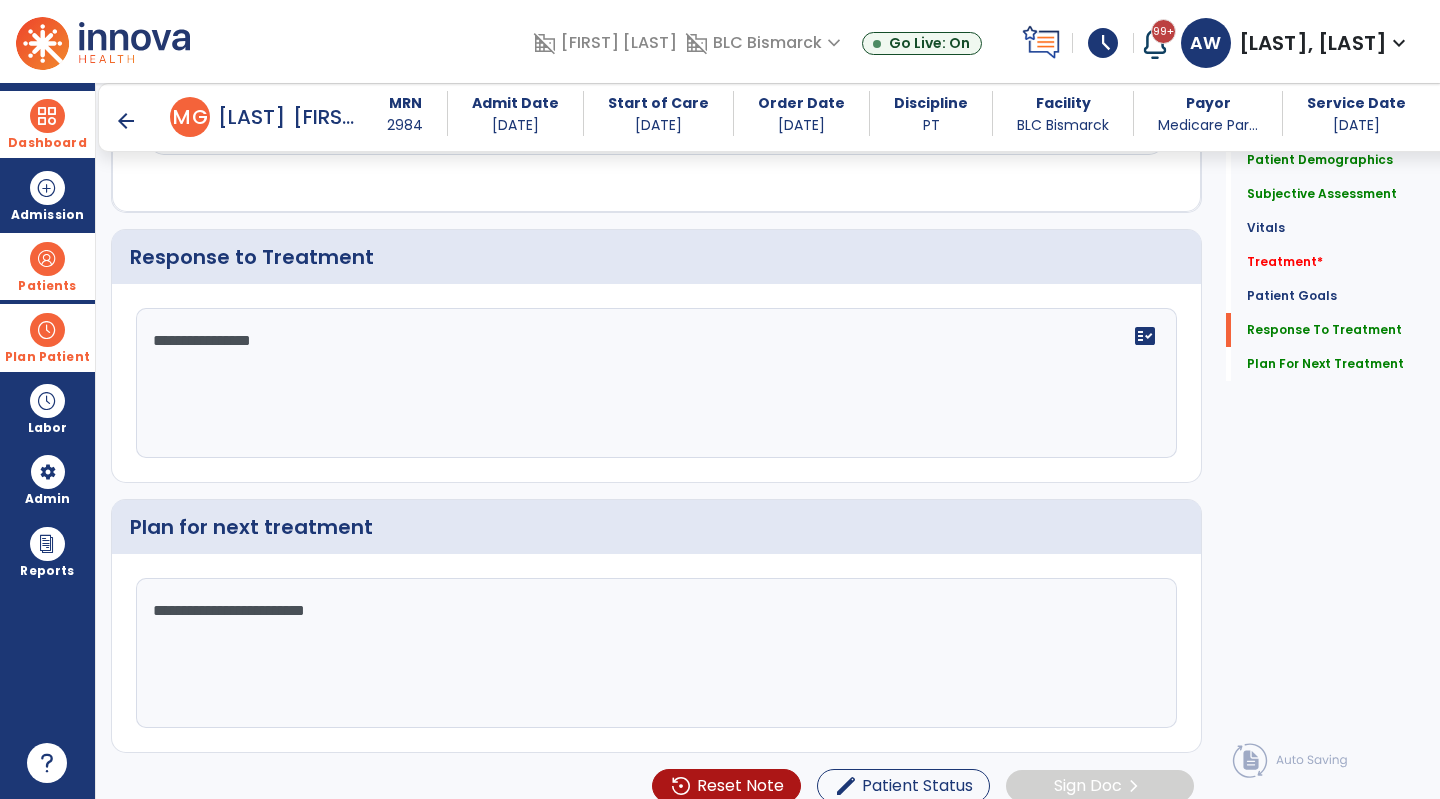 click on "**********" 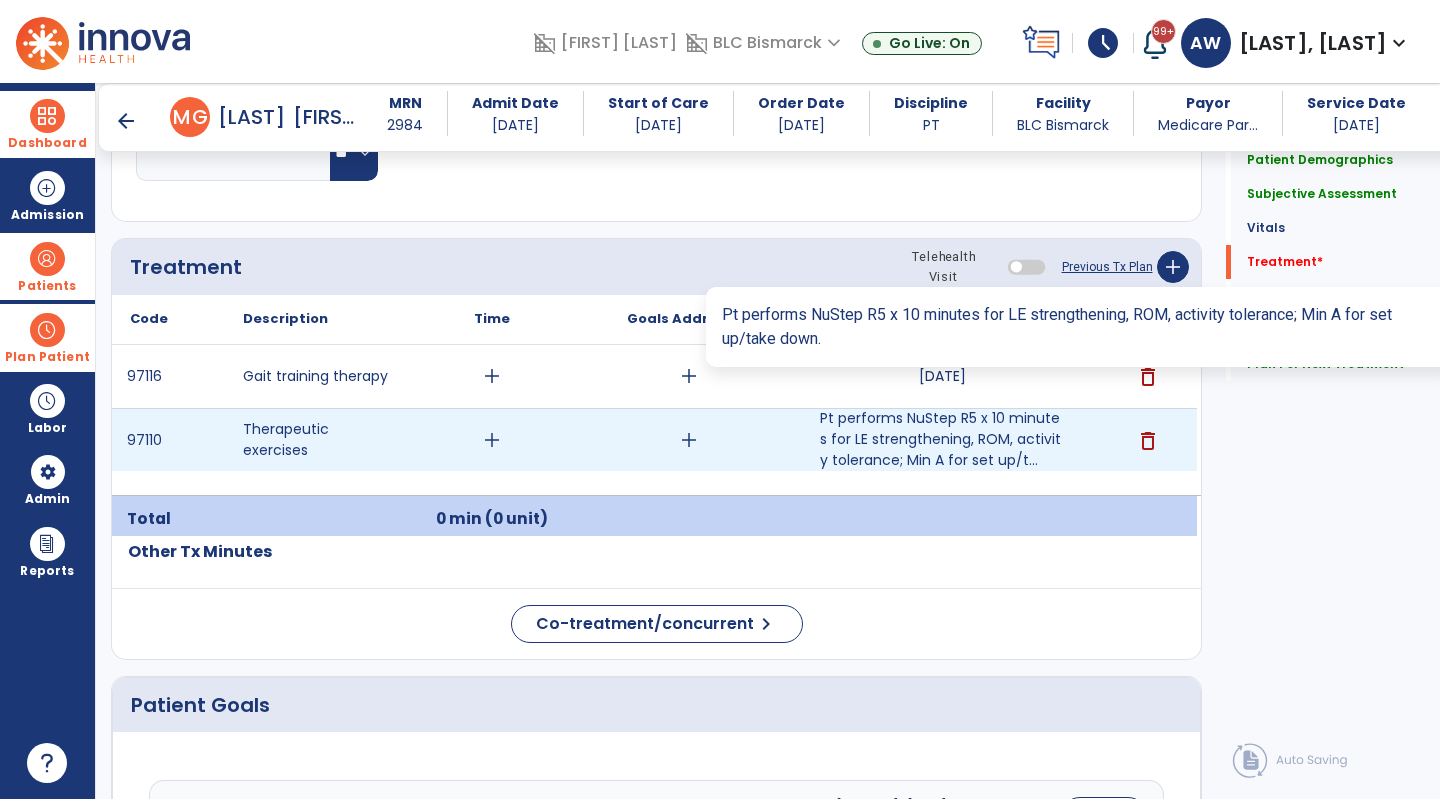 scroll, scrollTop: 1122, scrollLeft: 0, axis: vertical 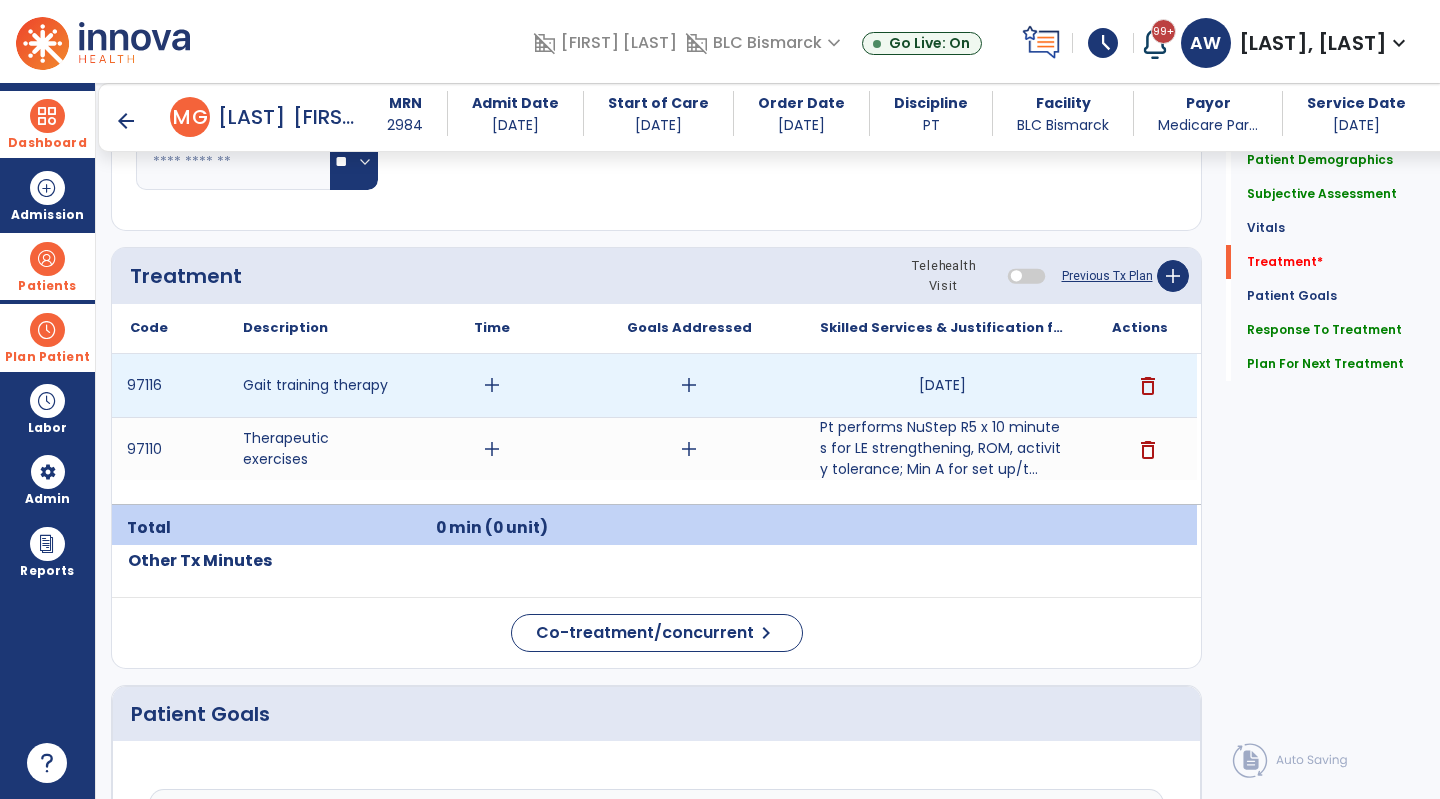 type on "**********" 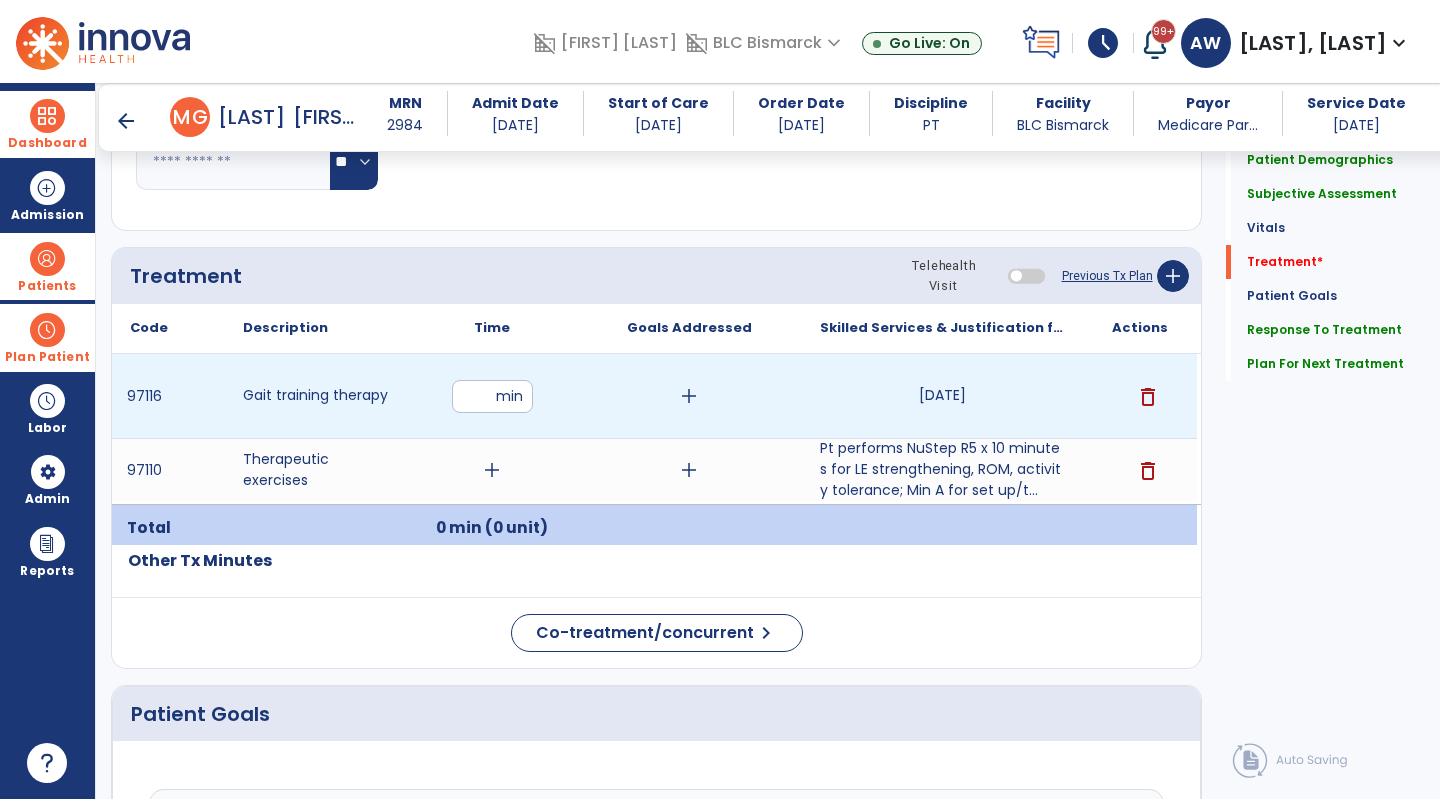 click on "**" at bounding box center (492, 396) 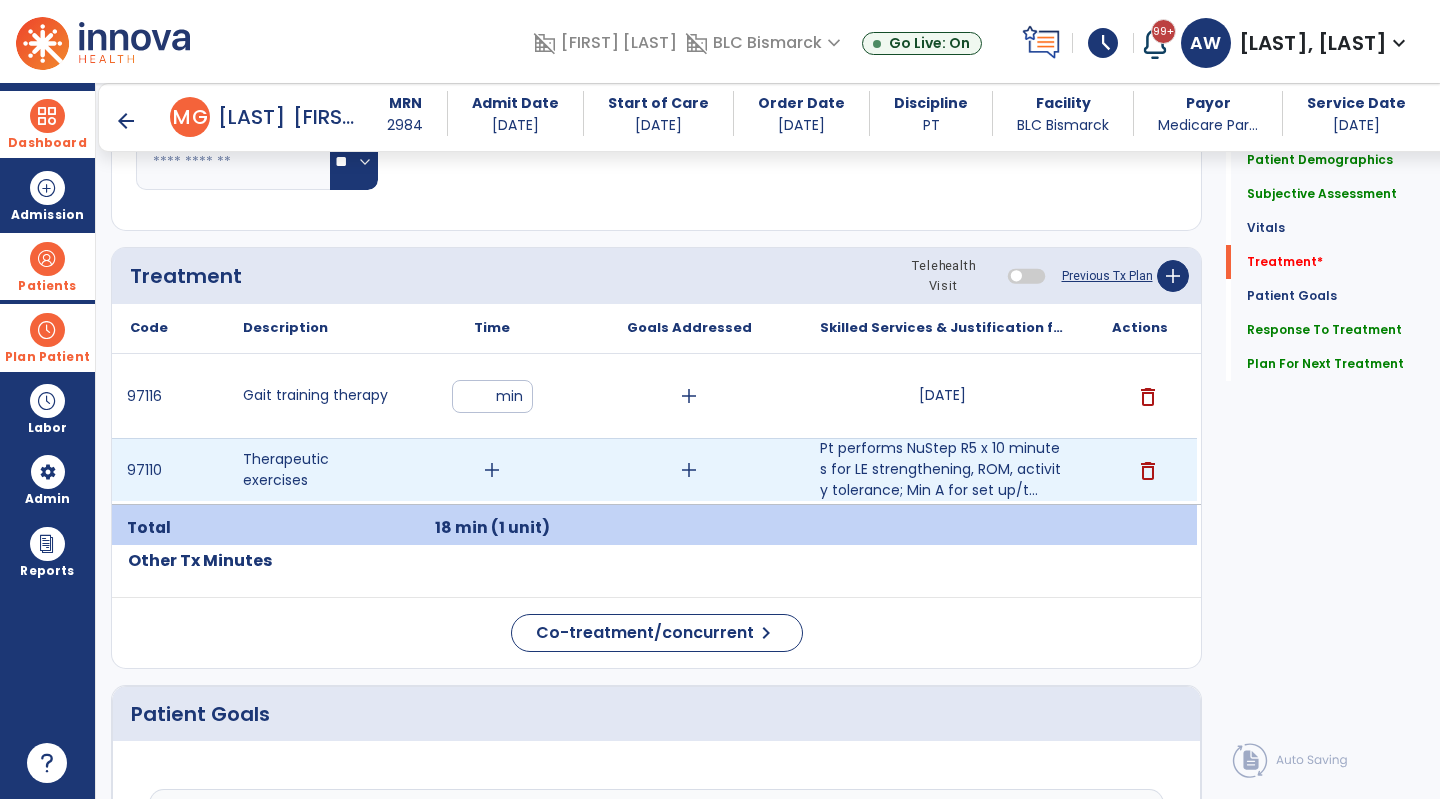 click on "add" at bounding box center [492, 470] 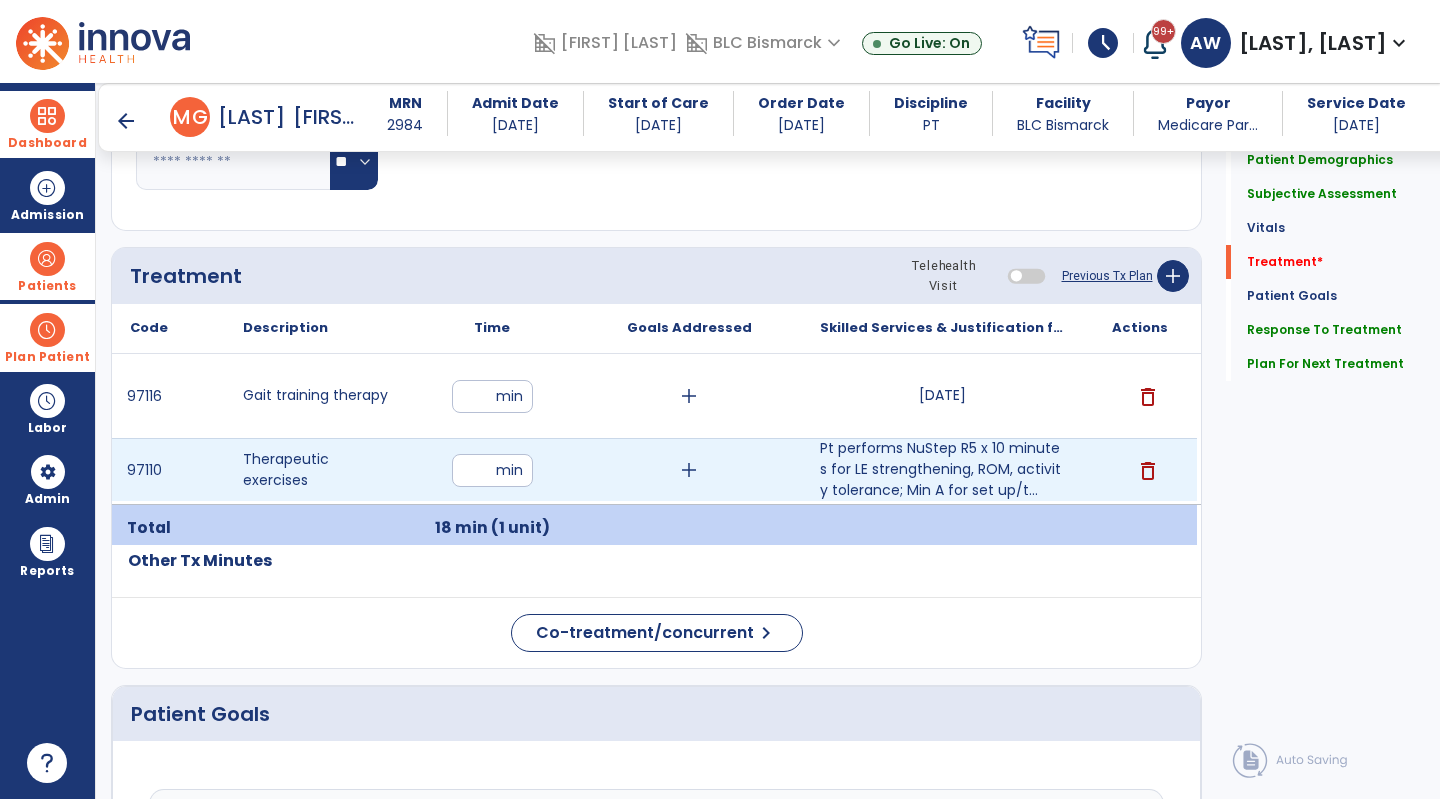 type on "**" 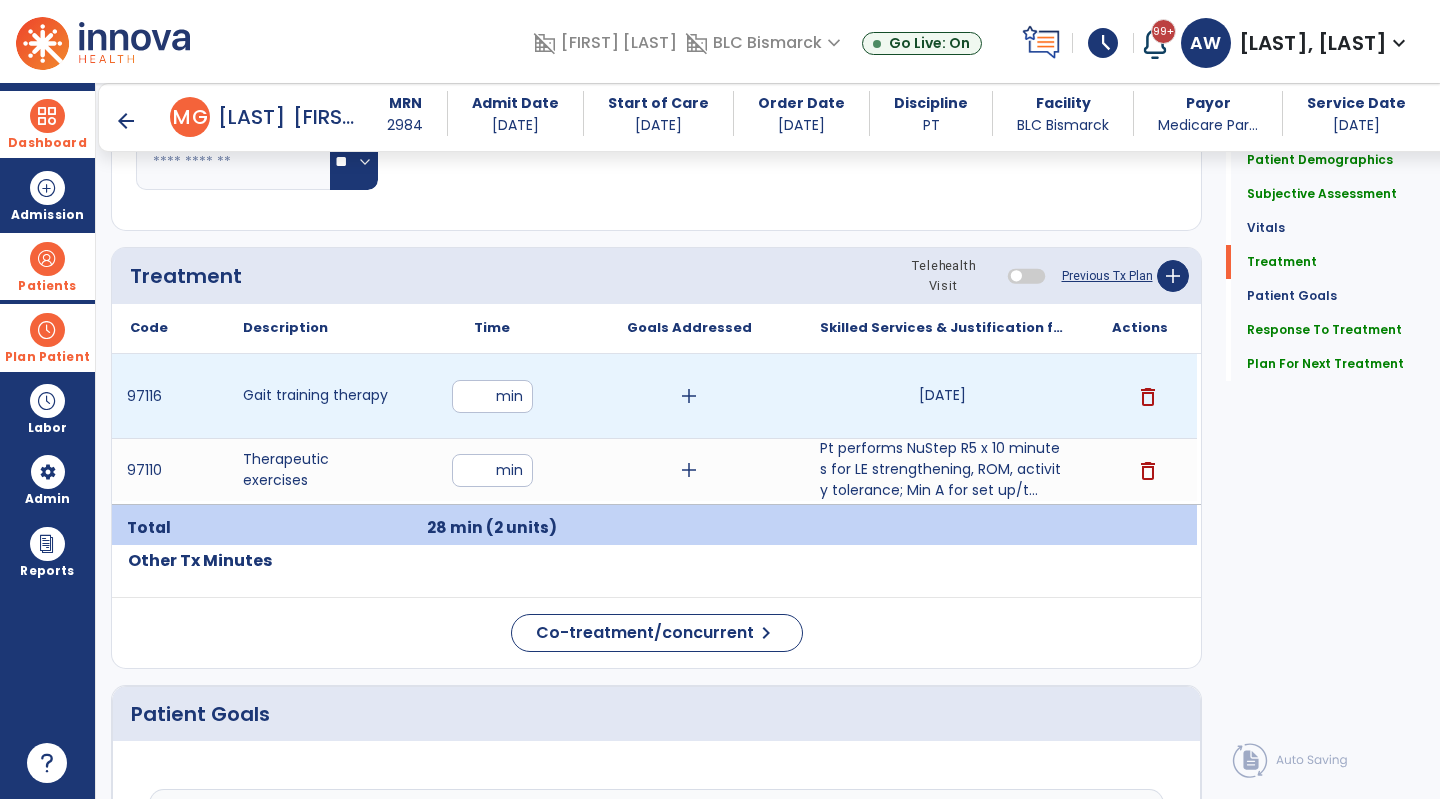 click on "**" at bounding box center [492, 396] 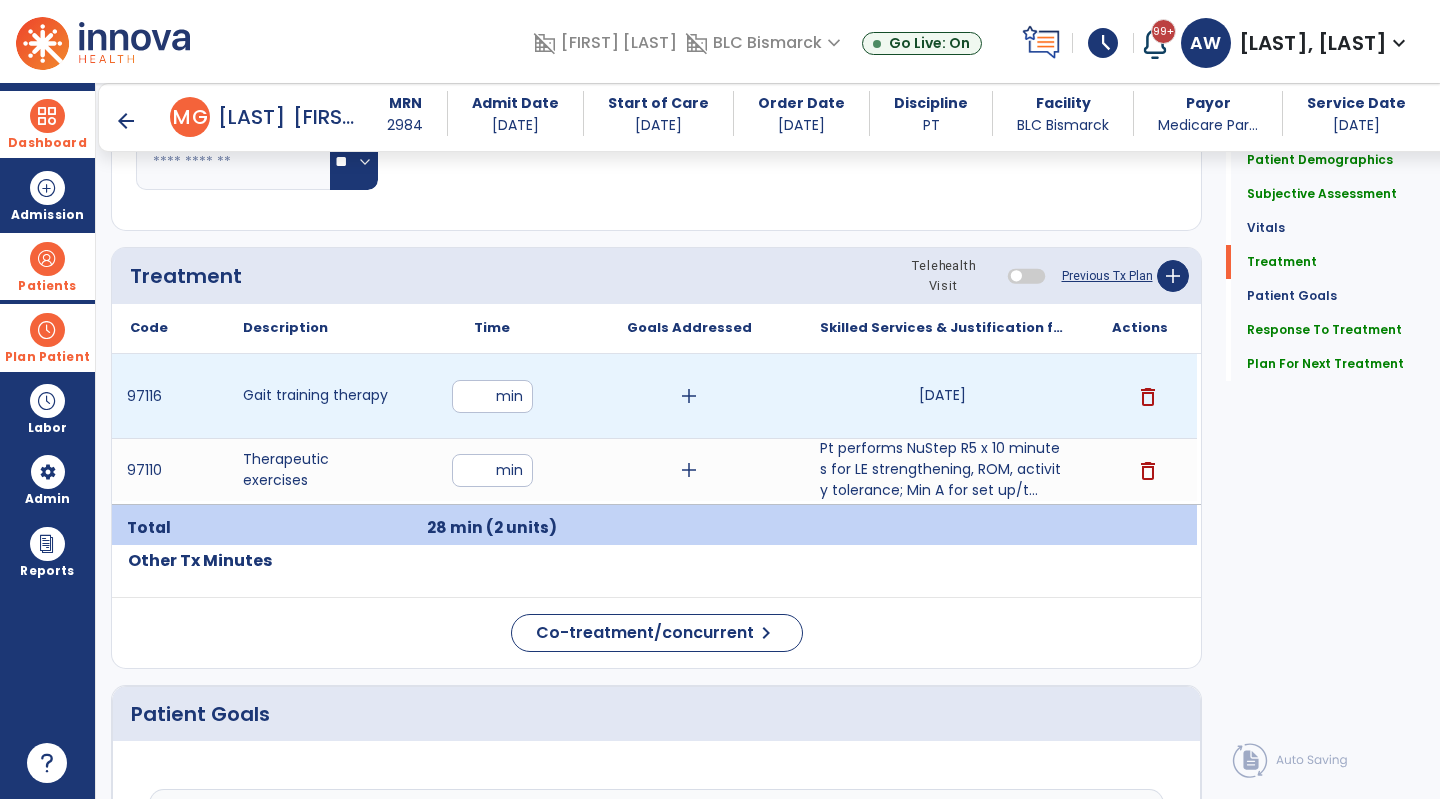 type on "**" 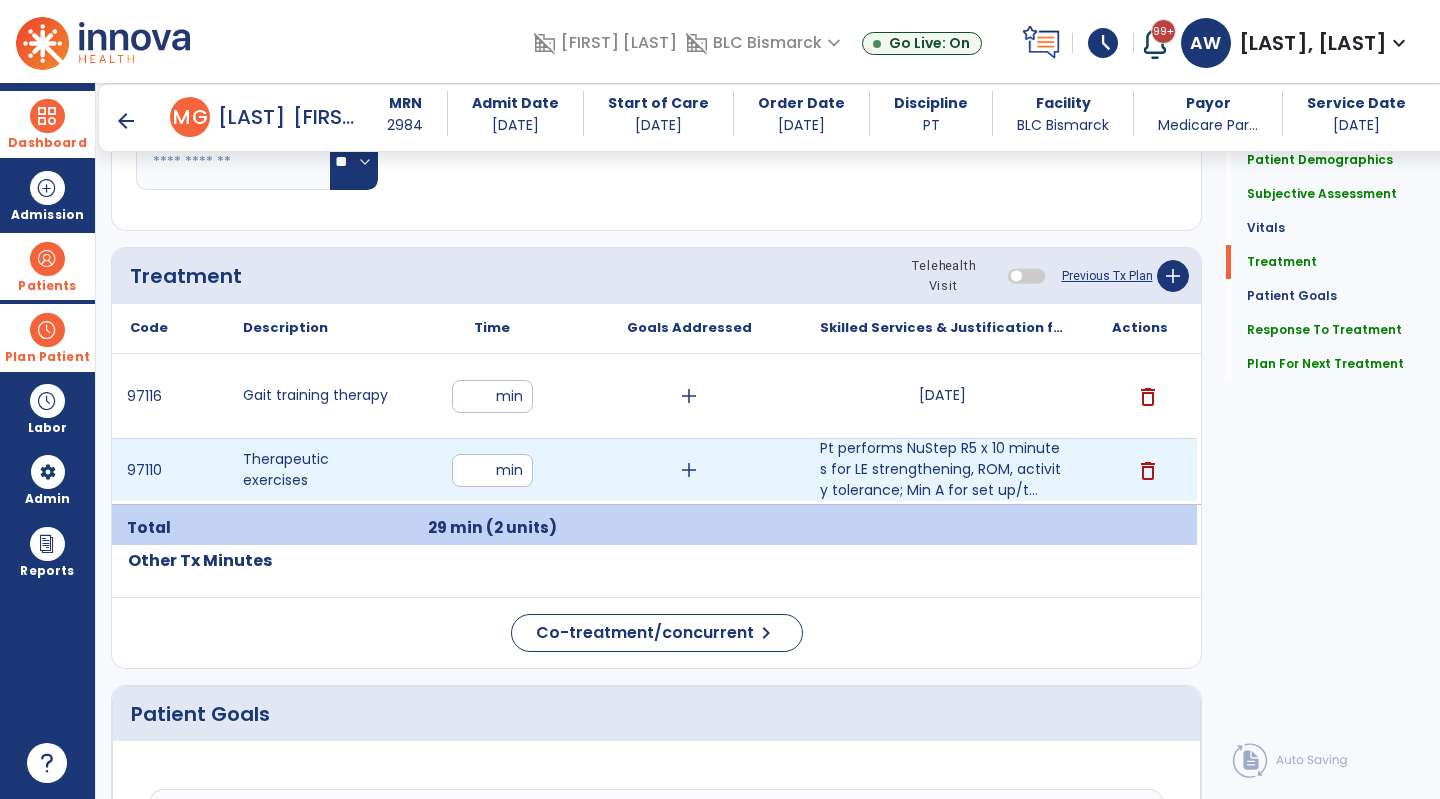click on "**" at bounding box center (492, 470) 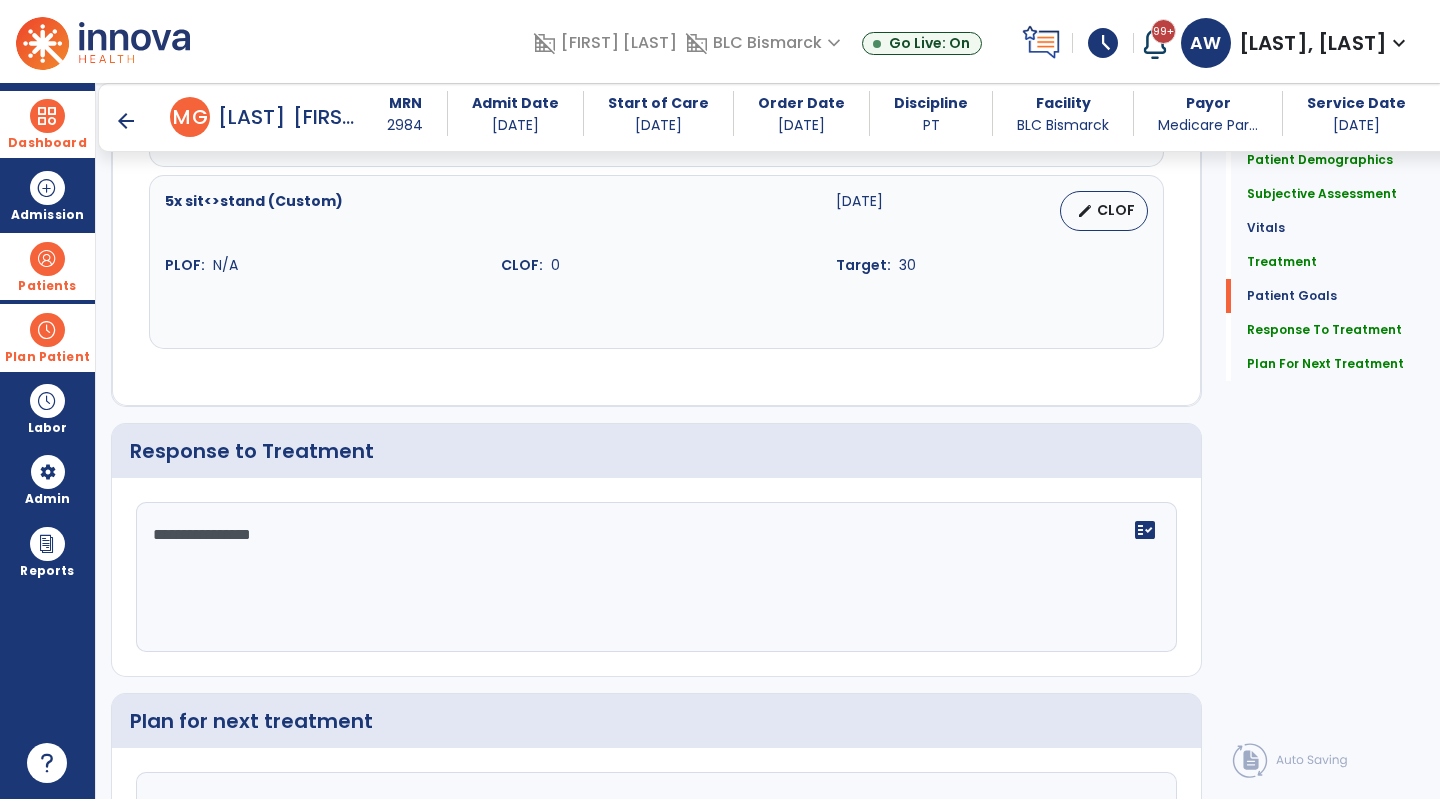 scroll, scrollTop: 2340, scrollLeft: 0, axis: vertical 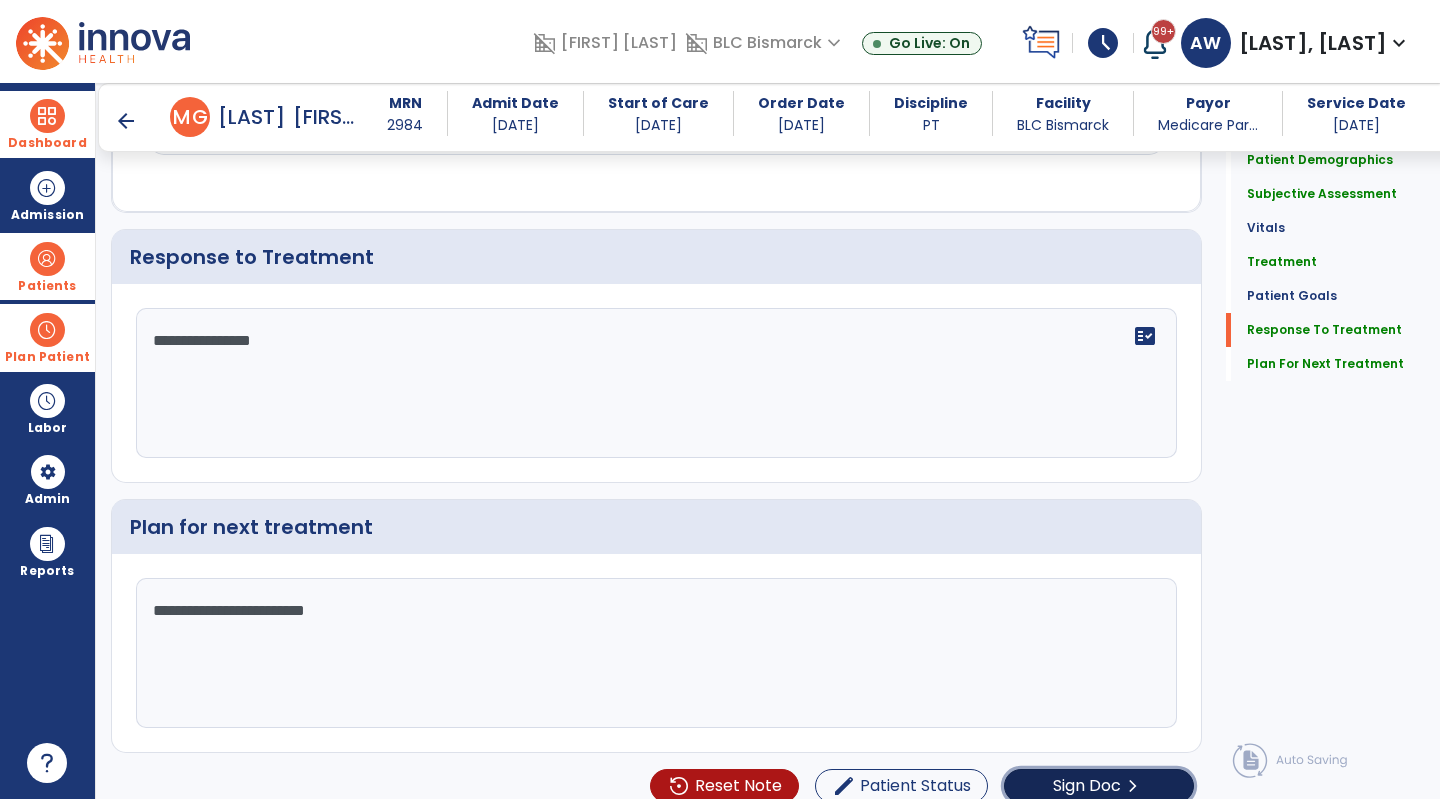 click on "Sign Doc" 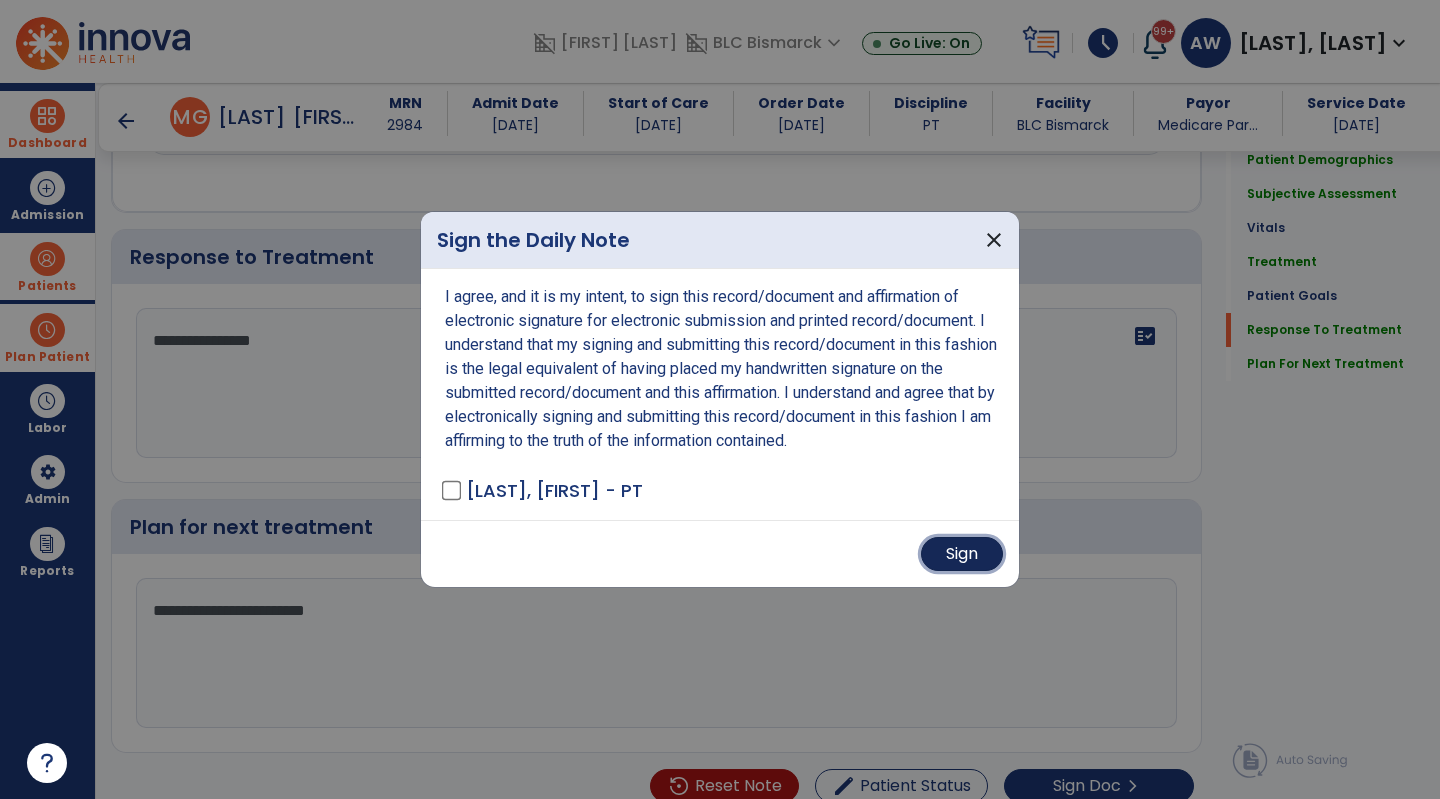 click on "Sign" at bounding box center [962, 554] 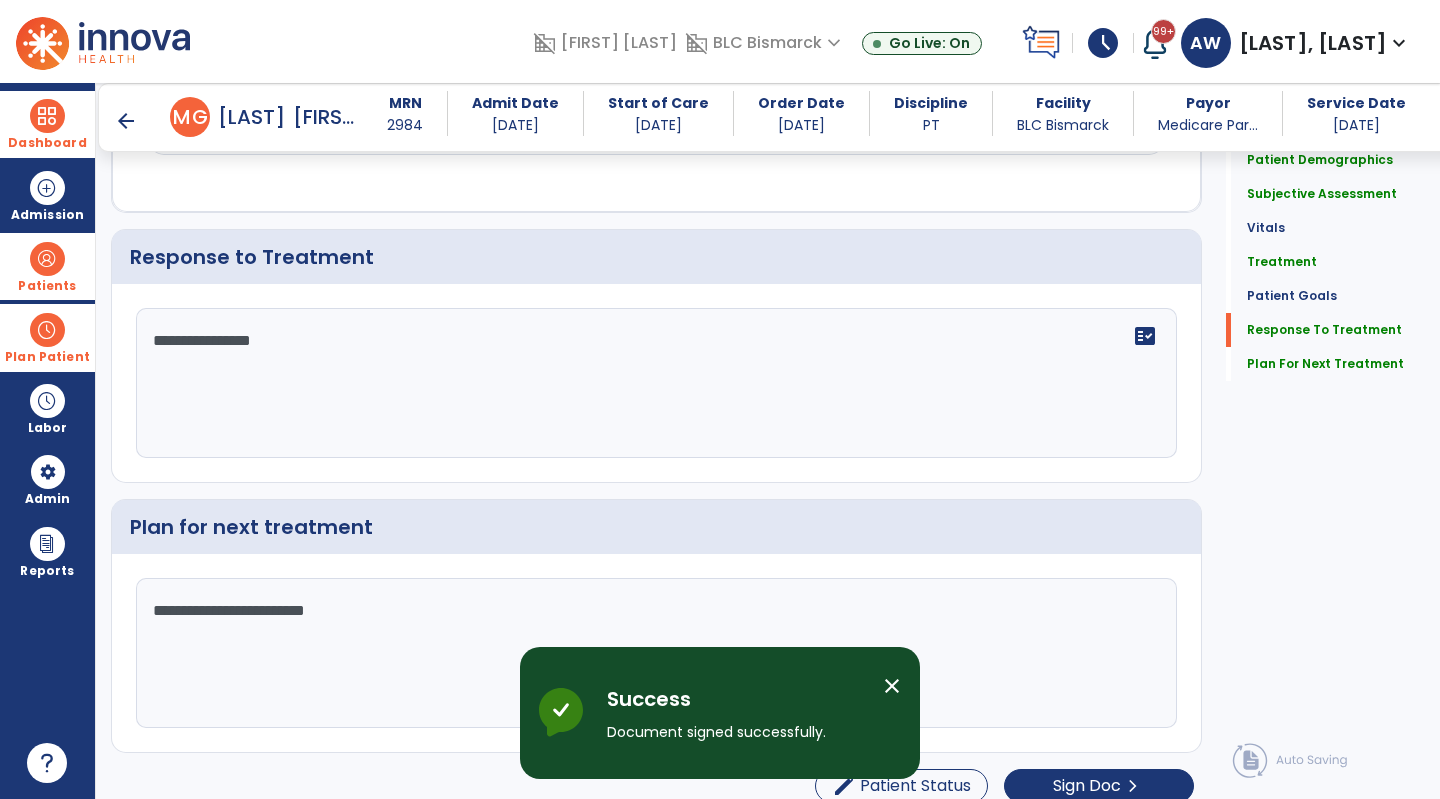 scroll, scrollTop: 0, scrollLeft: 0, axis: both 